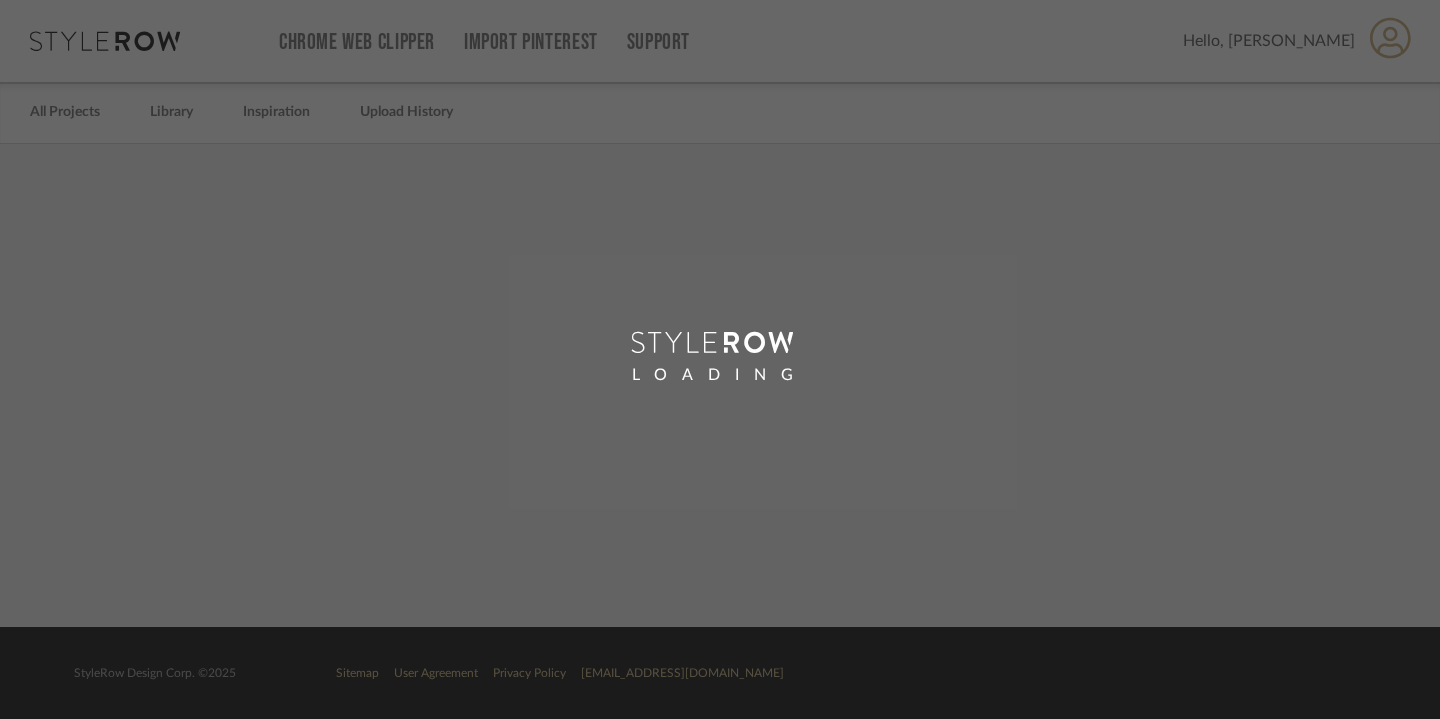 scroll, scrollTop: 0, scrollLeft: 0, axis: both 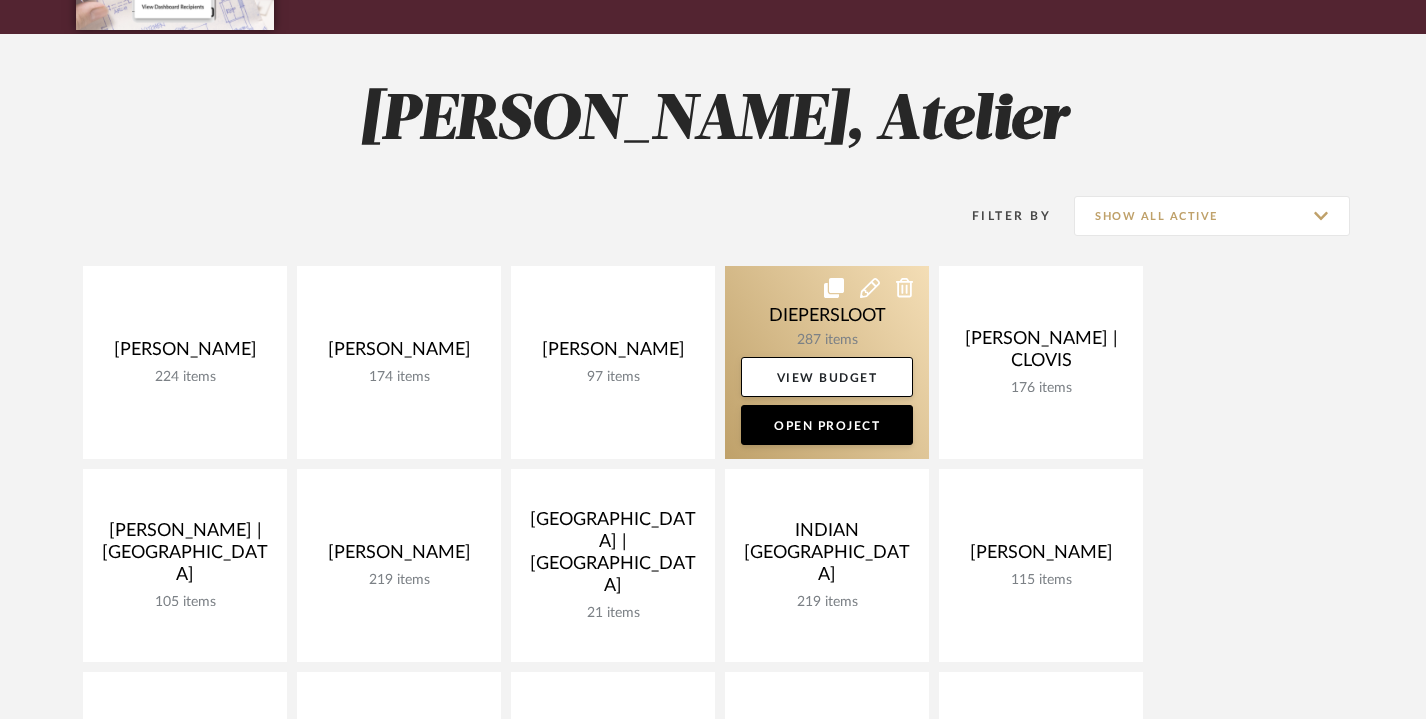 click 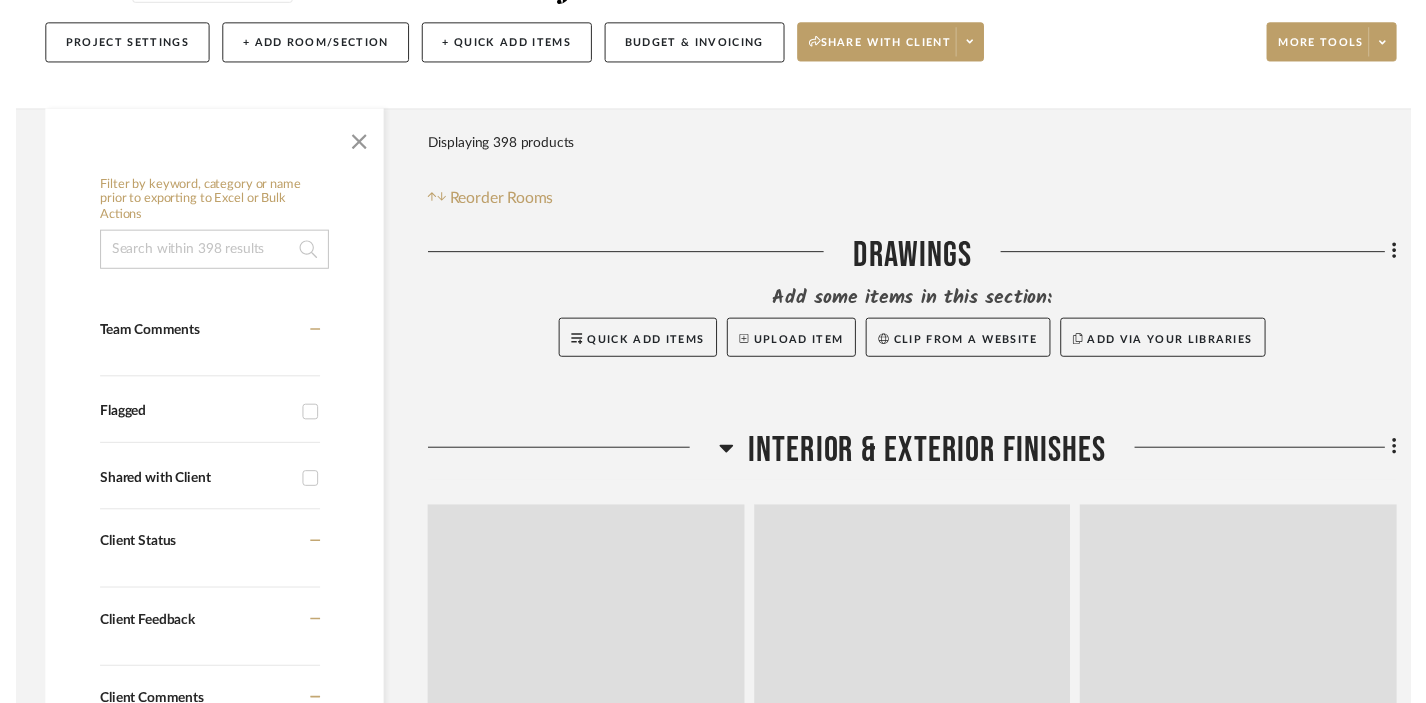 scroll, scrollTop: 0, scrollLeft: 0, axis: both 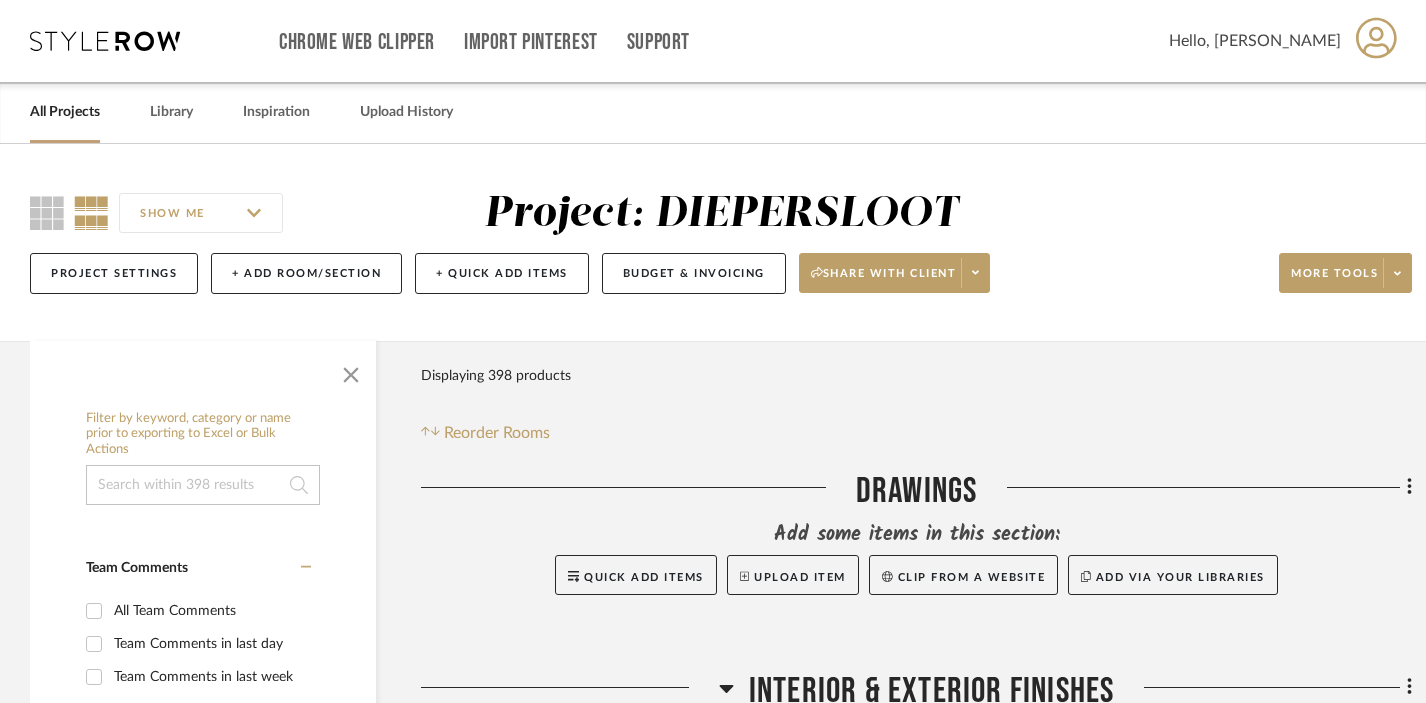 click 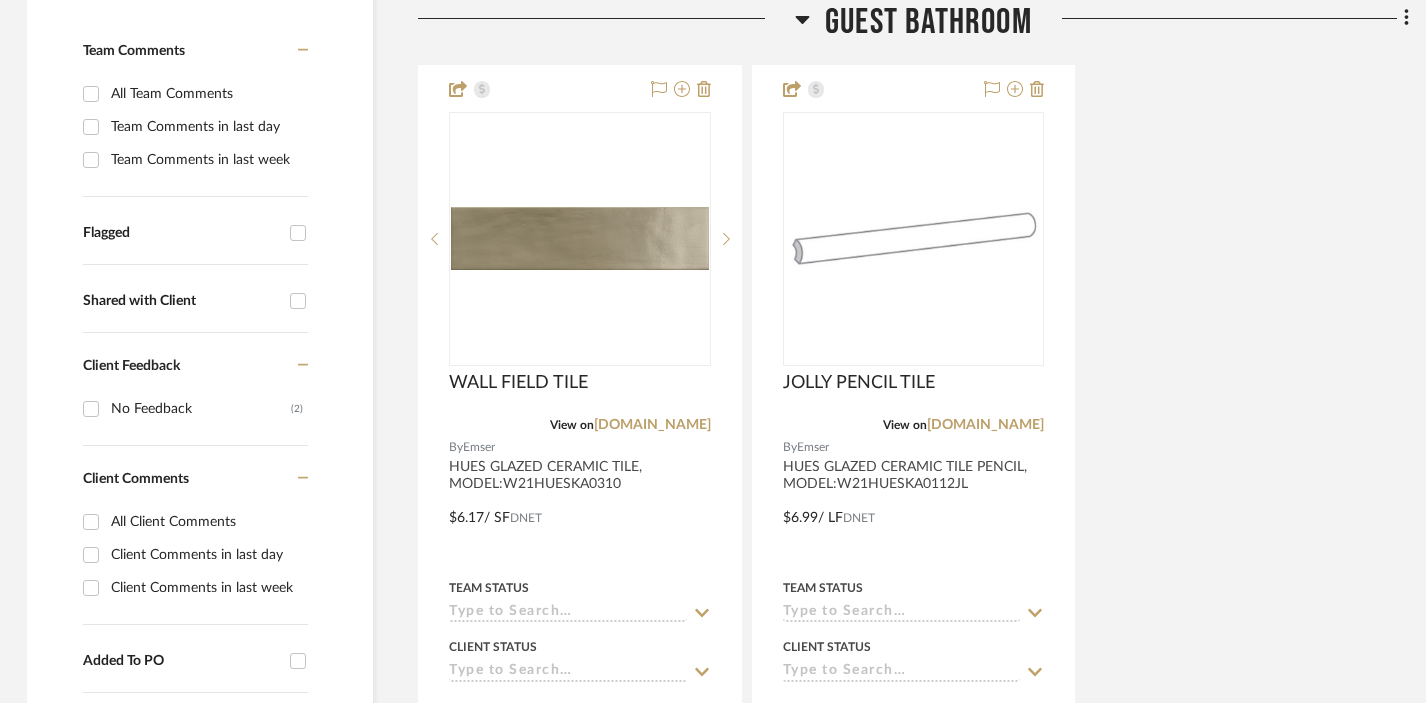 scroll, scrollTop: 517, scrollLeft: 6, axis: both 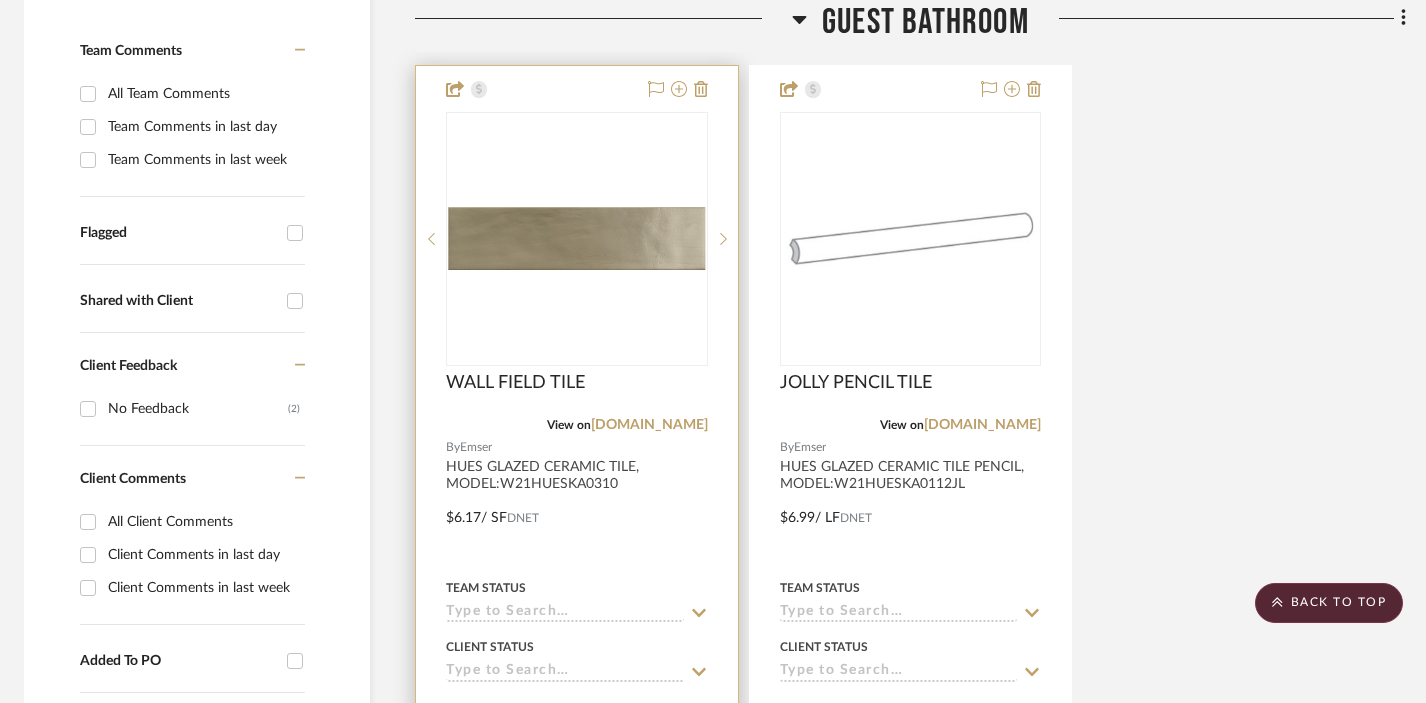 type on "hues" 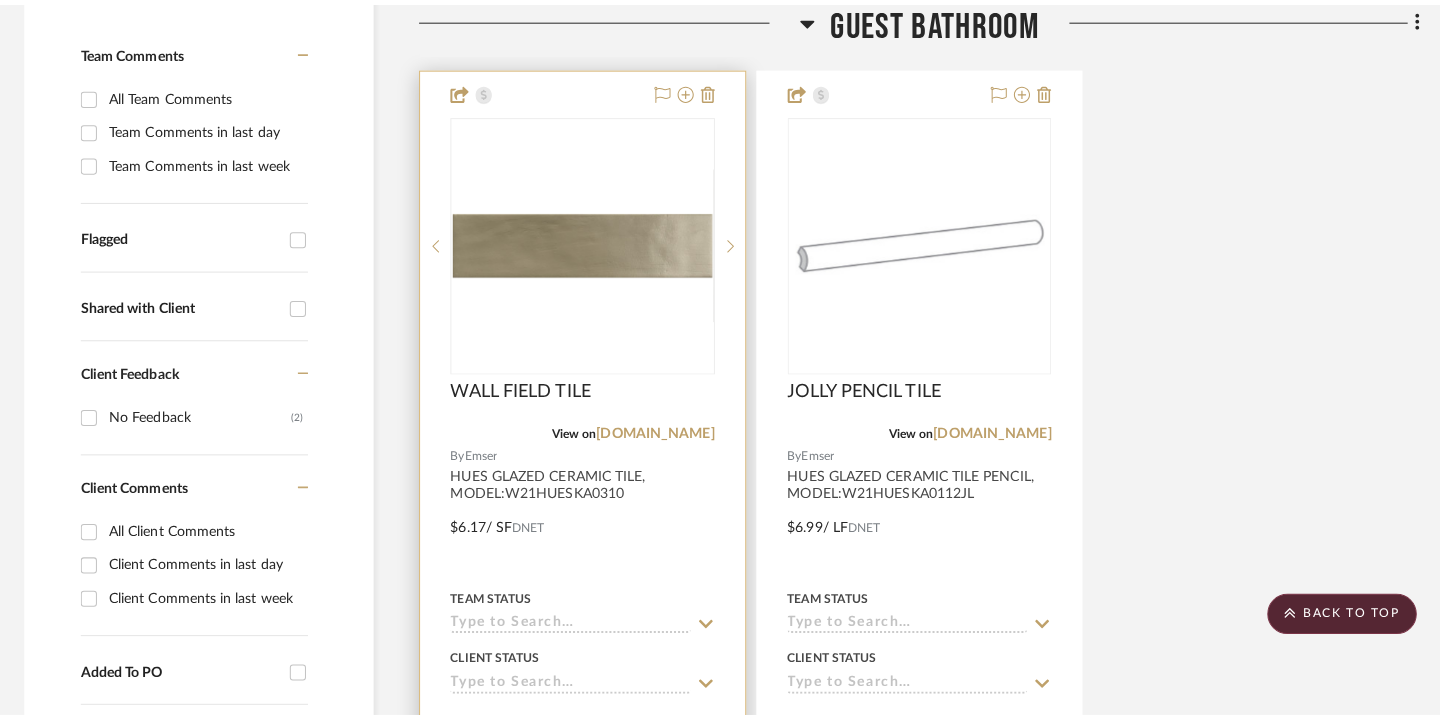 scroll, scrollTop: 0, scrollLeft: 0, axis: both 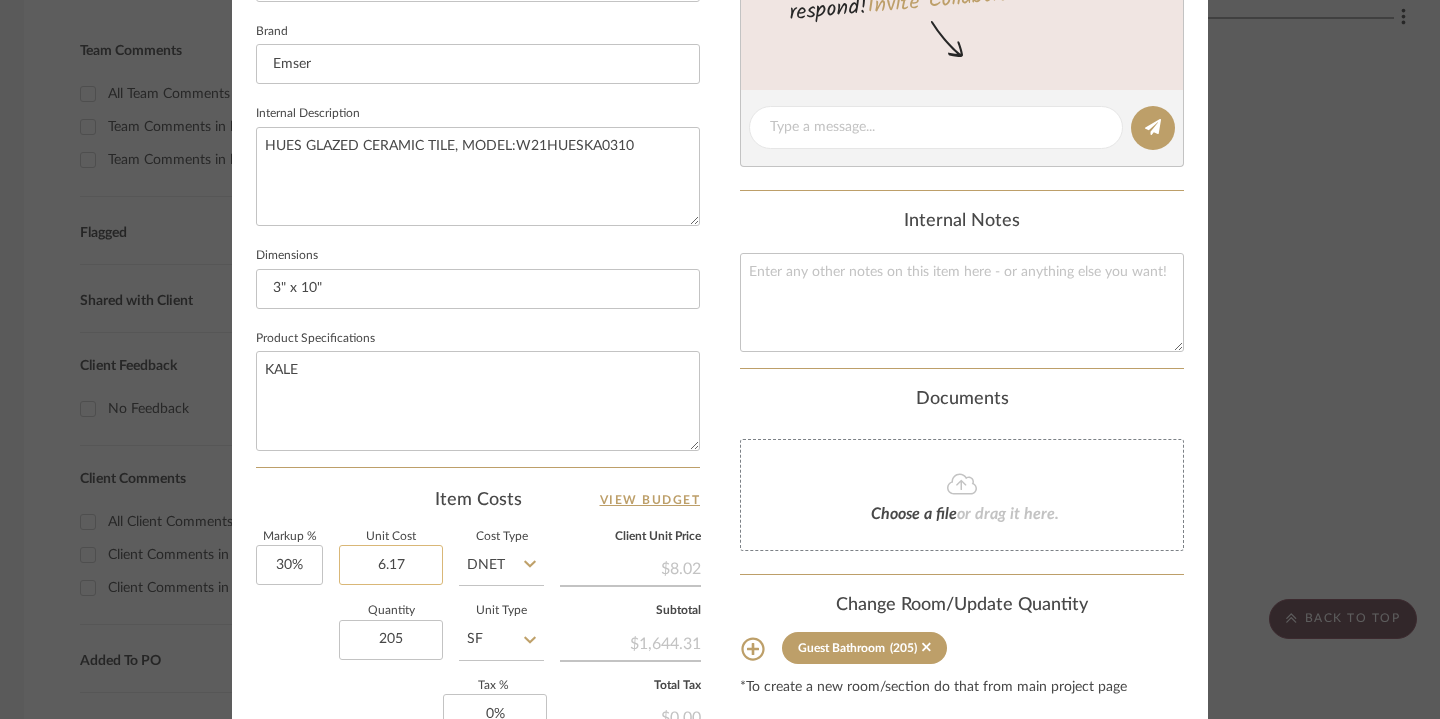 click on "6.17" 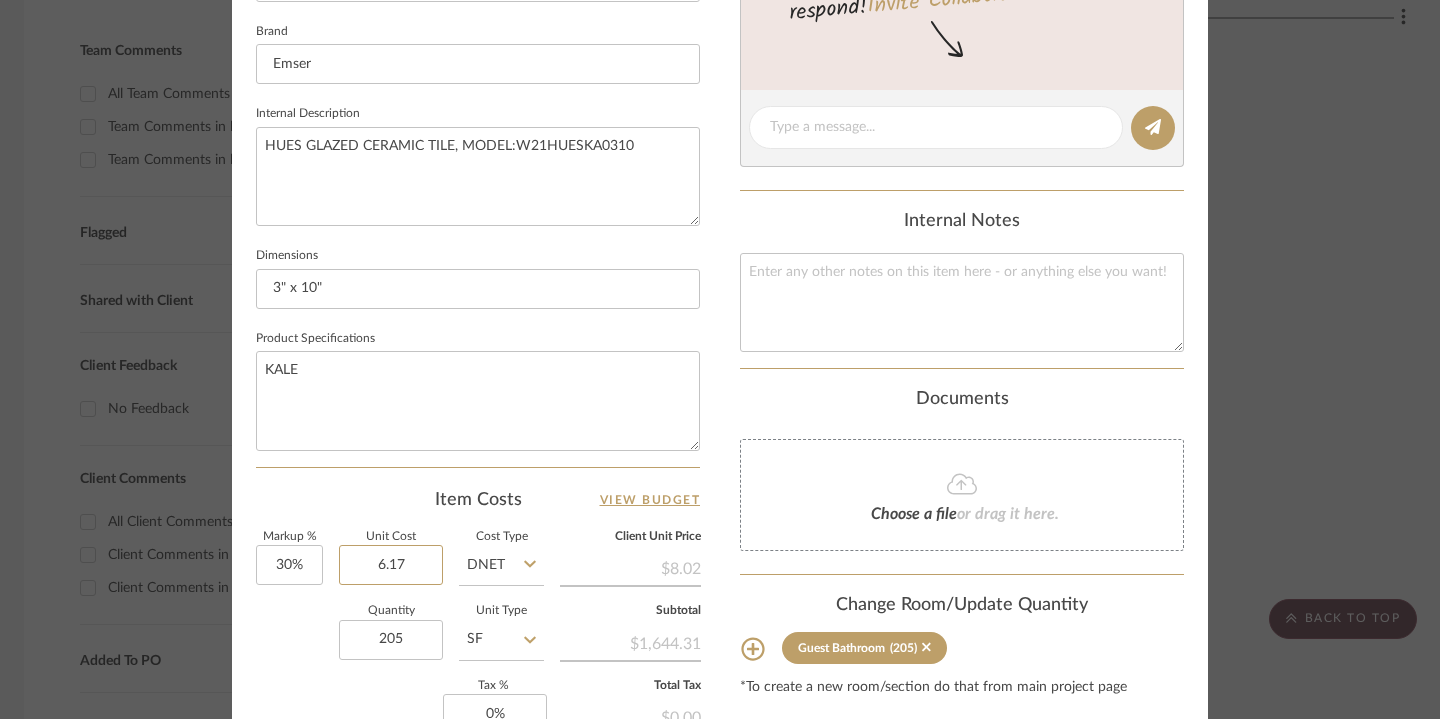 drag, startPoint x: 422, startPoint y: 556, endPoint x: 325, endPoint y: 554, distance: 97.020615 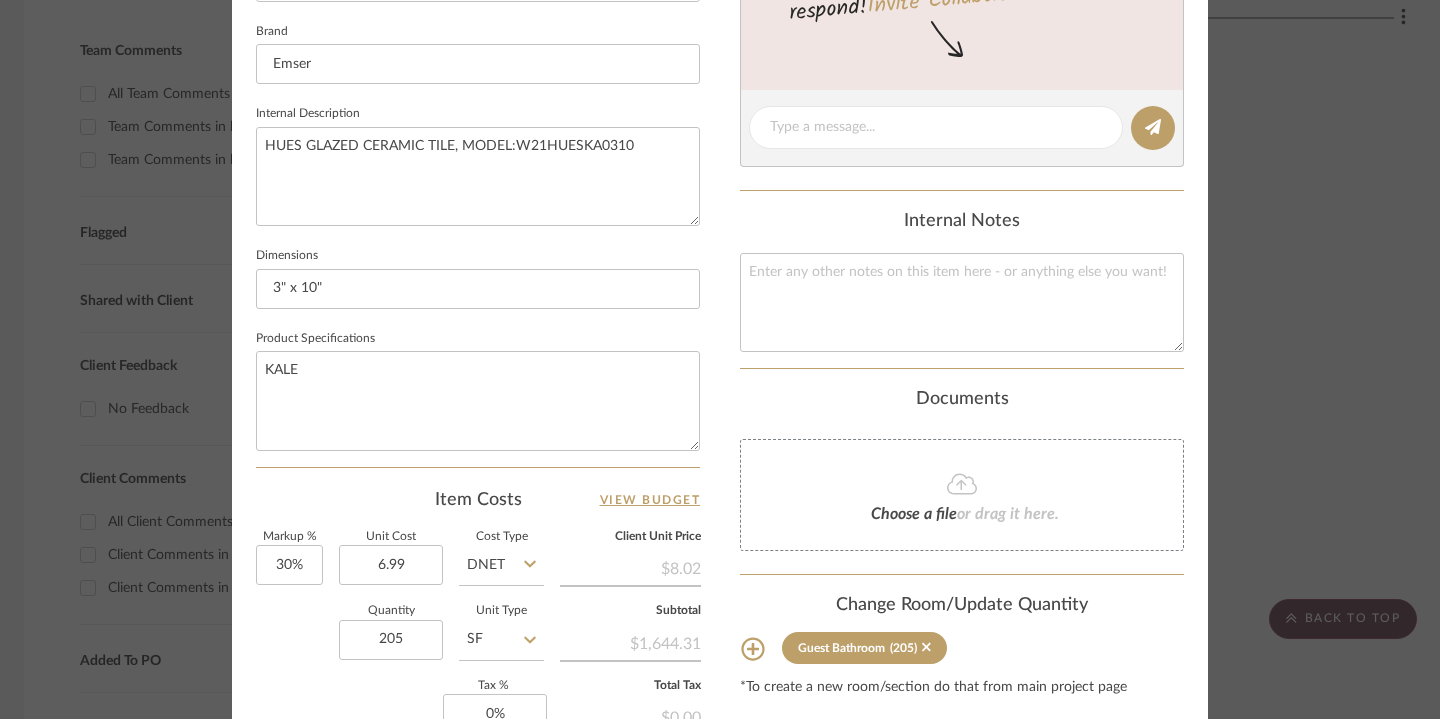 type on "$6.99" 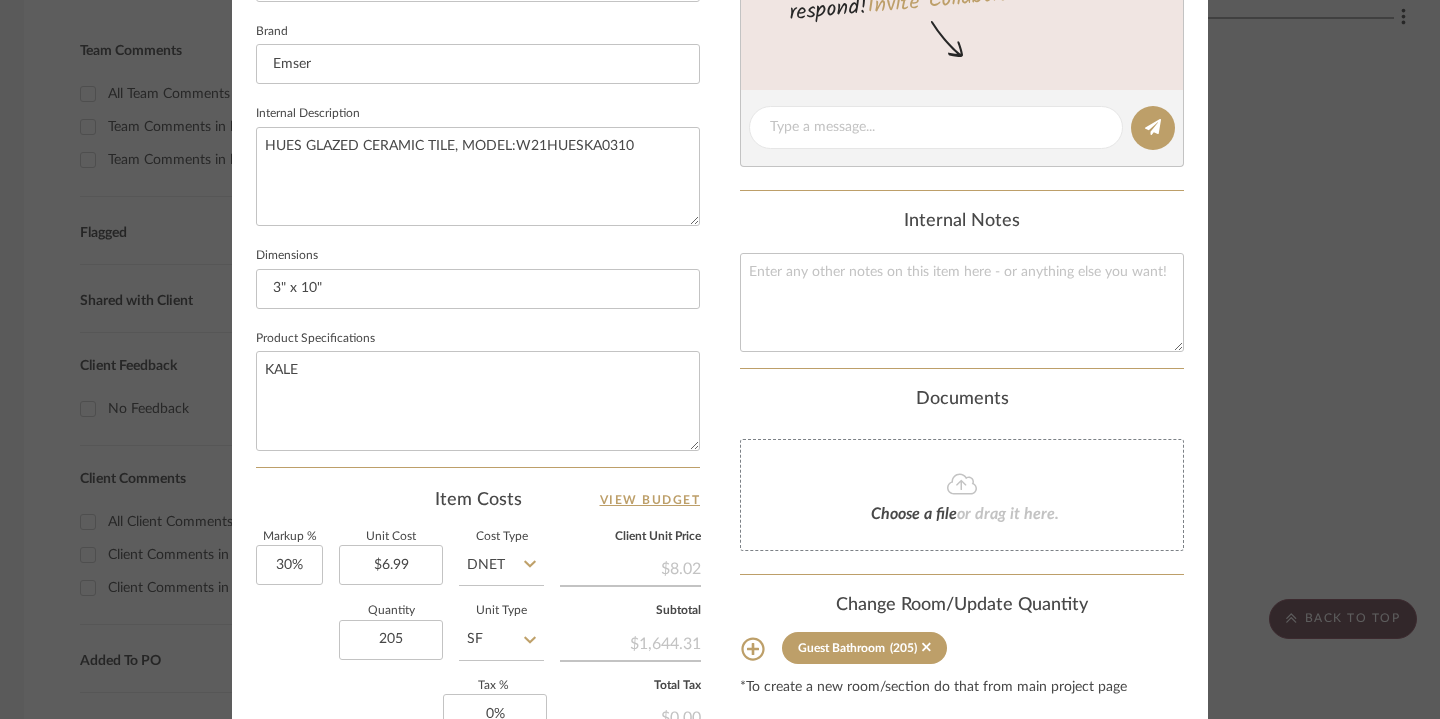 click on "Item Costs   View Budget" 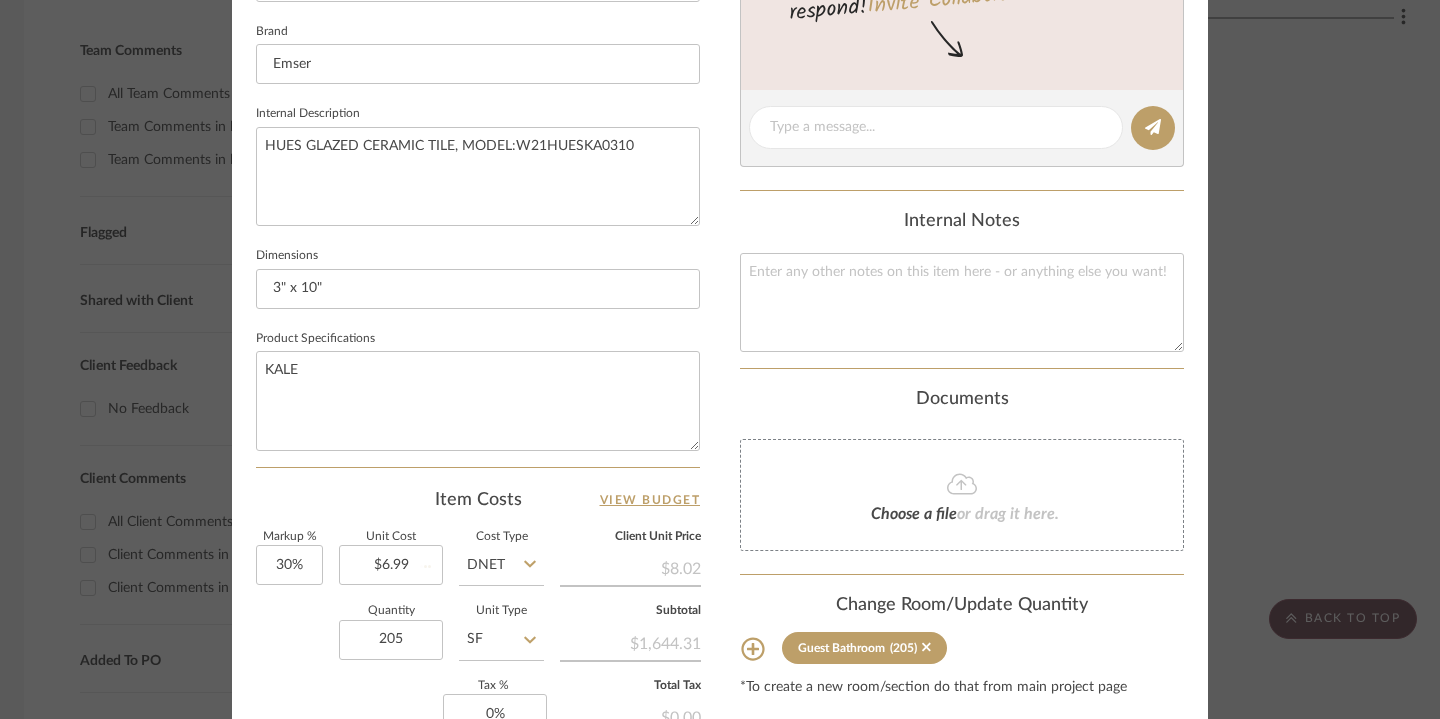type on "$279.43" 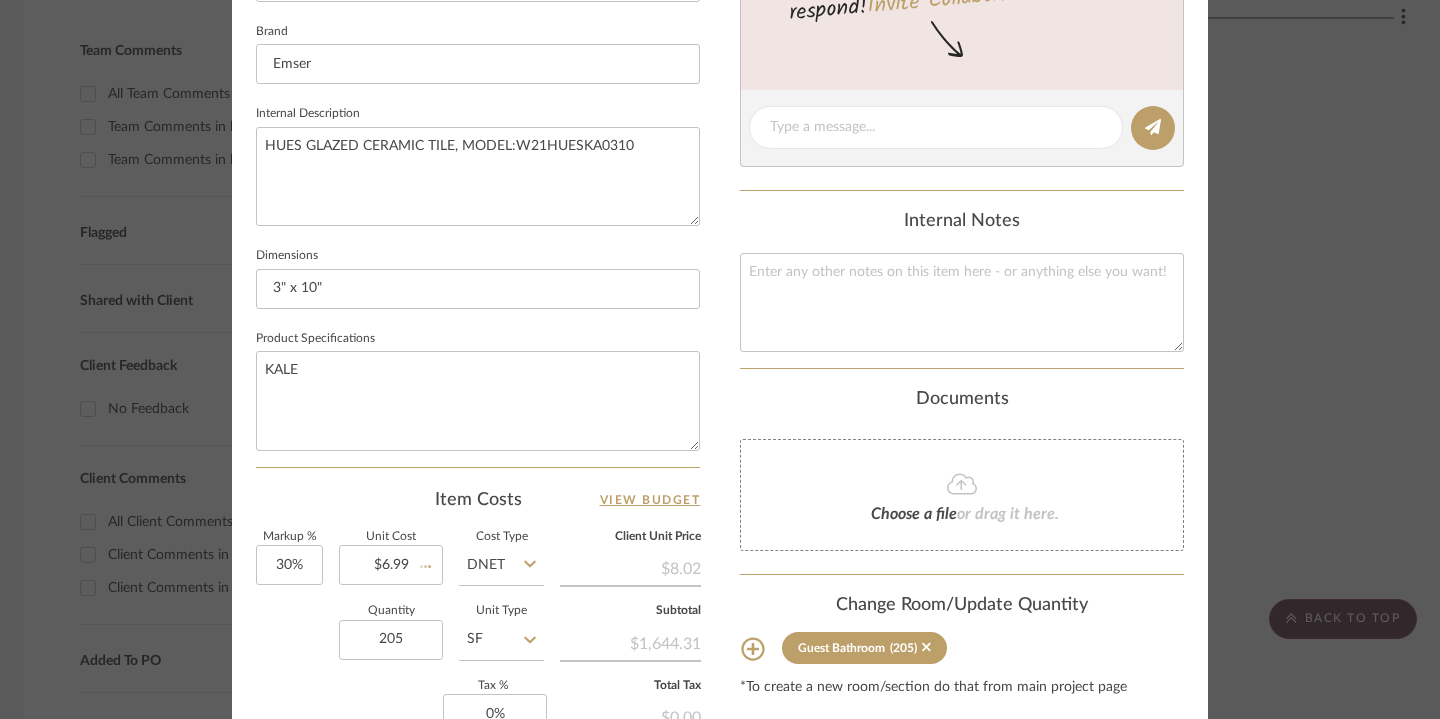 type 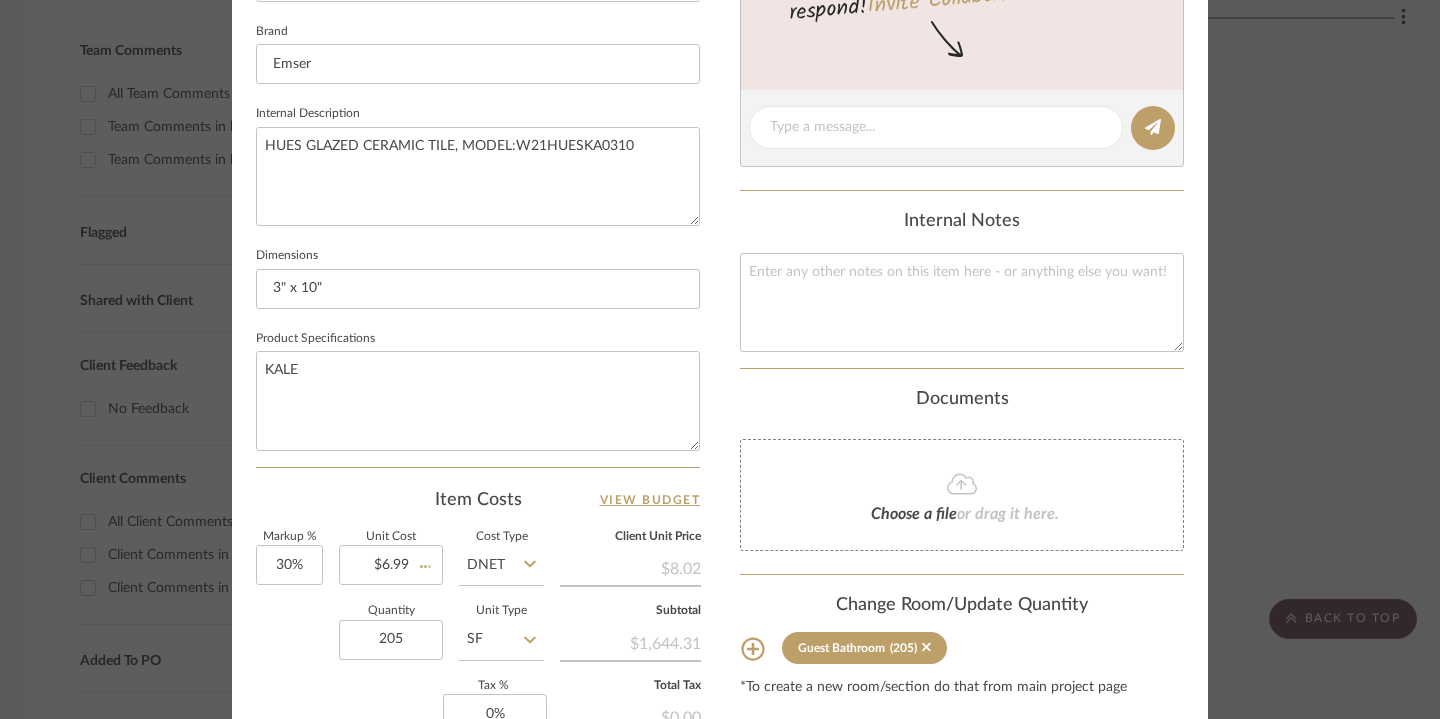 type 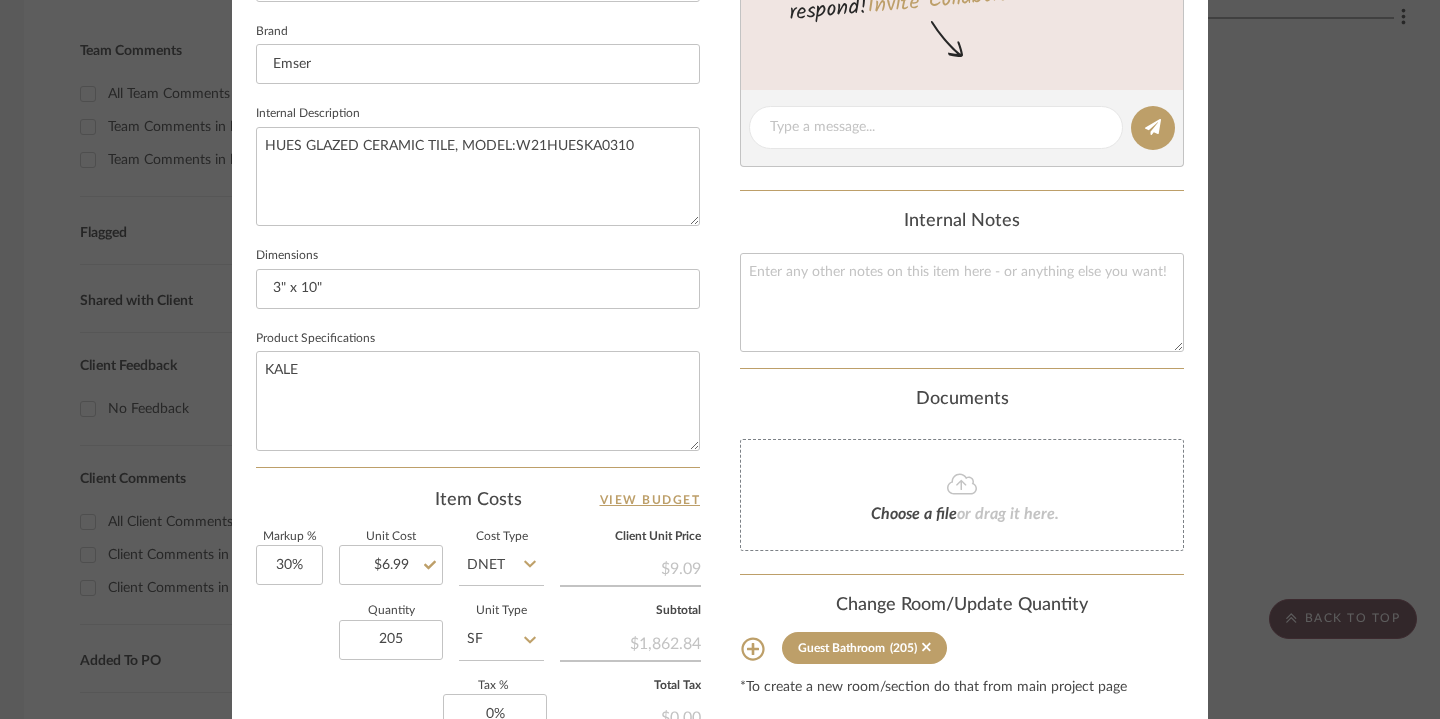 click at bounding box center (1175, -687) 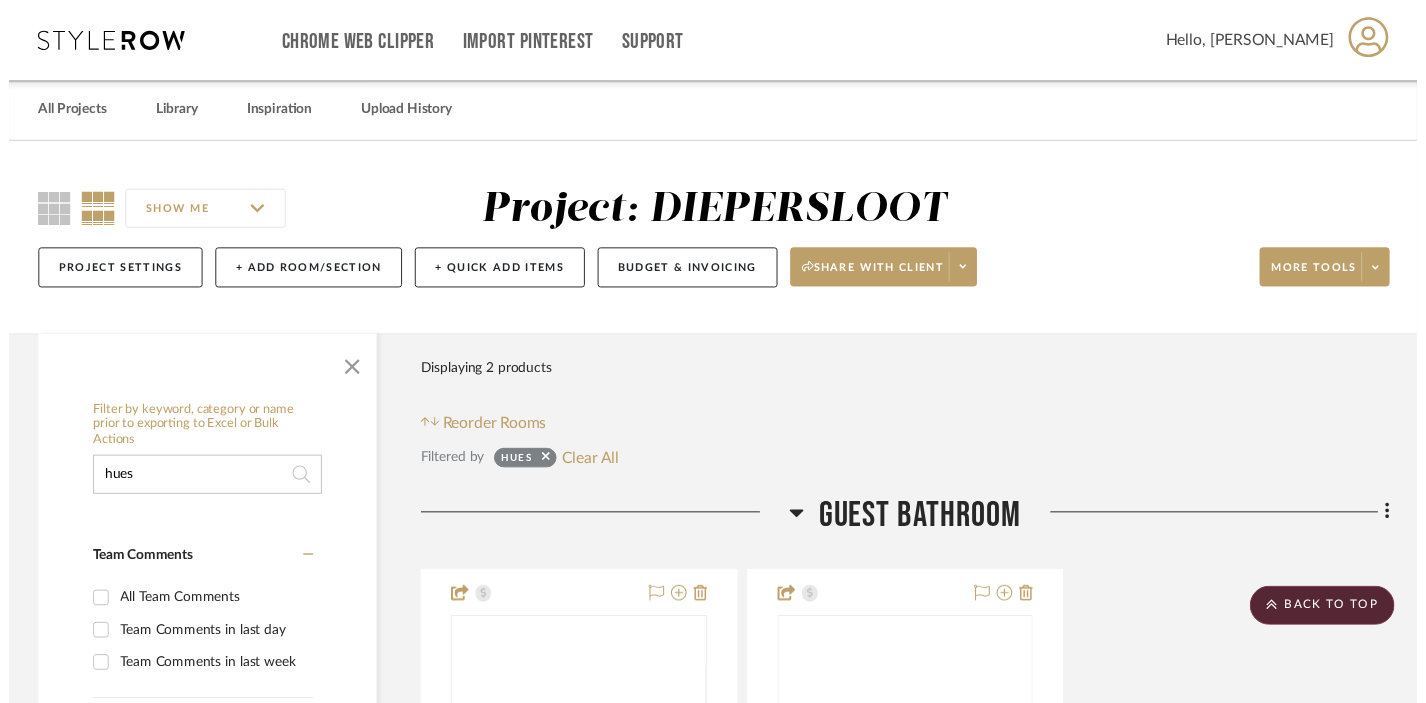 scroll, scrollTop: 517, scrollLeft: 6, axis: both 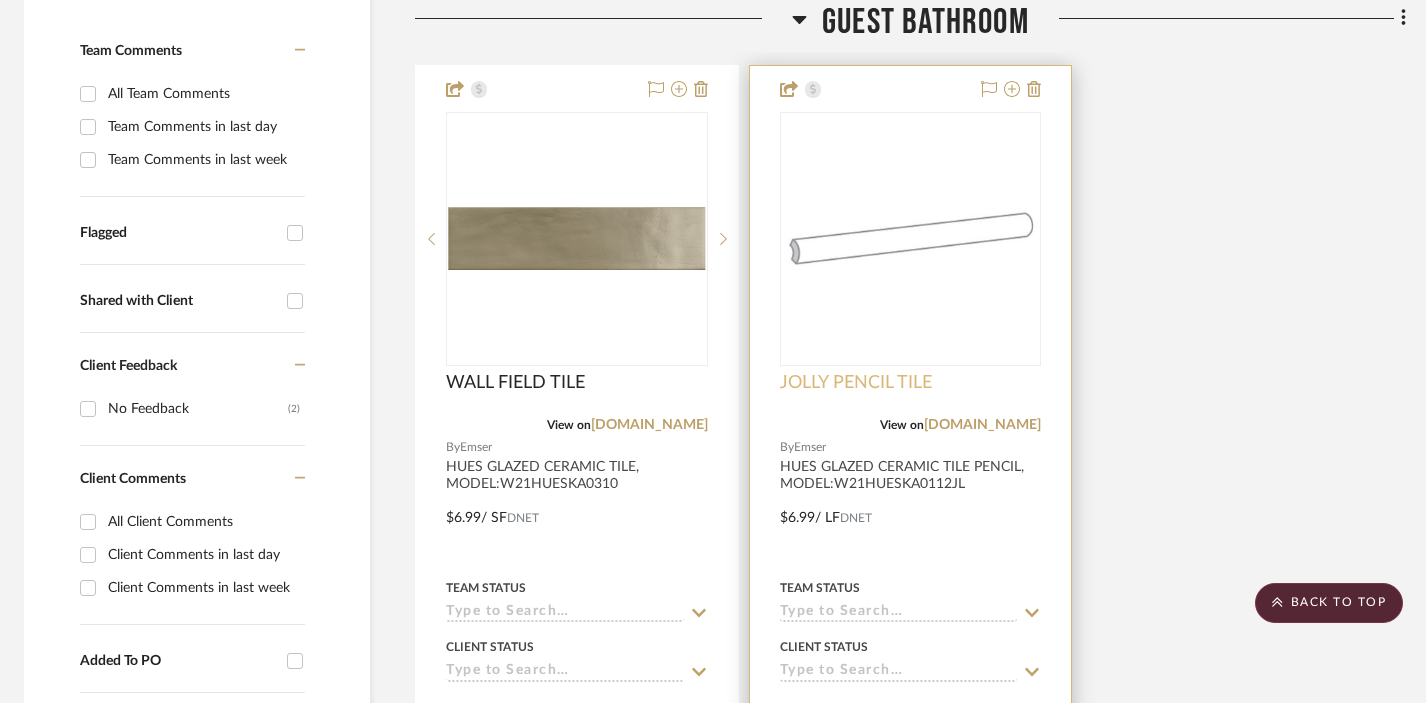 click on "JOLLY PENCIL TILE" at bounding box center [856, 383] 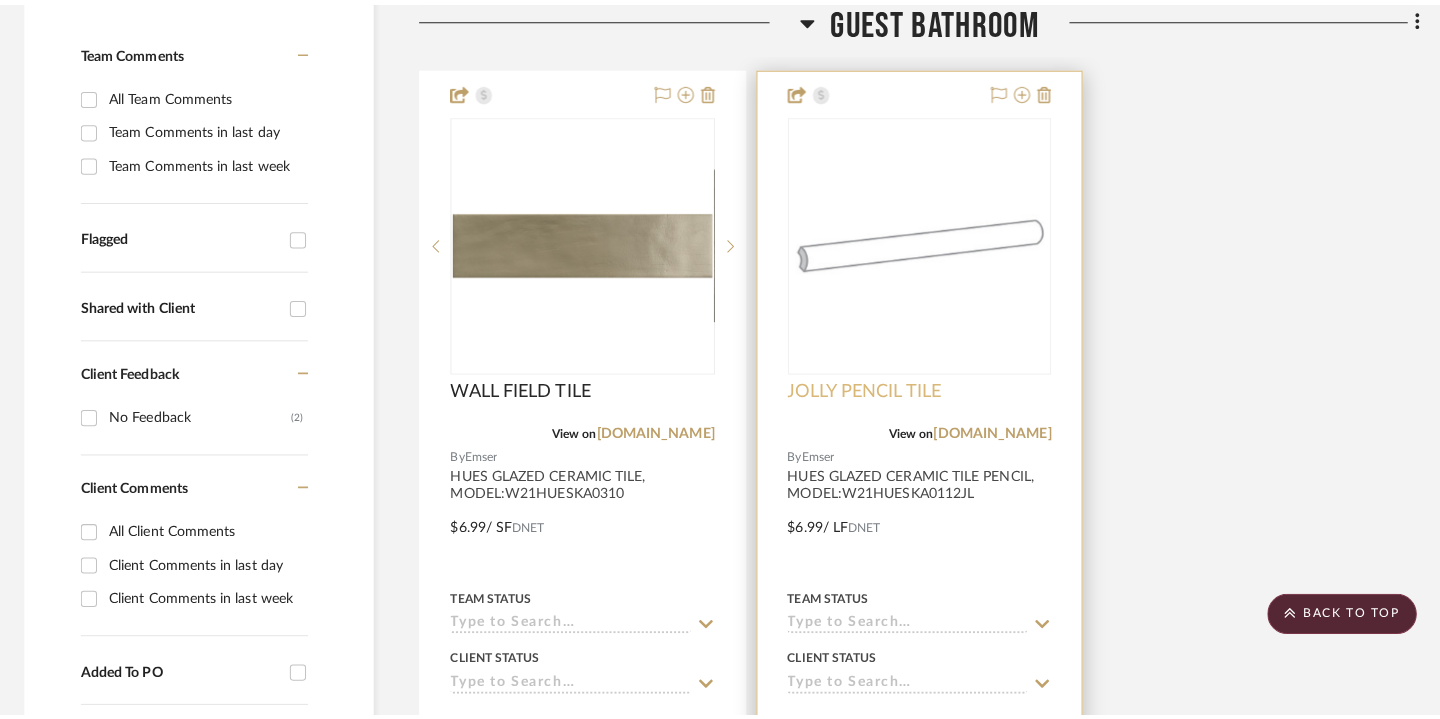 scroll, scrollTop: 0, scrollLeft: 0, axis: both 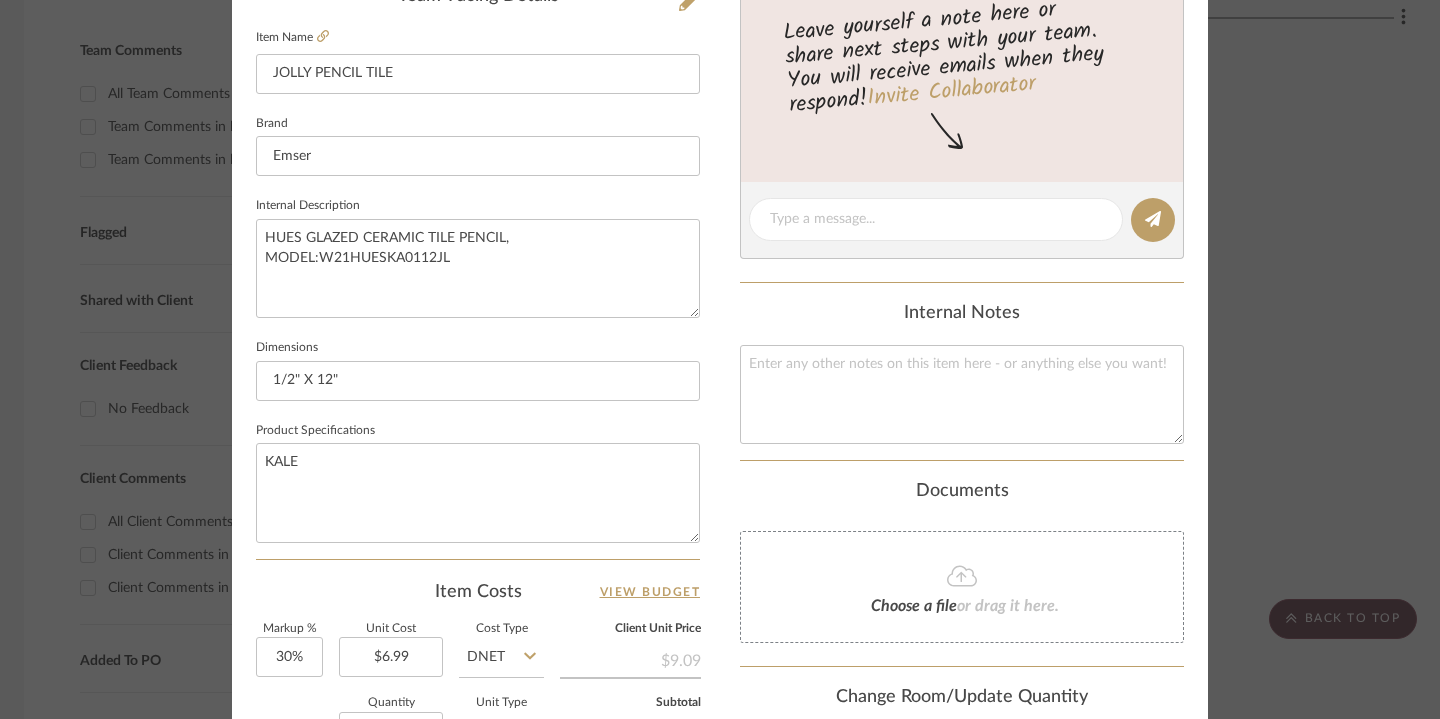 click at bounding box center (1175, -595) 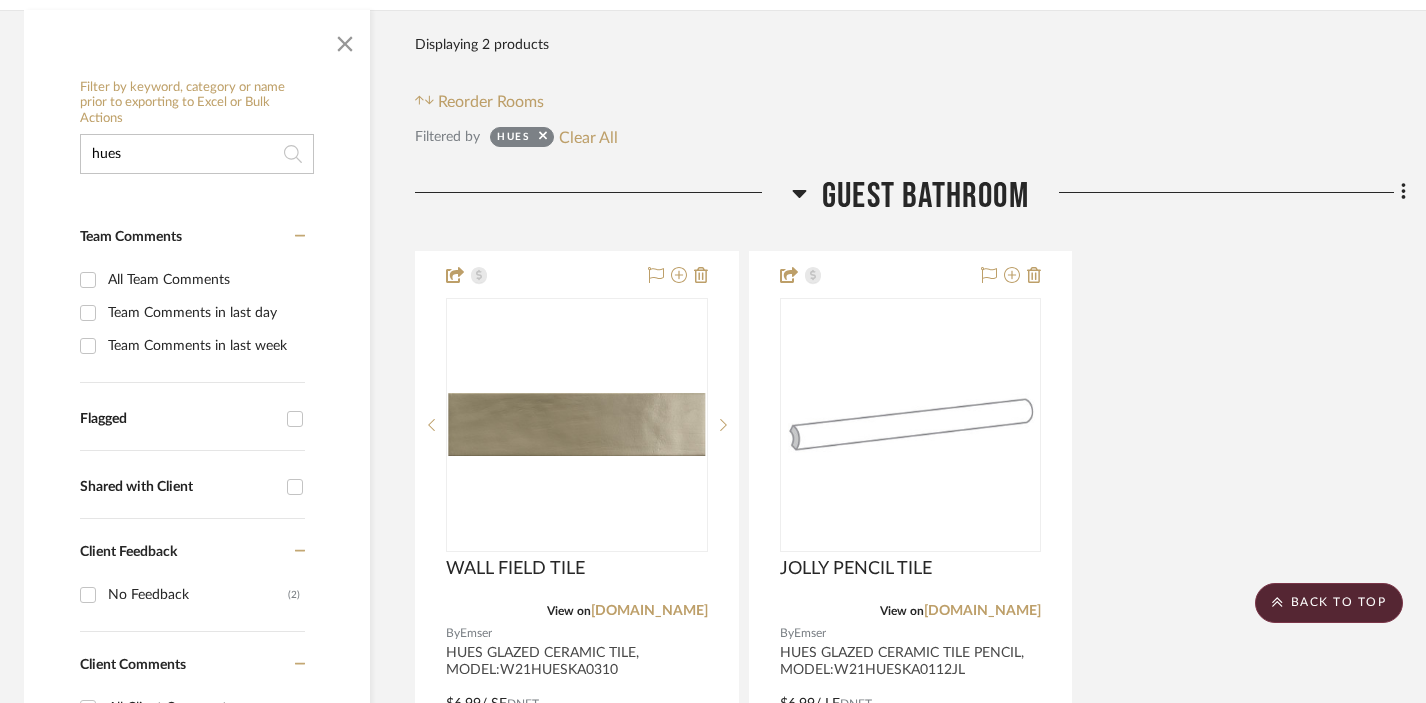 scroll, scrollTop: 309, scrollLeft: 6, axis: both 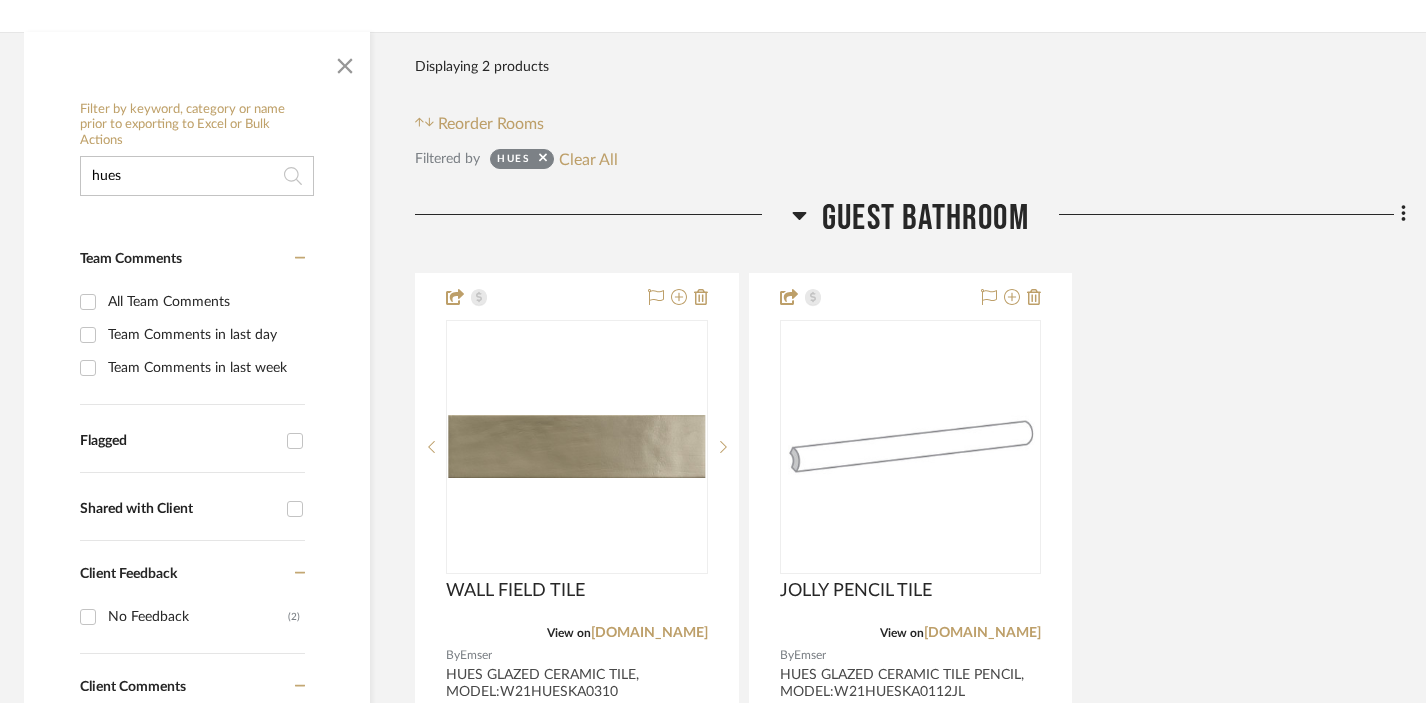 drag, startPoint x: 202, startPoint y: 175, endPoint x: 51, endPoint y: 154, distance: 152.45328 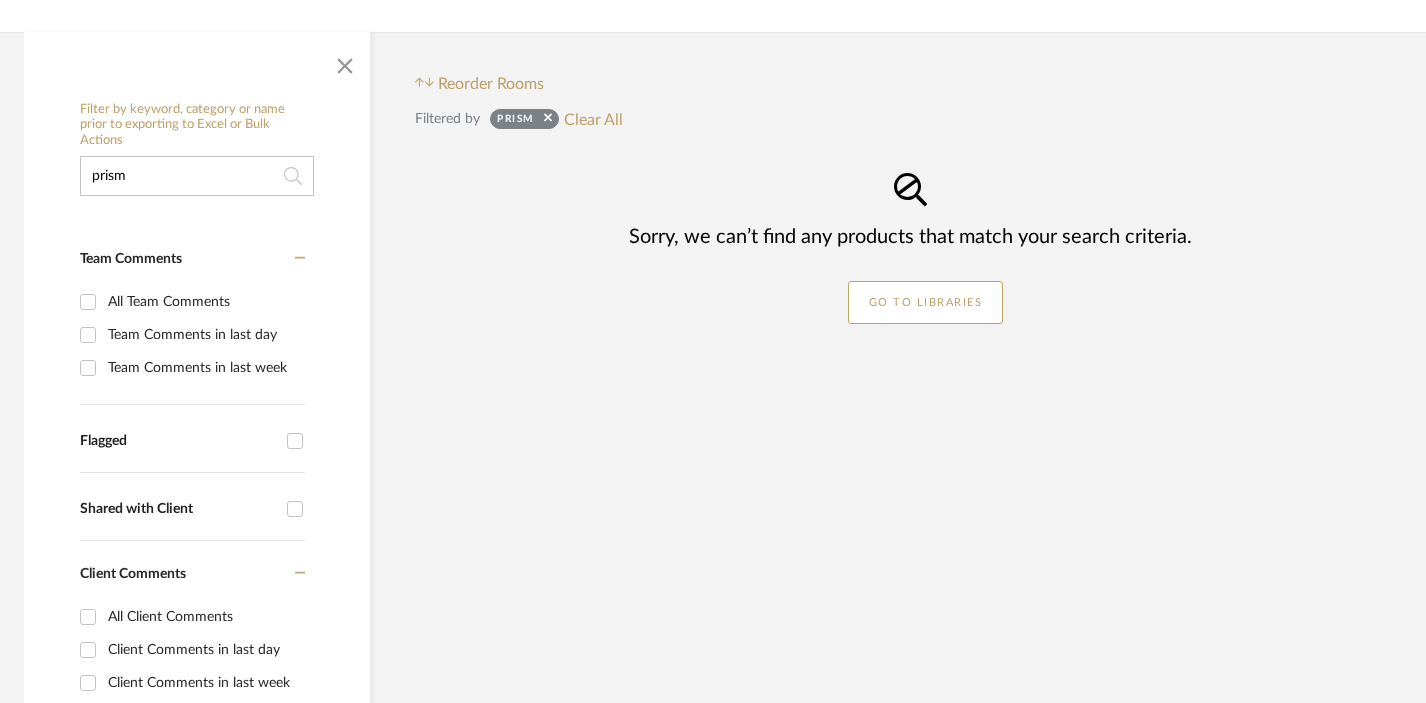 drag, startPoint x: 154, startPoint y: 183, endPoint x: 13, endPoint y: 162, distance: 142.55525 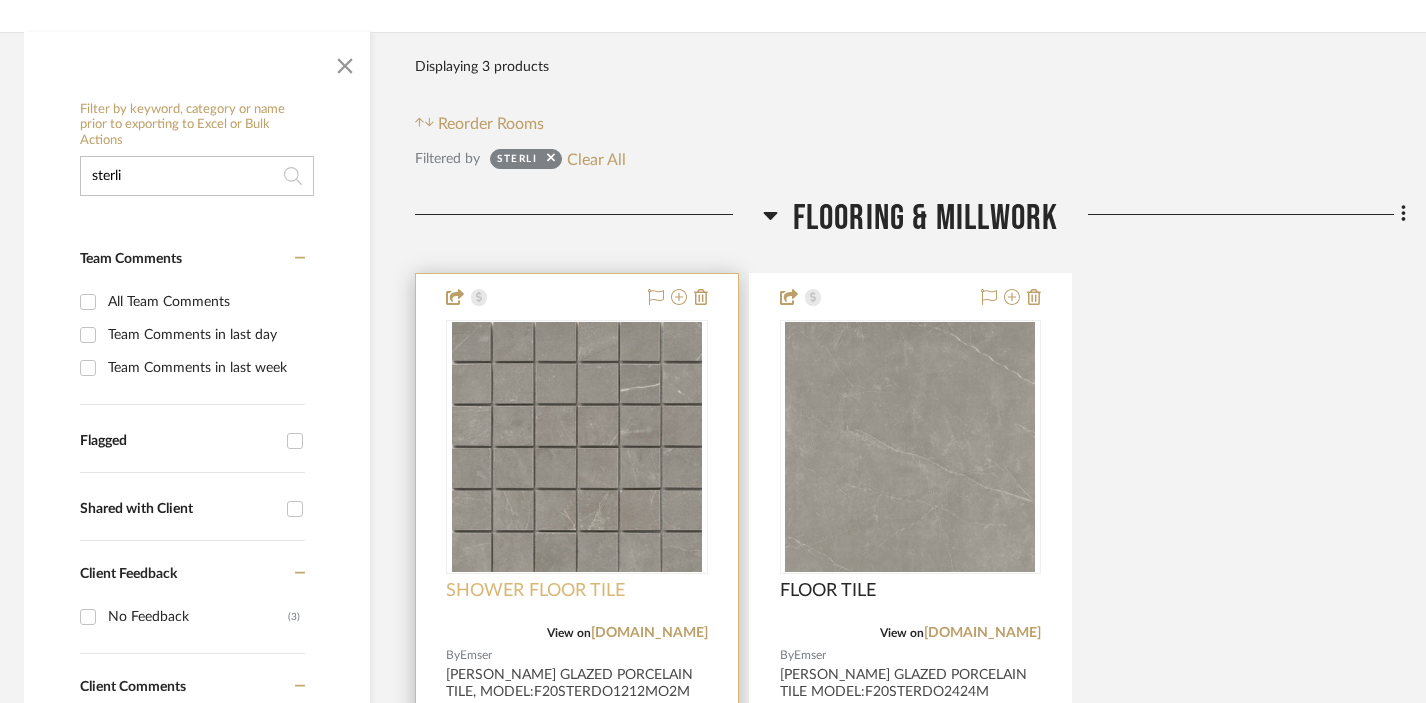 type on "sterli" 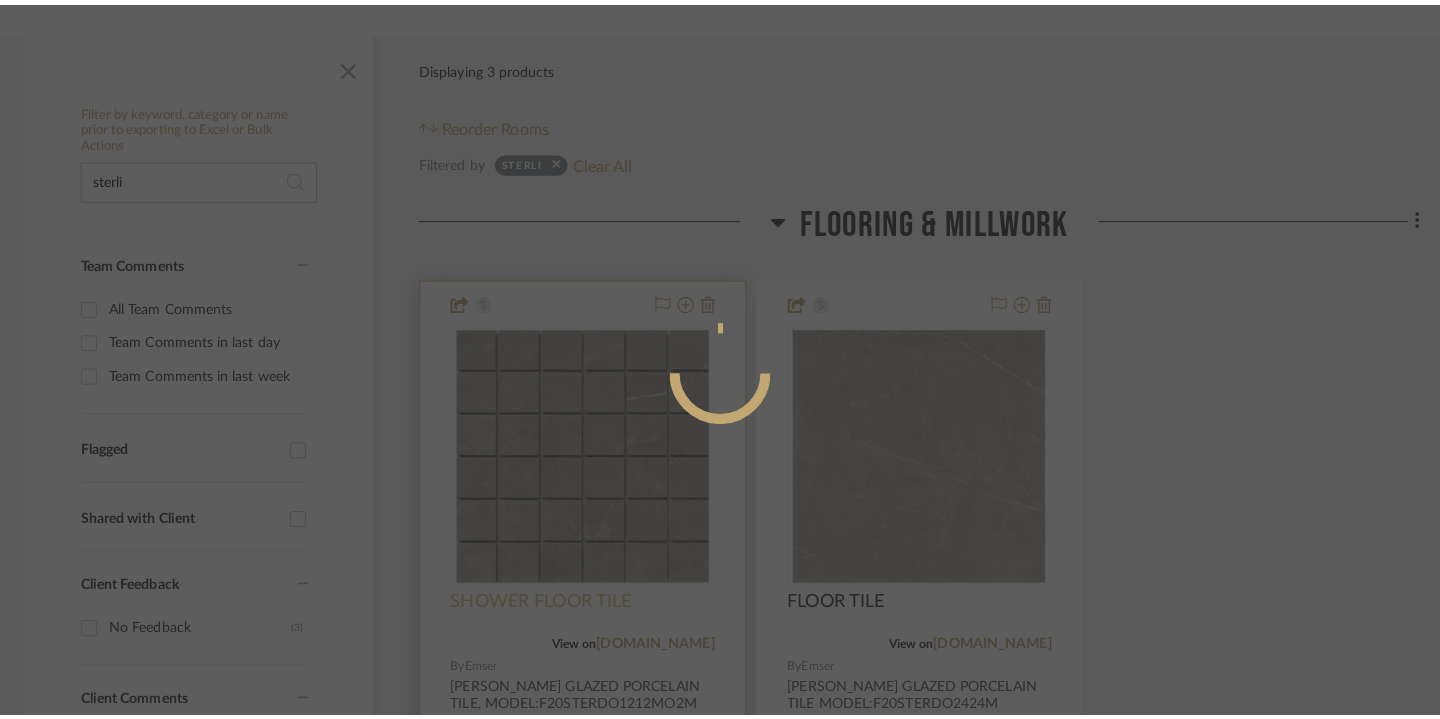 scroll, scrollTop: 0, scrollLeft: 0, axis: both 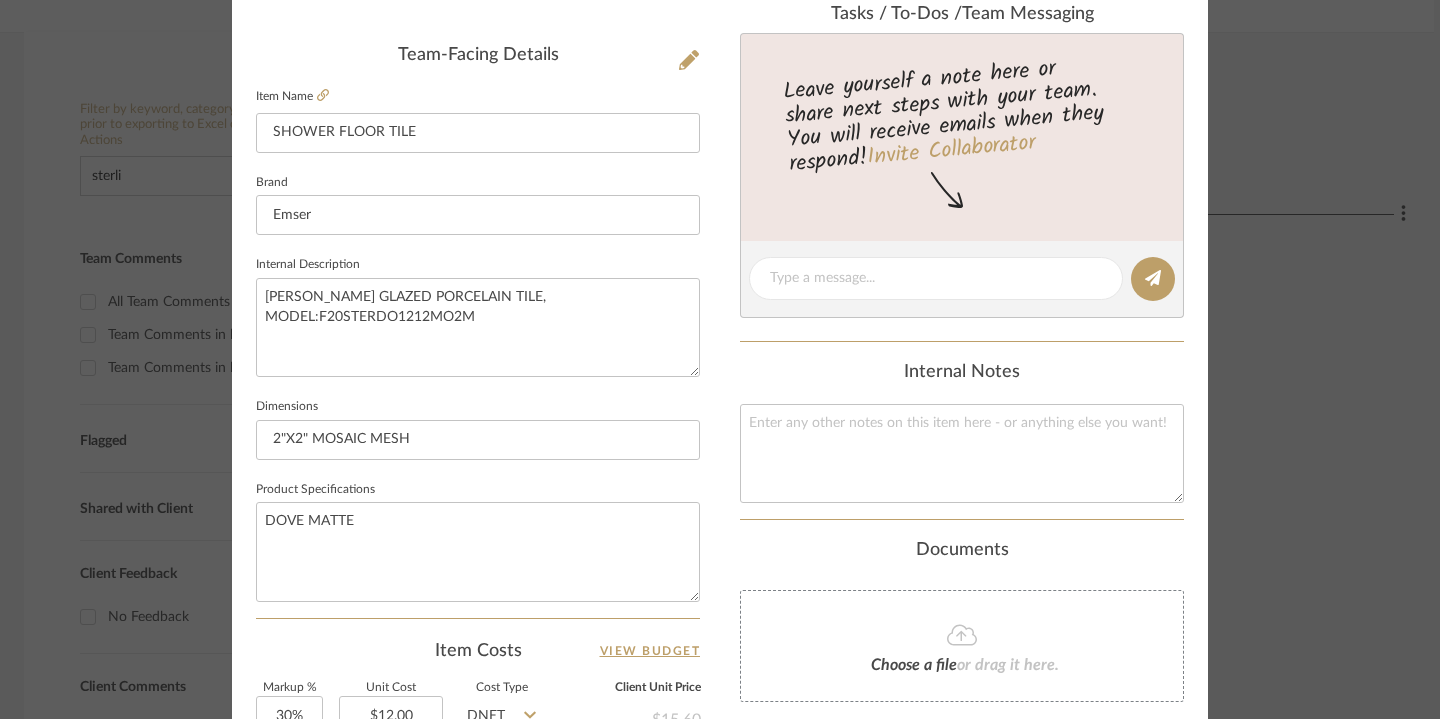 click at bounding box center (1175, -536) 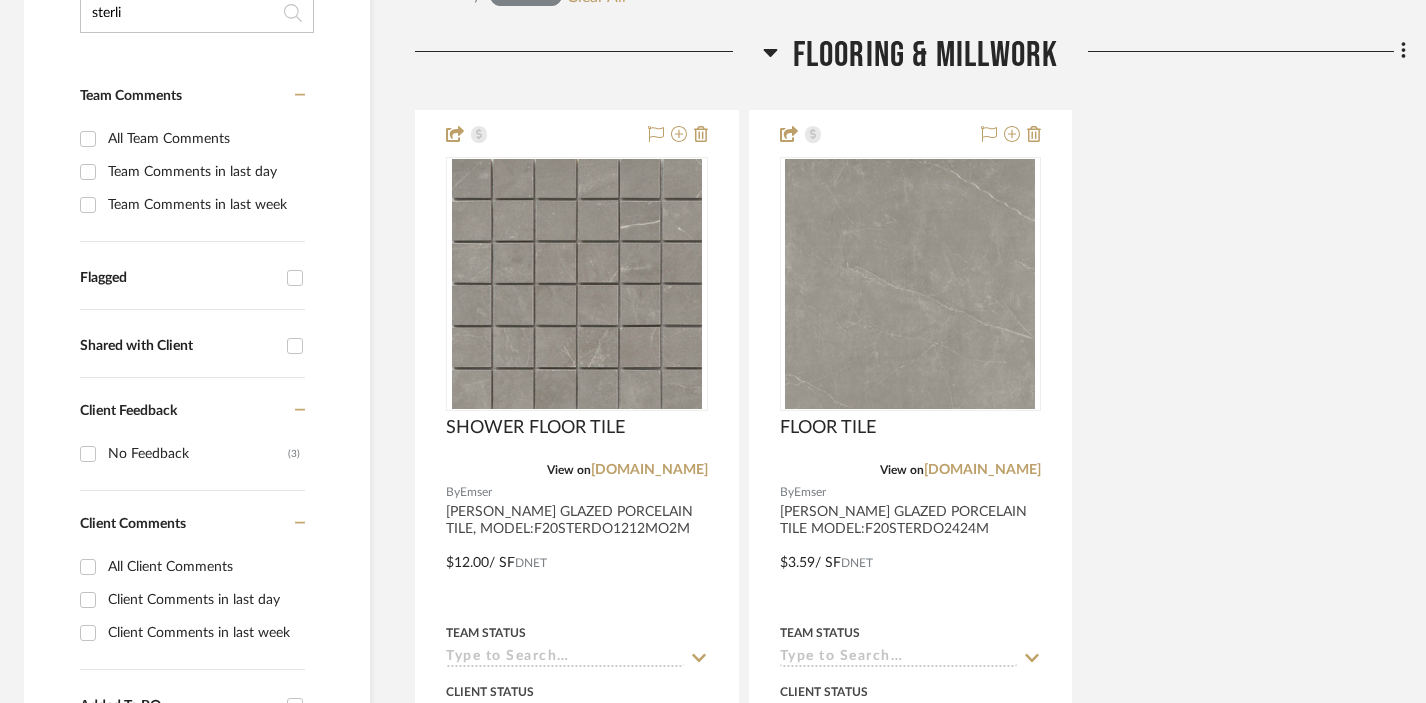 scroll, scrollTop: 478, scrollLeft: 8, axis: both 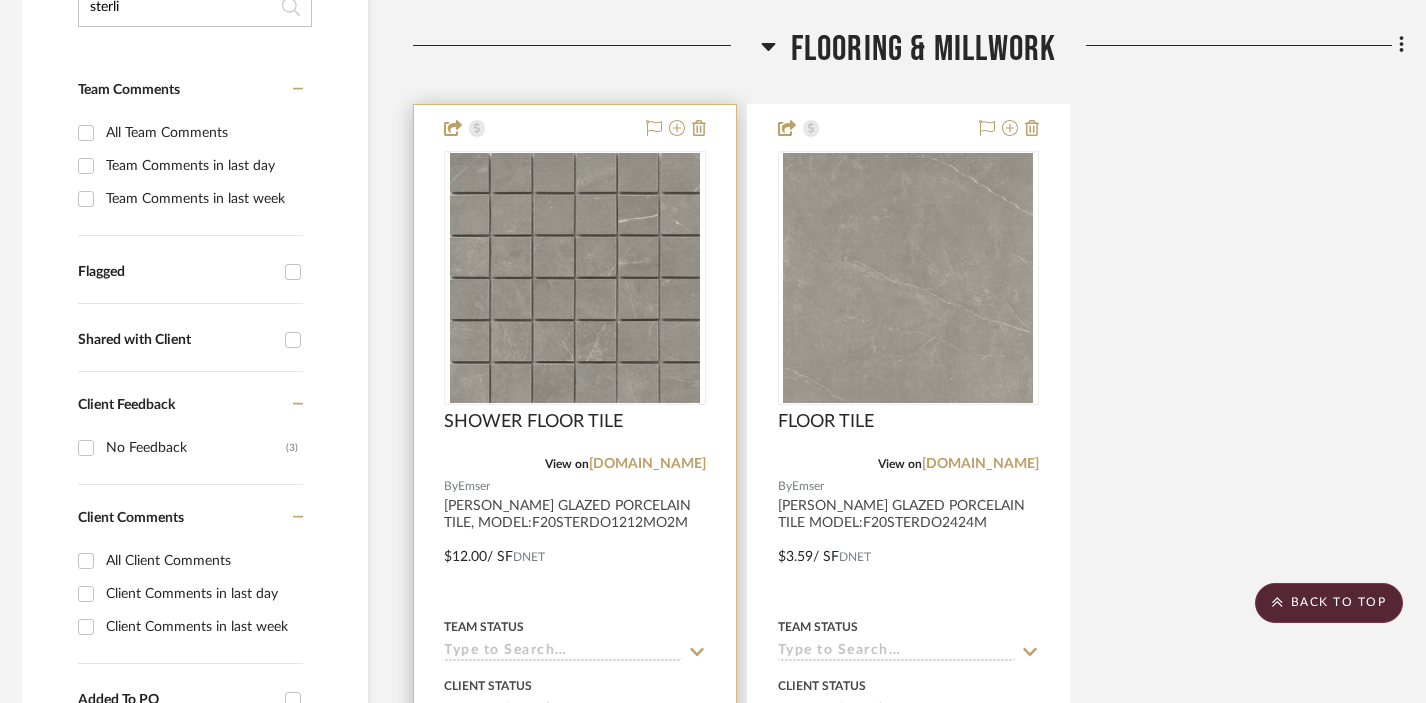 click at bounding box center [575, 542] 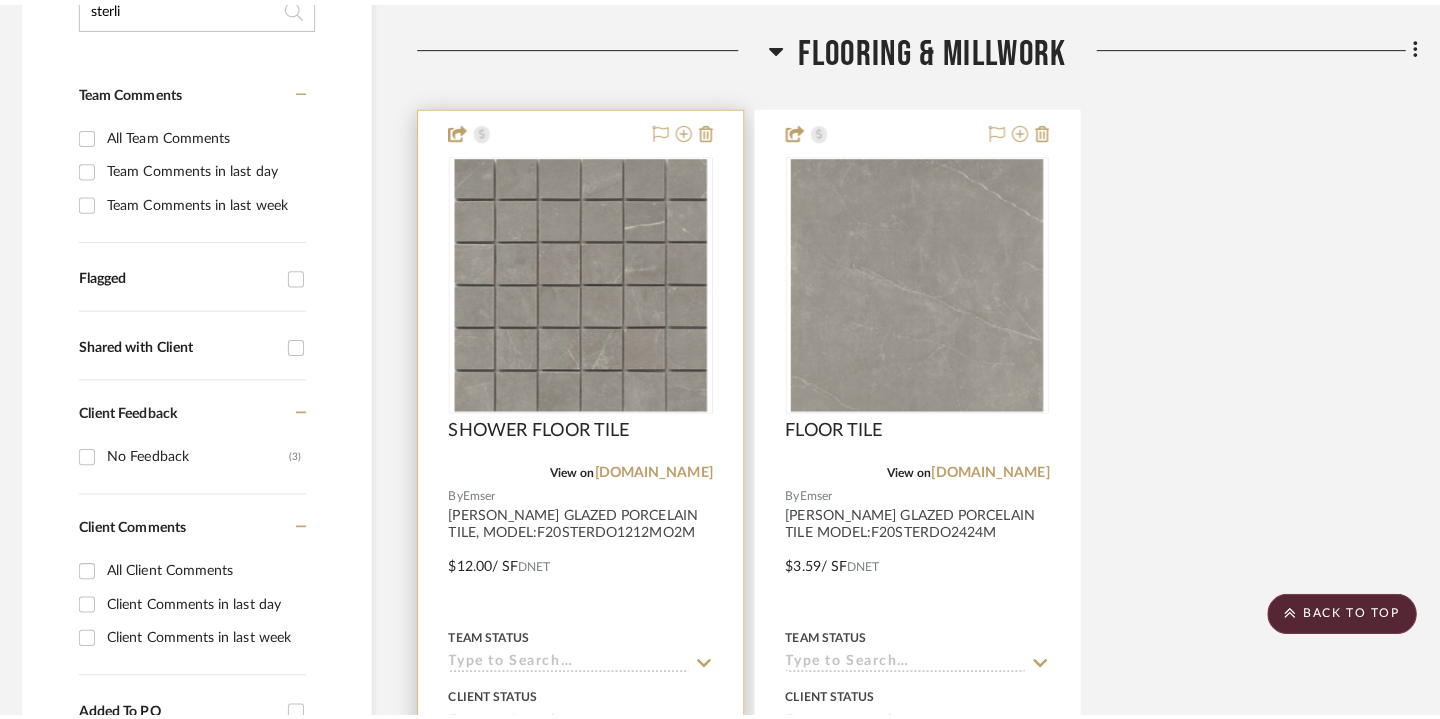 scroll, scrollTop: 0, scrollLeft: 0, axis: both 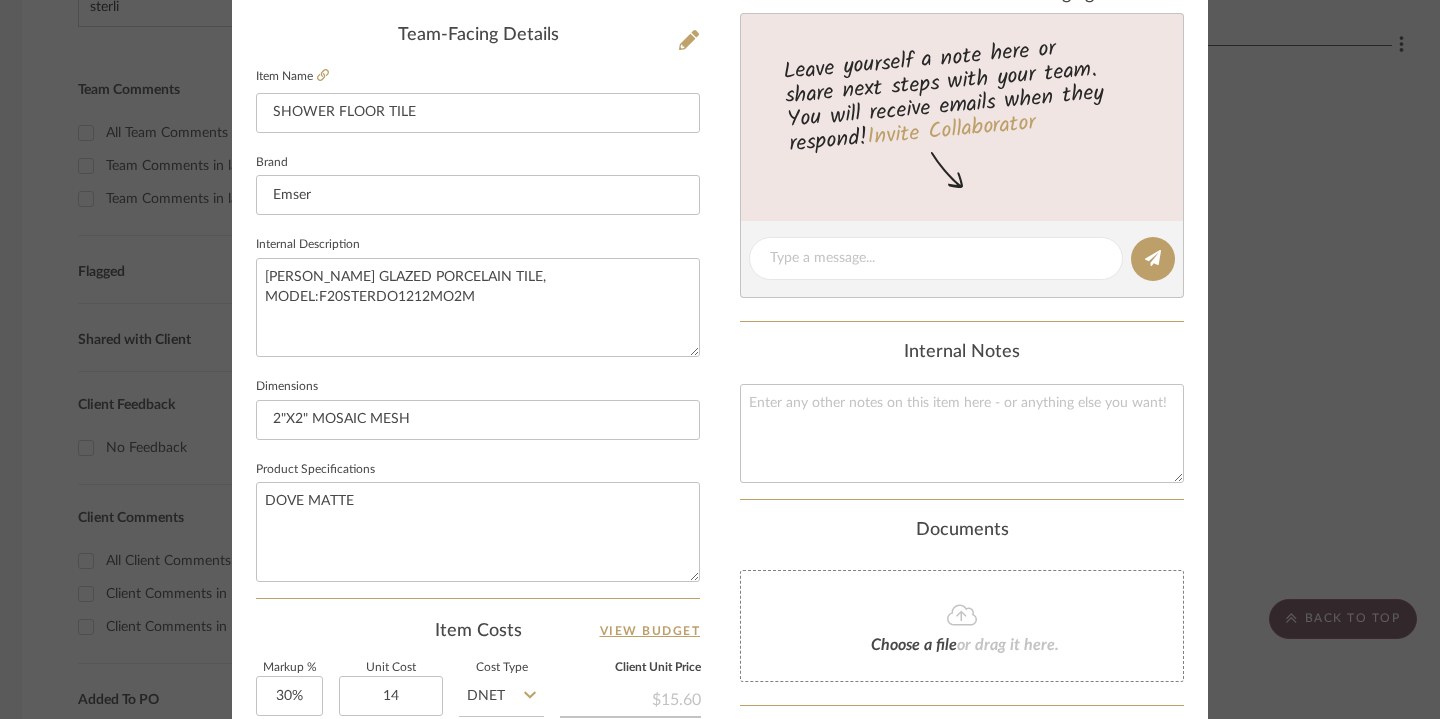 type on "$14.00" 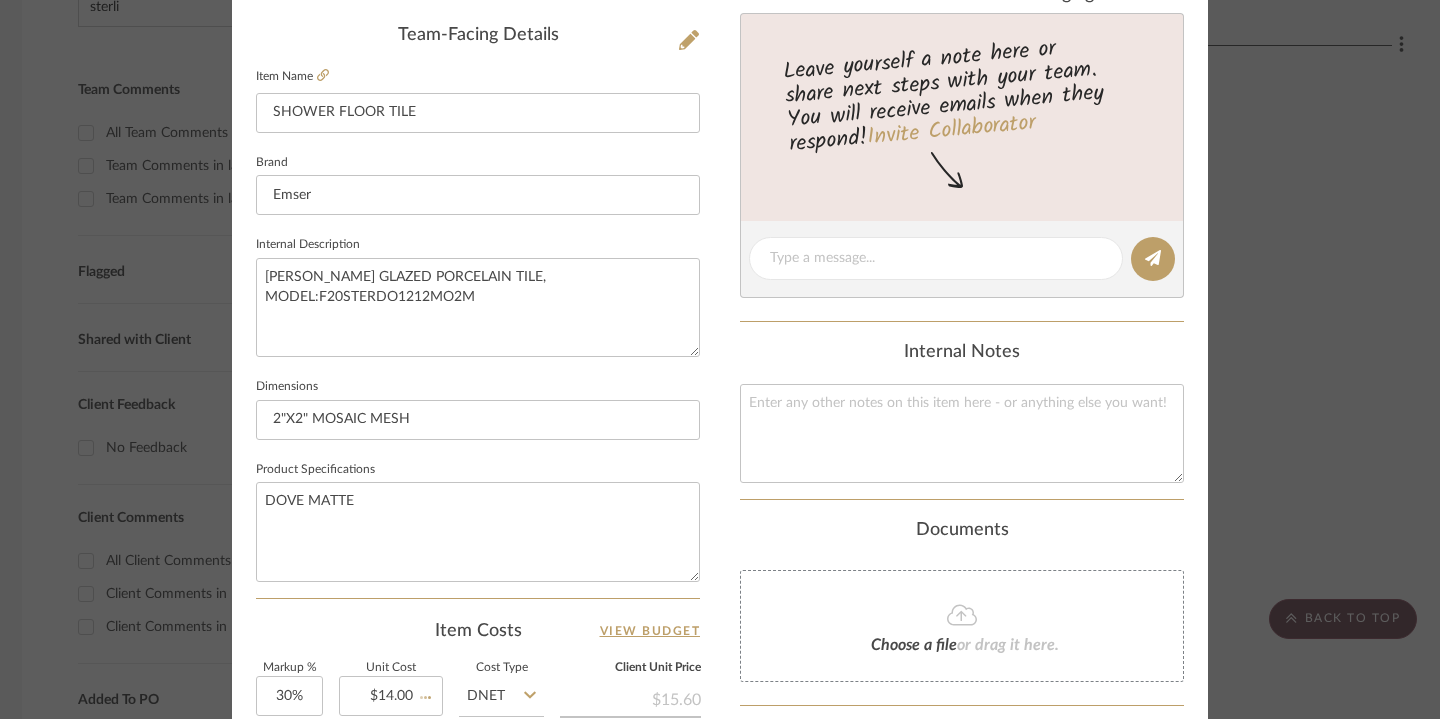 click on "Item Costs   View Budget" 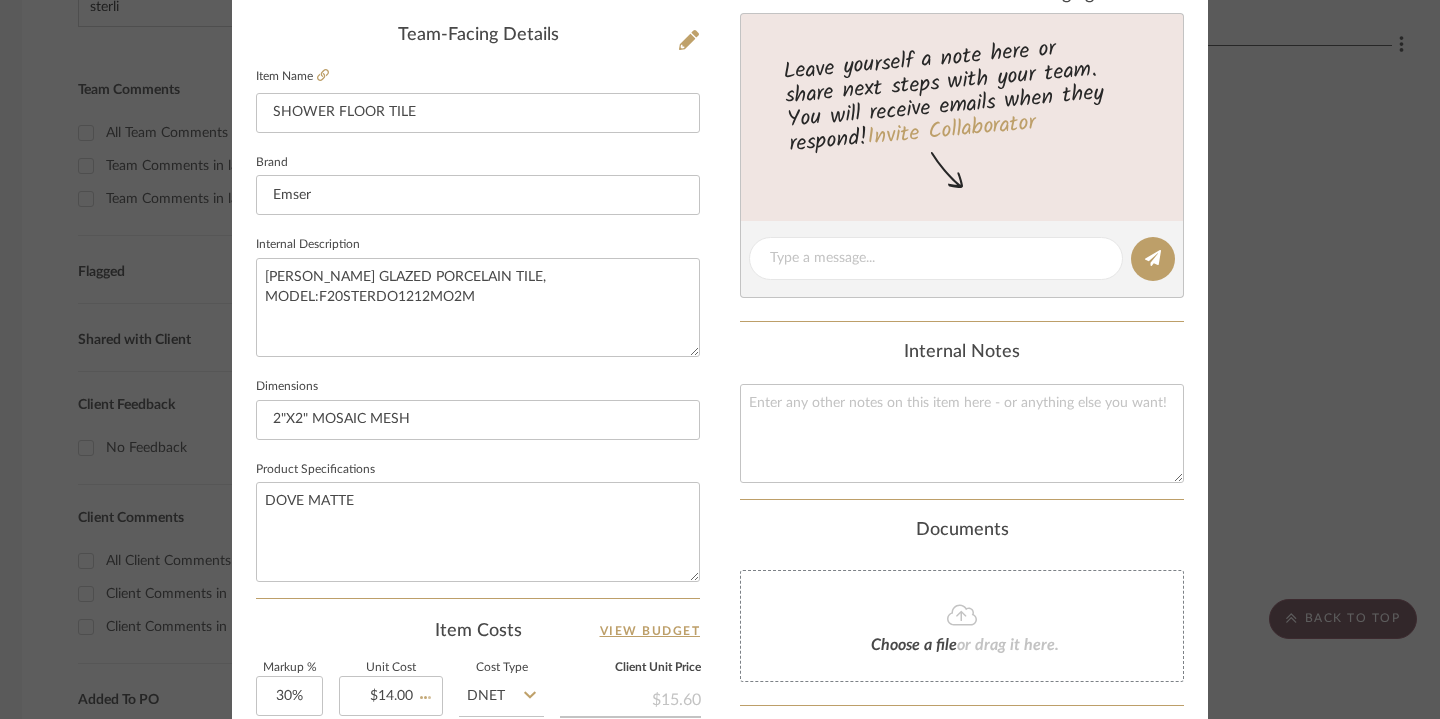 type on "$40.95" 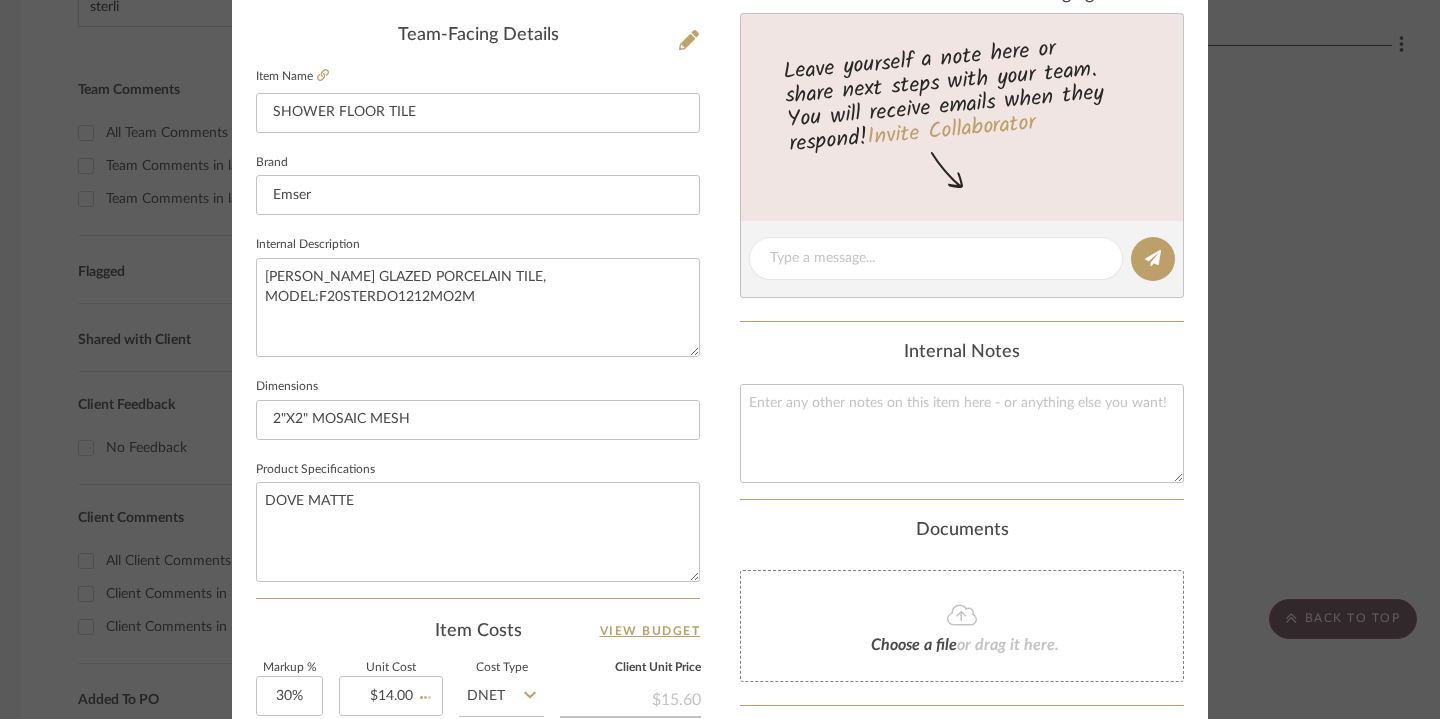 type 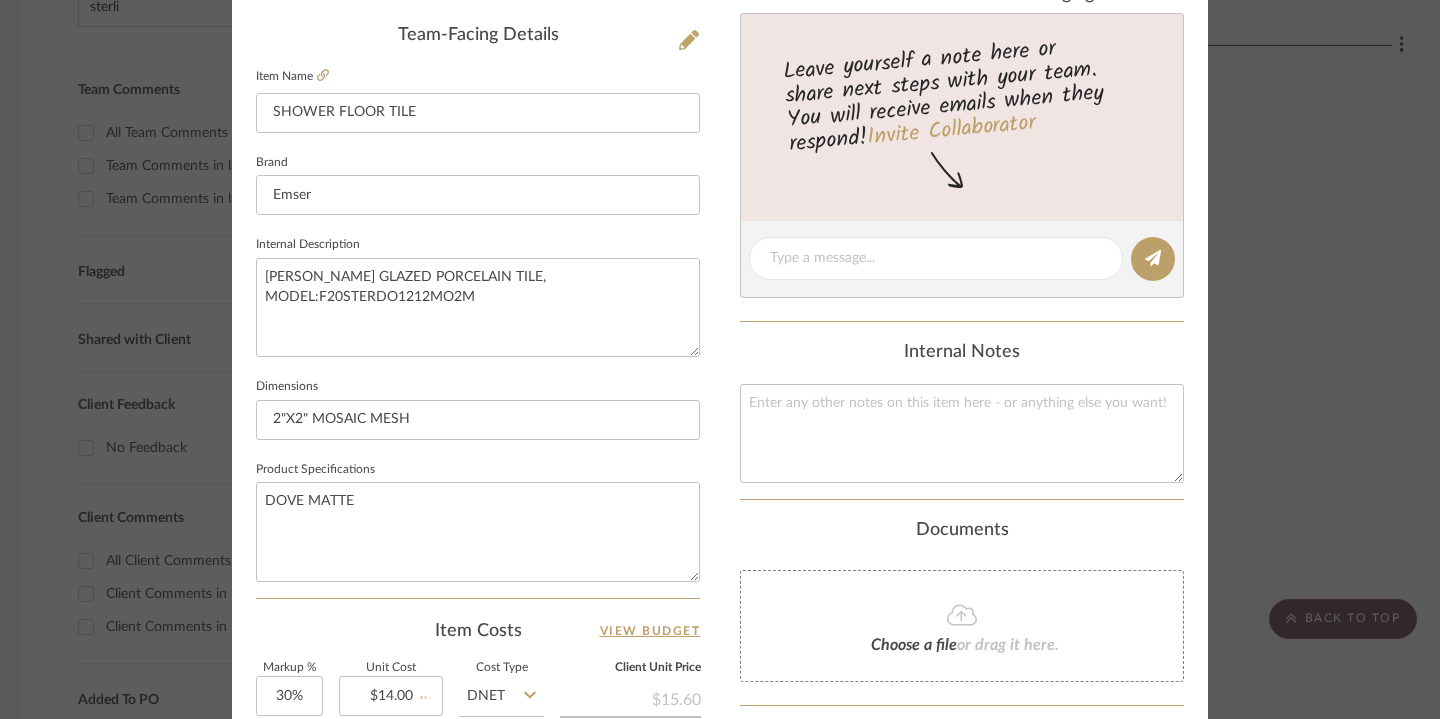 type 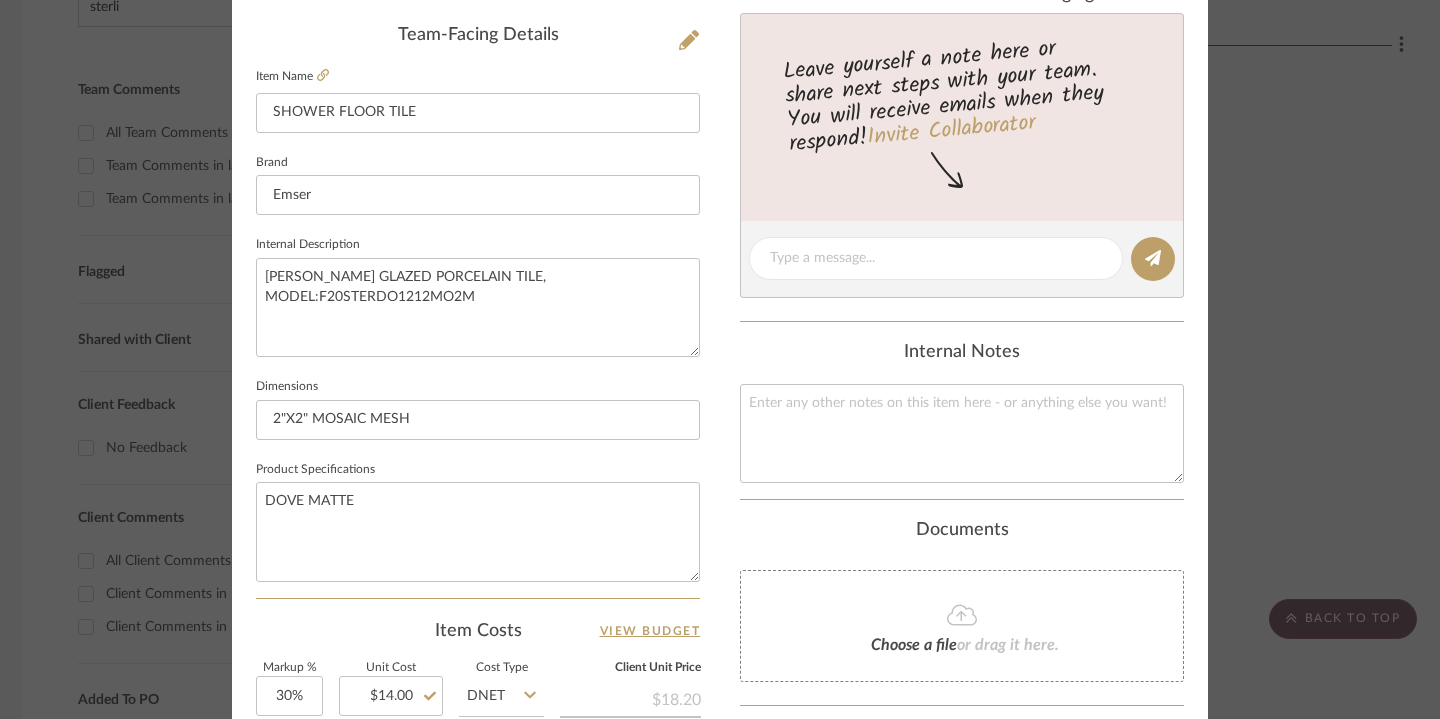 click at bounding box center (1175, -556) 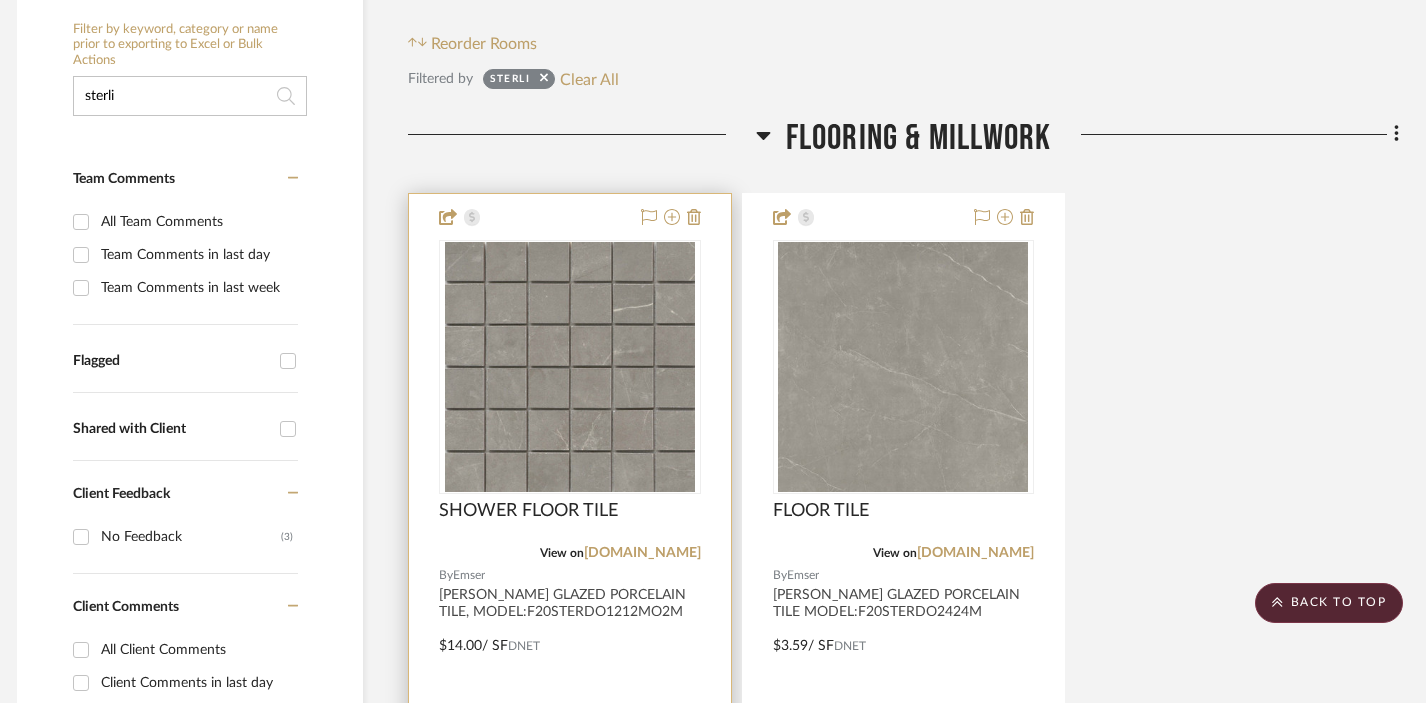 scroll, scrollTop: 319, scrollLeft: 13, axis: both 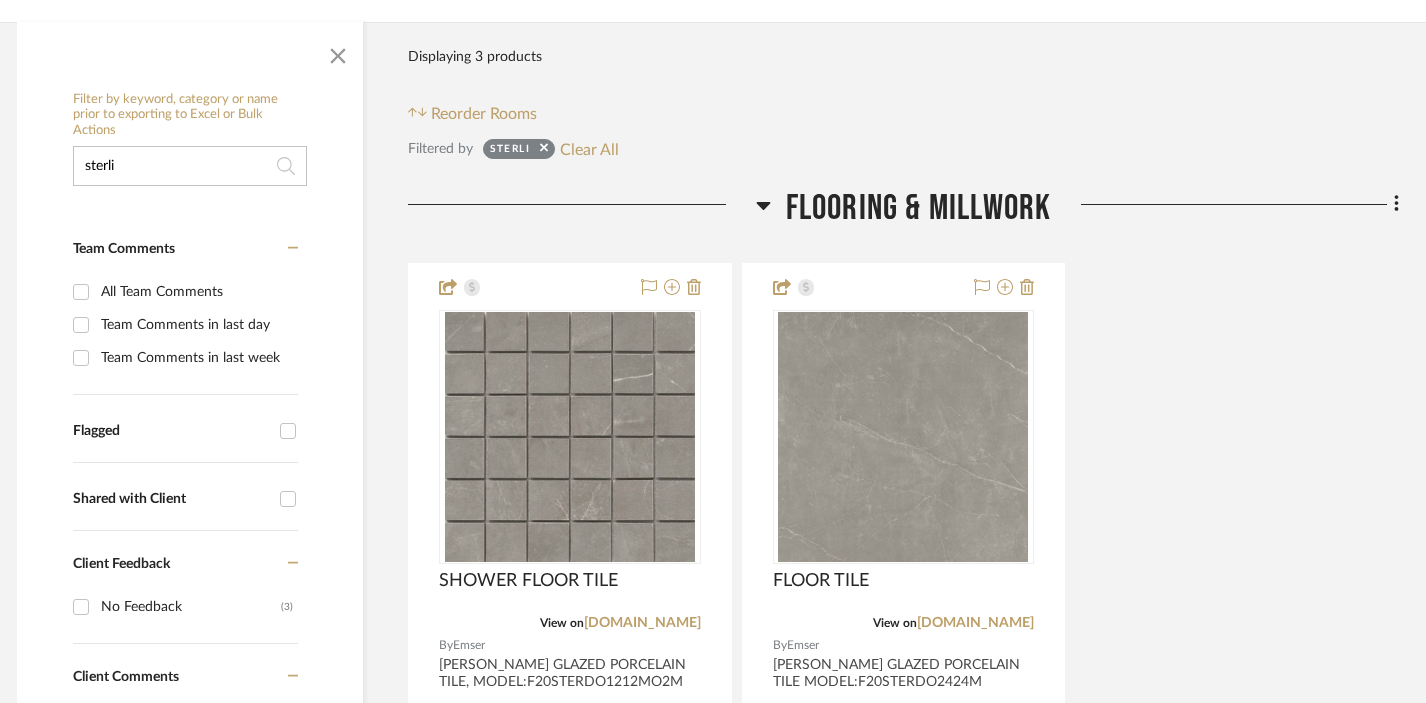 drag, startPoint x: 207, startPoint y: 162, endPoint x: 70, endPoint y: 155, distance: 137.17871 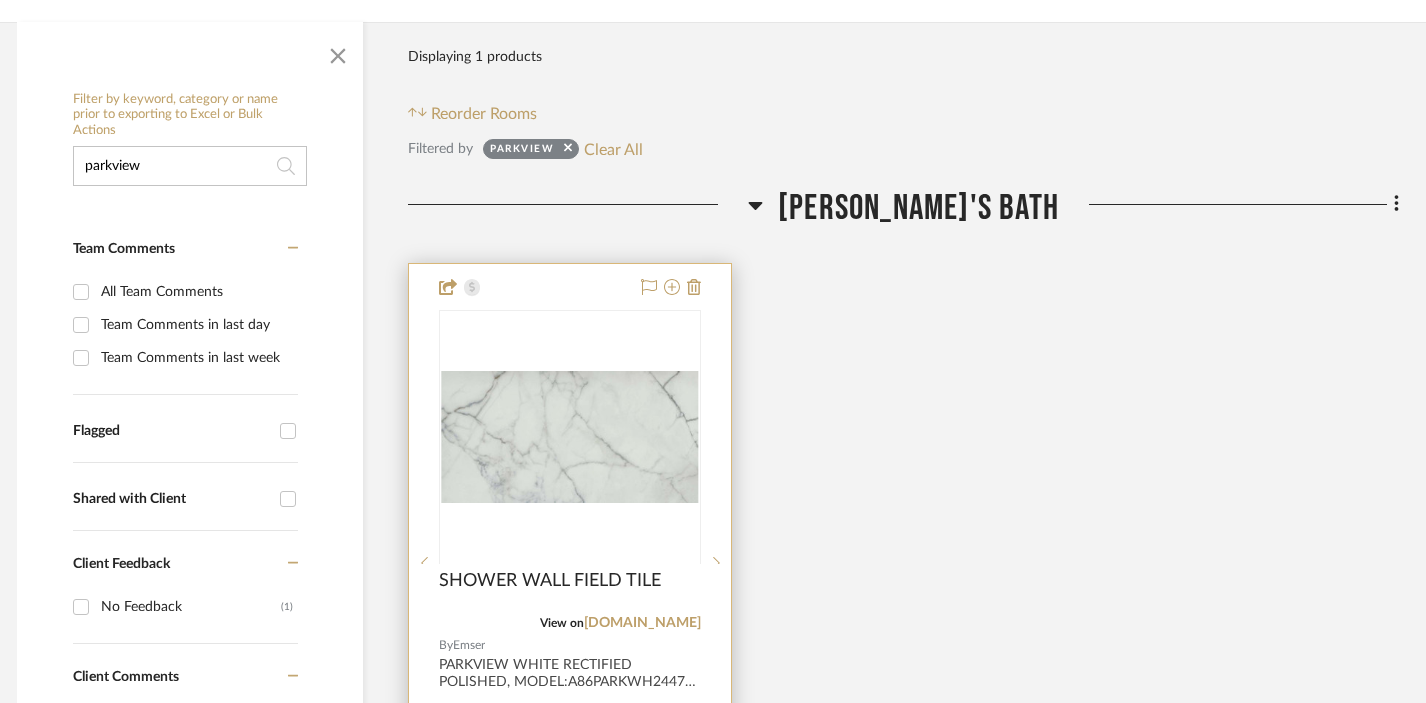 click at bounding box center (570, 563) 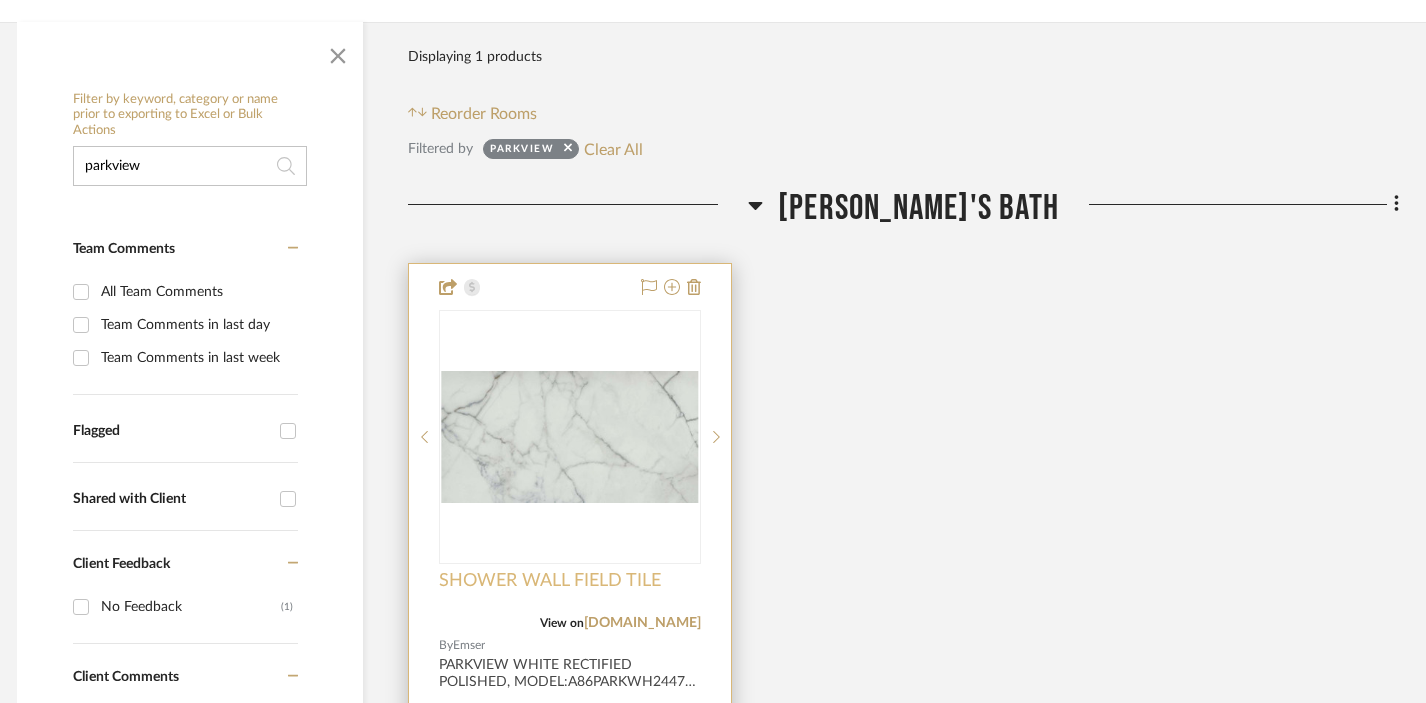click on "SHOWER WALL FIELD TILE" at bounding box center [550, 581] 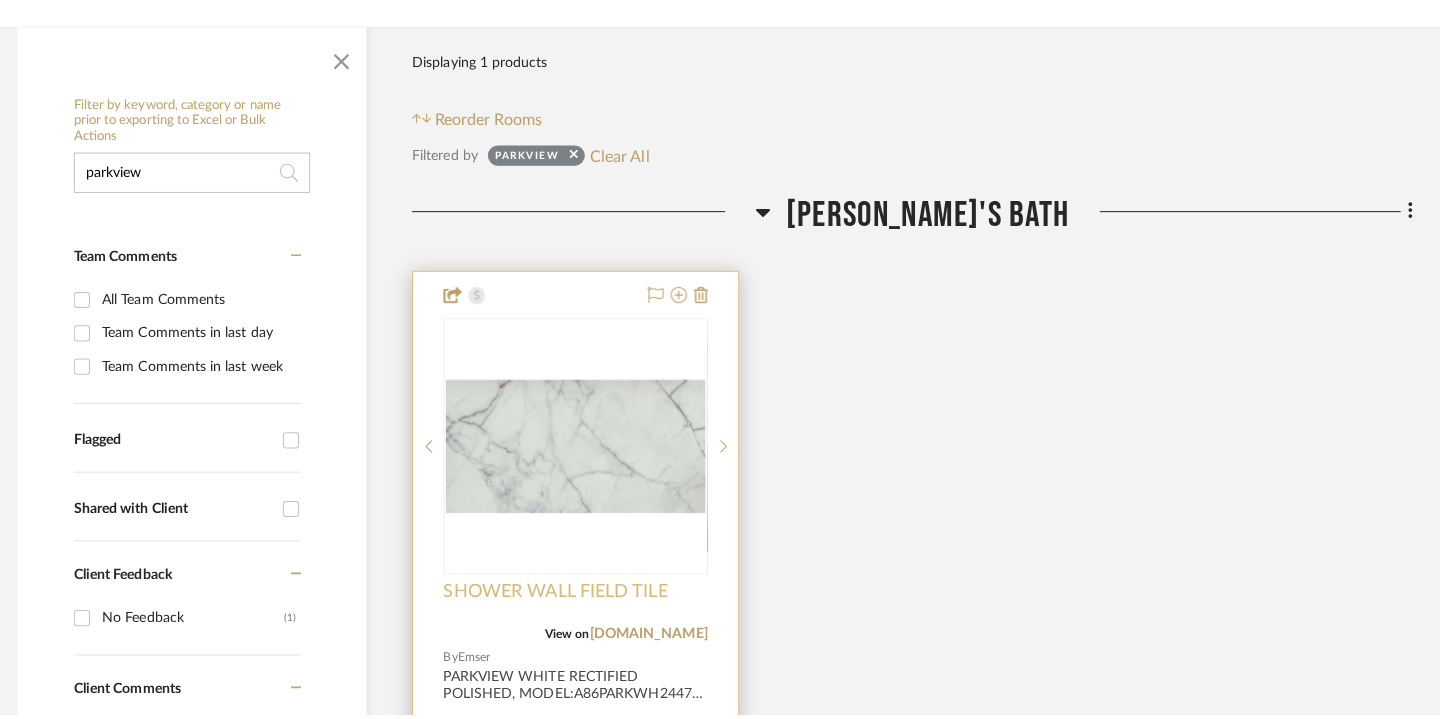 scroll, scrollTop: 0, scrollLeft: 0, axis: both 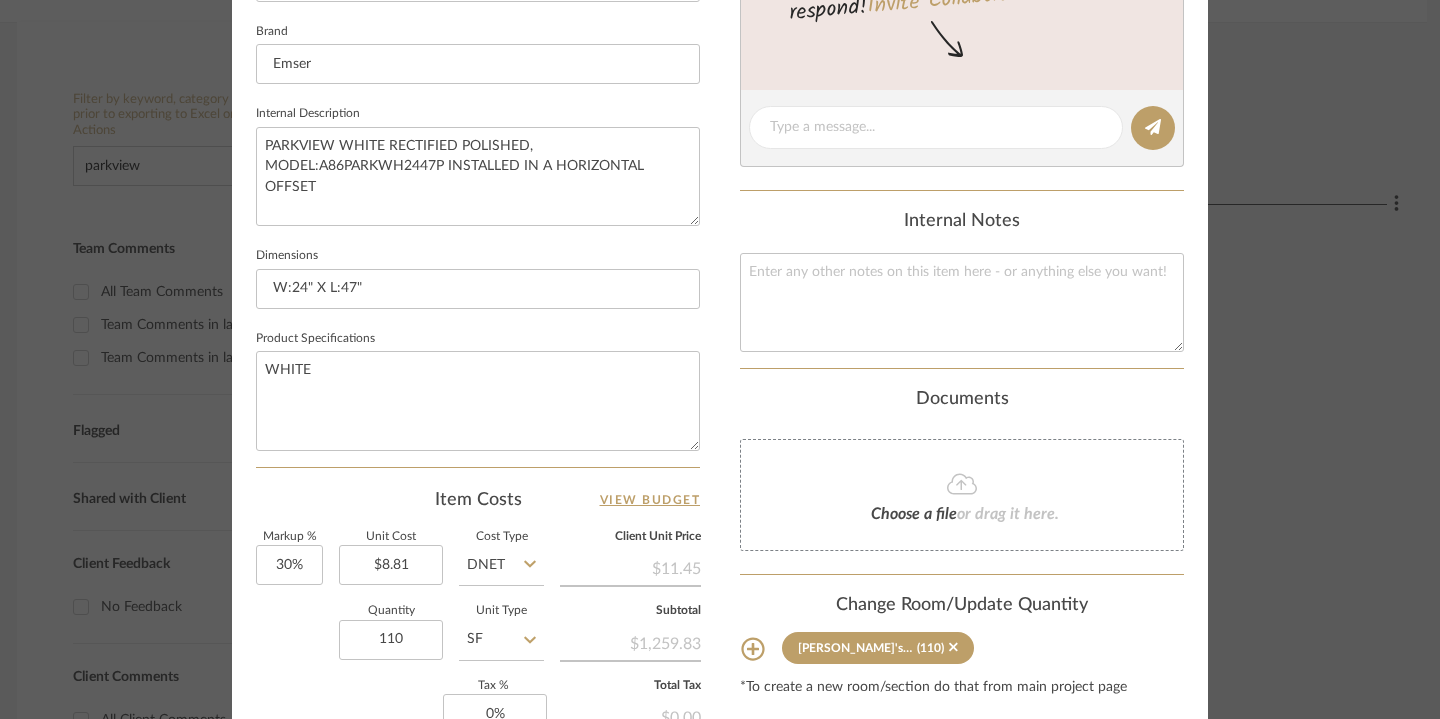 click at bounding box center [1175, -687] 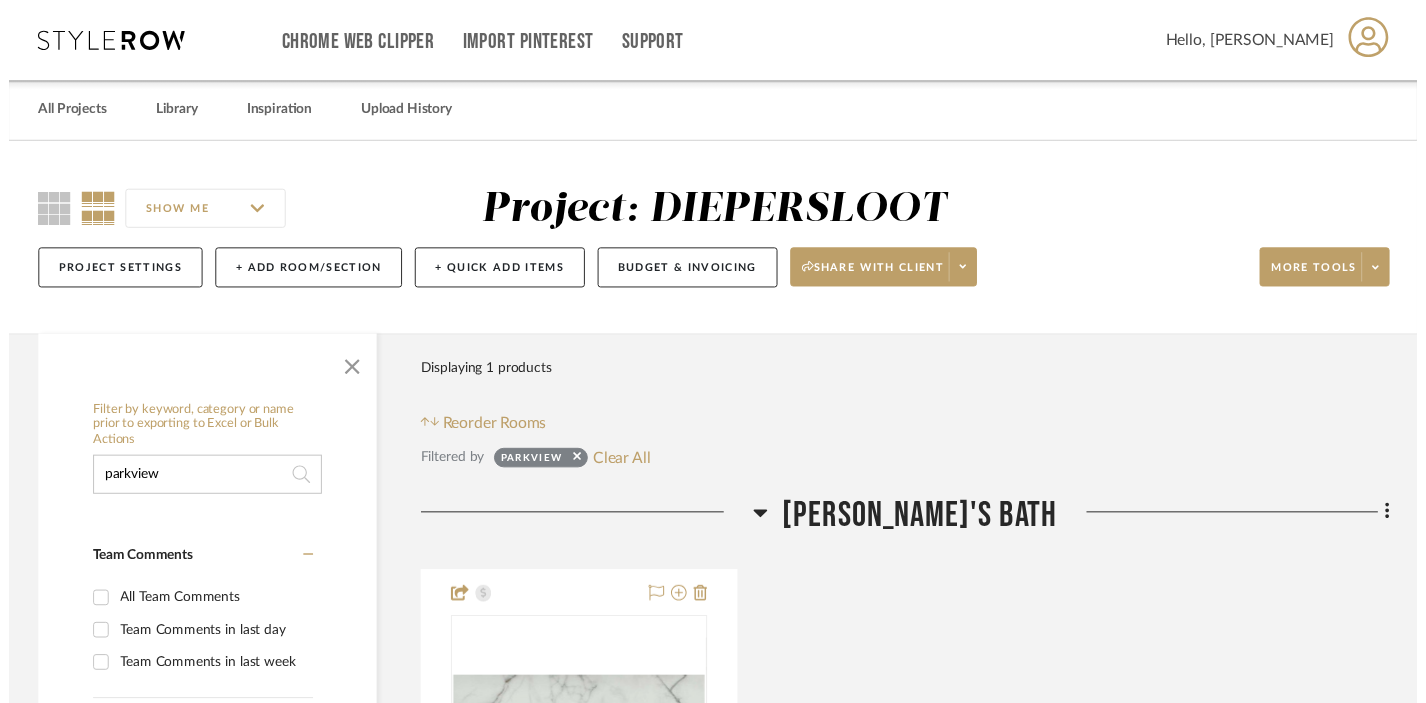 scroll, scrollTop: 319, scrollLeft: 13, axis: both 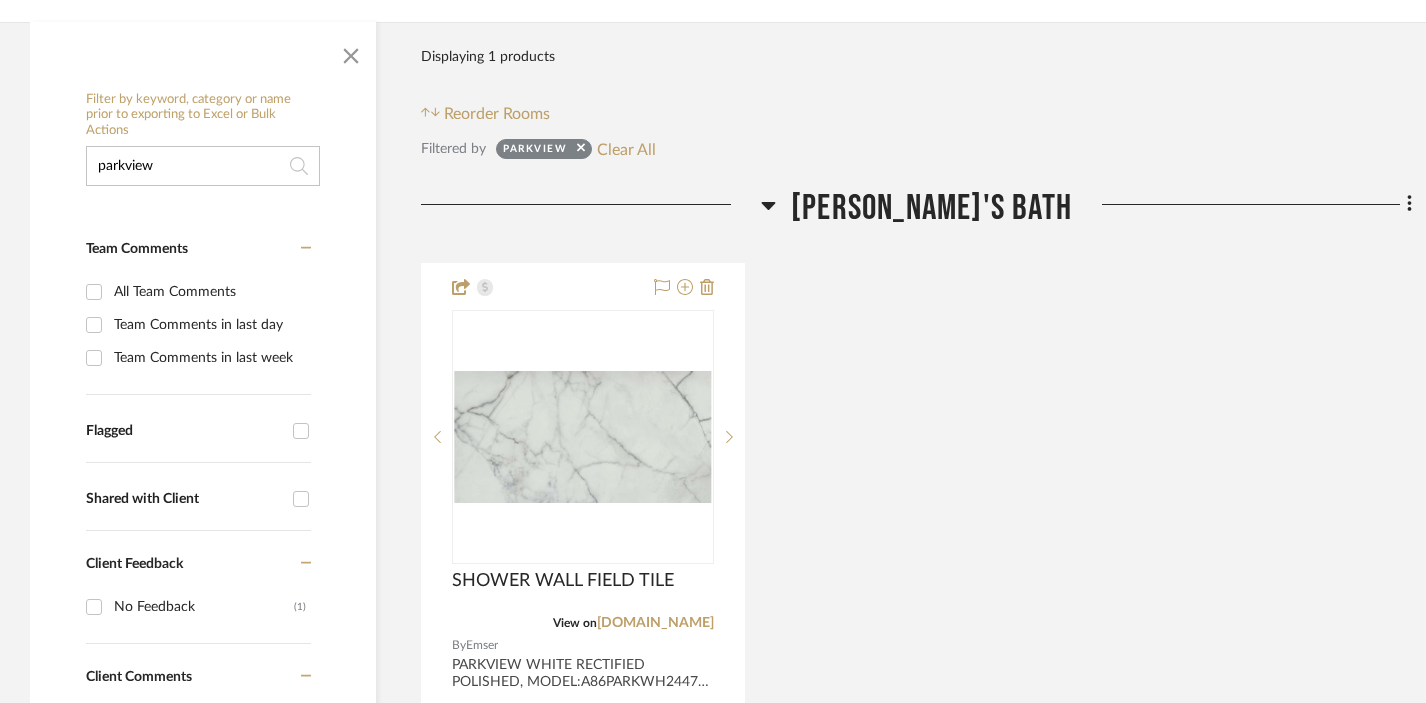 drag, startPoint x: 219, startPoint y: 163, endPoint x: 0, endPoint y: 155, distance: 219.14607 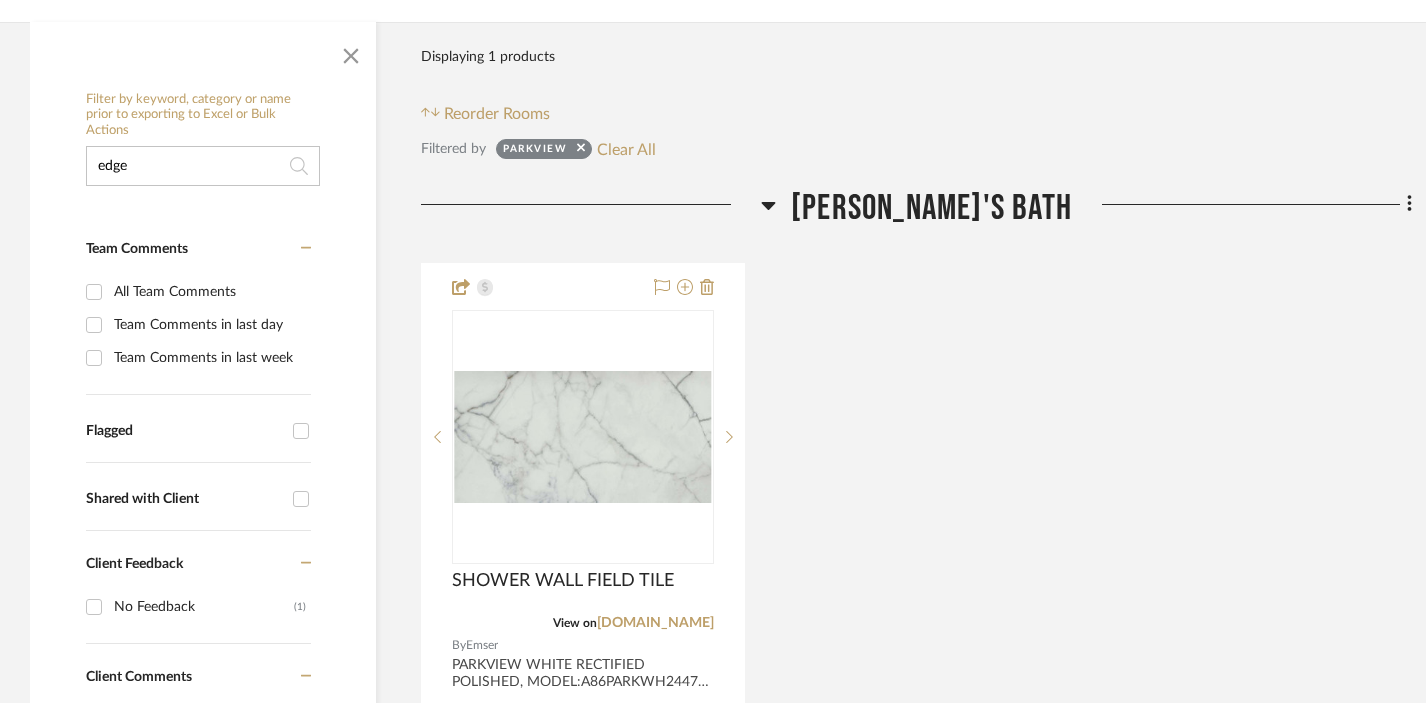 type on "edge" 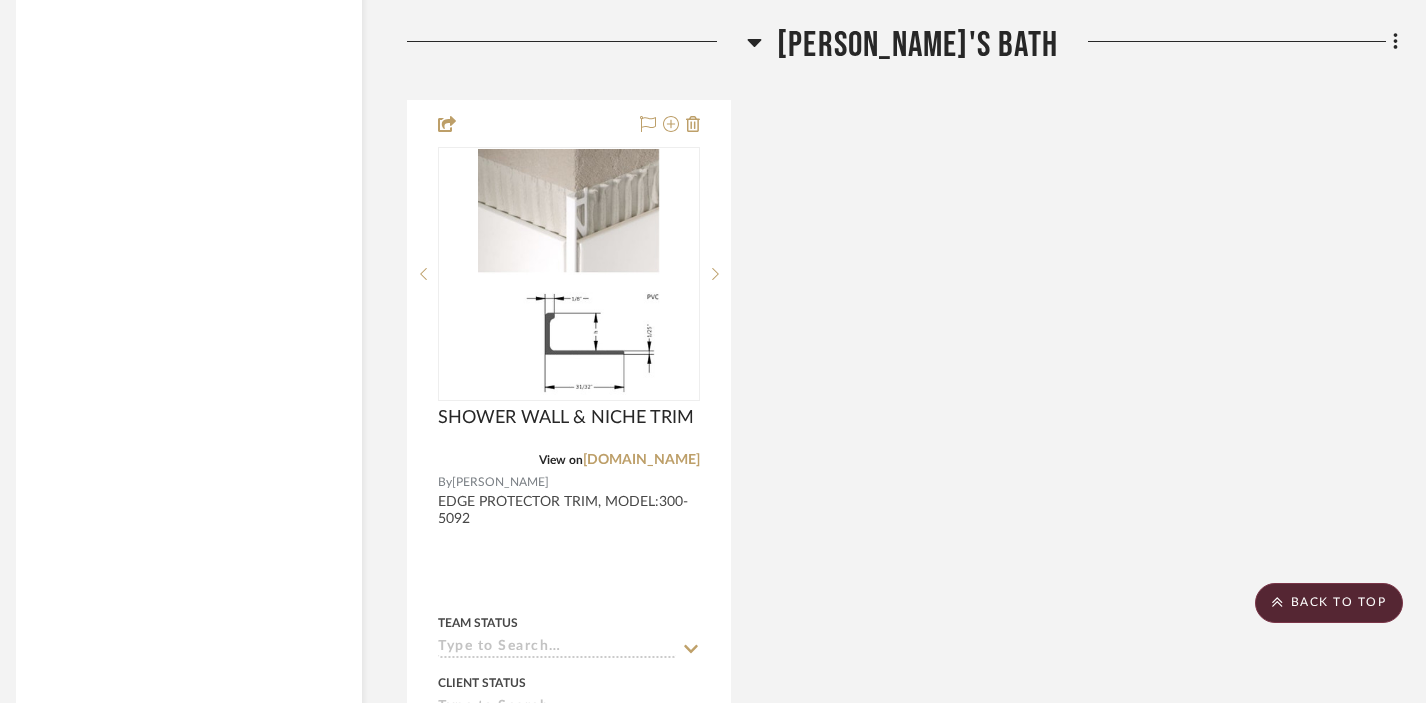 scroll, scrollTop: 9285, scrollLeft: 14, axis: both 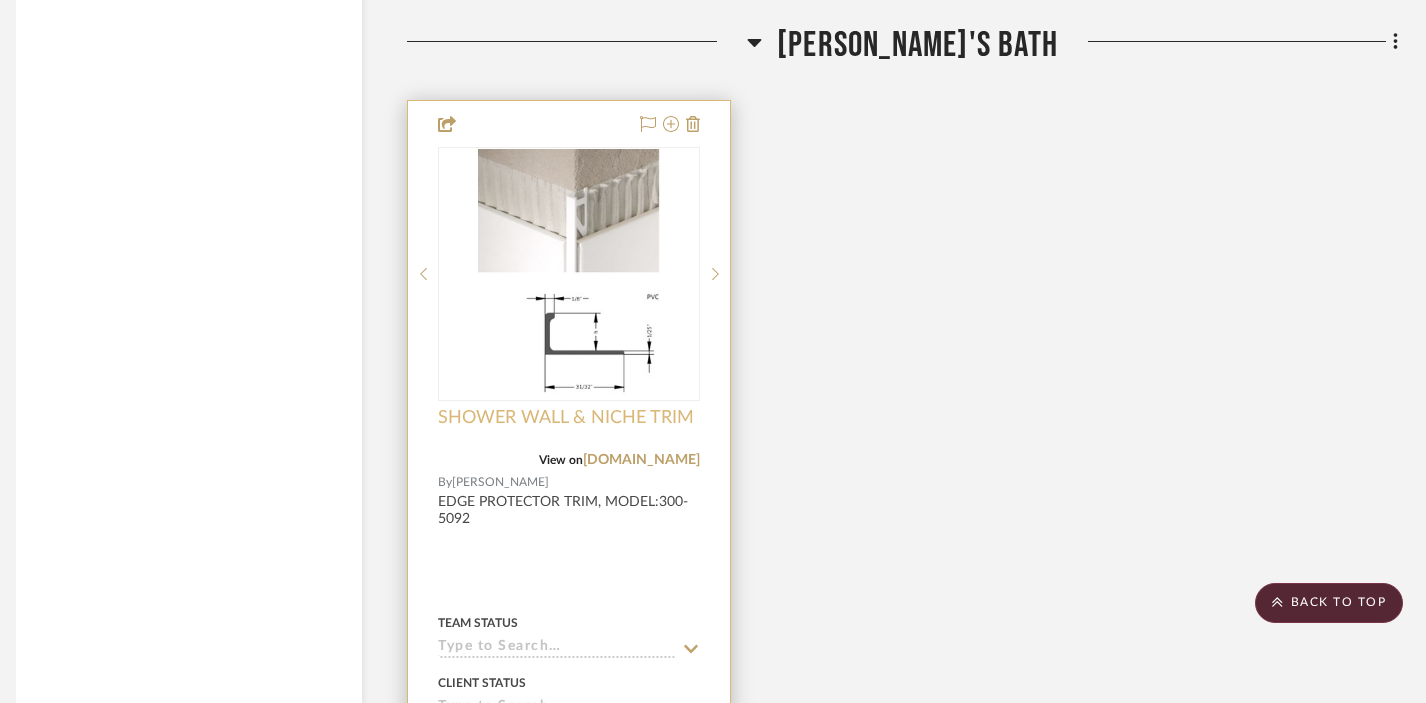 click on "SHOWER WALL & NICHE TRIM" at bounding box center (566, 418) 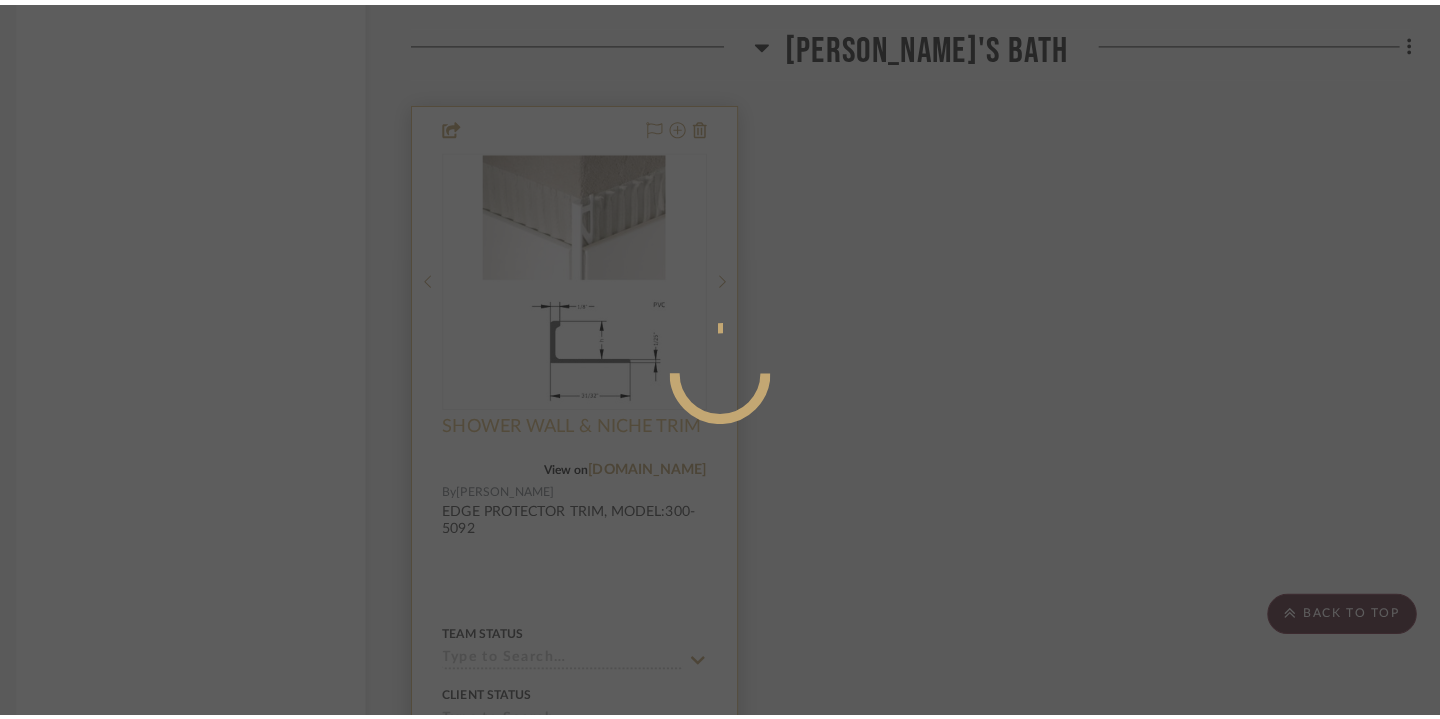 scroll, scrollTop: 0, scrollLeft: 0, axis: both 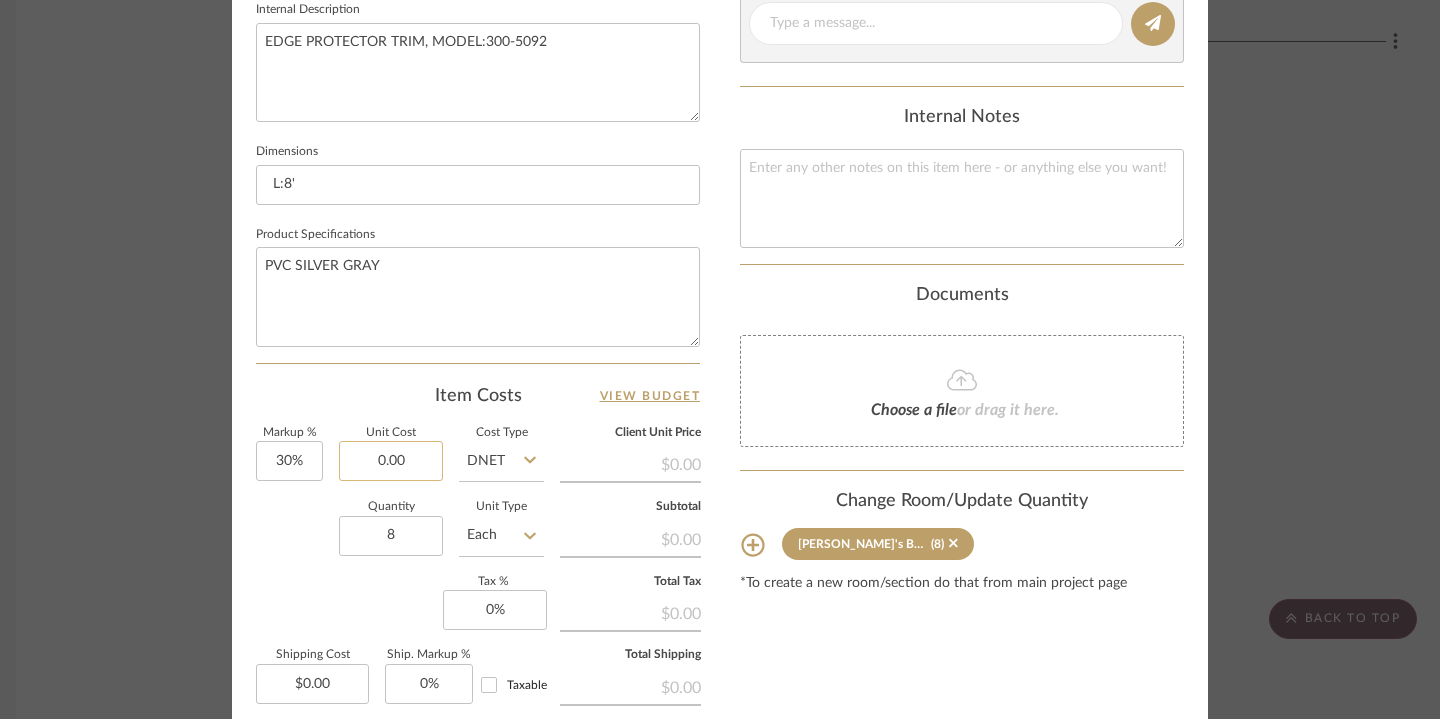drag, startPoint x: 418, startPoint y: 465, endPoint x: 369, endPoint y: 462, distance: 49.09175 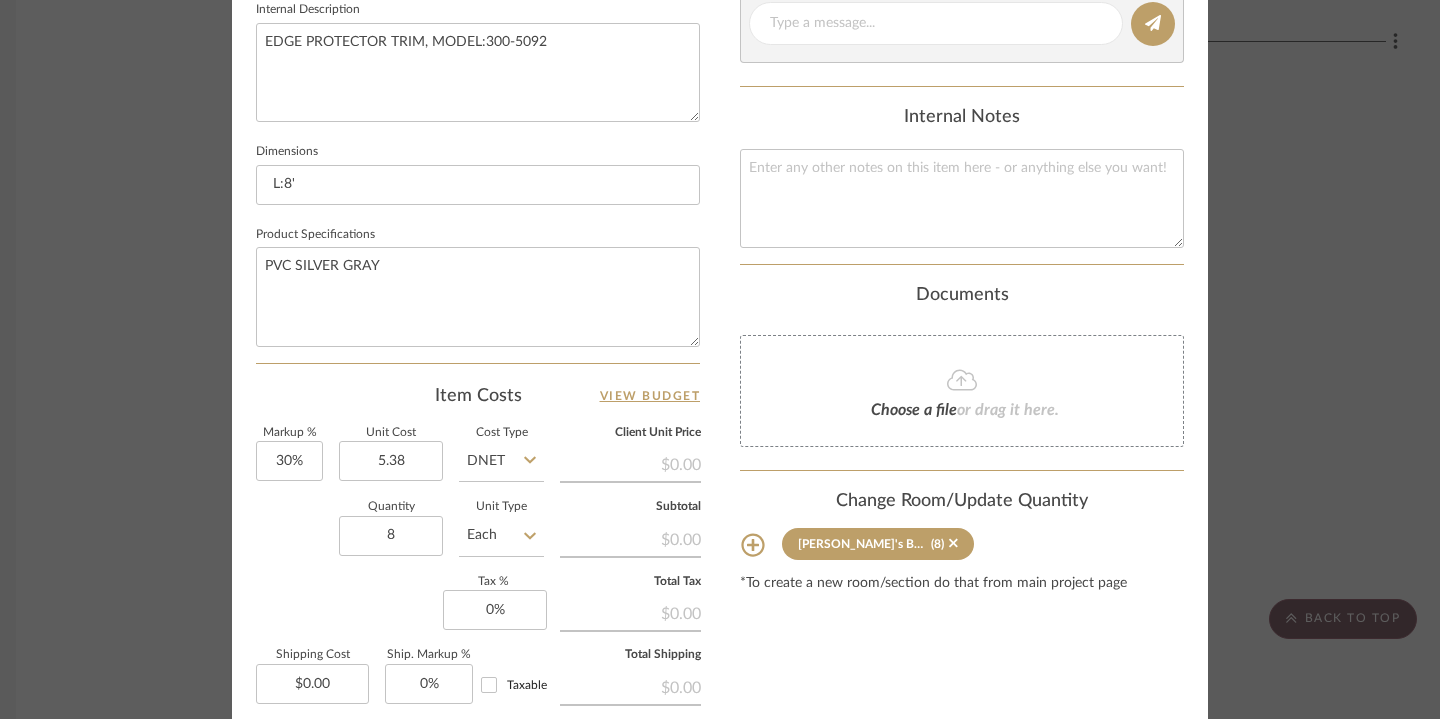 click on "Quantity  8  Unit Type  Each" 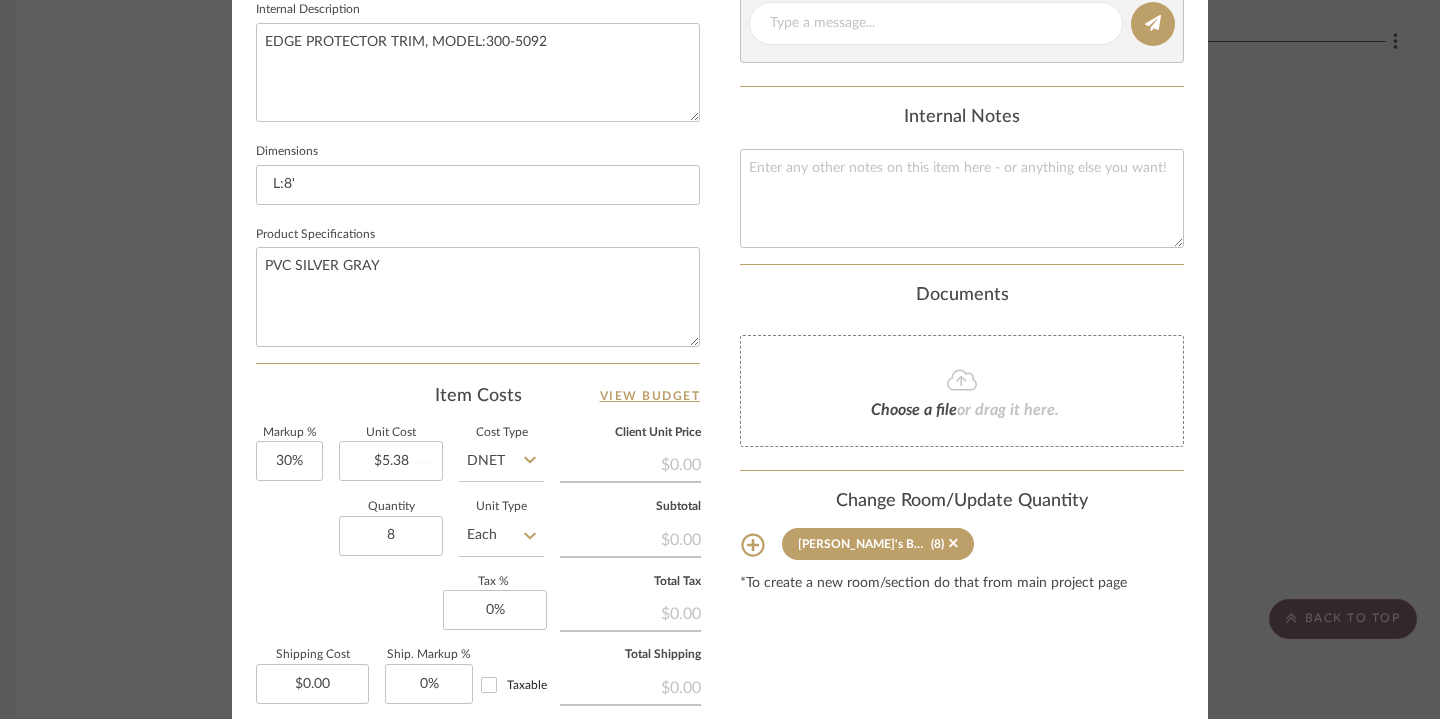 type on "$8.39" 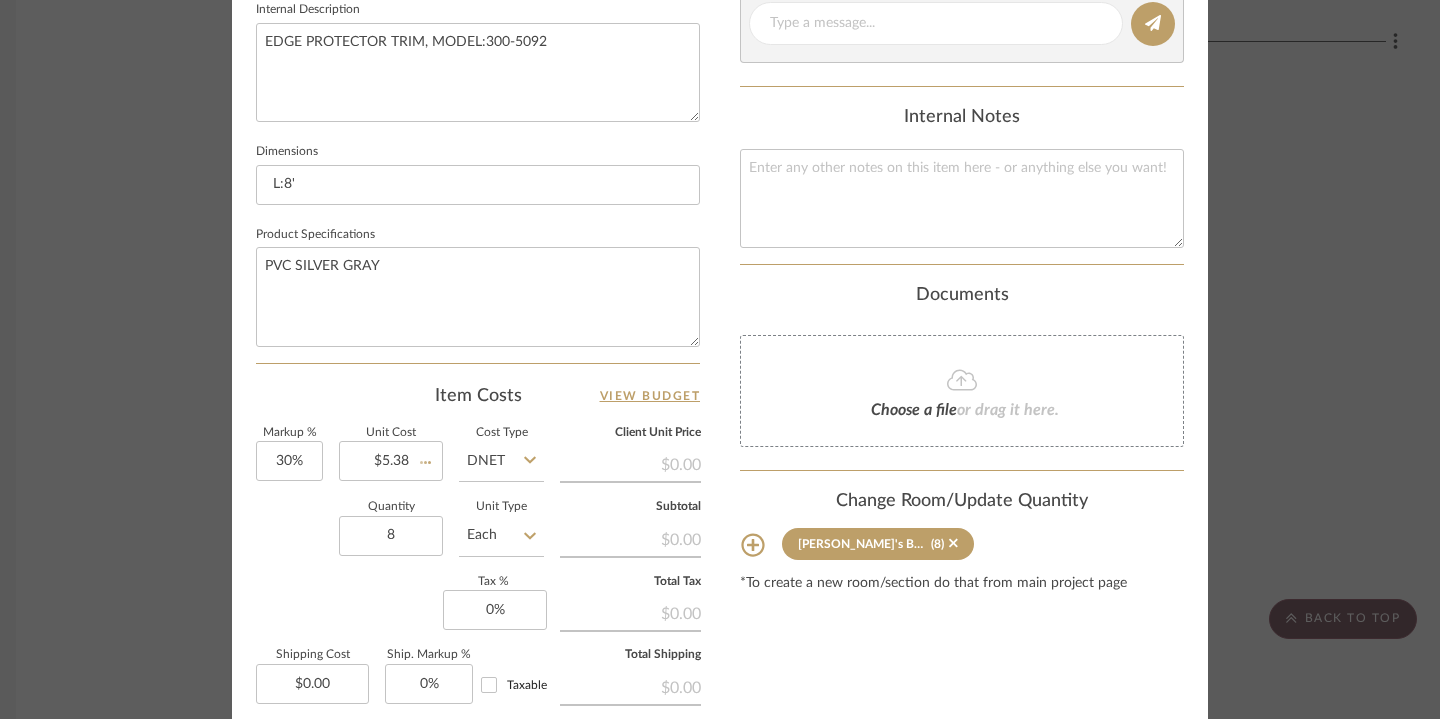 type 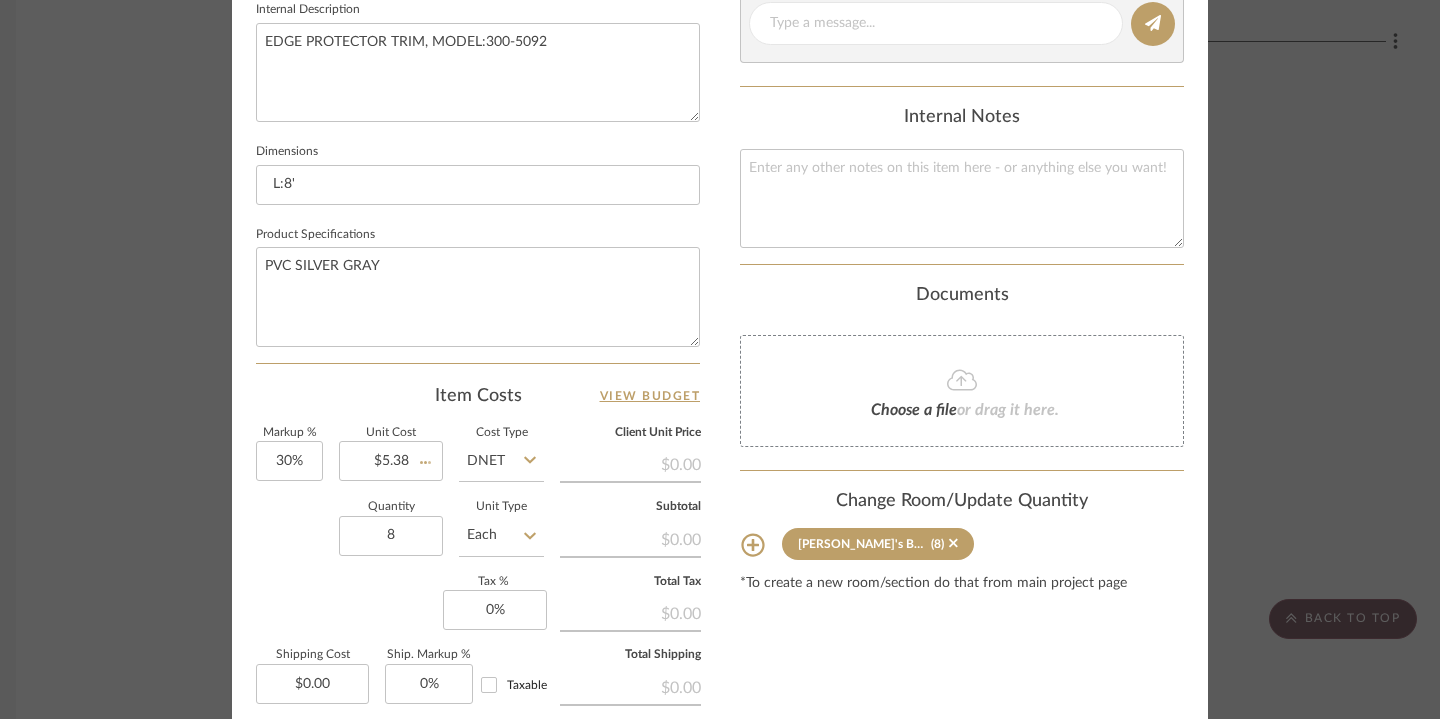 type 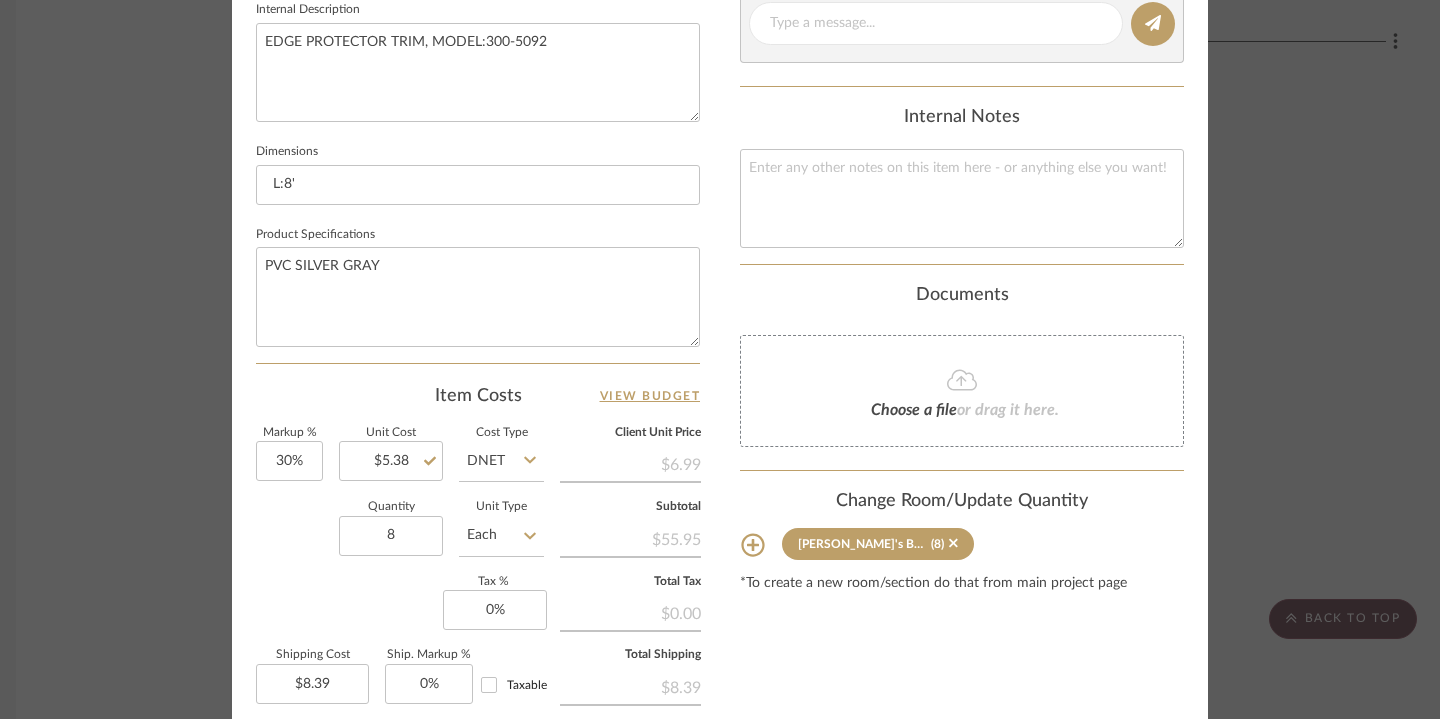 click at bounding box center [1175, -791] 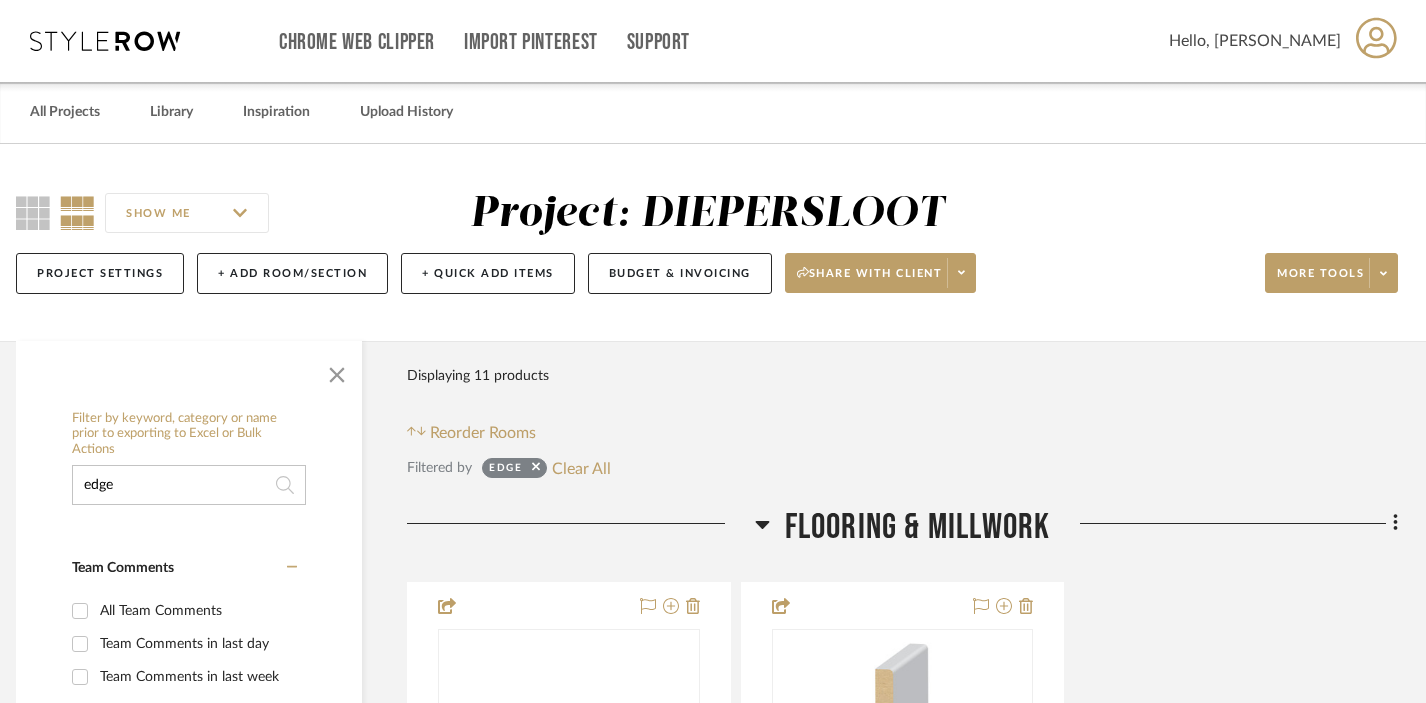 scroll, scrollTop: 0, scrollLeft: 14, axis: horizontal 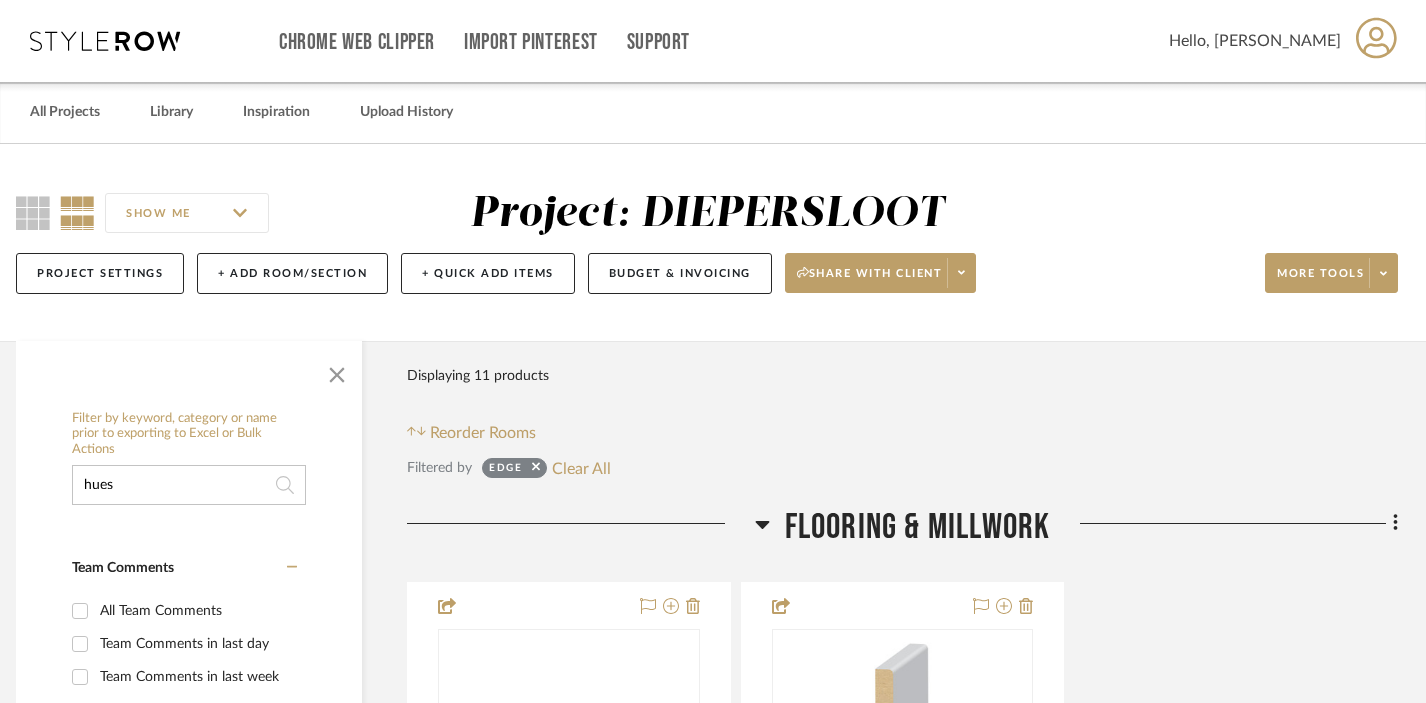 type on "hues" 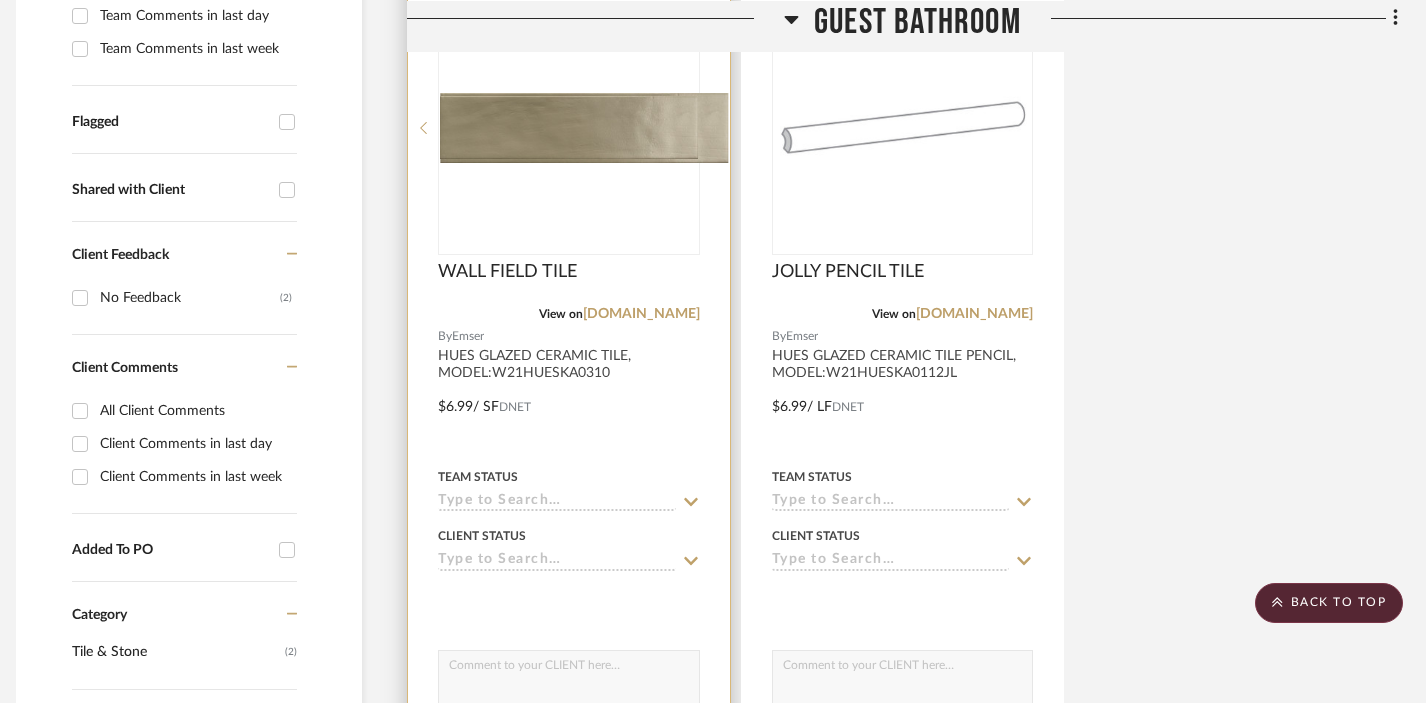 scroll, scrollTop: 632, scrollLeft: 14, axis: both 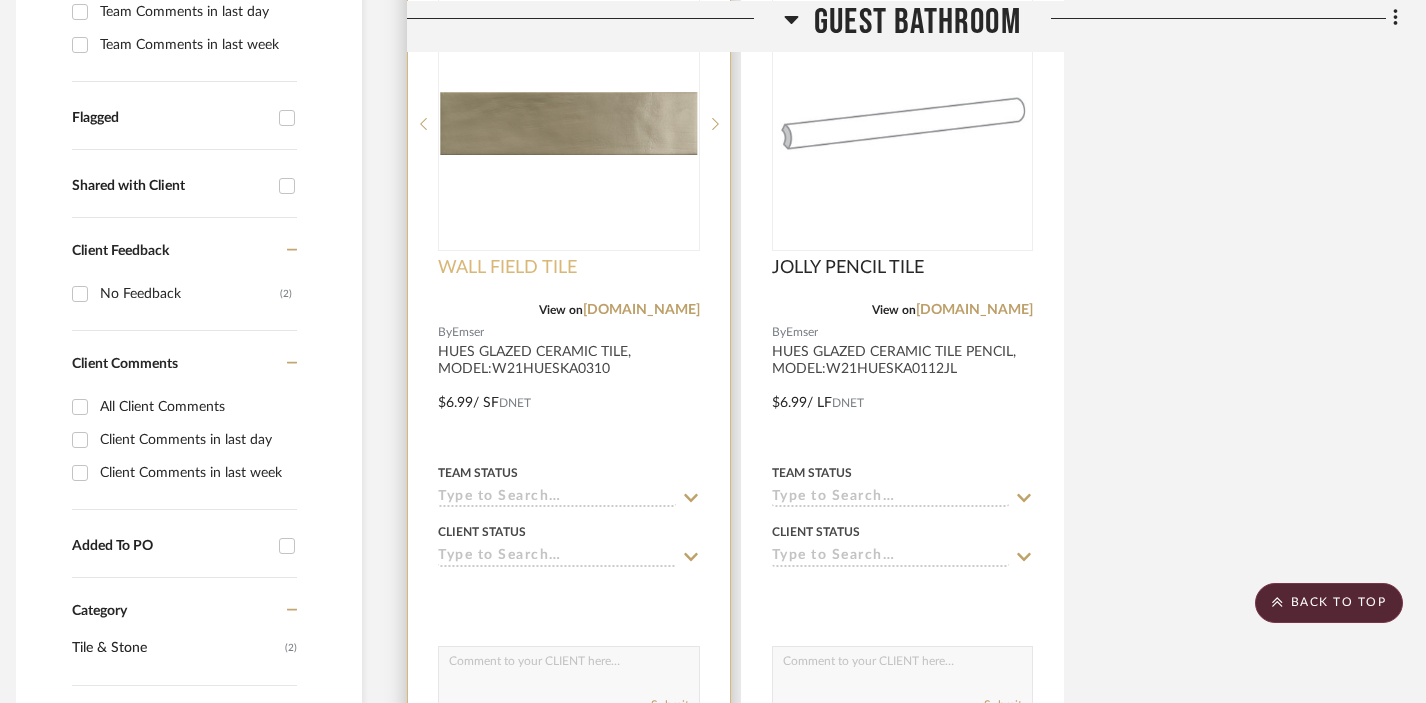 click on "WALL FIELD TILE" at bounding box center [507, 268] 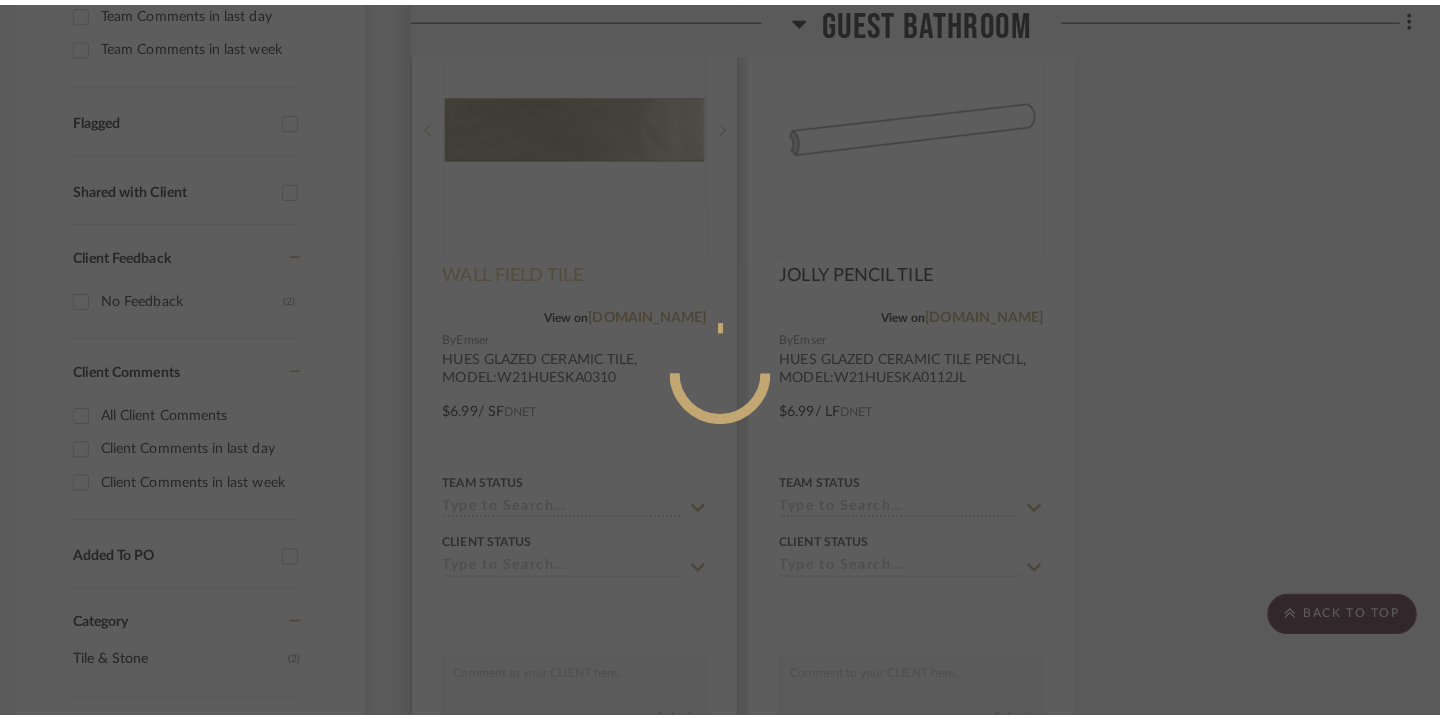 scroll, scrollTop: 0, scrollLeft: 0, axis: both 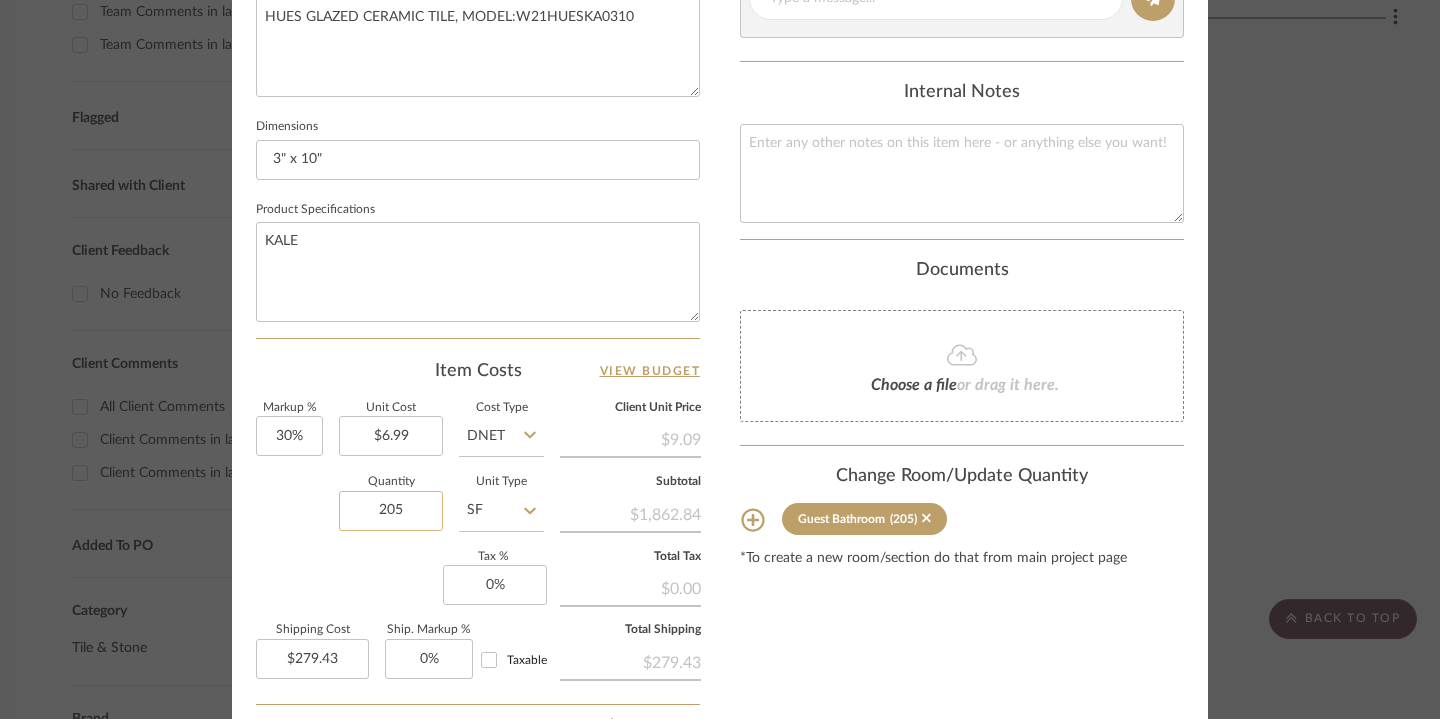 click on "205" 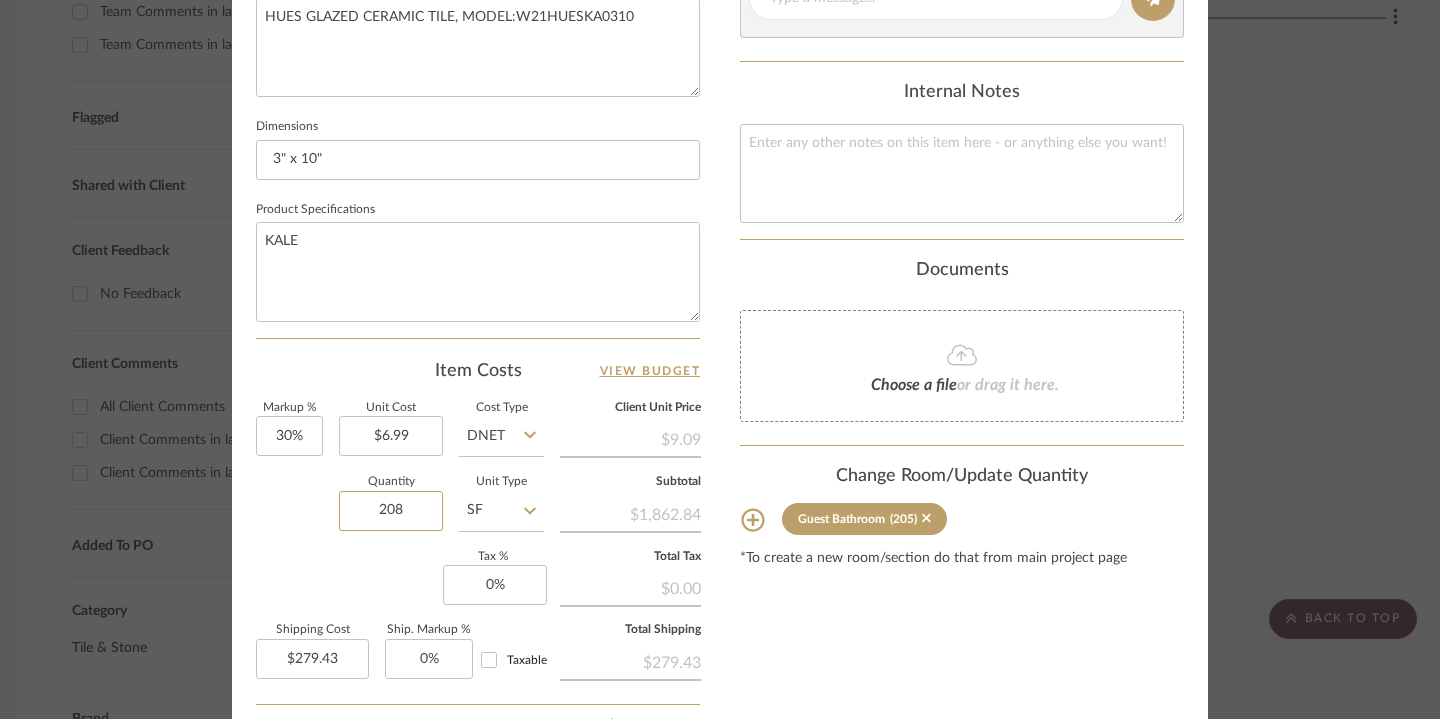 type on "208" 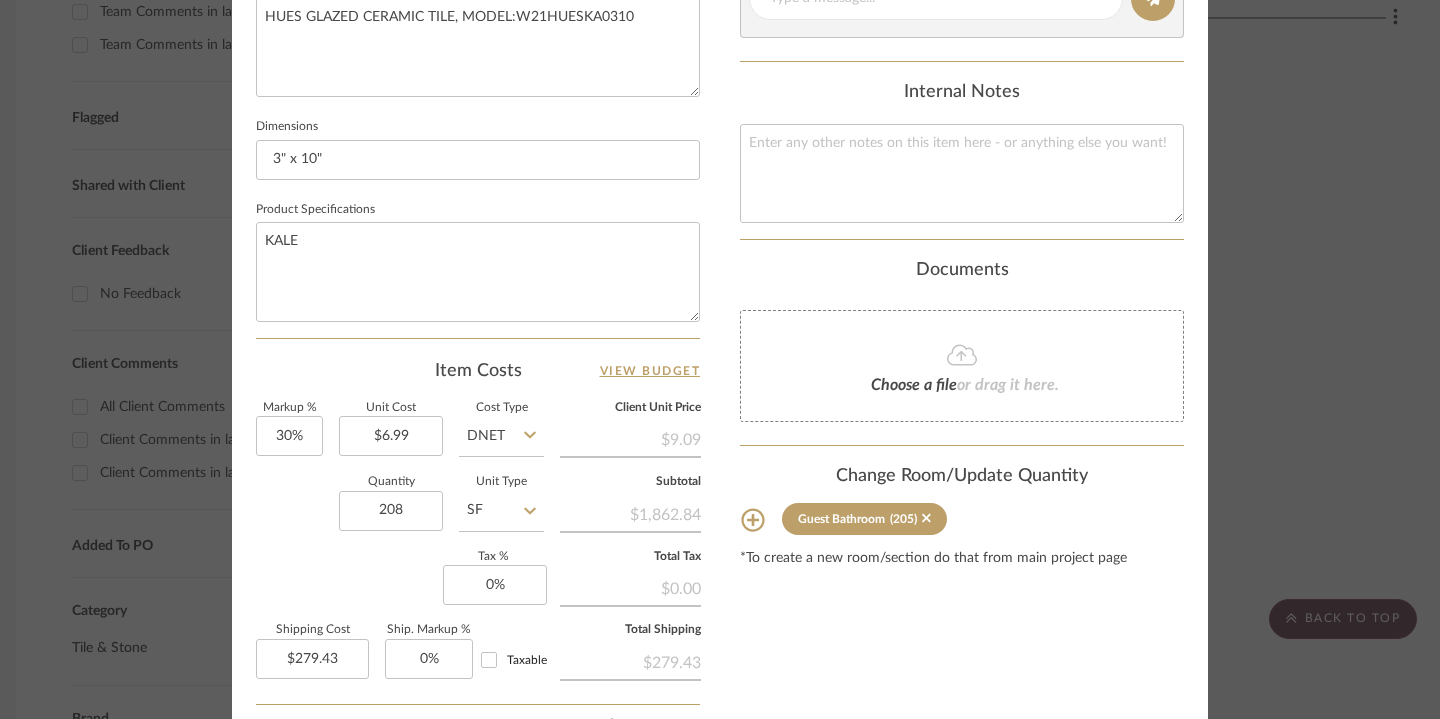 click on "Quantity  208  Unit Type  SF" 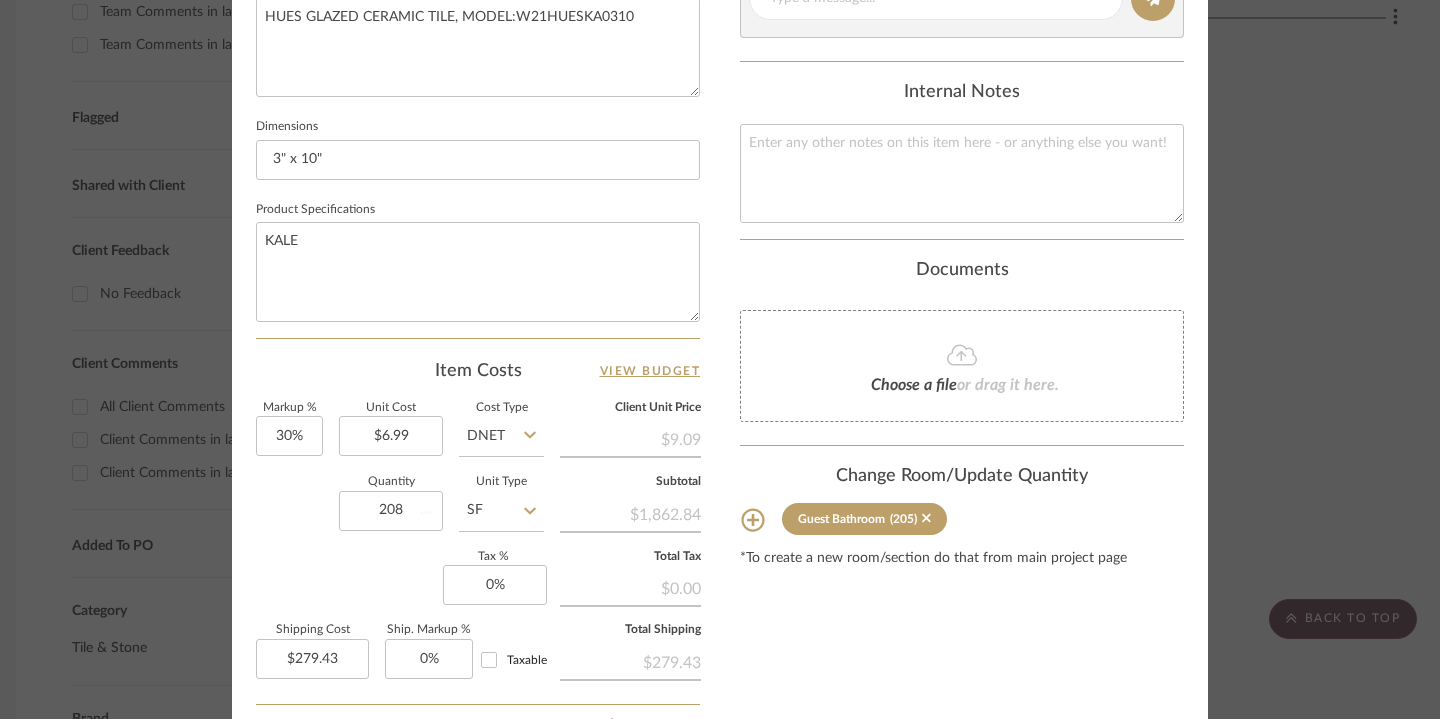 type on "$283.51" 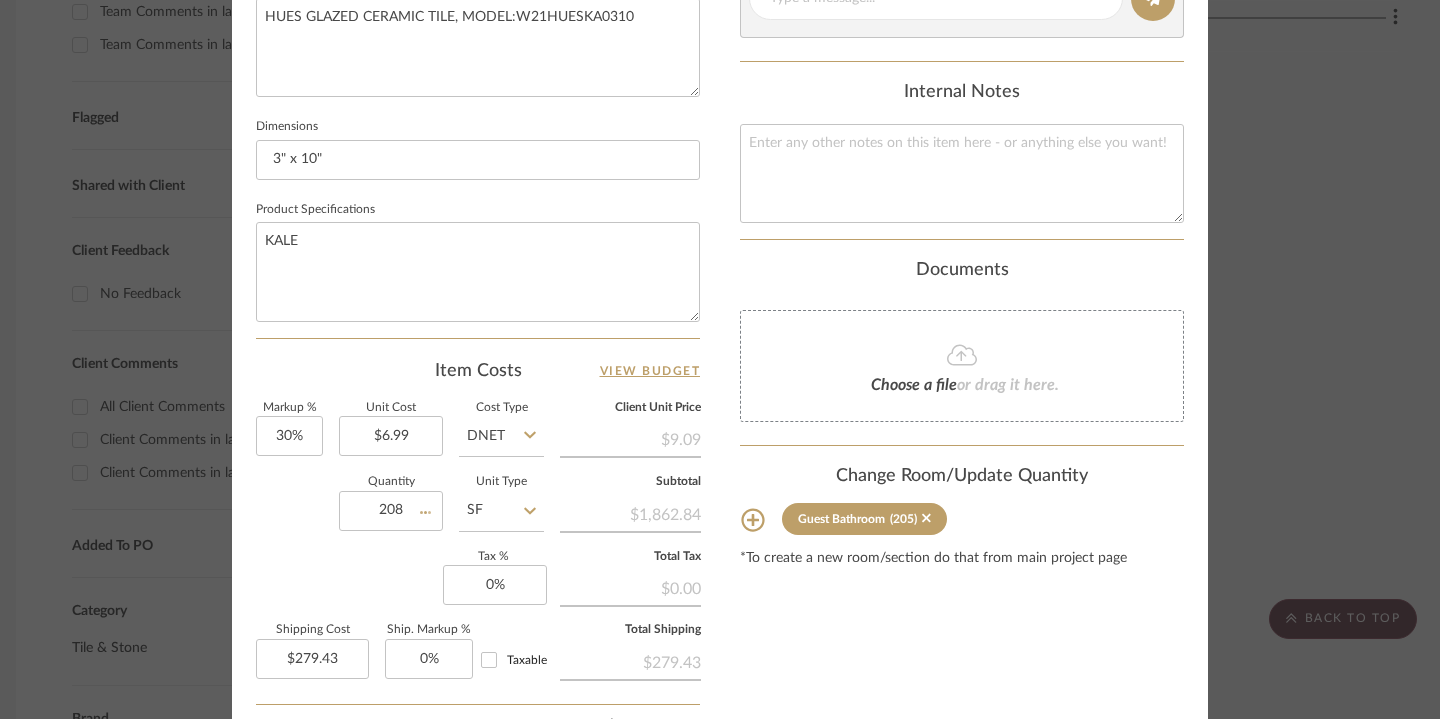 type 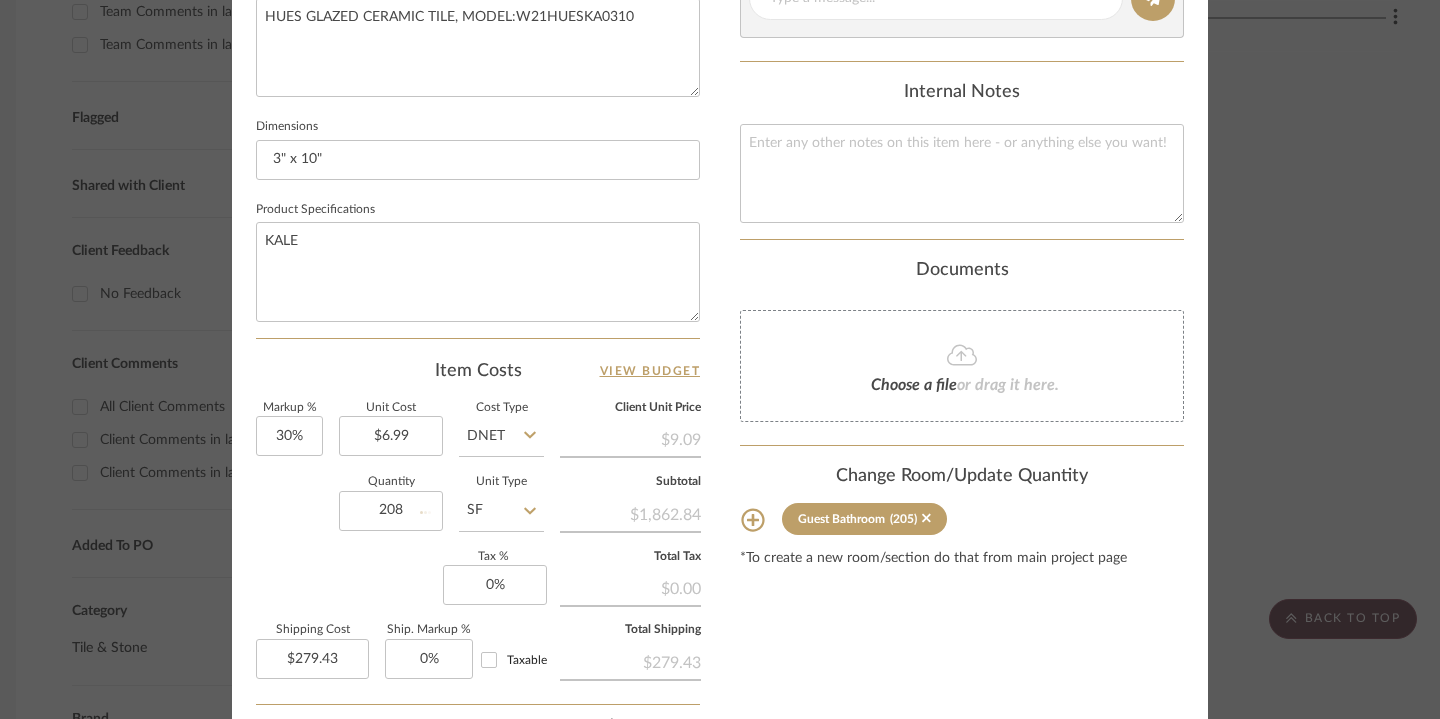 type 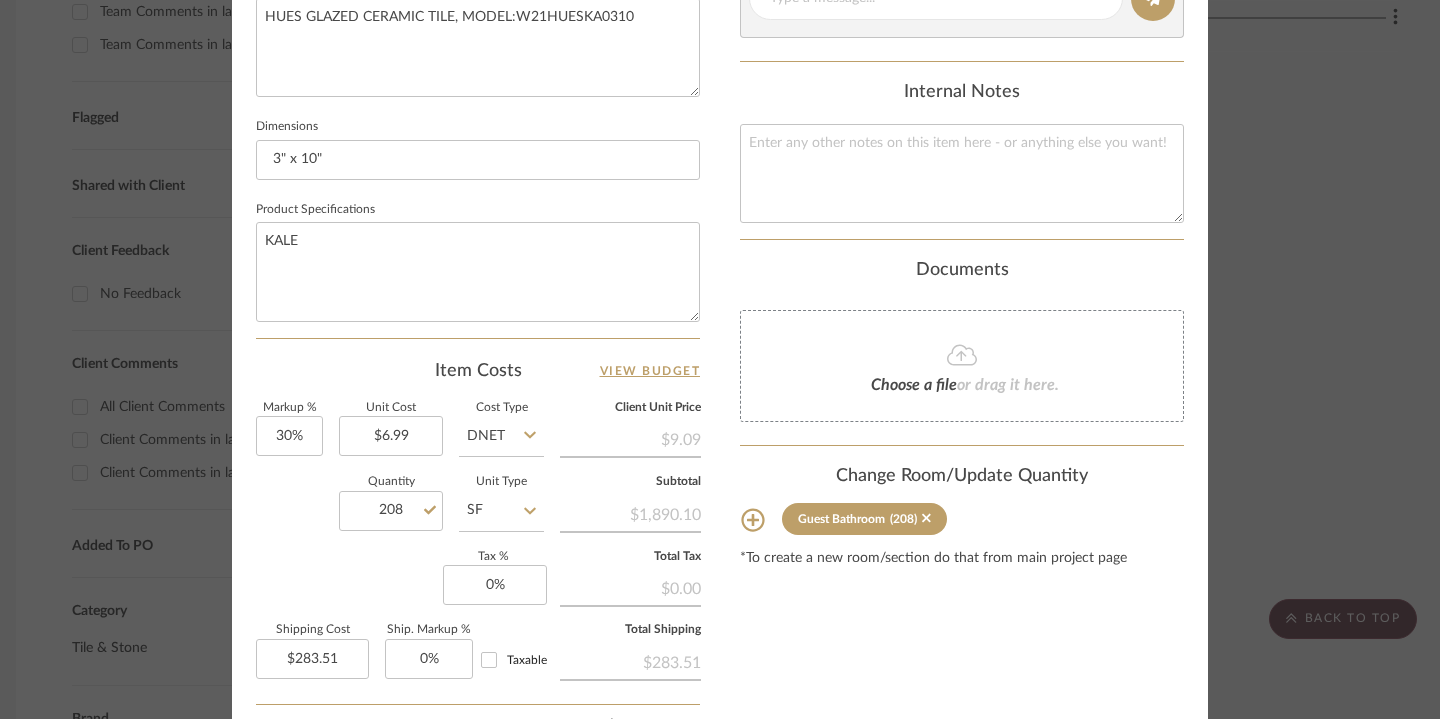 click at bounding box center [1175, -816] 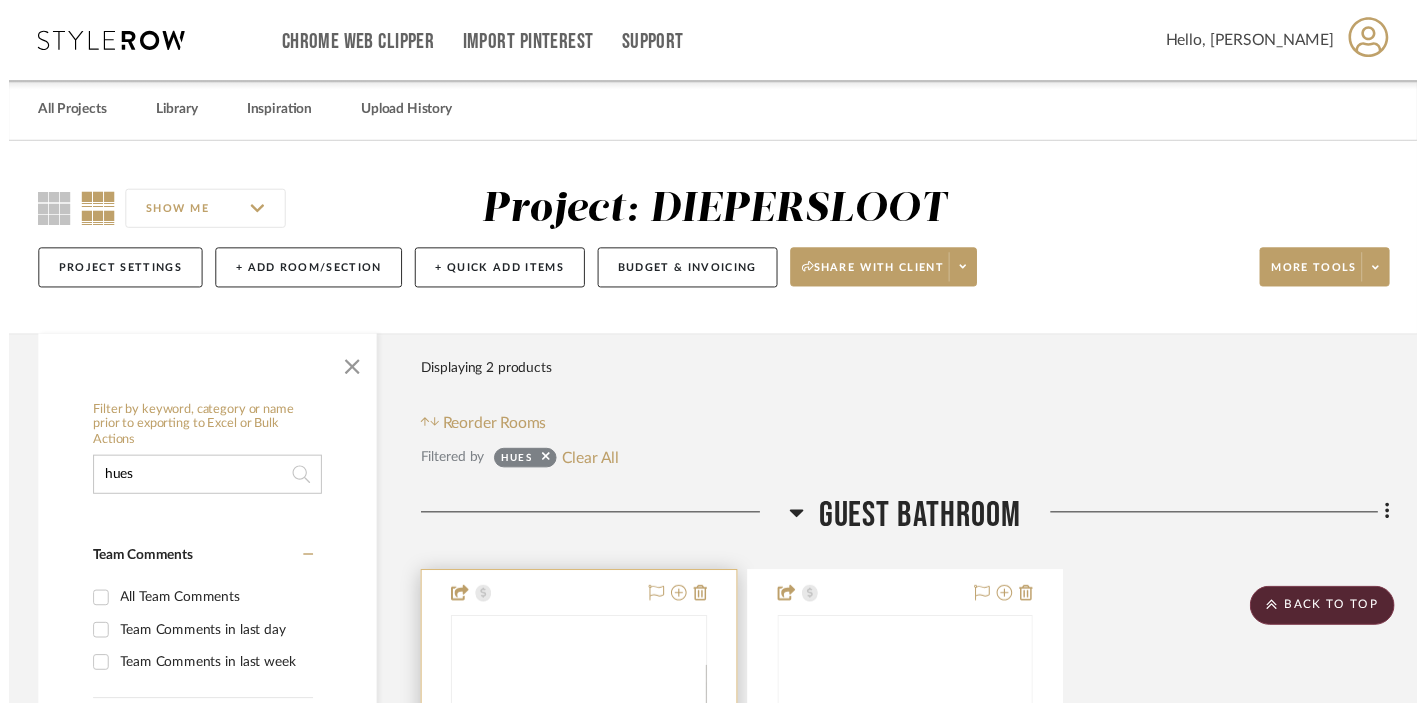 scroll, scrollTop: 632, scrollLeft: 14, axis: both 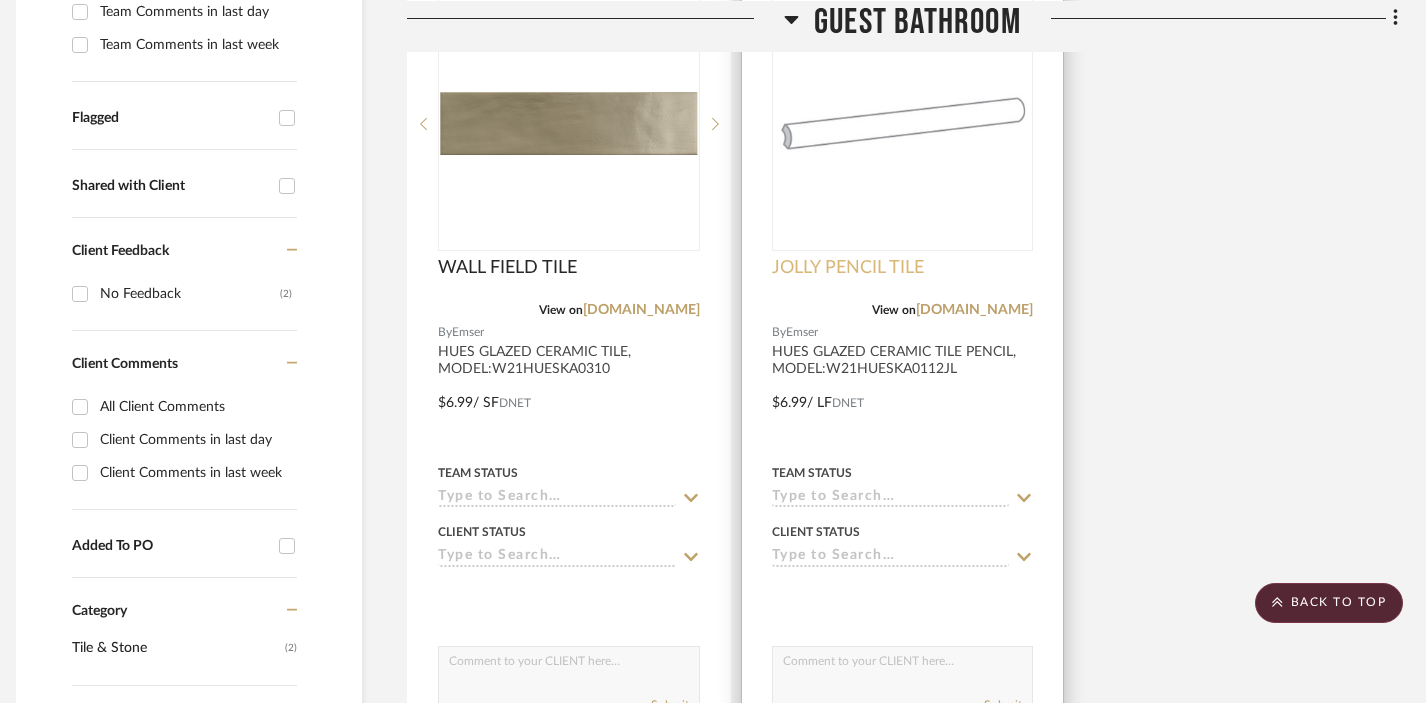 click on "JOLLY PENCIL TILE" at bounding box center [848, 268] 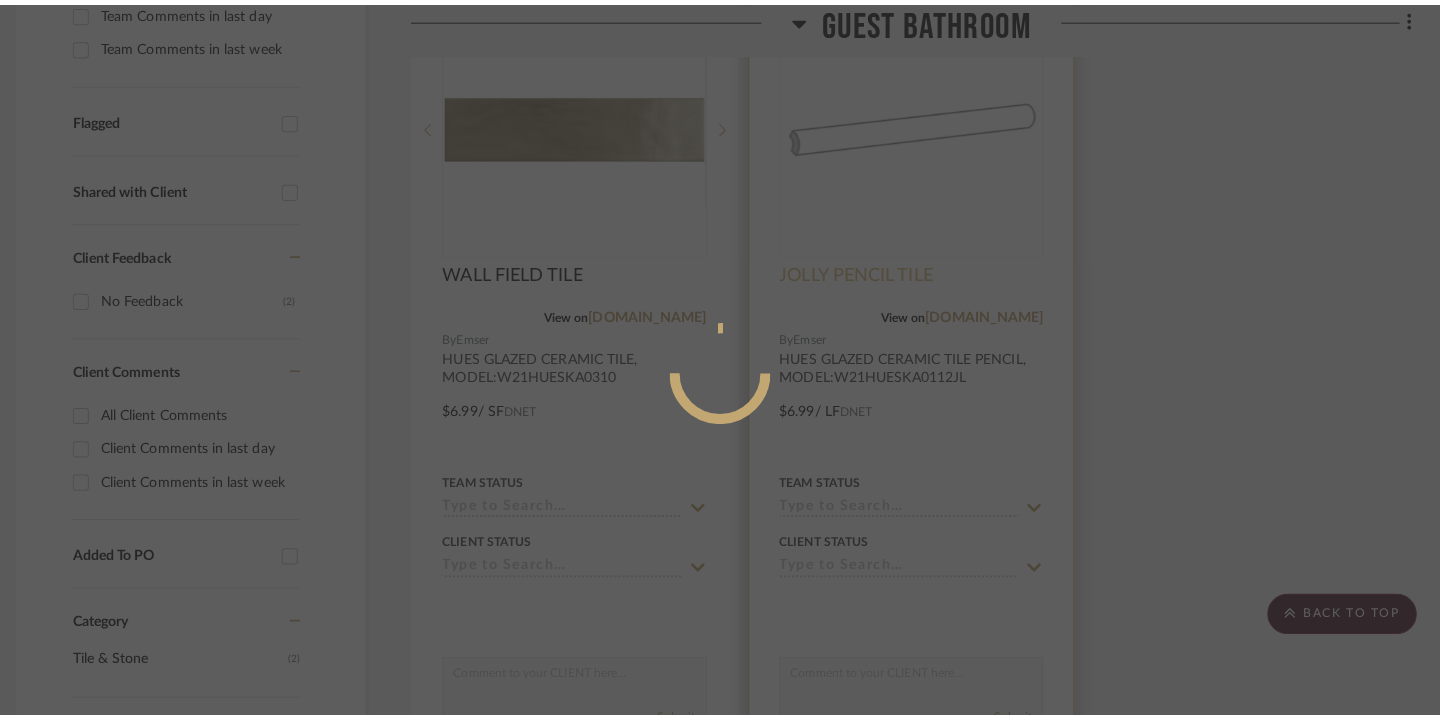 scroll, scrollTop: 0, scrollLeft: 0, axis: both 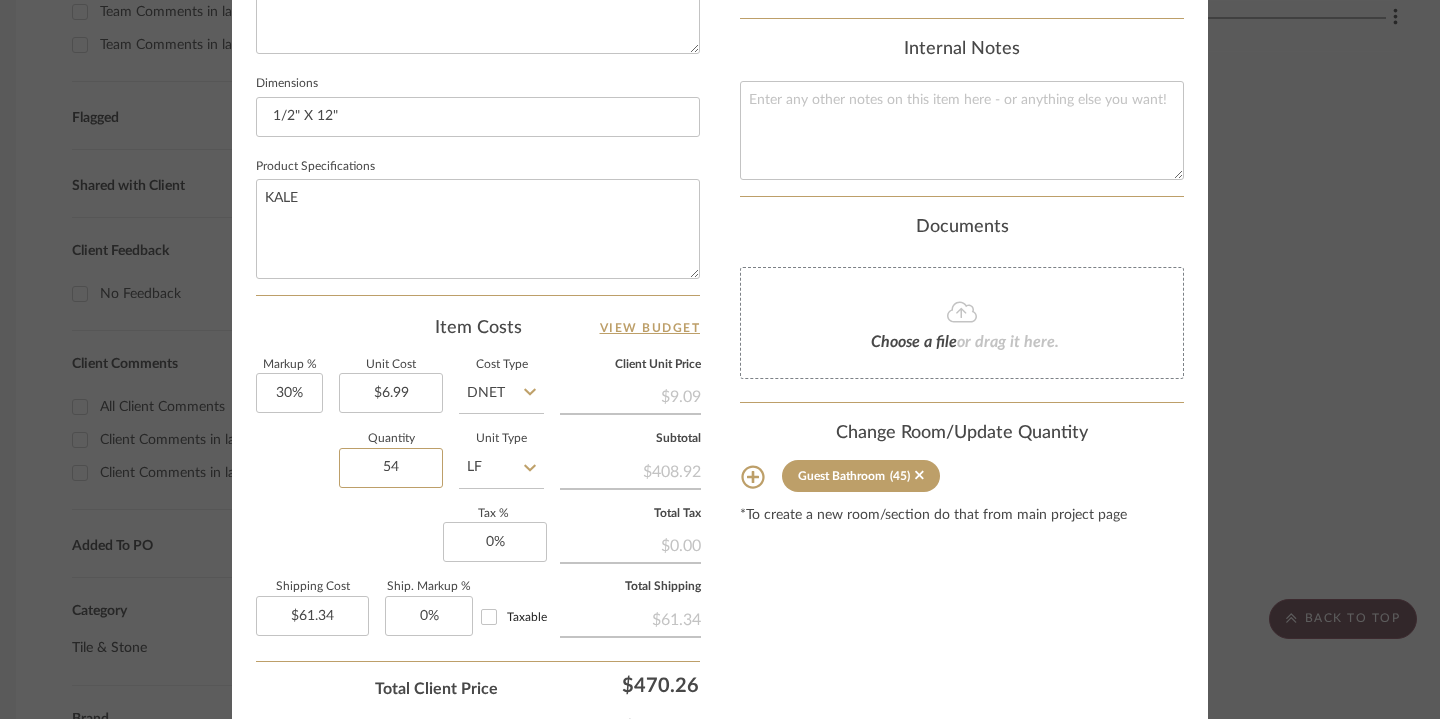 type on "54" 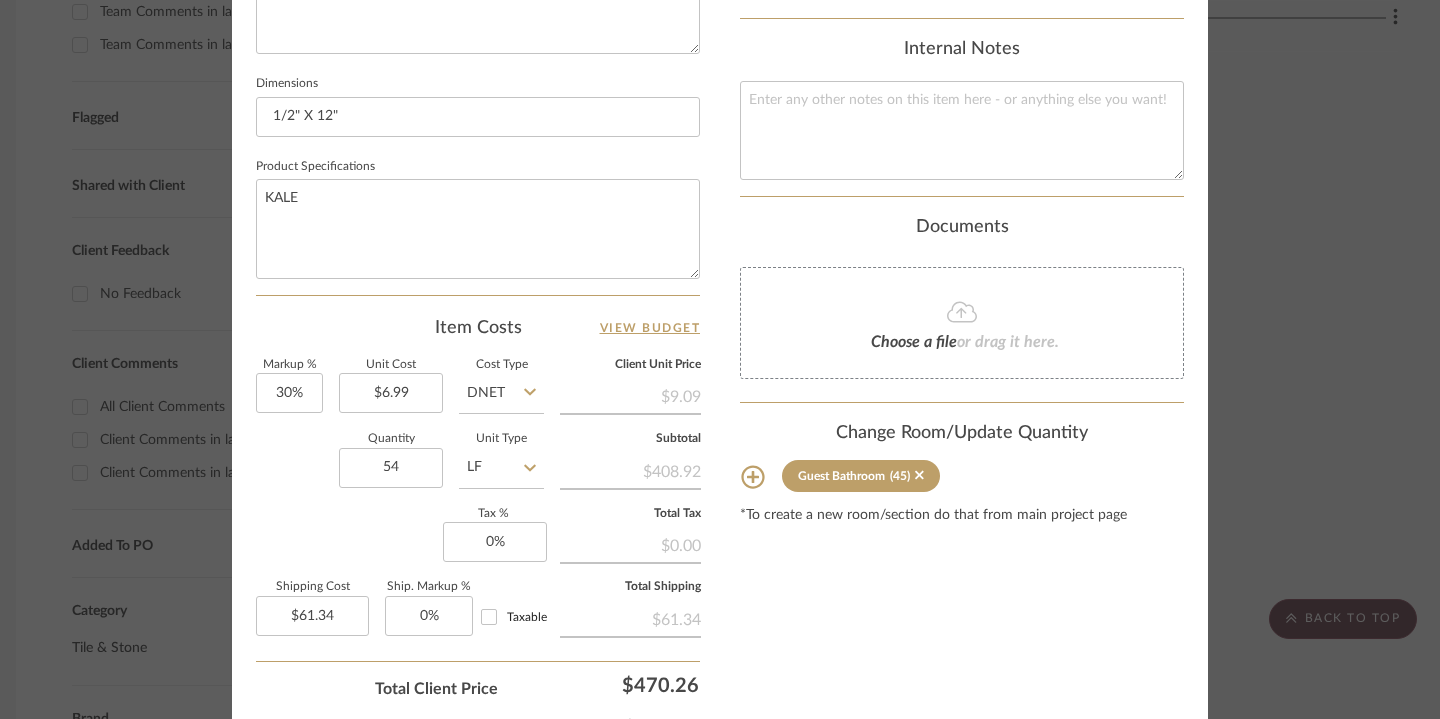 click on "Markup %  30%  Unit Cost  $6.99  Cost Type  DNET  Client Unit Price   $9.09   Quantity  54  Unit Type  LF  Subtotal   $408.92   Tax %  0%  Total Tax   $0.00   Shipping Cost  $61.34  Ship. Markup %  0% Taxable  Total Shipping   $61.34" 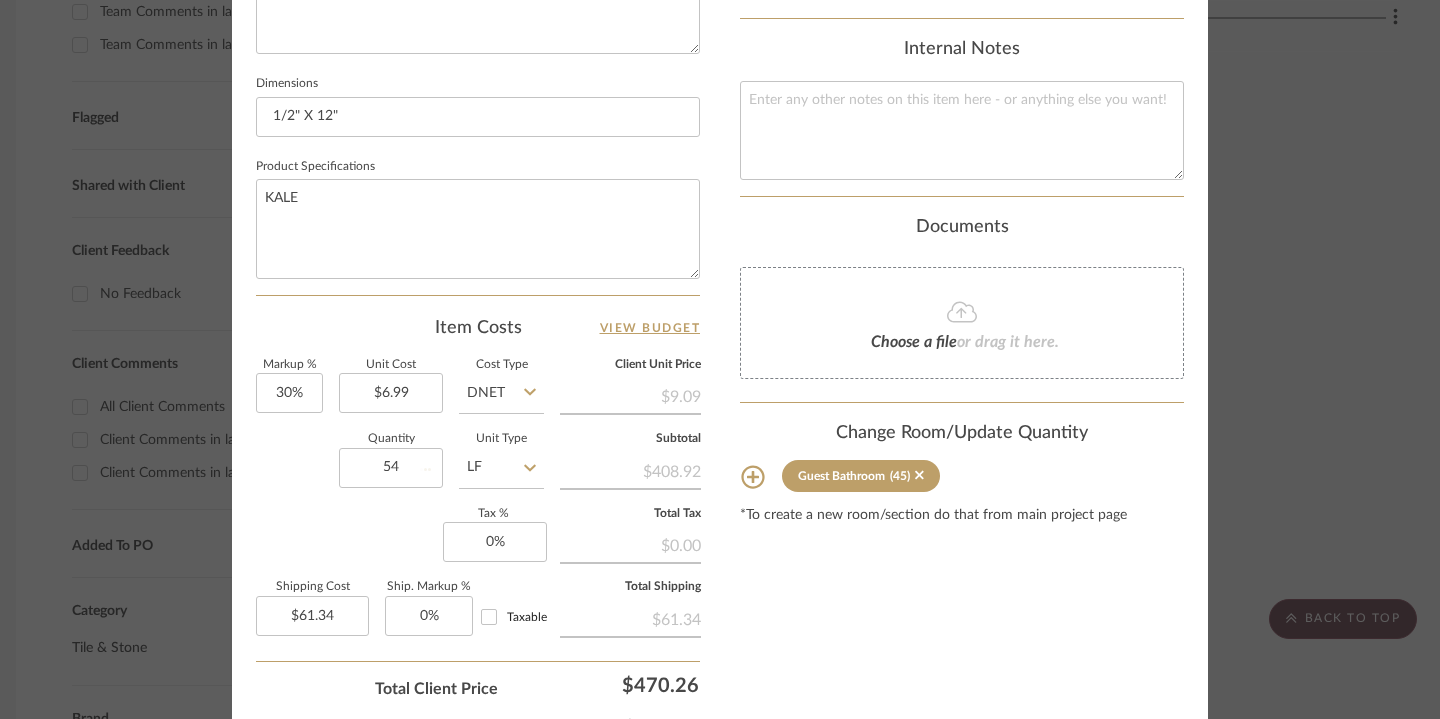 type on "$73.60" 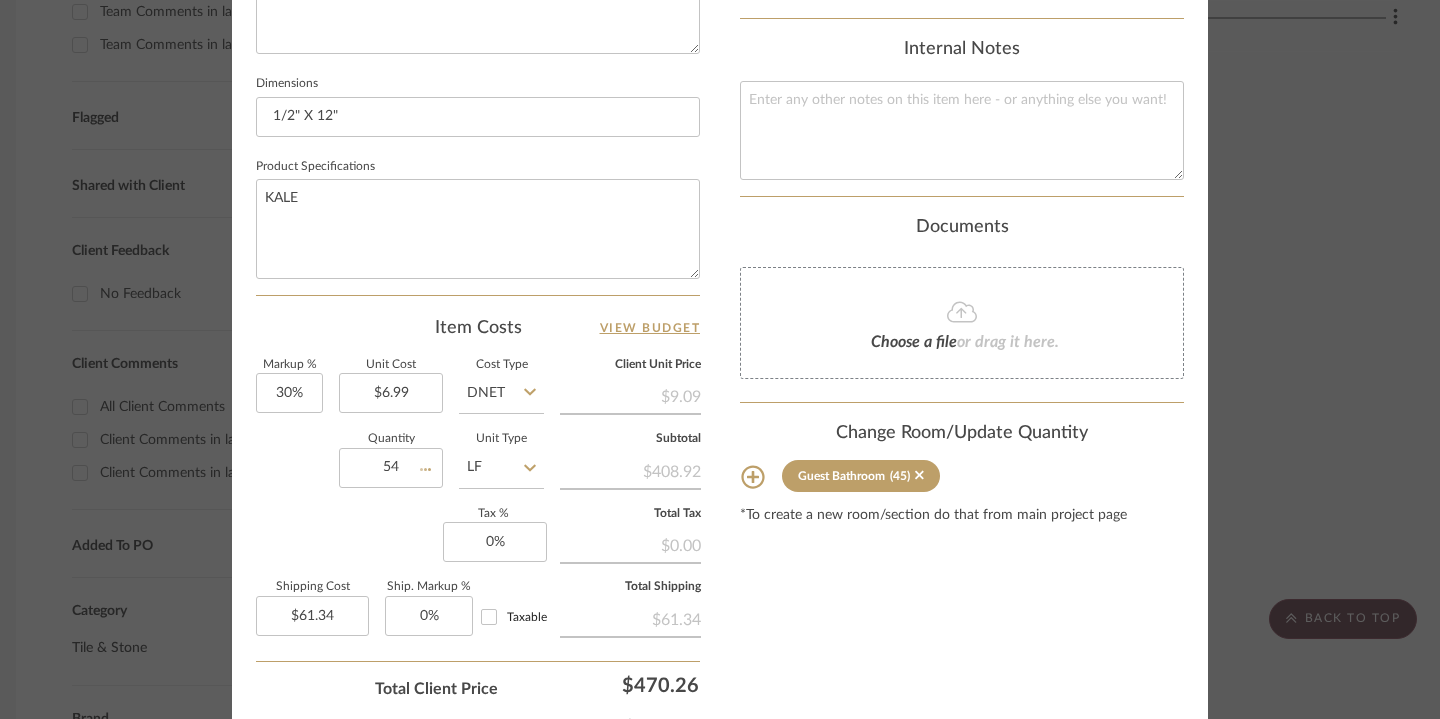 type 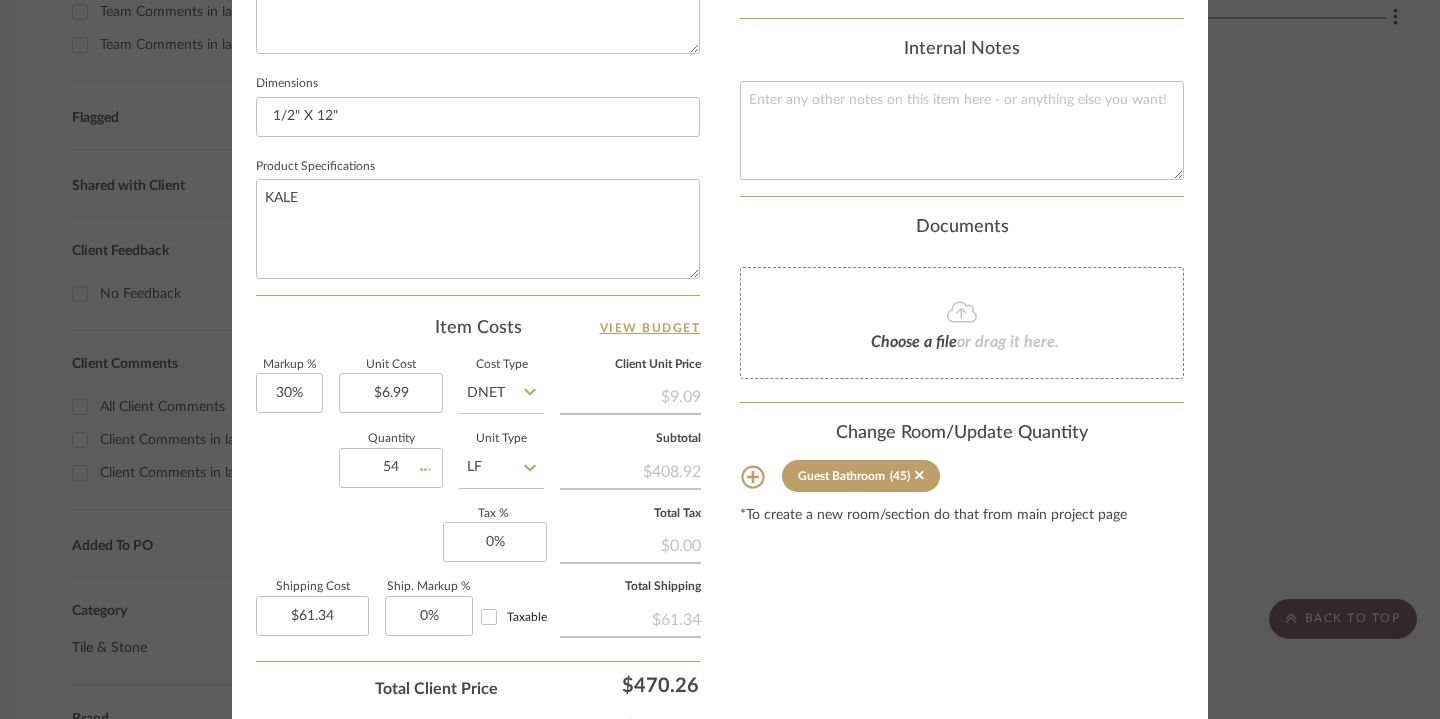 type 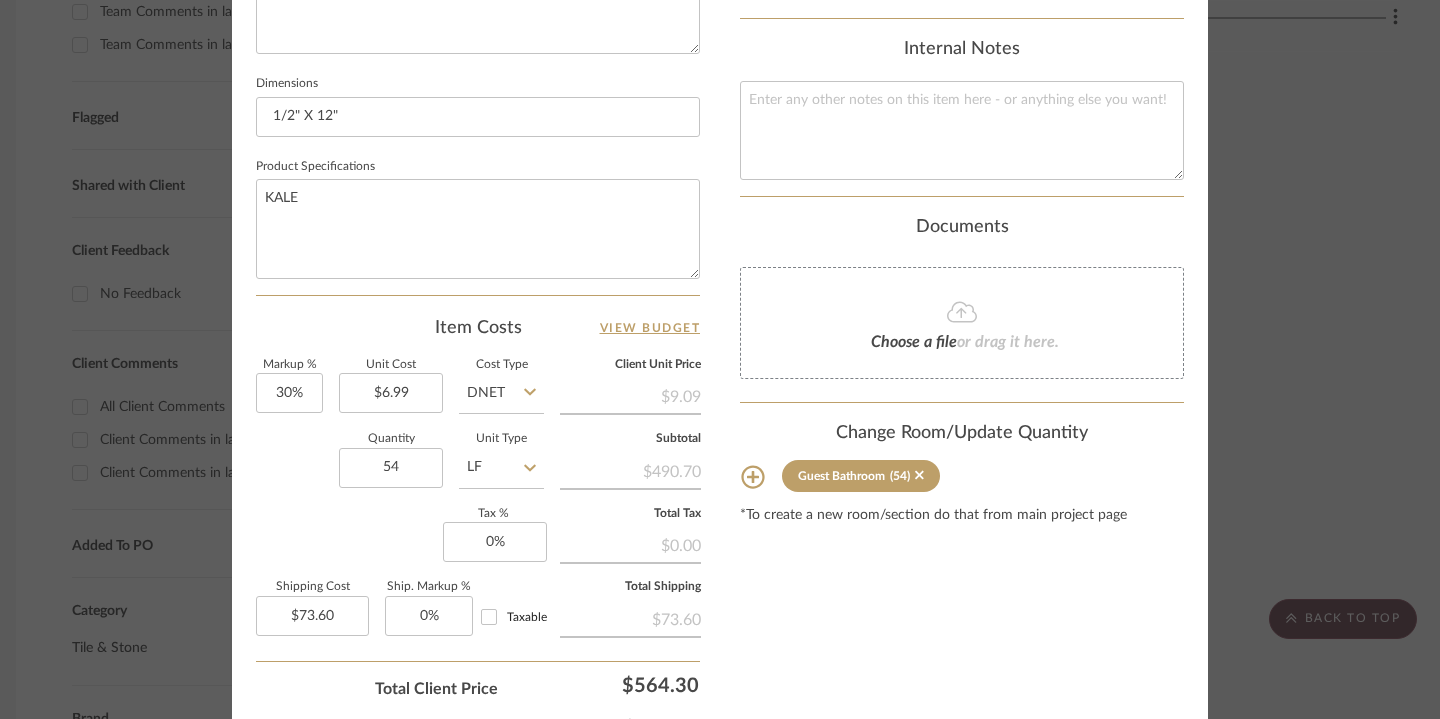 click on "DIEPERSLOOT Guest Bathroom JOLLY PENCIL TILE" at bounding box center [720, -859] 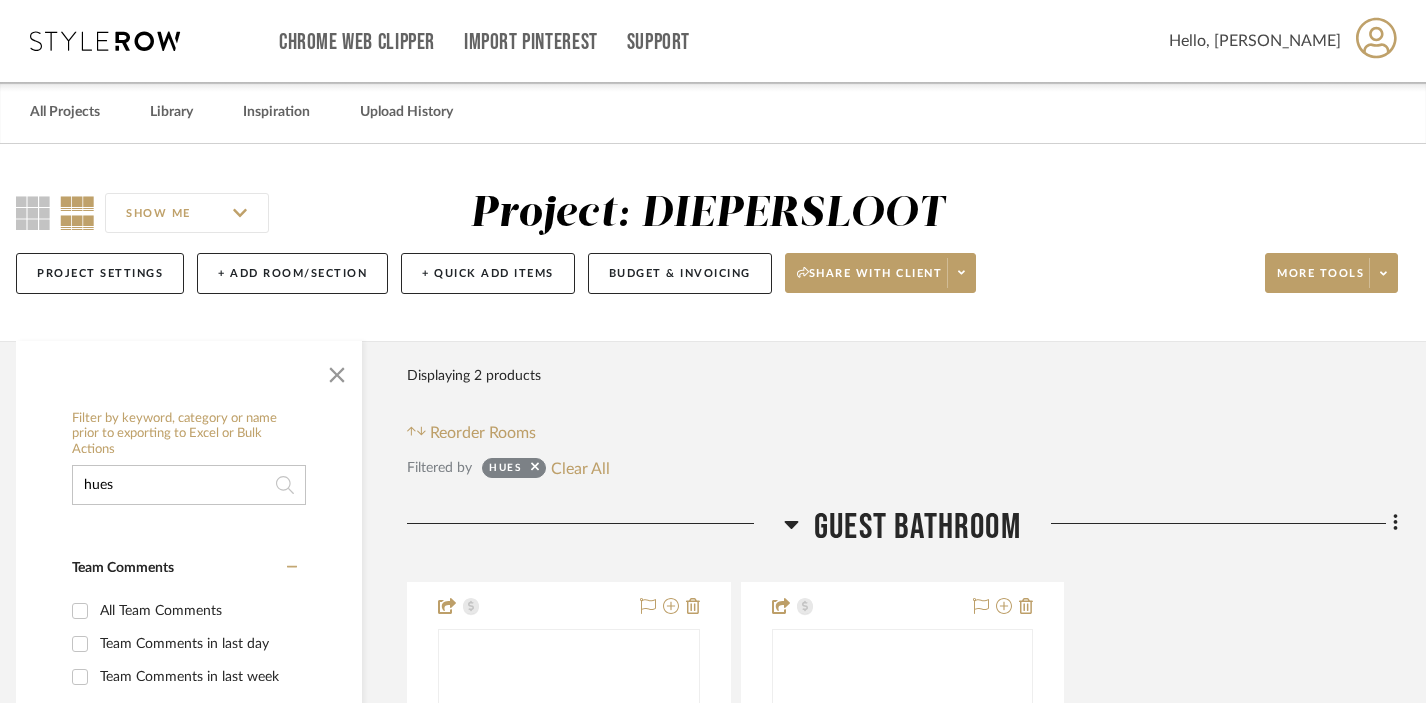 scroll, scrollTop: 0, scrollLeft: 14, axis: horizontal 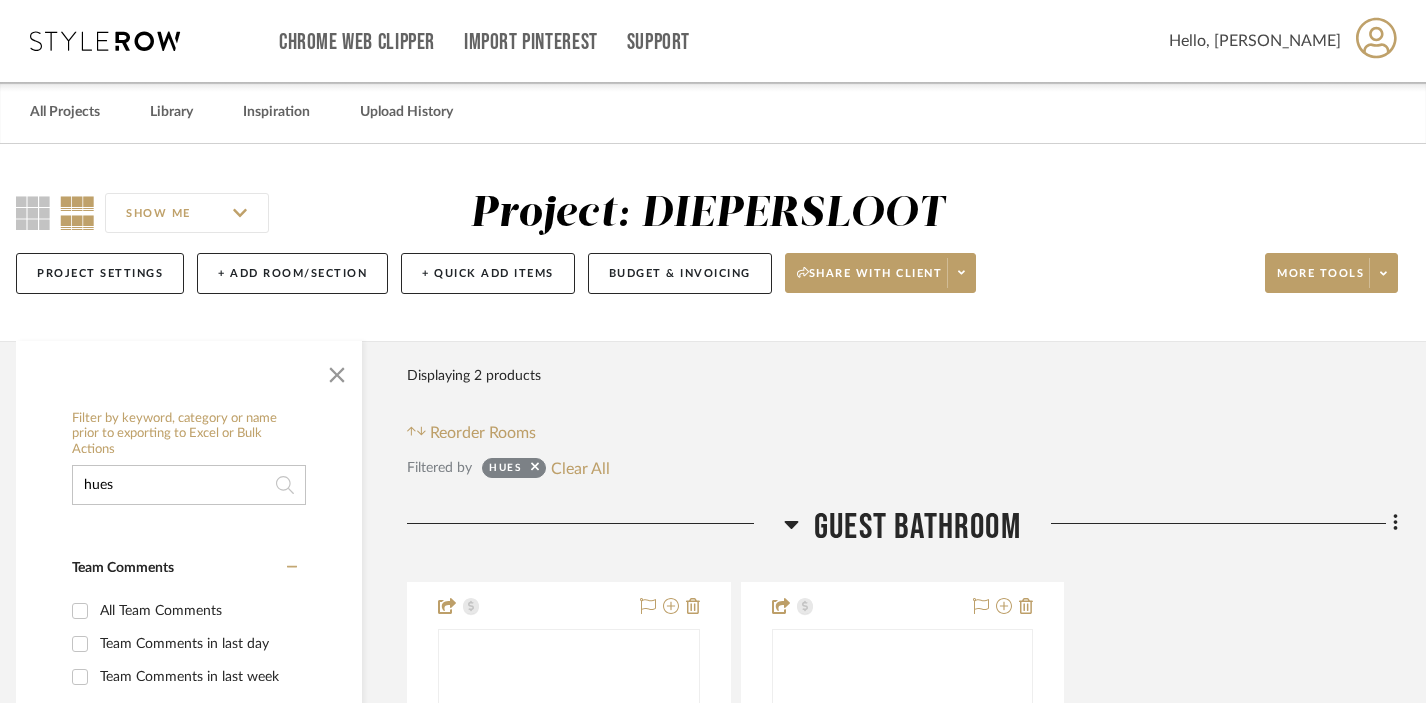drag, startPoint x: 173, startPoint y: 484, endPoint x: 69, endPoint y: 482, distance: 104.019226 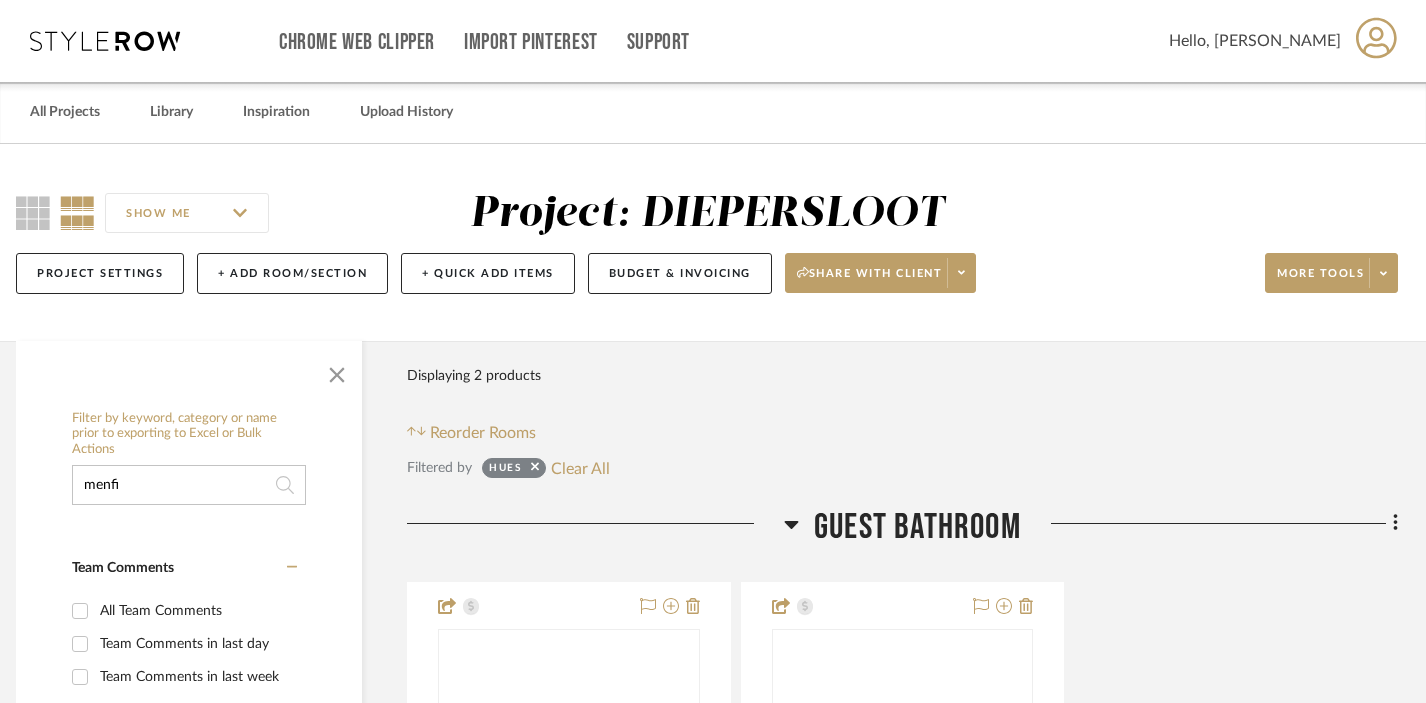 type on "menfi" 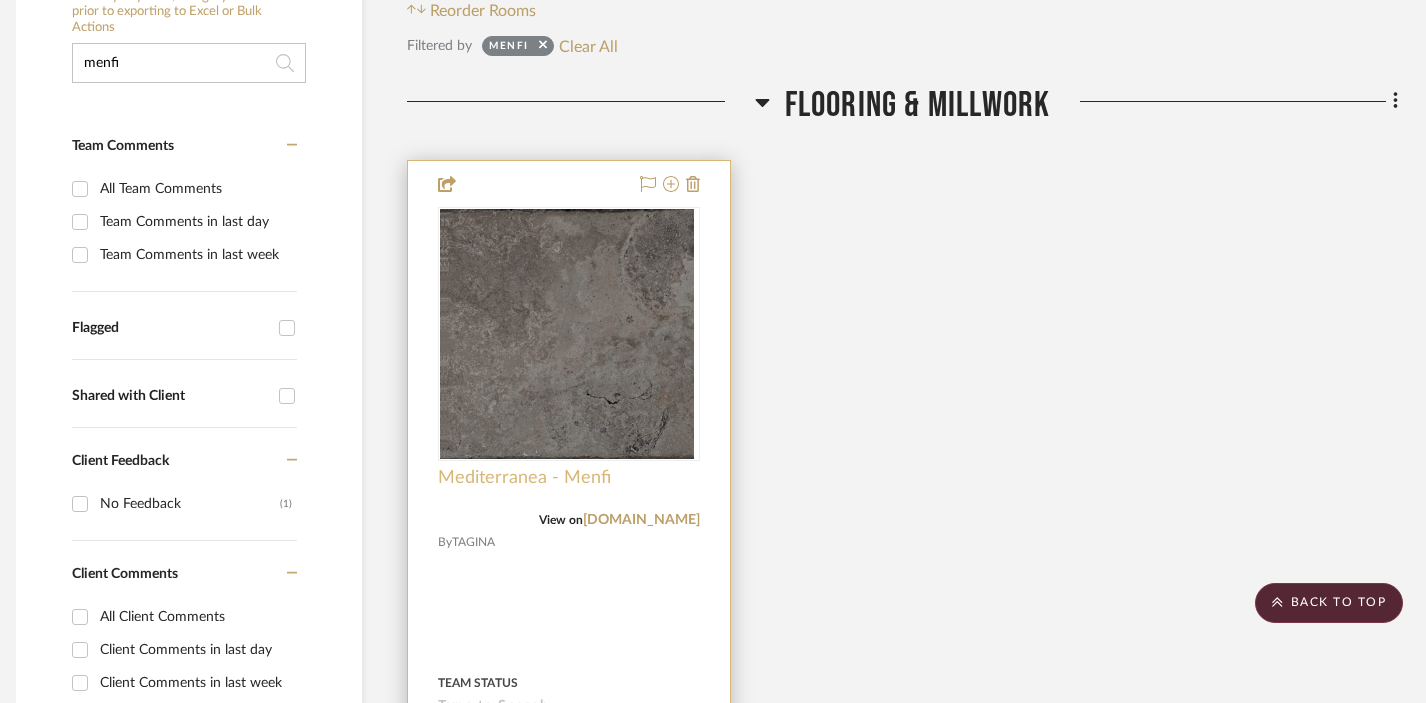 click on "Mediterranea - Menfi" at bounding box center (524, 478) 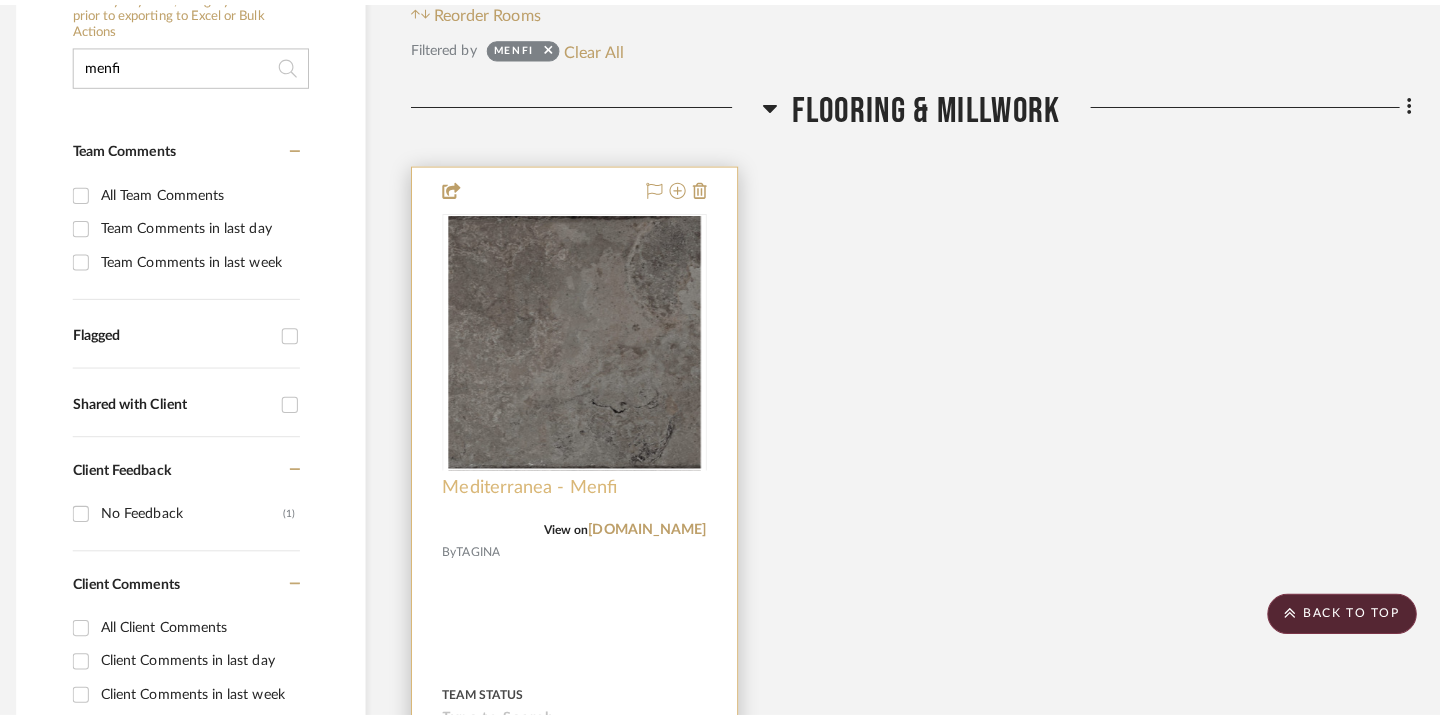 scroll, scrollTop: 0, scrollLeft: 0, axis: both 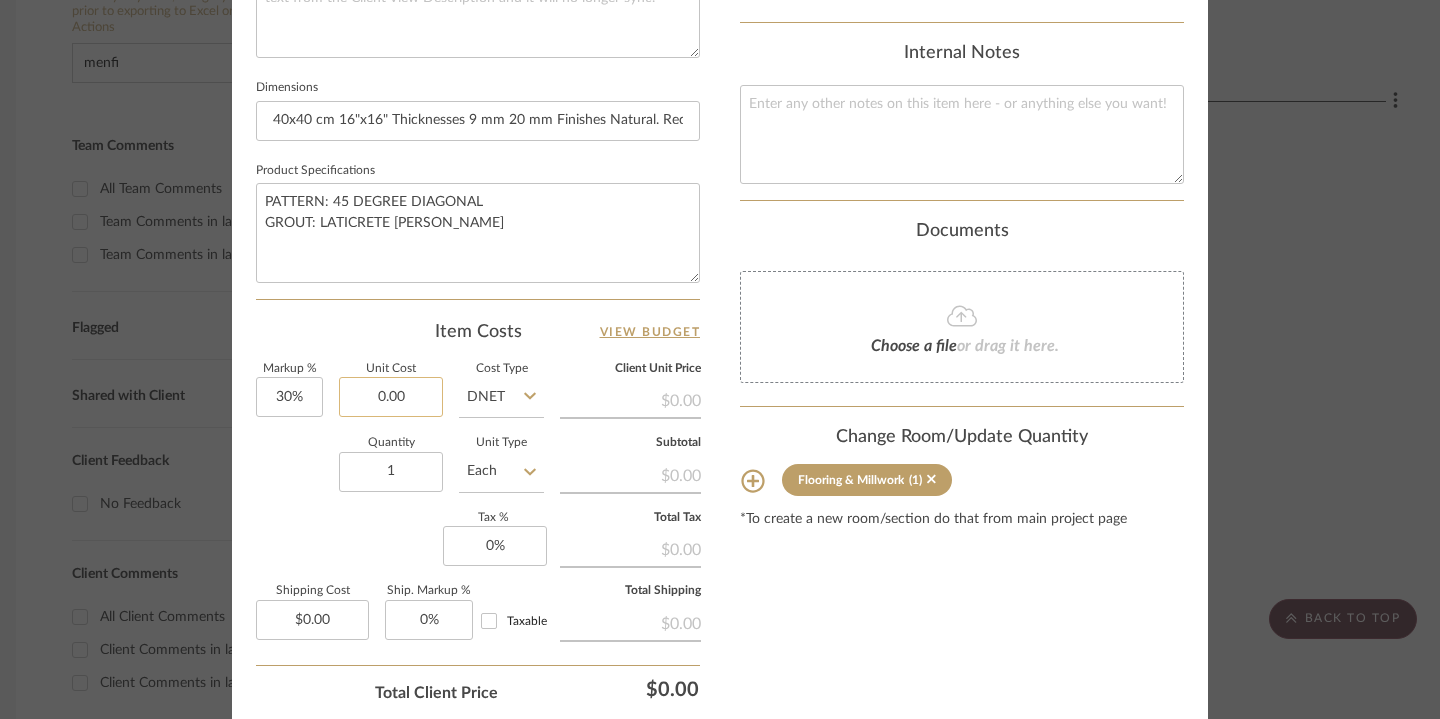 click on "0.00" 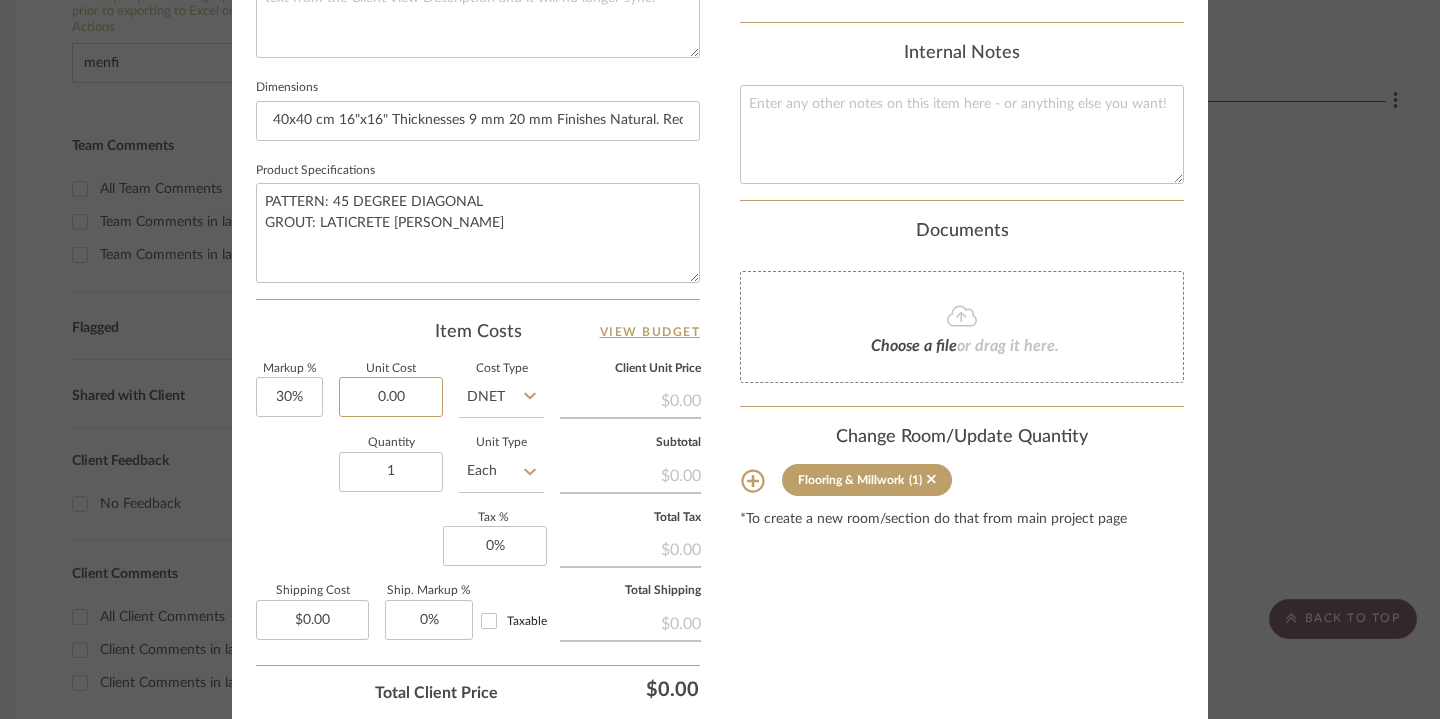 drag, startPoint x: 412, startPoint y: 392, endPoint x: 331, endPoint y: 390, distance: 81.02469 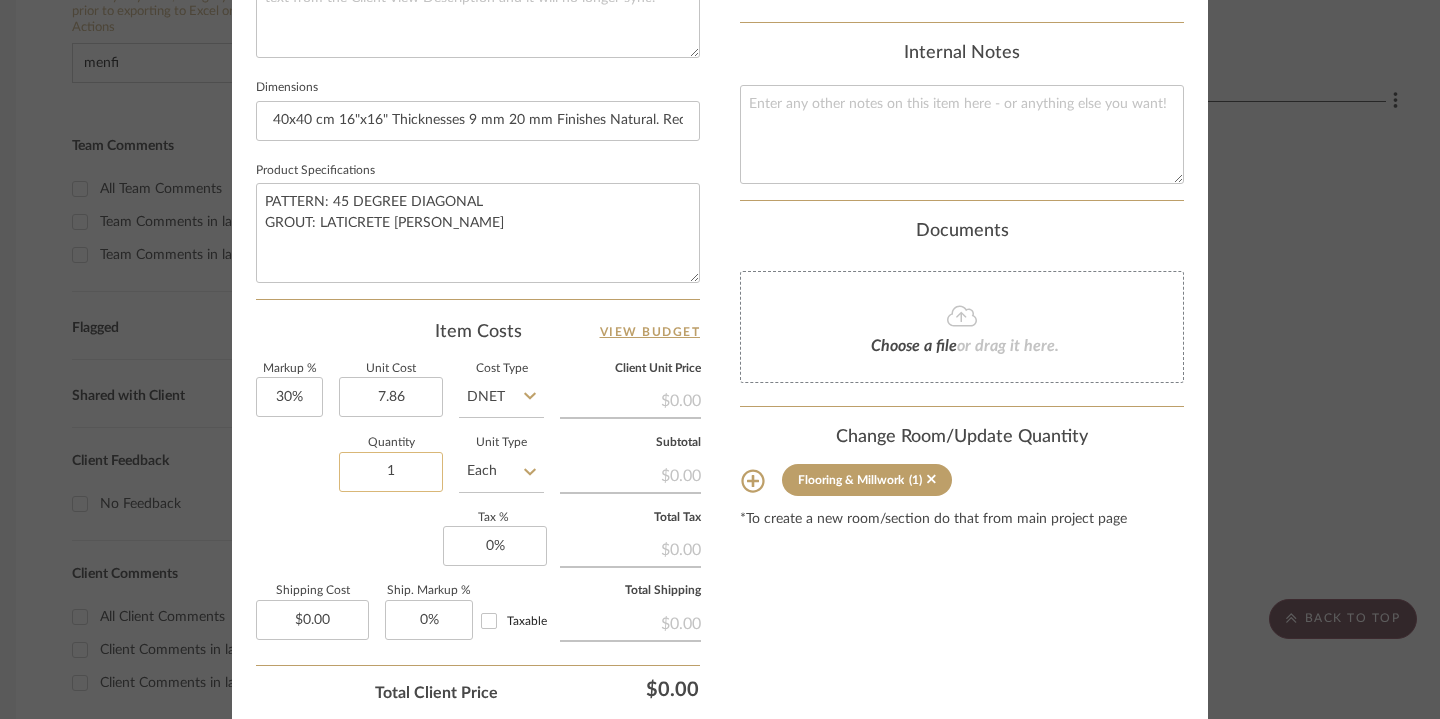 type on "$7.86" 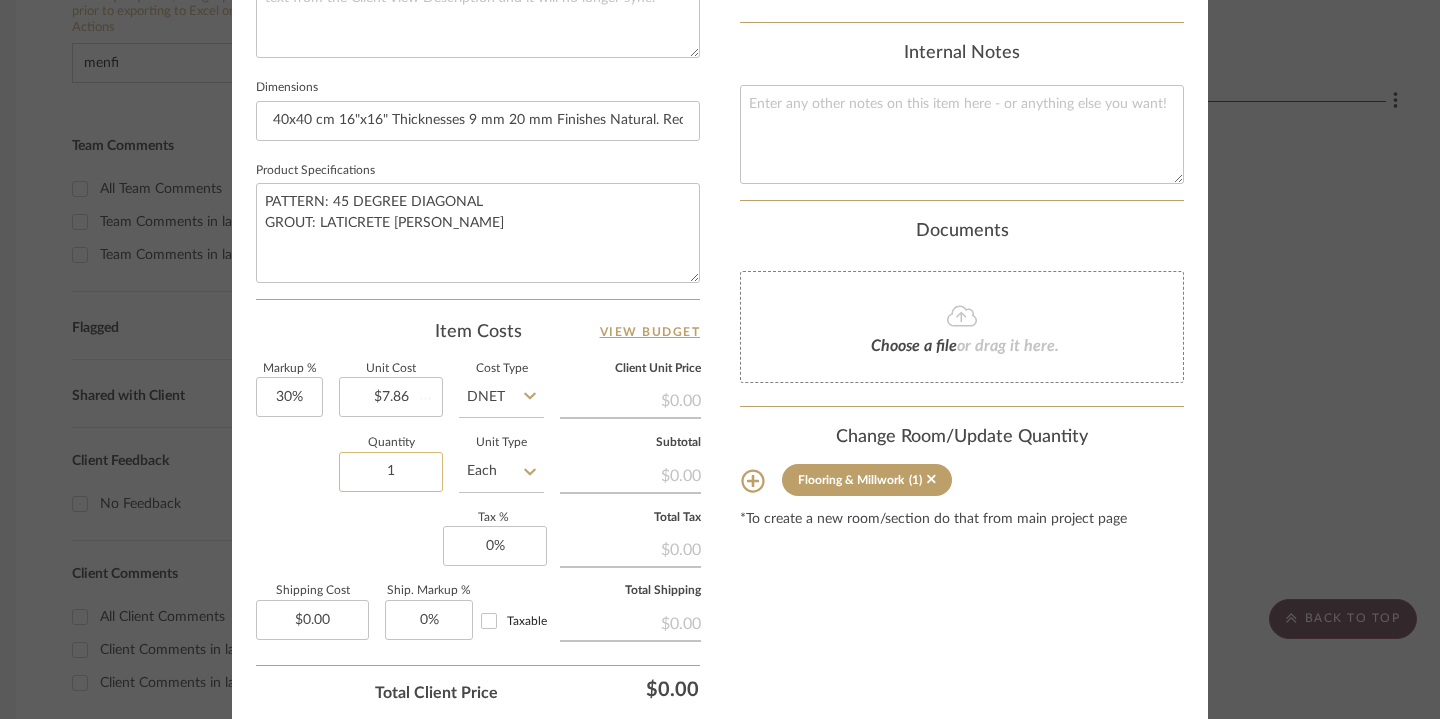 type on "$1.53" 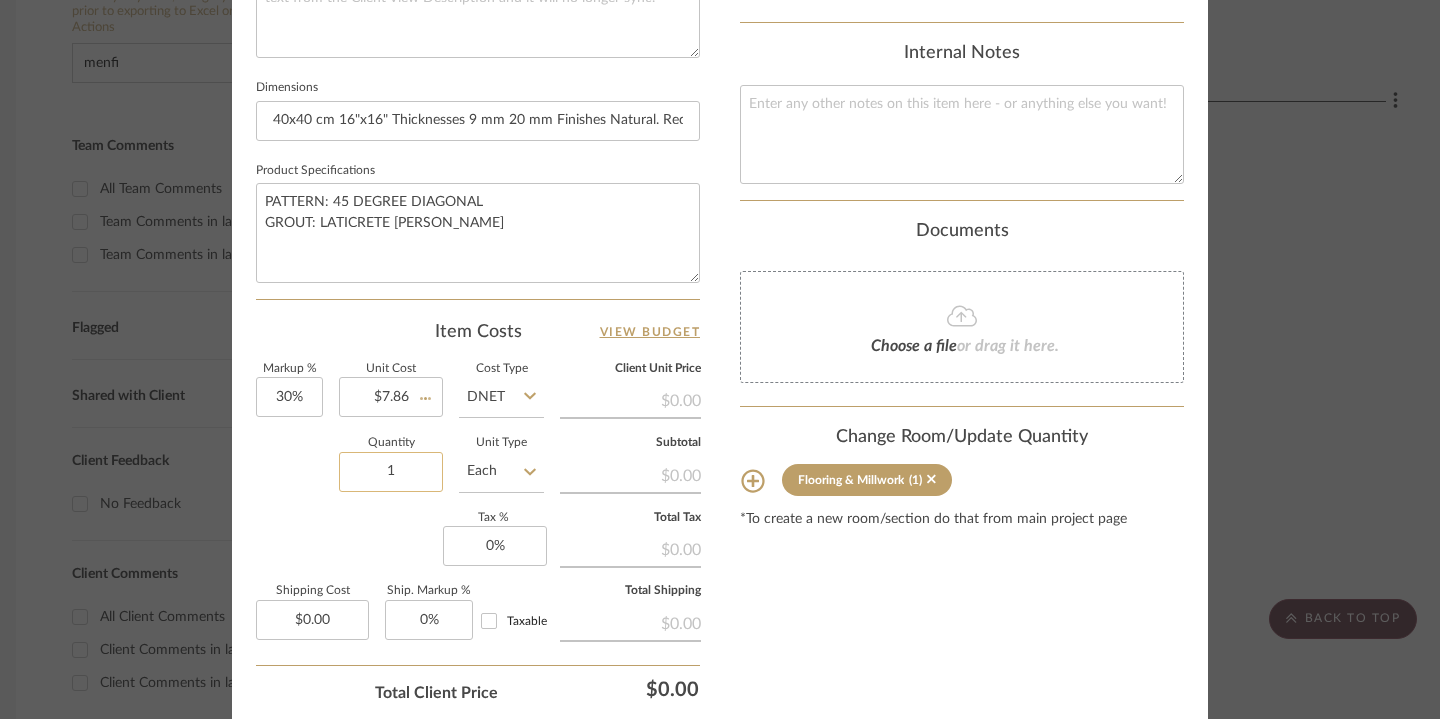 type 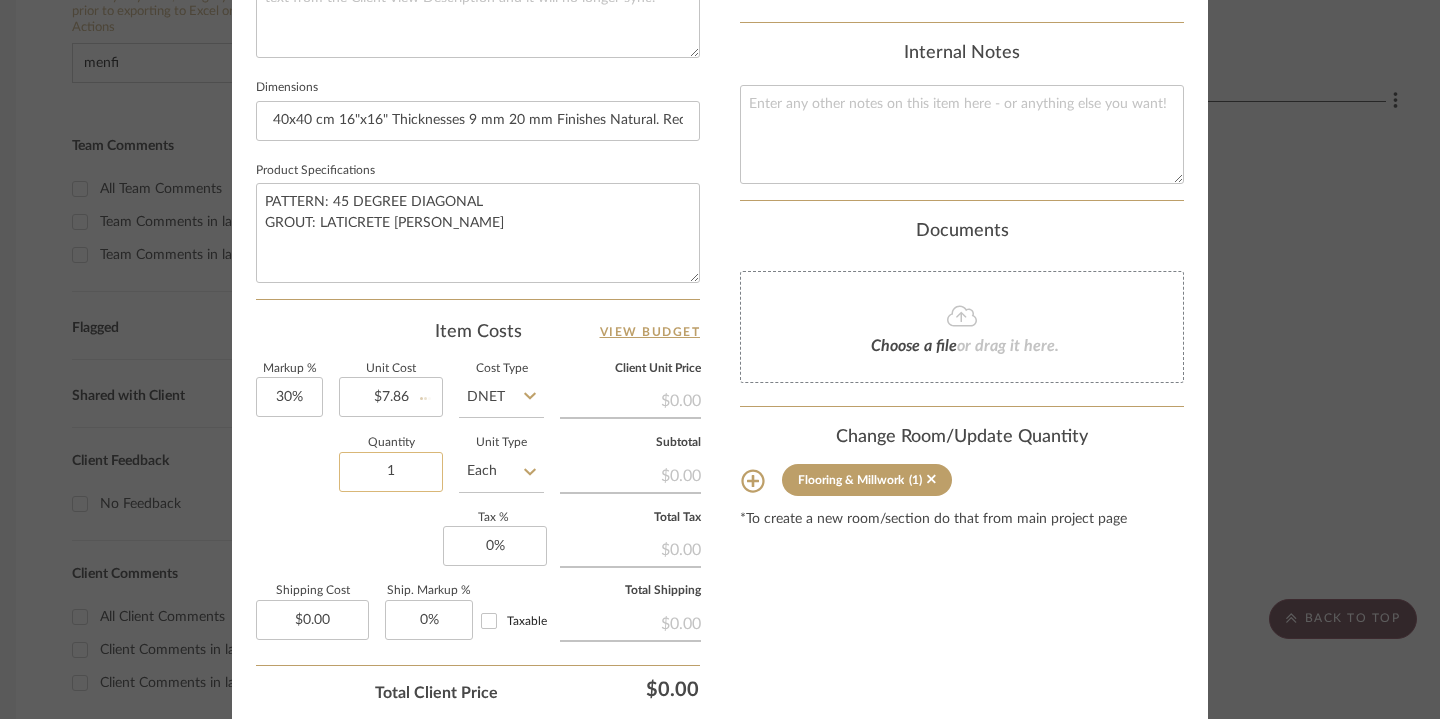 type 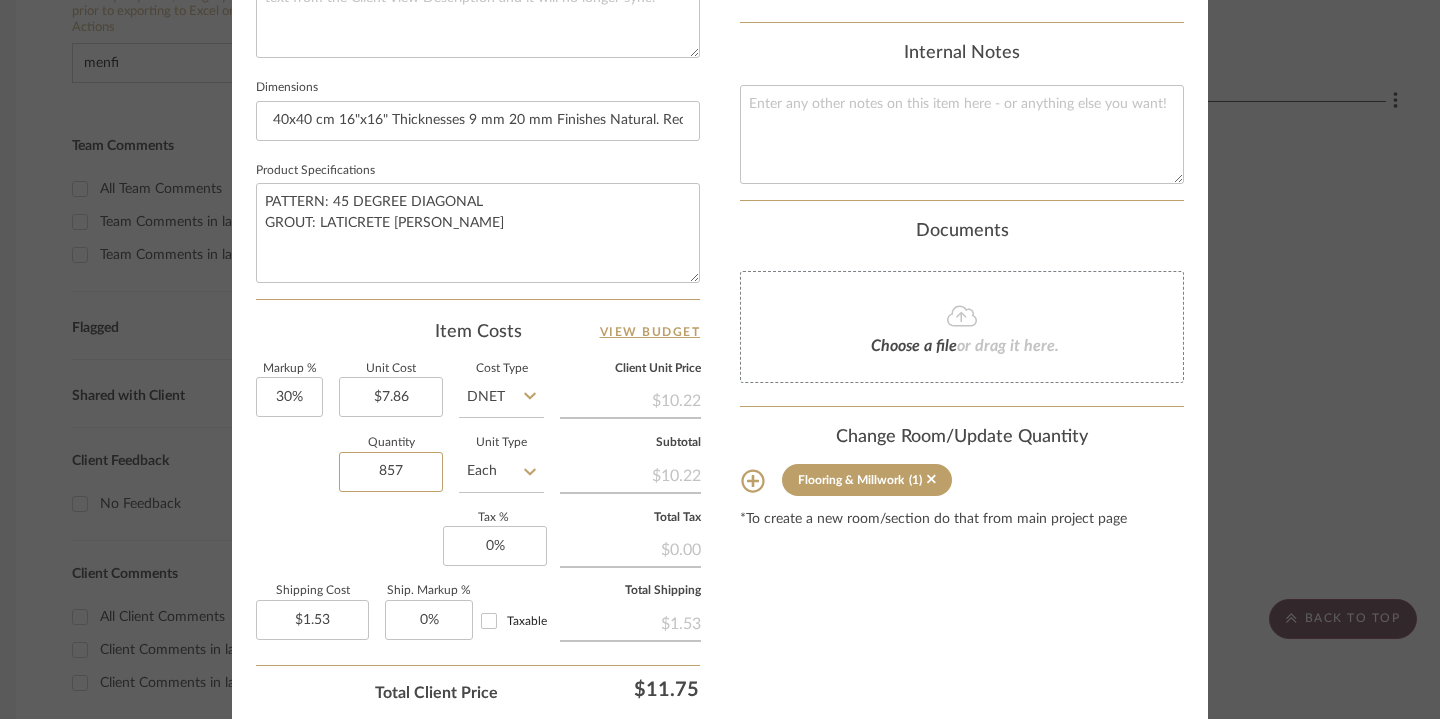 type on "857" 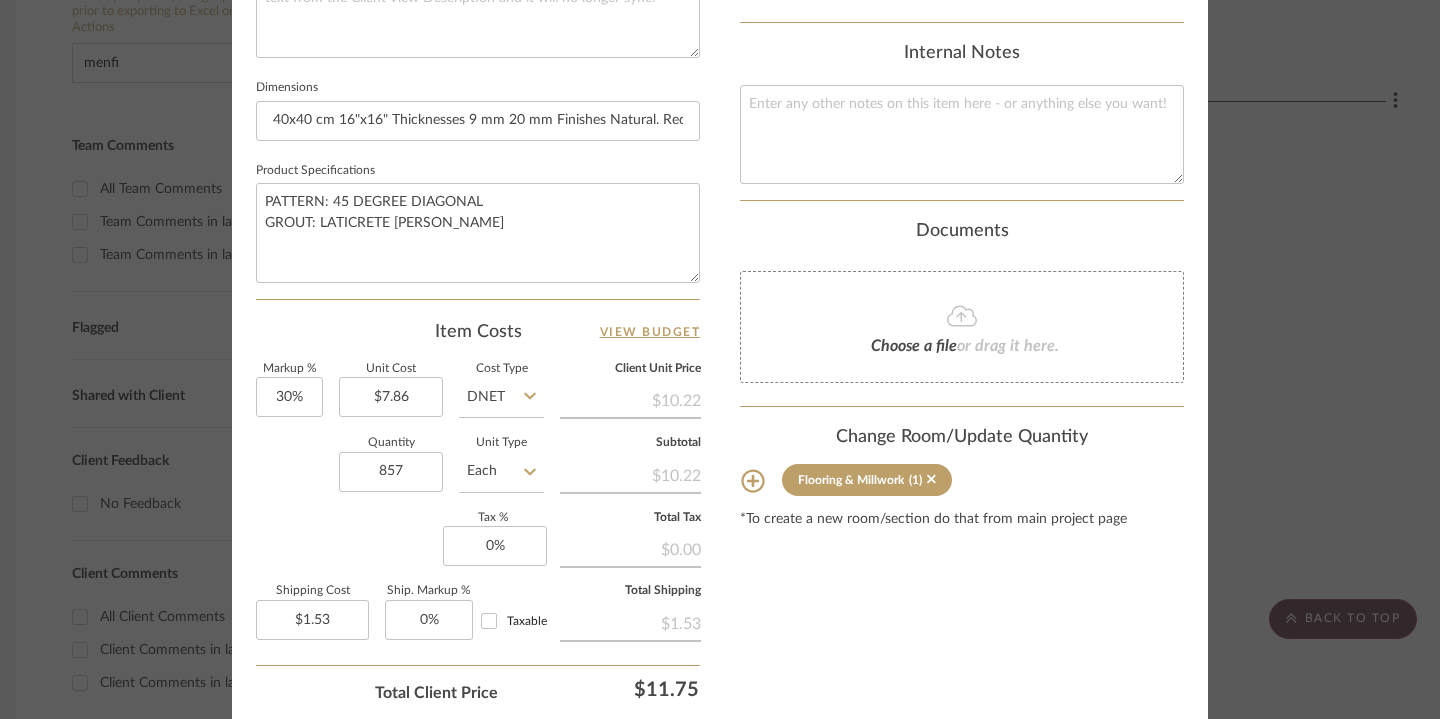 click on "Markup %  30%  Unit Cost  $7.86  Cost Type  DNET  Client Unit Price   $10.22   Quantity  857  Unit Type  Each  Subtotal   $10.22   Tax %  0%  Total Tax   $0.00   Shipping Cost  $1.53  Ship. Markup %  0% Taxable  Total Shipping   $1.53" 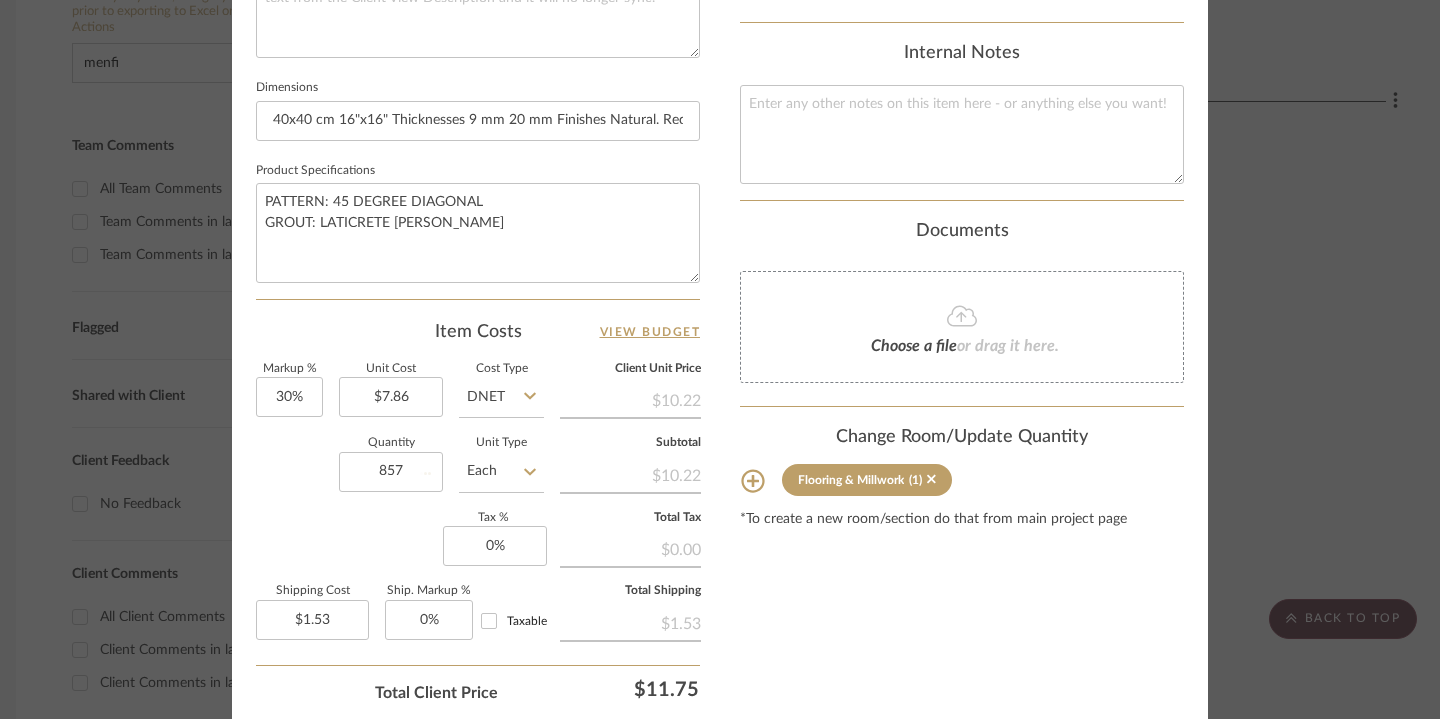 type on "$1,313.52" 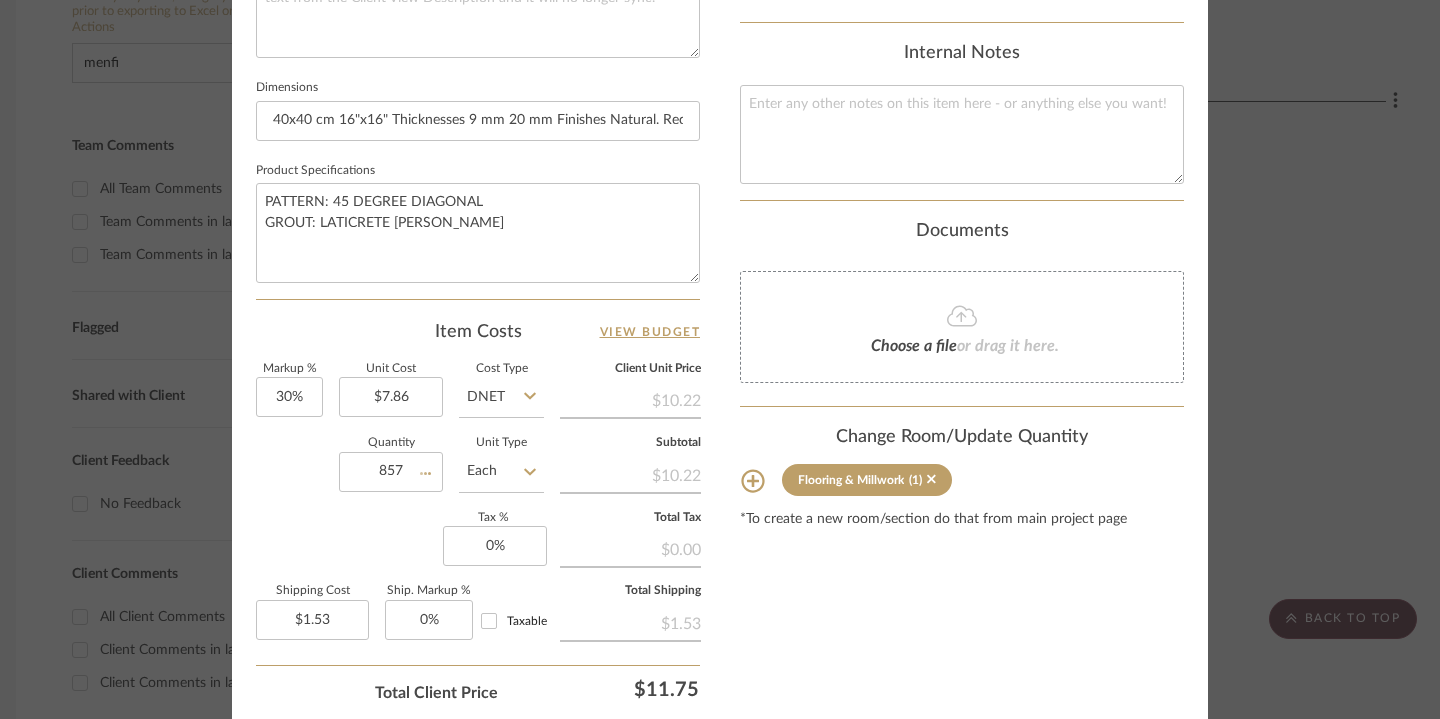 type 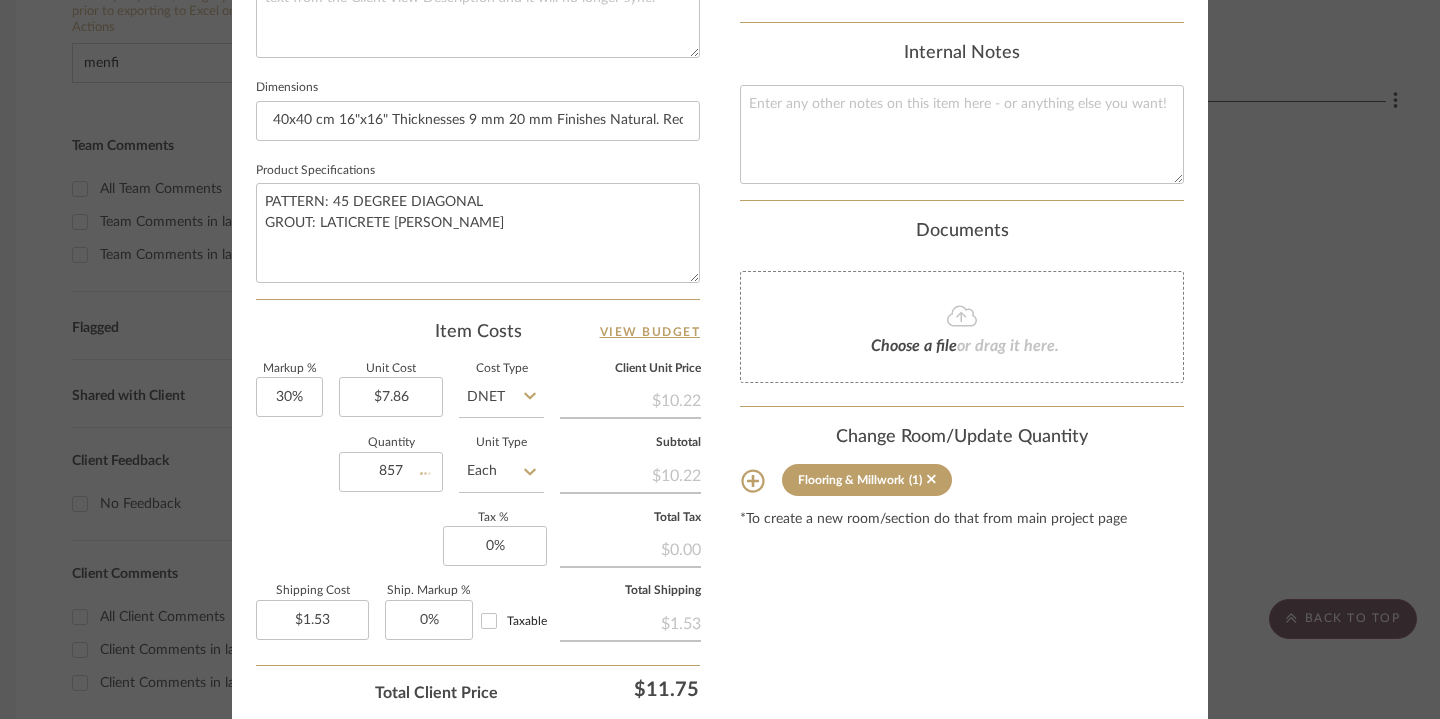 type 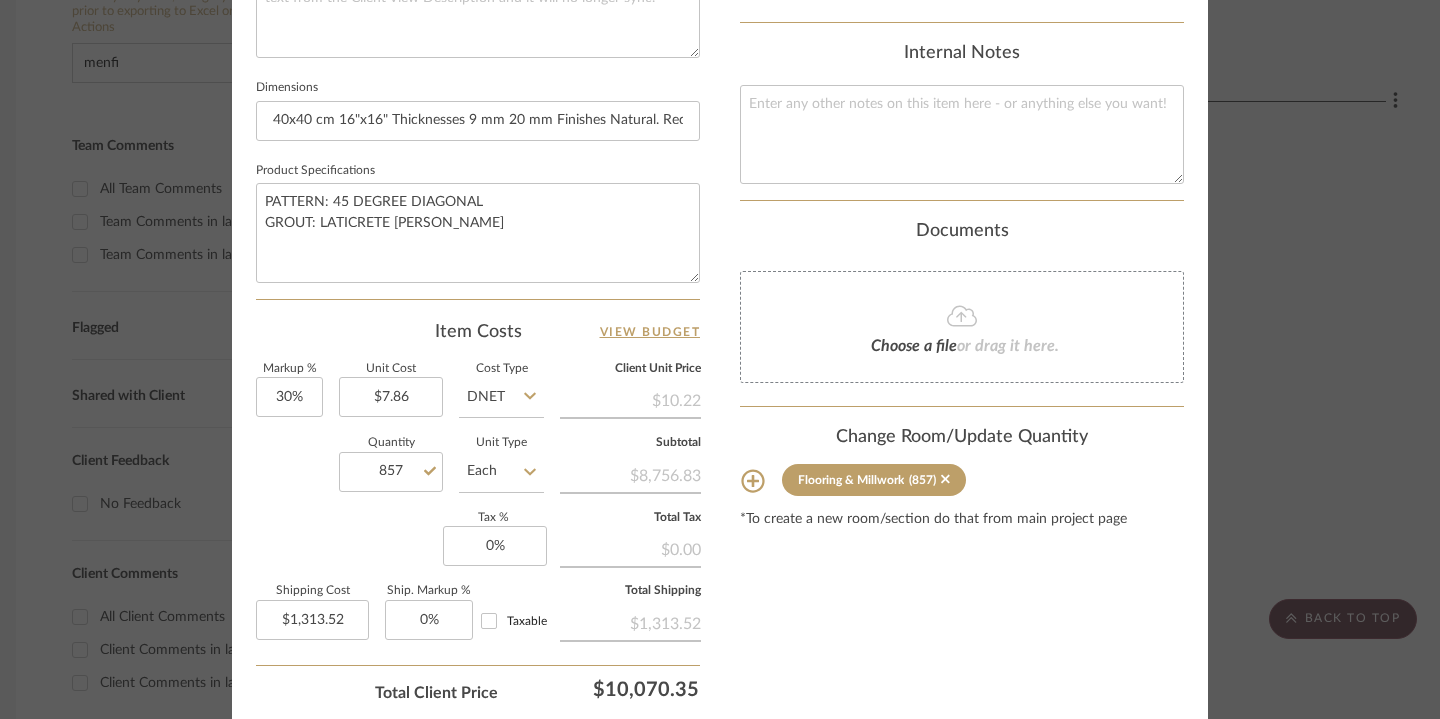 click at bounding box center [1175, -855] 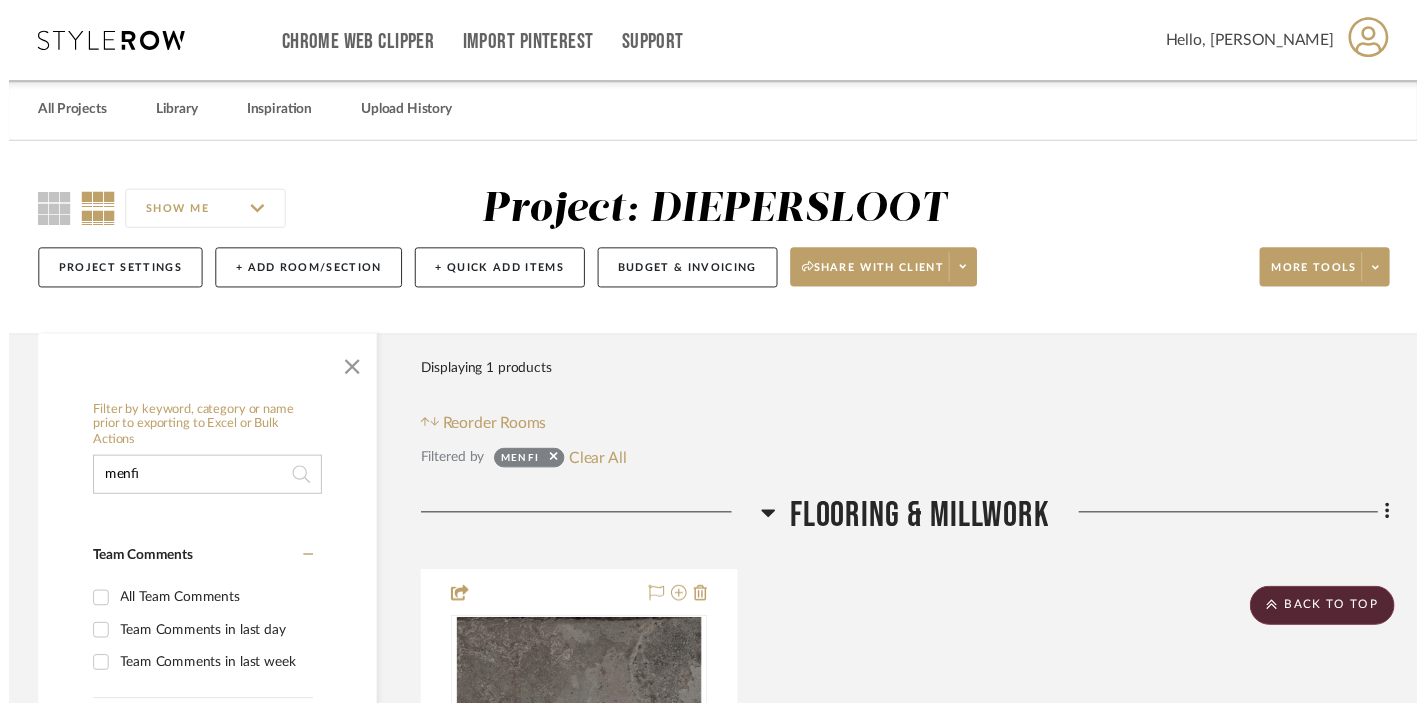 scroll, scrollTop: 422, scrollLeft: 14, axis: both 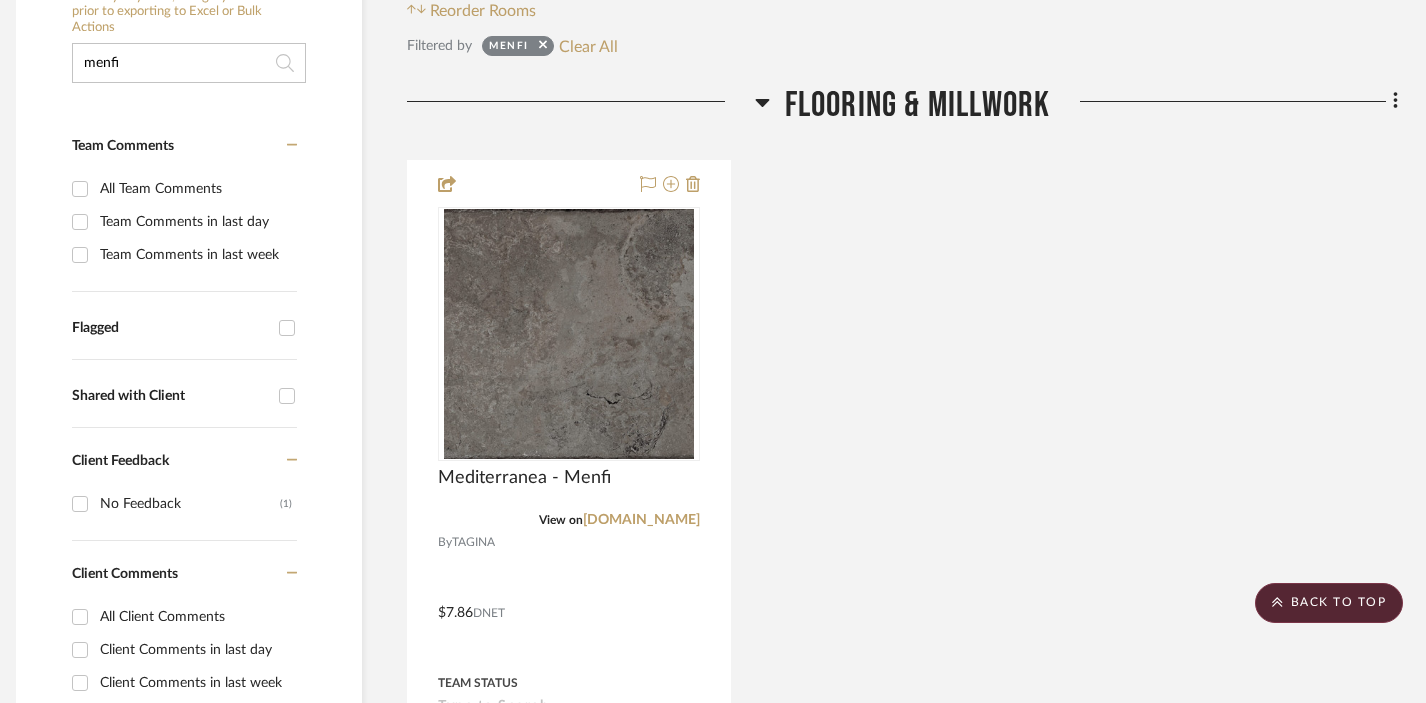 drag, startPoint x: 181, startPoint y: 49, endPoint x: 144, endPoint y: 62, distance: 39.217342 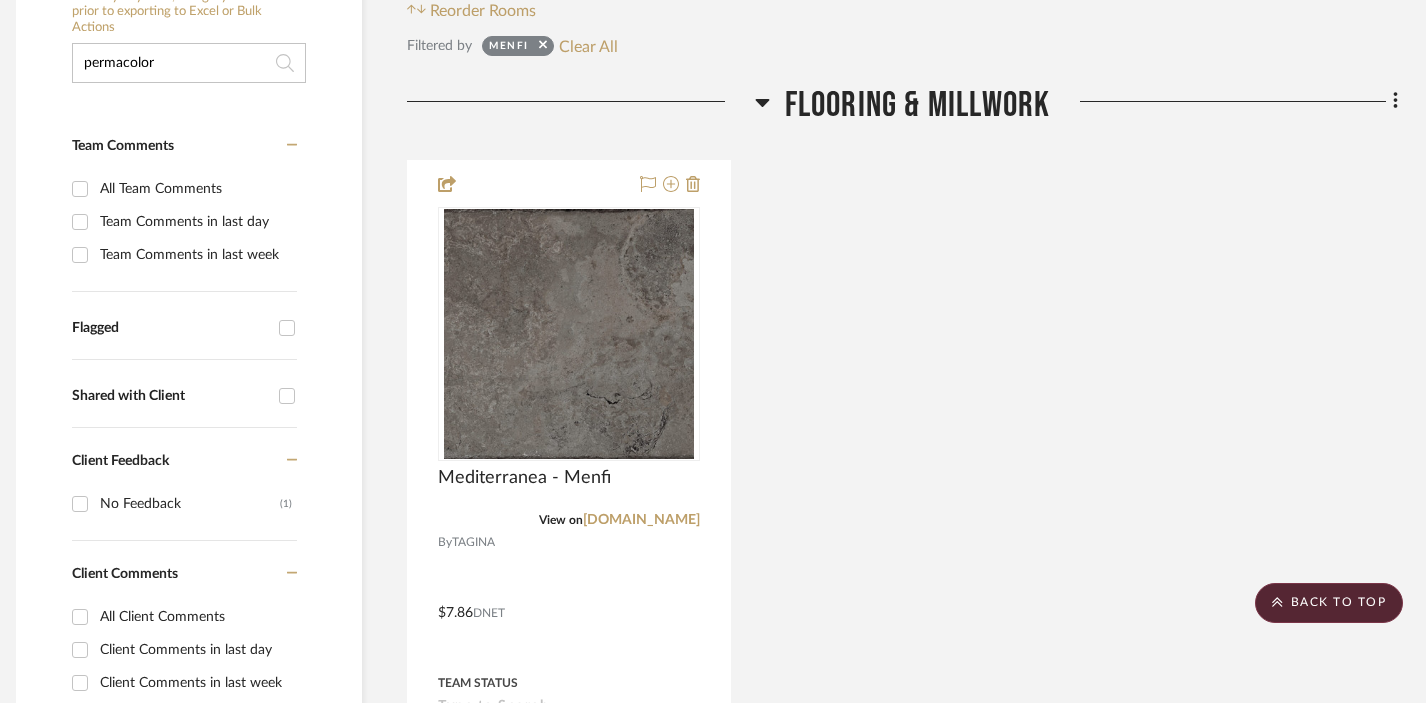 type on "permacolor" 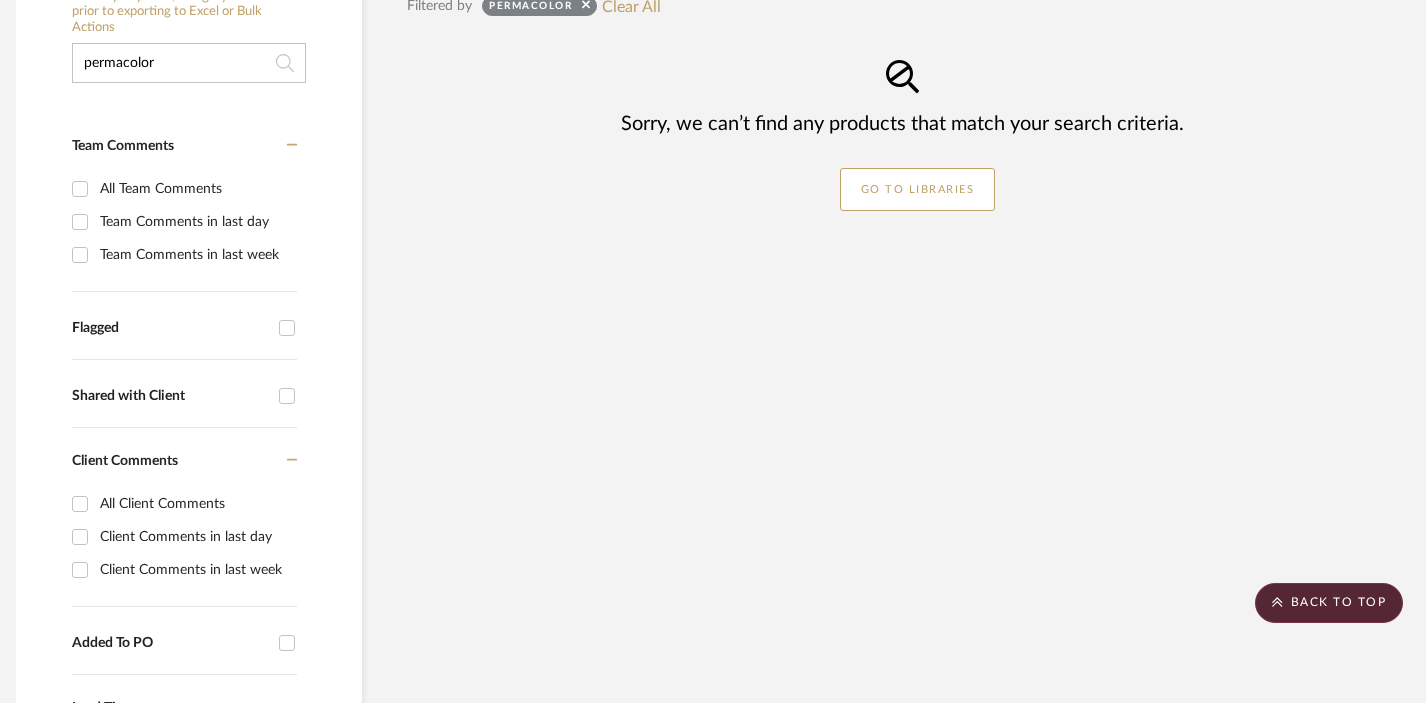 drag, startPoint x: 177, startPoint y: 63, endPoint x: 67, endPoint y: 52, distance: 110.54863 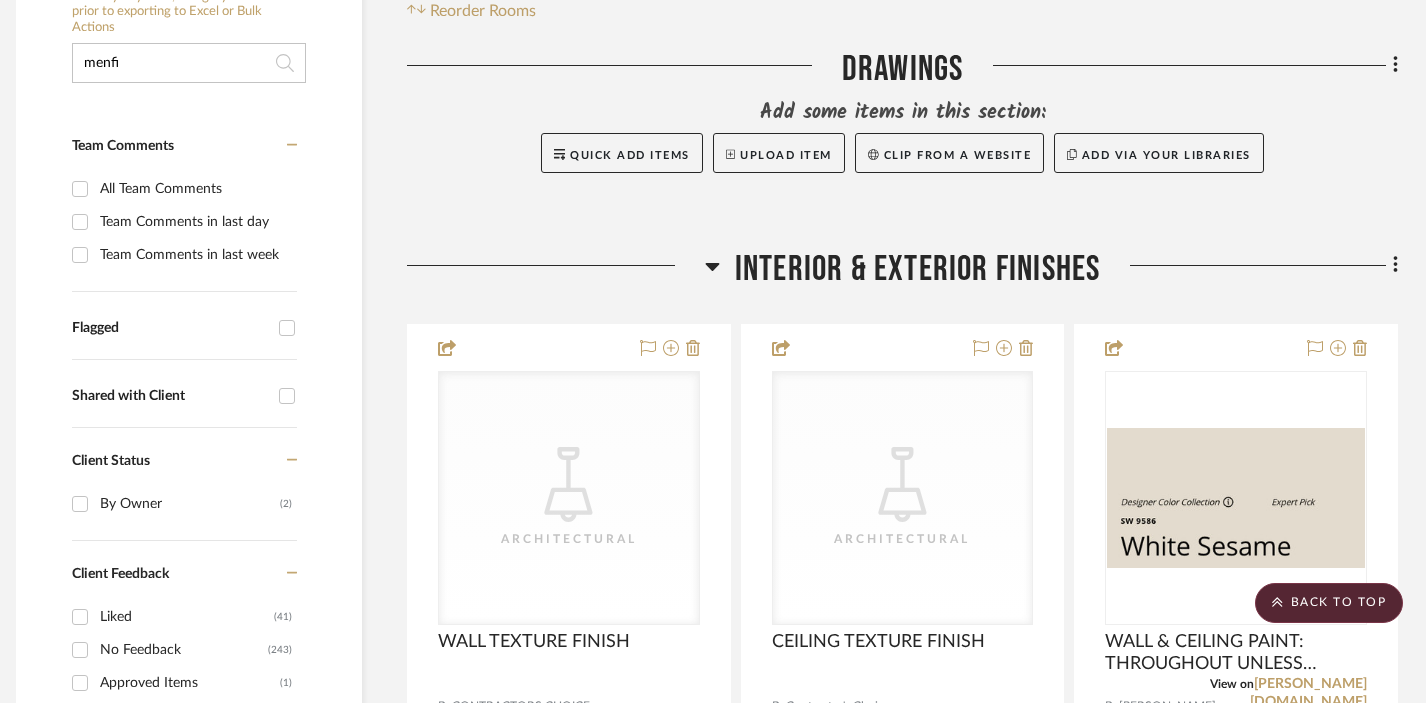 type on "menfi" 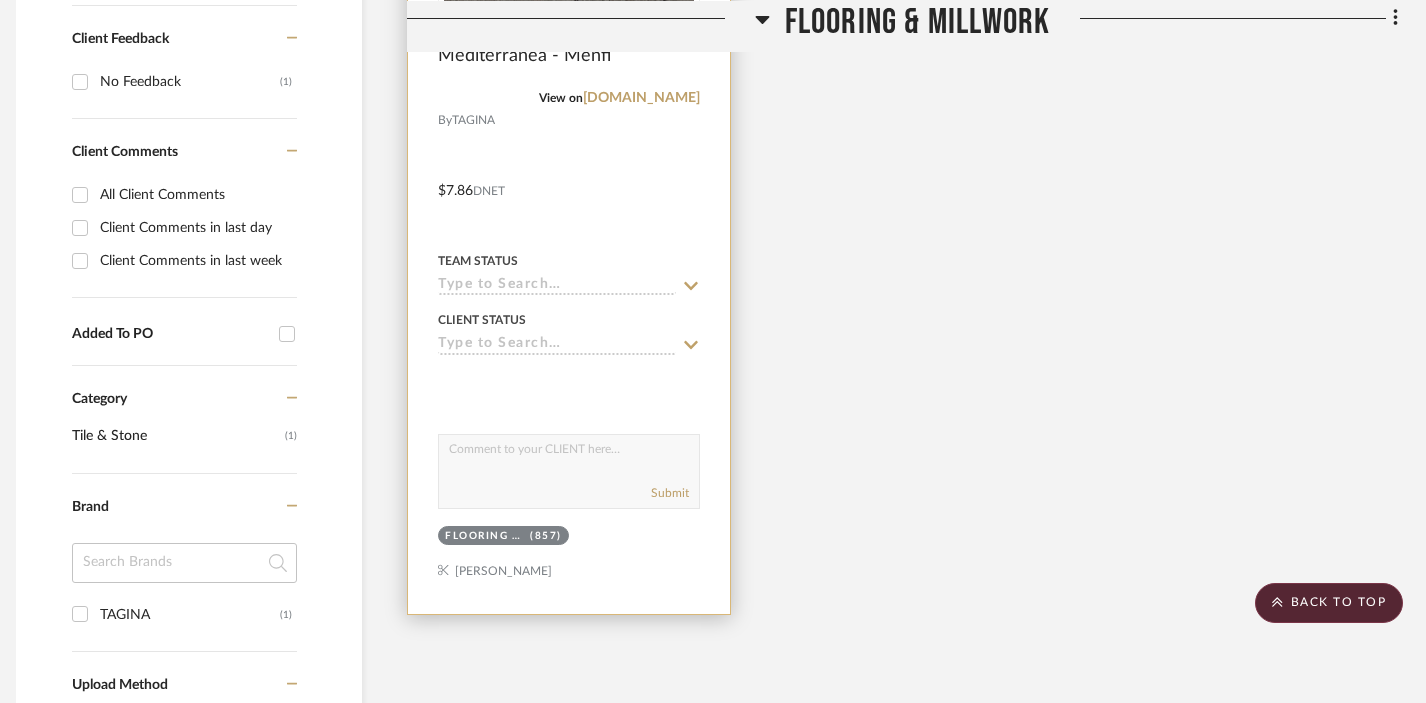 scroll, scrollTop: 745, scrollLeft: 14, axis: both 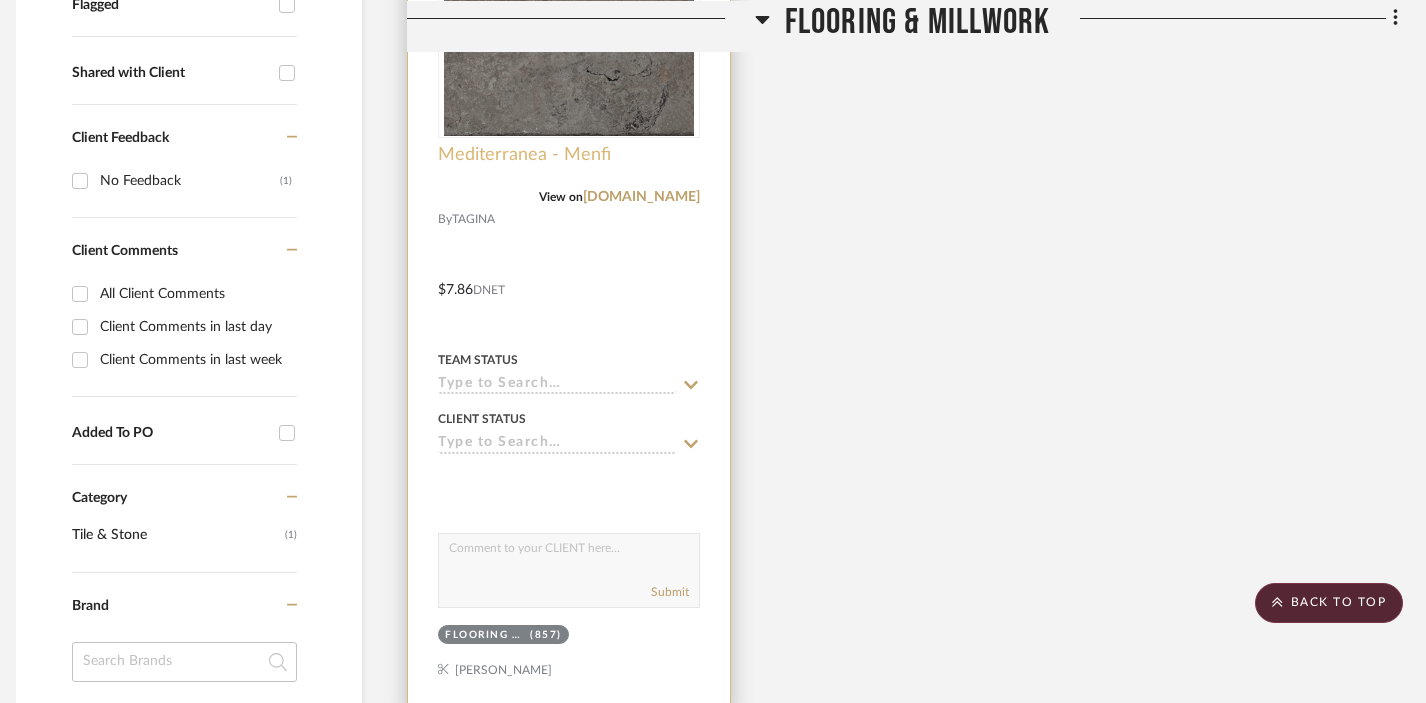 click on "Mediterranea - Menfi" at bounding box center [524, 155] 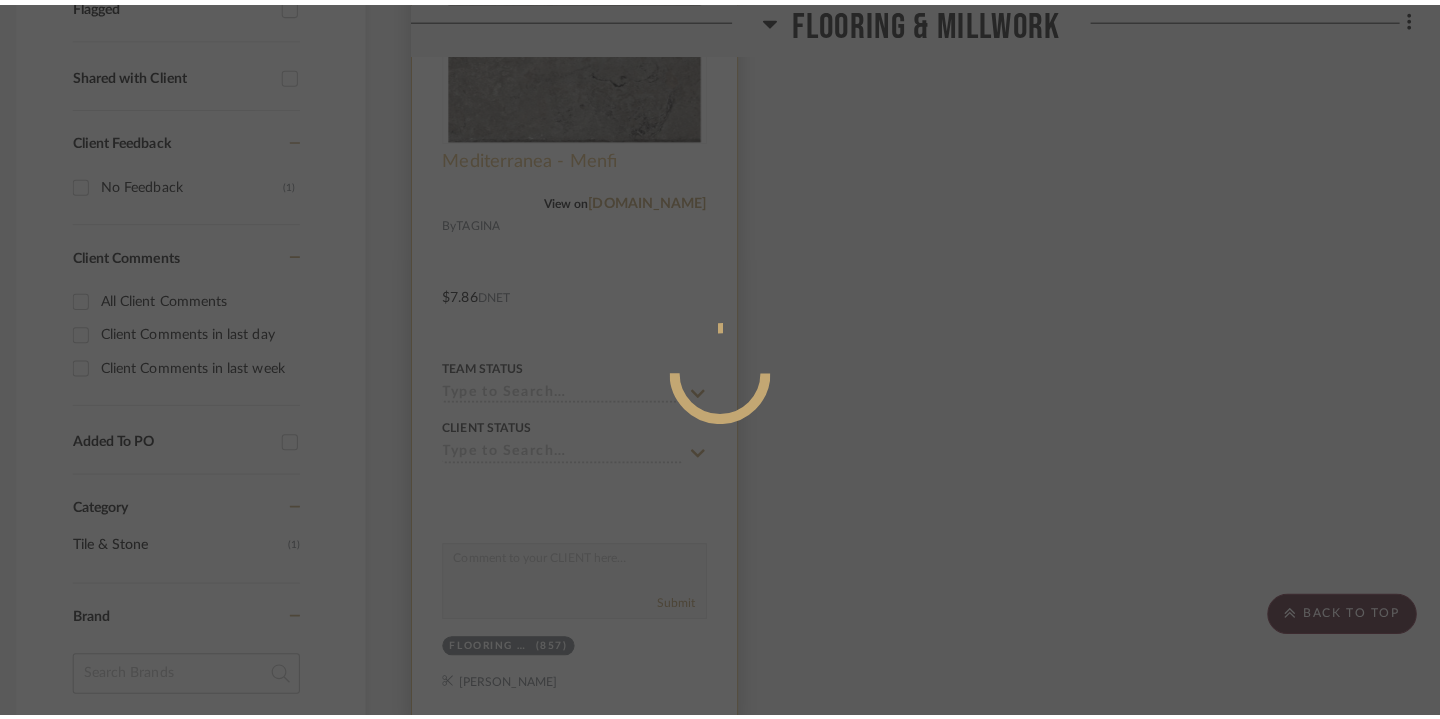 scroll, scrollTop: 0, scrollLeft: 0, axis: both 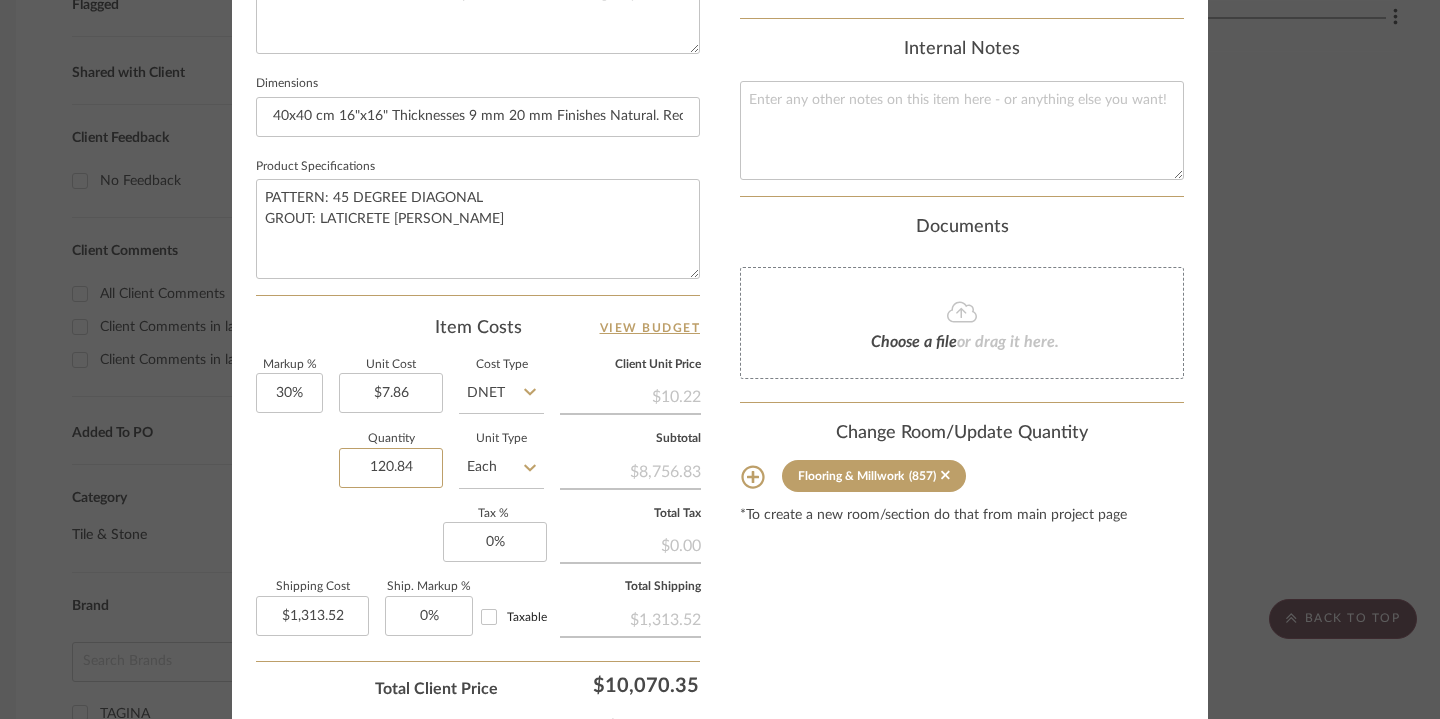 type on "120.84" 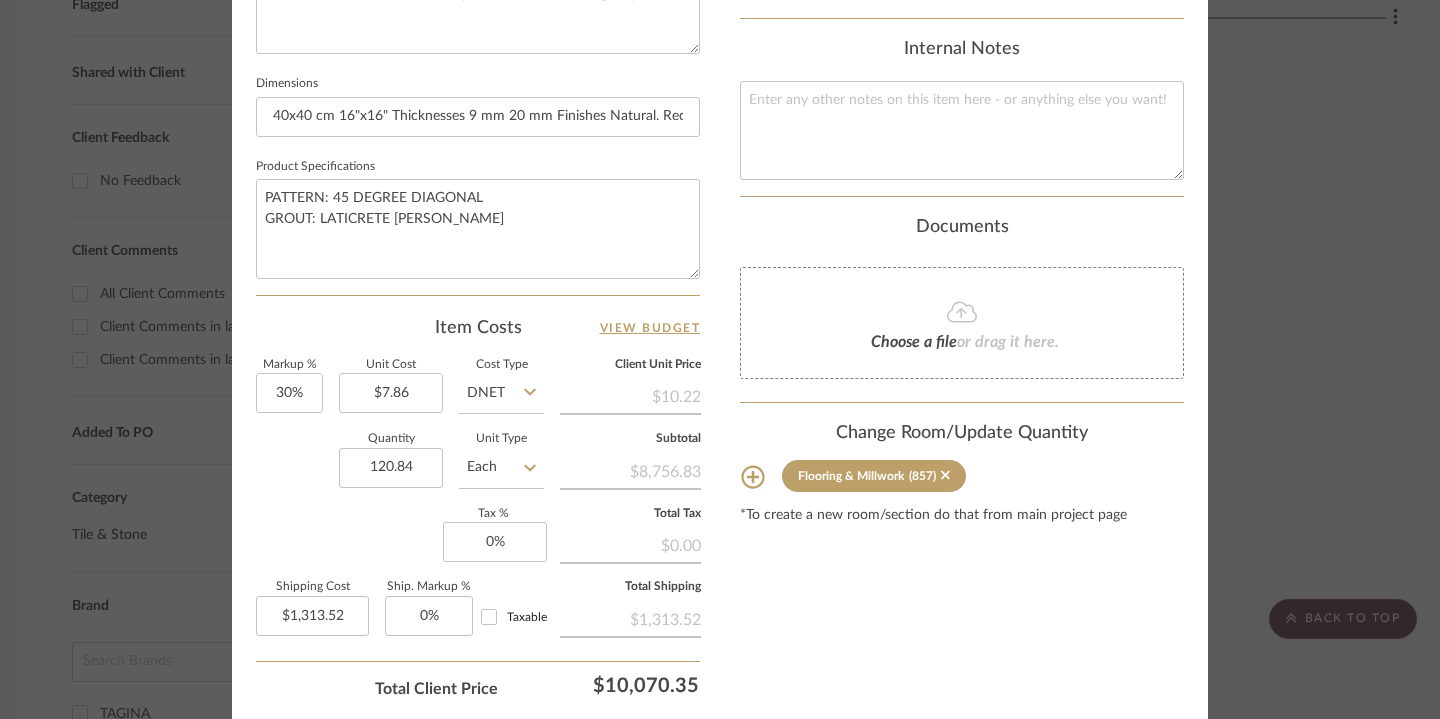 click on "Markup %  30%  Unit Cost  $7.86  Cost Type  DNET  Client Unit Price   $10.22   Quantity  120.84  Unit Type  Each  Subtotal   $8,756.83   Tax %  0%  Total Tax   $0.00   Shipping Cost  $1,313.52  Ship. Markup %  0% Taxable  Total Shipping   $1,313.52" 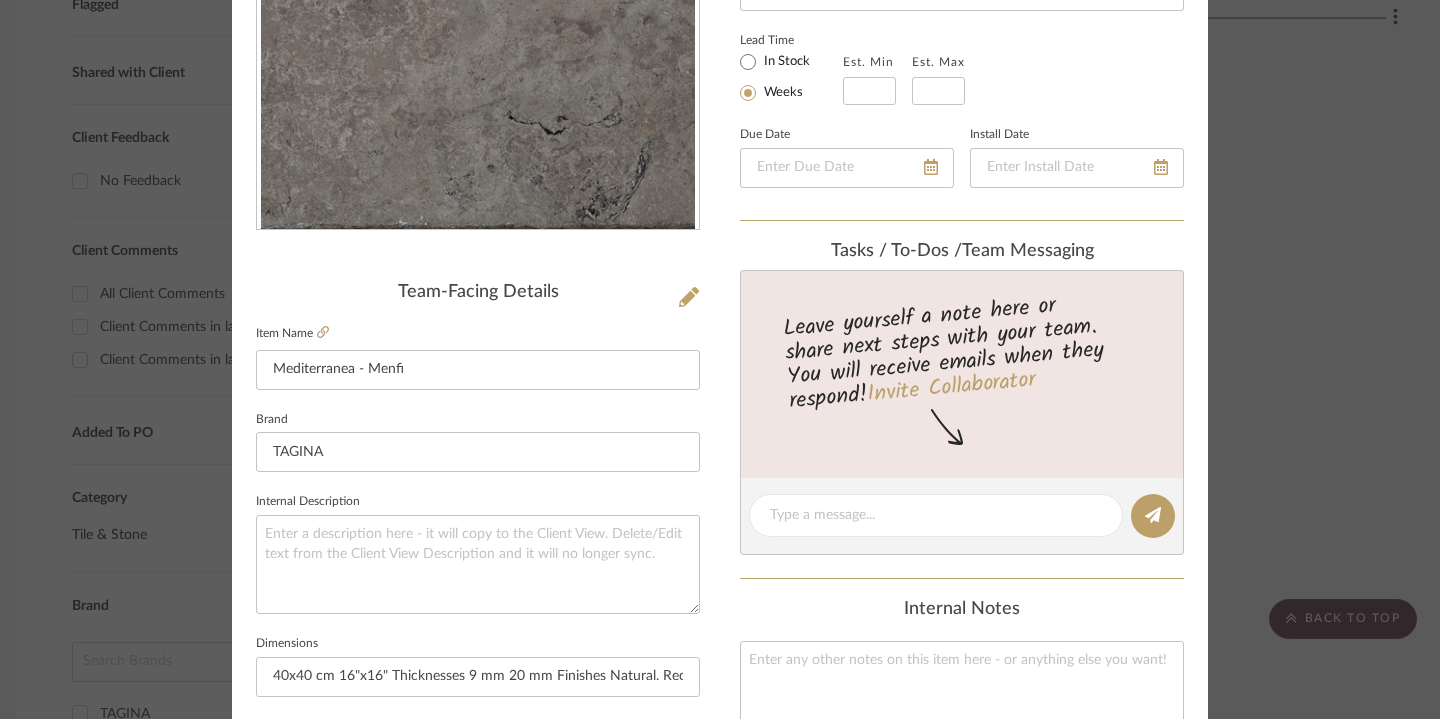 type on "$185.21" 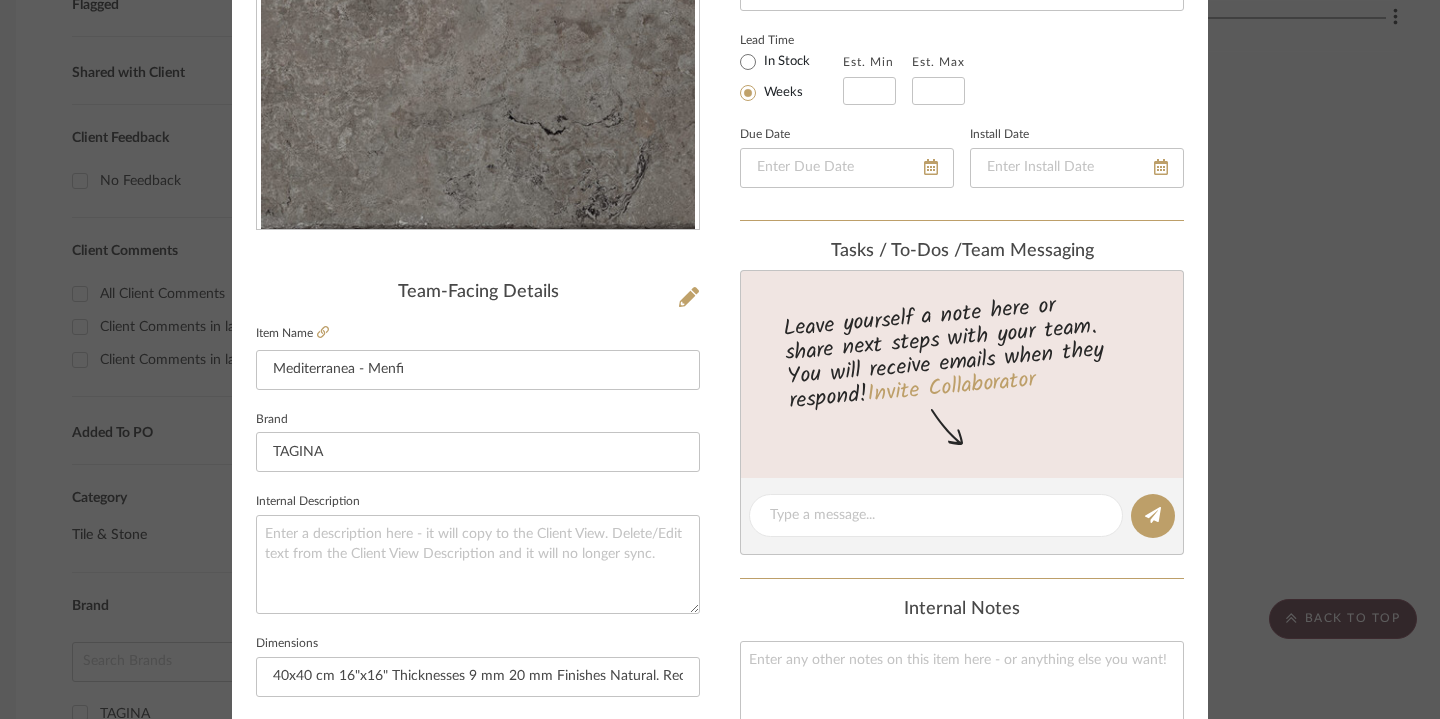 type 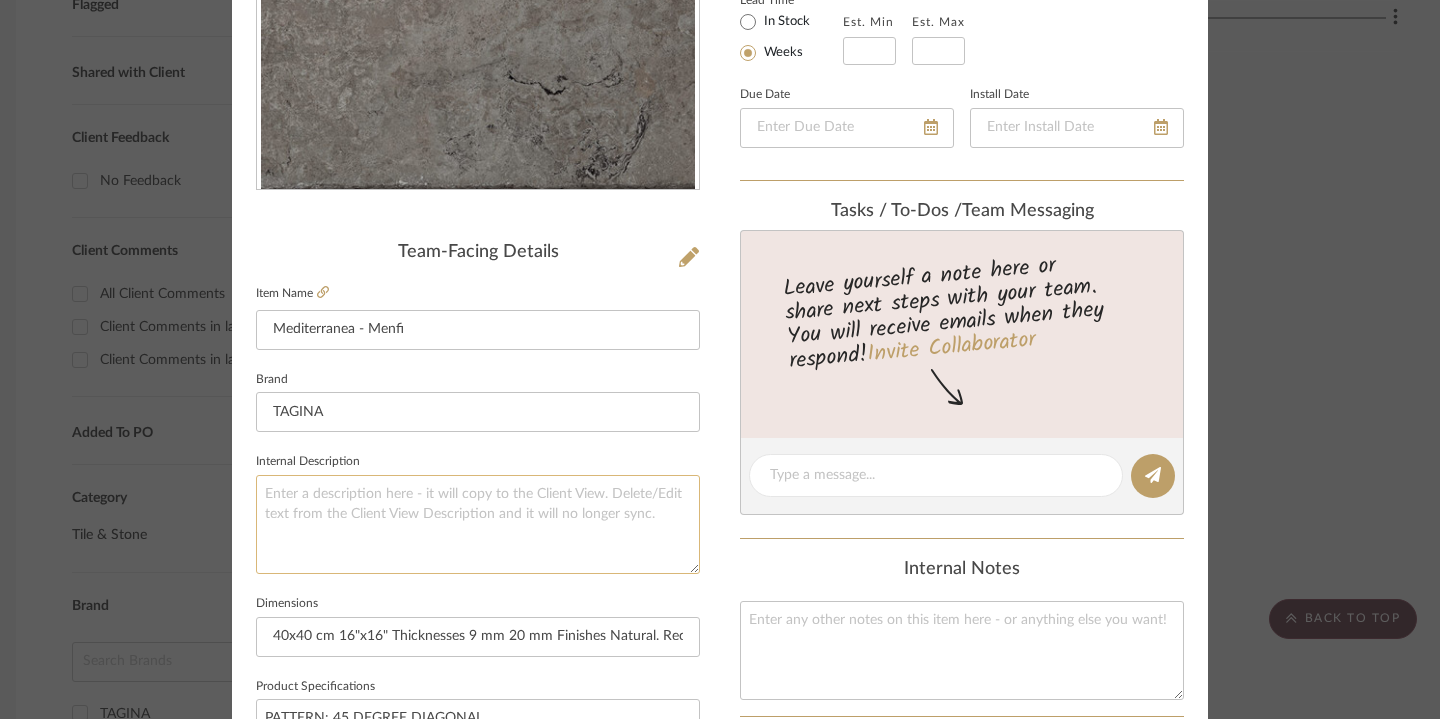 scroll, scrollTop: 381, scrollLeft: 0, axis: vertical 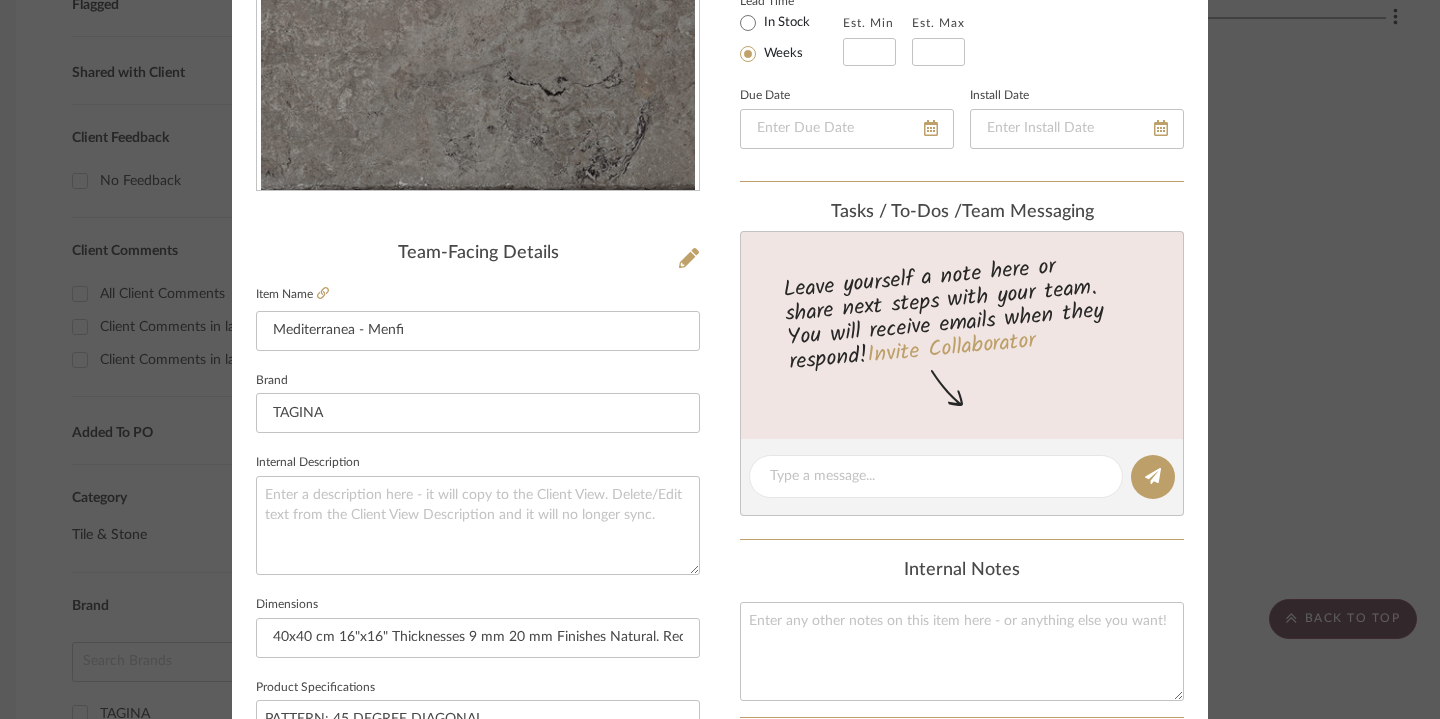 click at bounding box center [1175, -338] 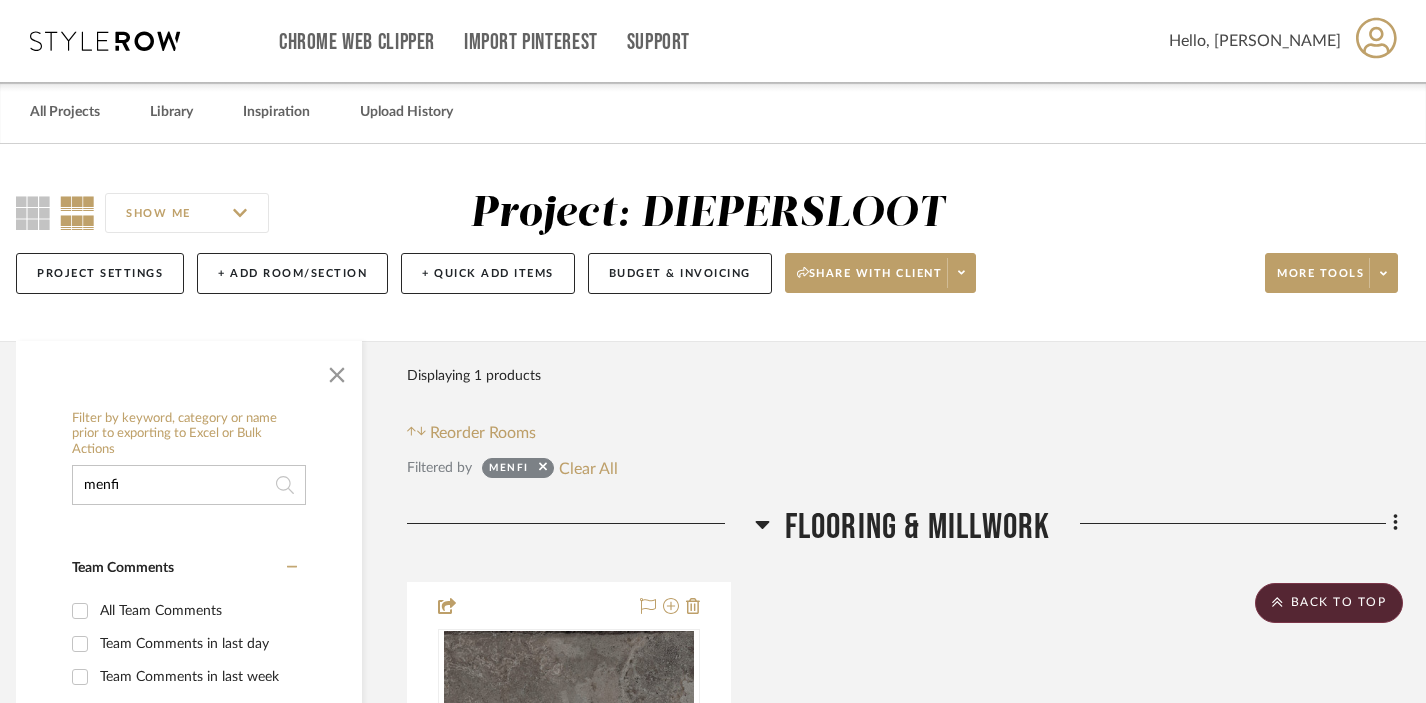 scroll, scrollTop: 0, scrollLeft: 14, axis: horizontal 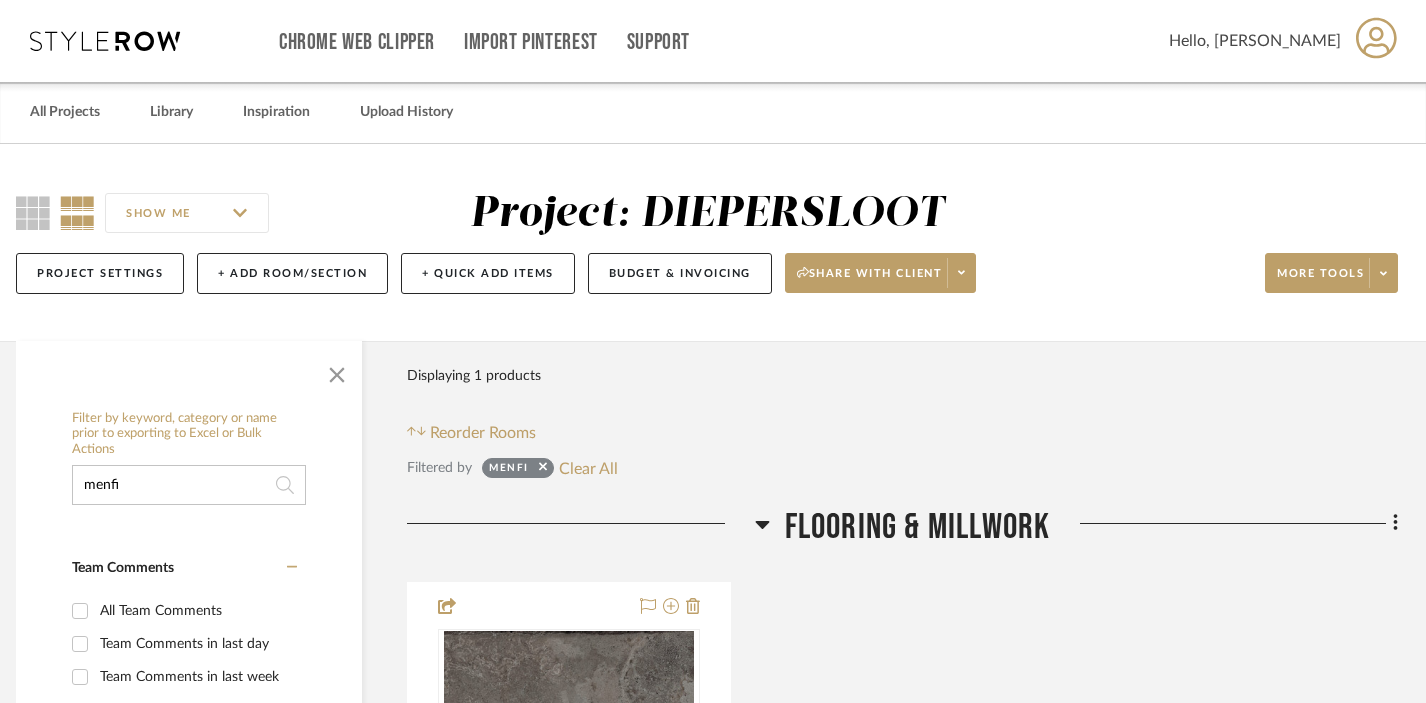 drag, startPoint x: 172, startPoint y: 486, endPoint x: 47, endPoint y: 481, distance: 125.09996 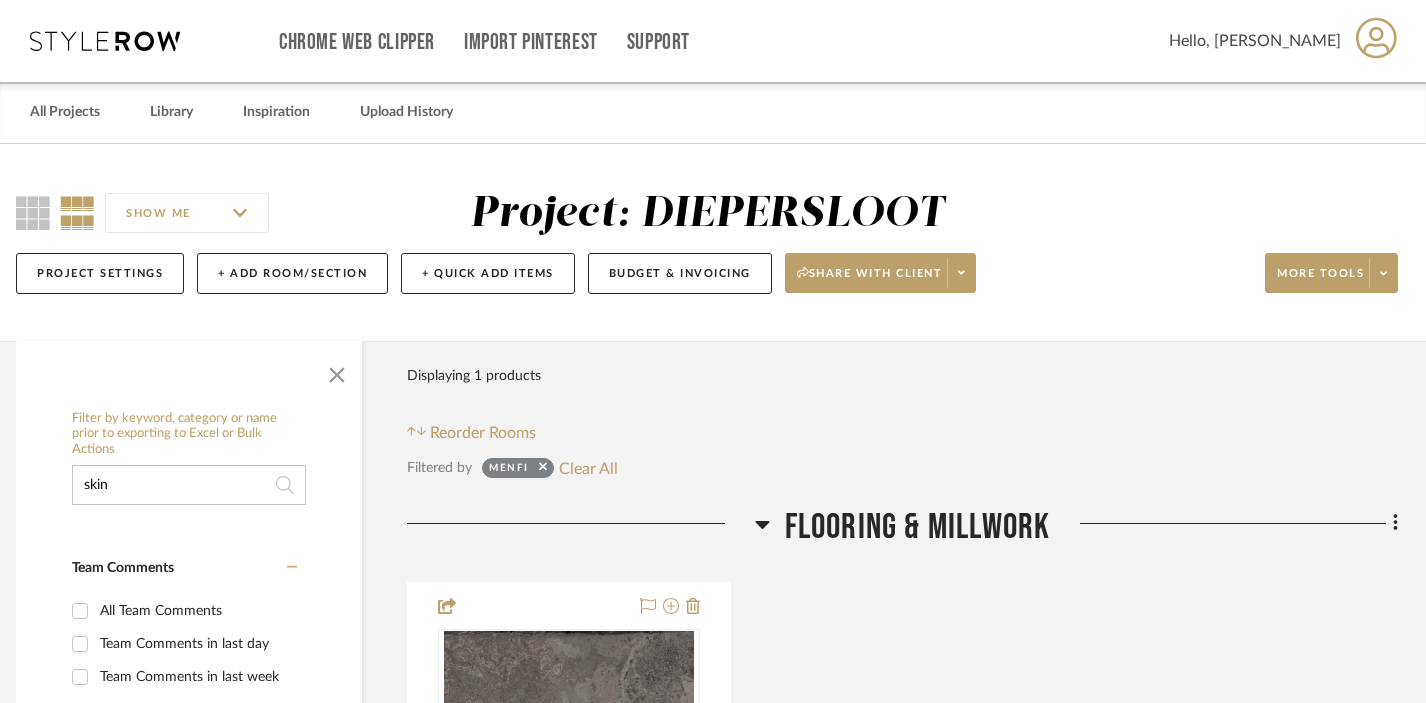 type on "skin" 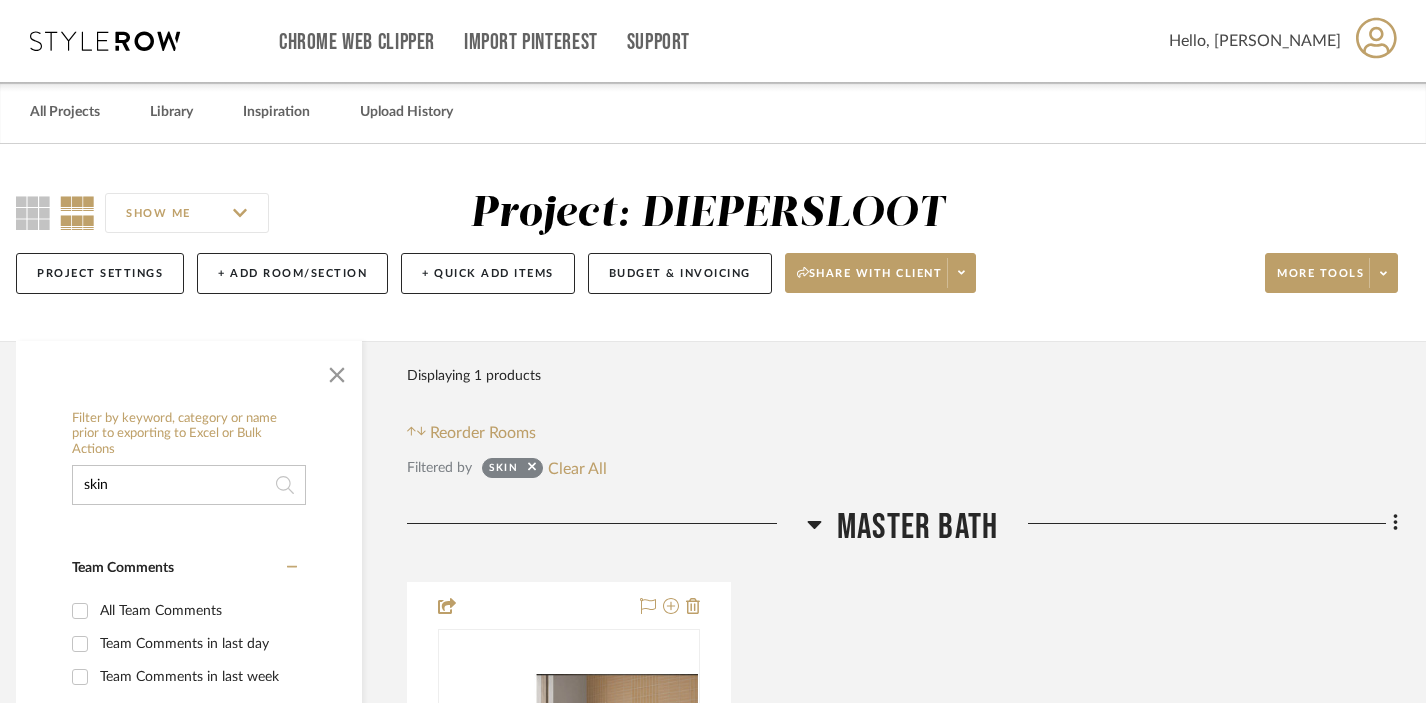 scroll, scrollTop: 363, scrollLeft: 14, axis: both 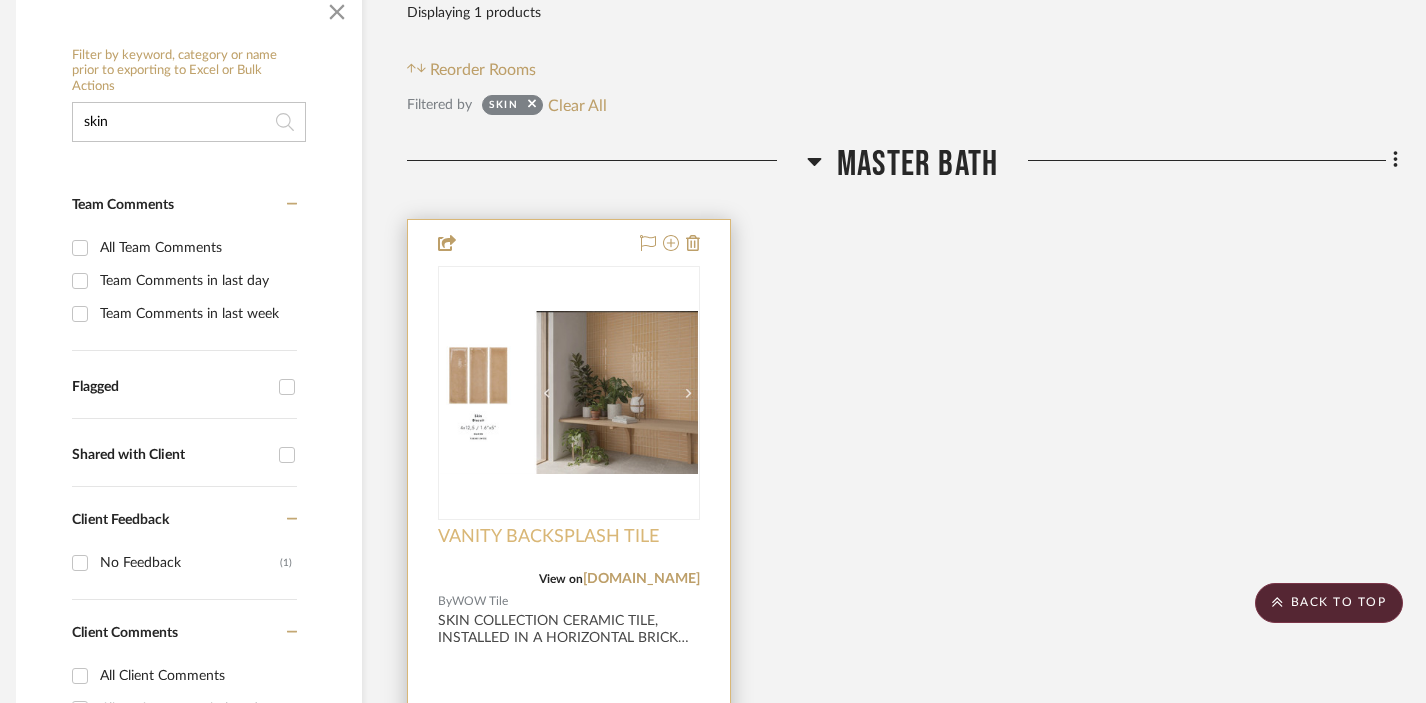 click on "VANITY BACKSPLASH TILE" at bounding box center (548, 537) 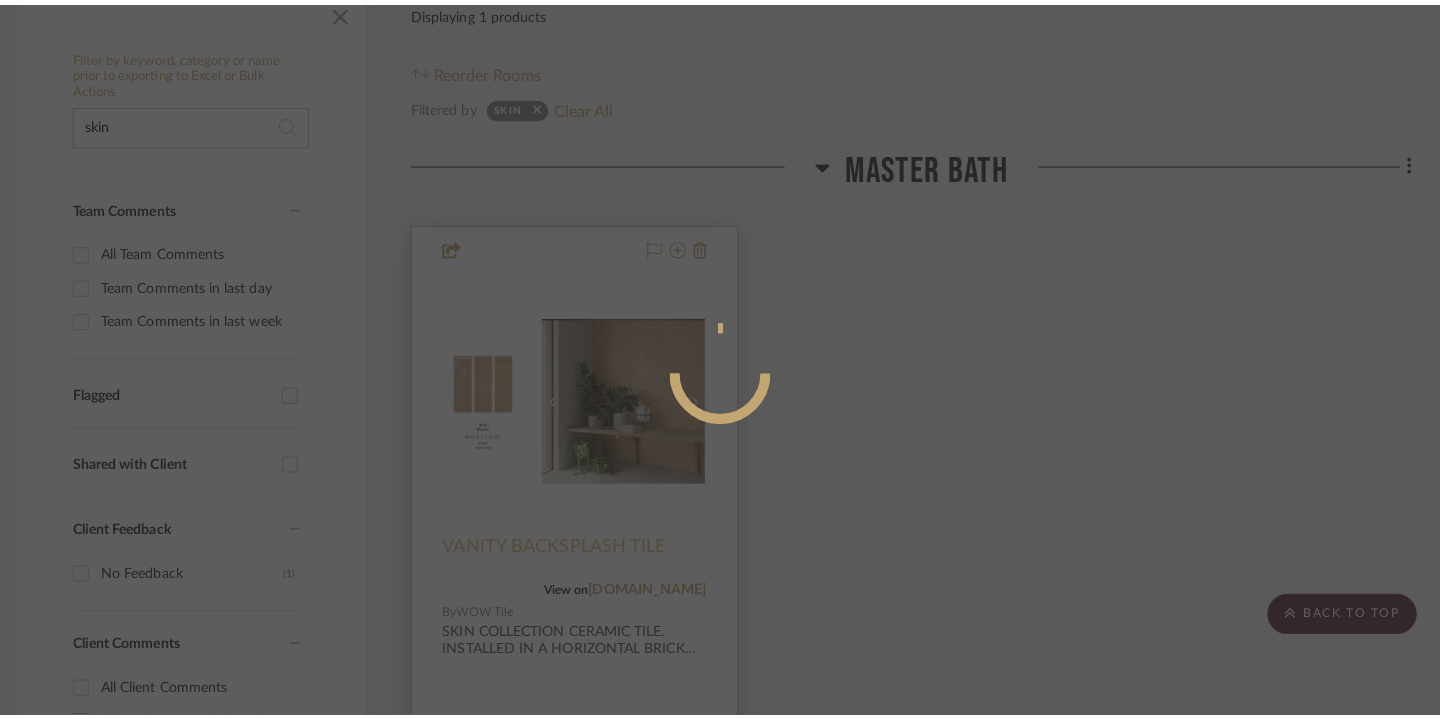 scroll, scrollTop: 0, scrollLeft: 0, axis: both 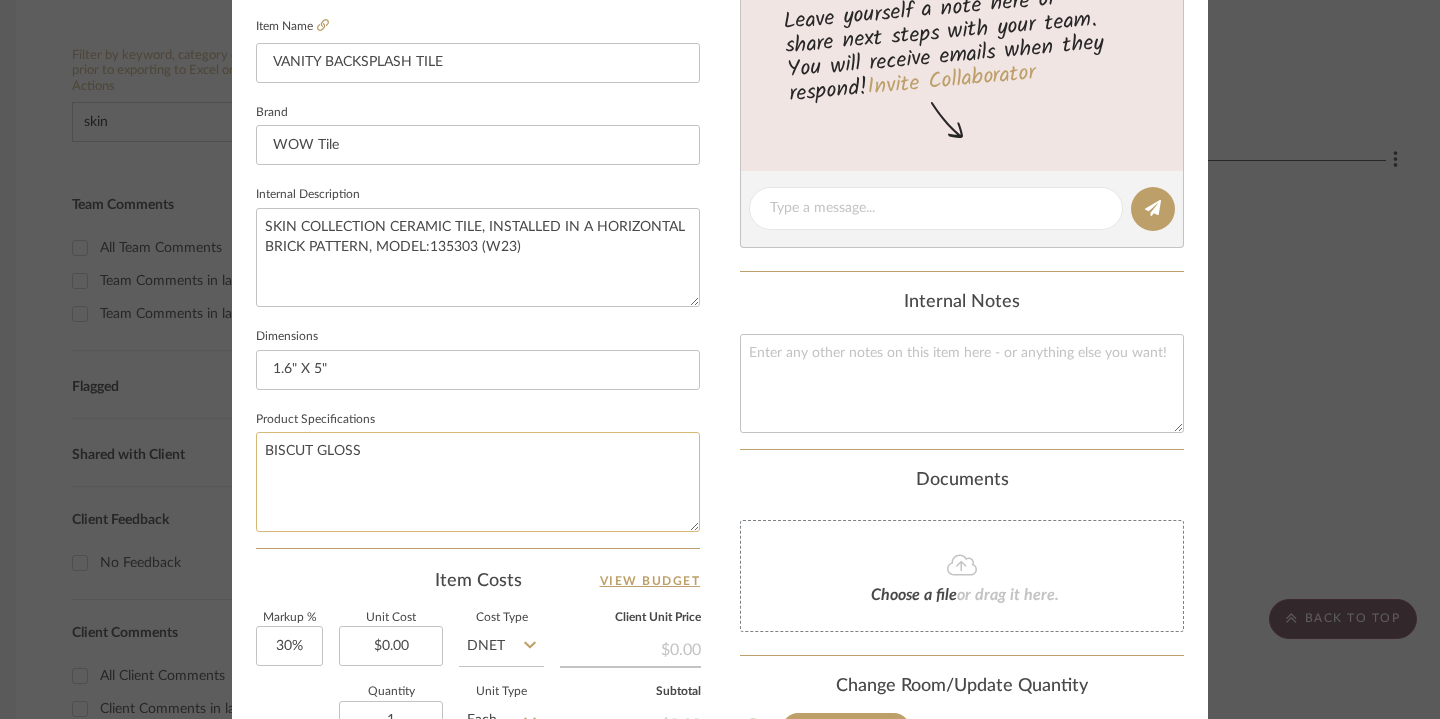 click on "BISCUT GLOSS" 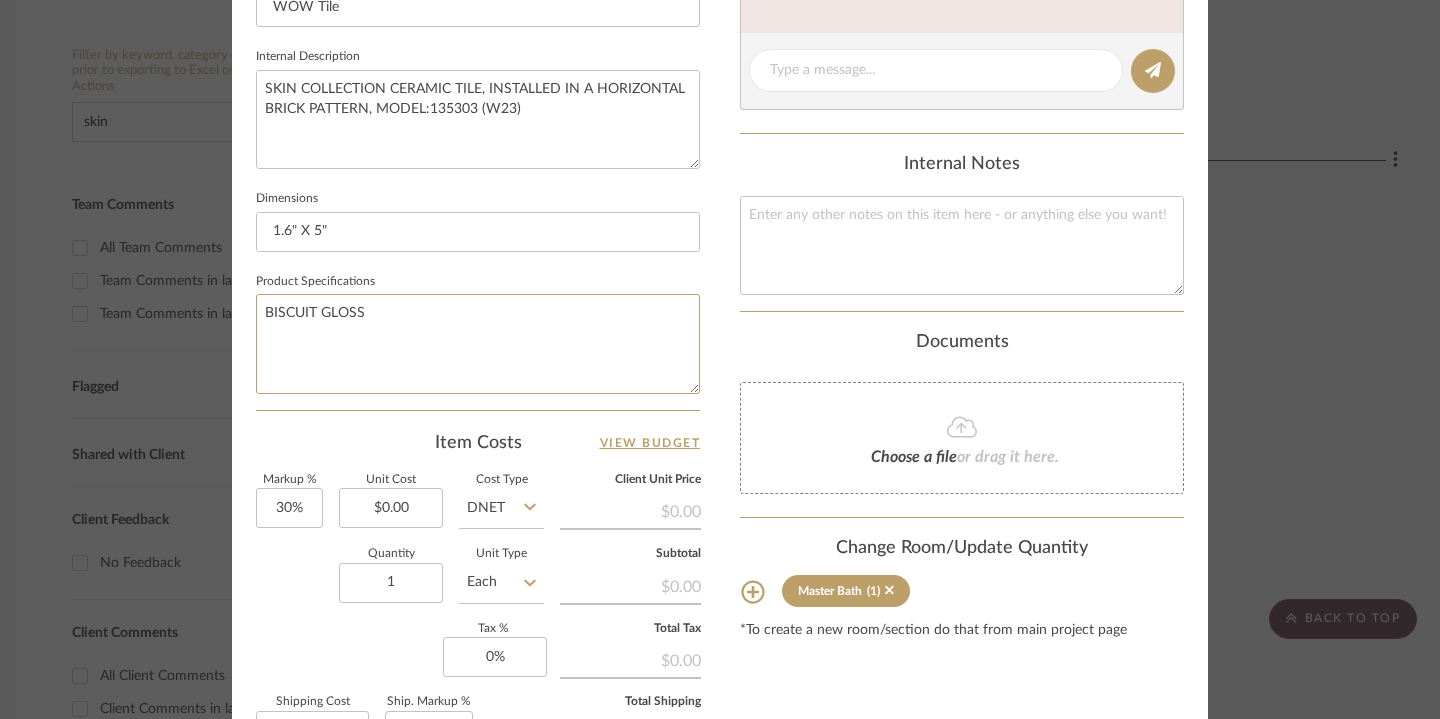 scroll, scrollTop: 795, scrollLeft: 0, axis: vertical 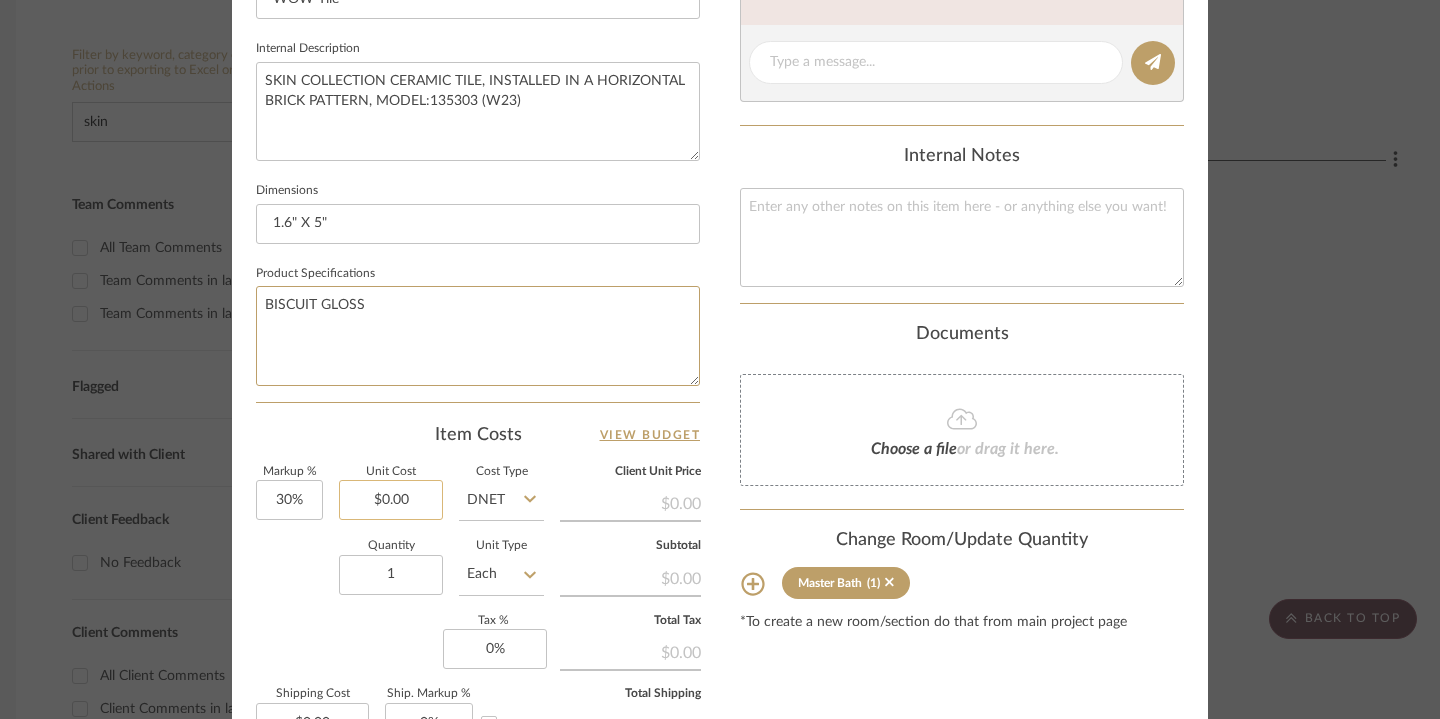 type on "BISCUIT GLOSS" 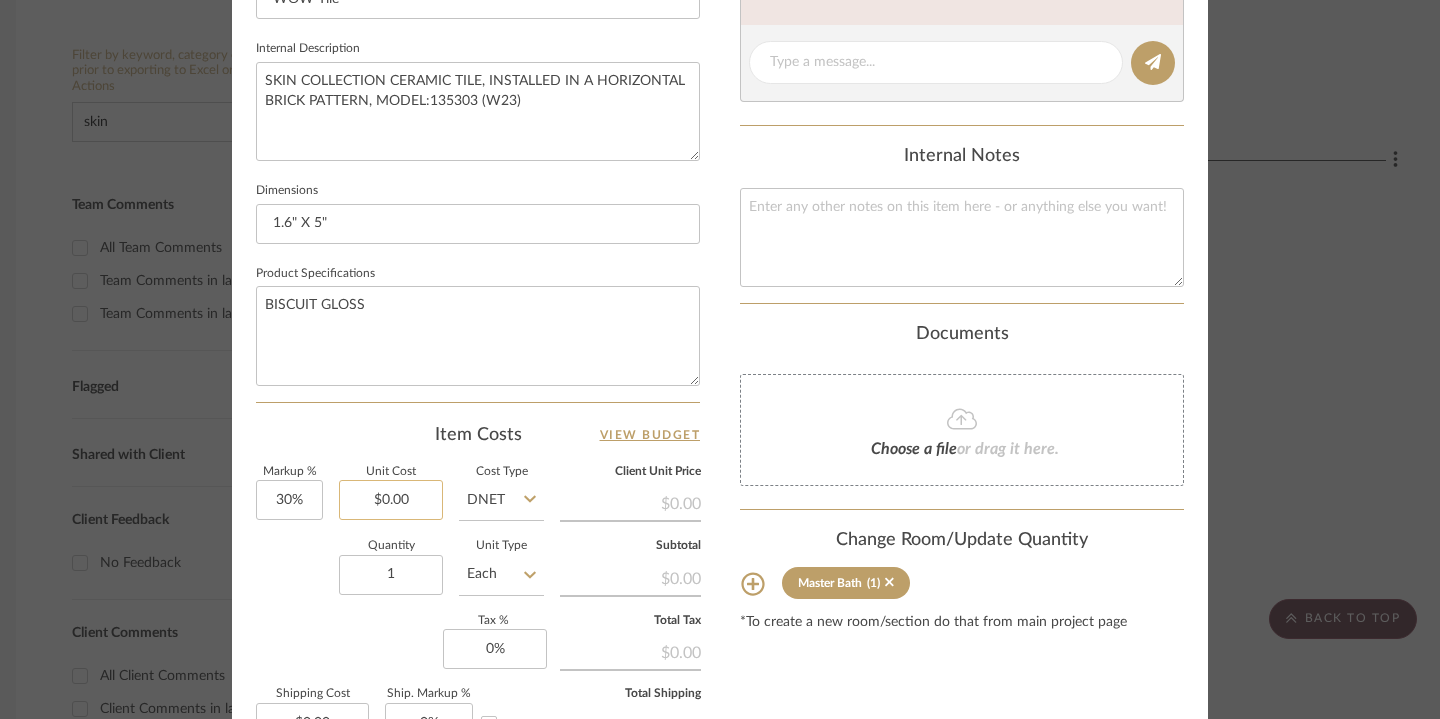 type on "0.00" 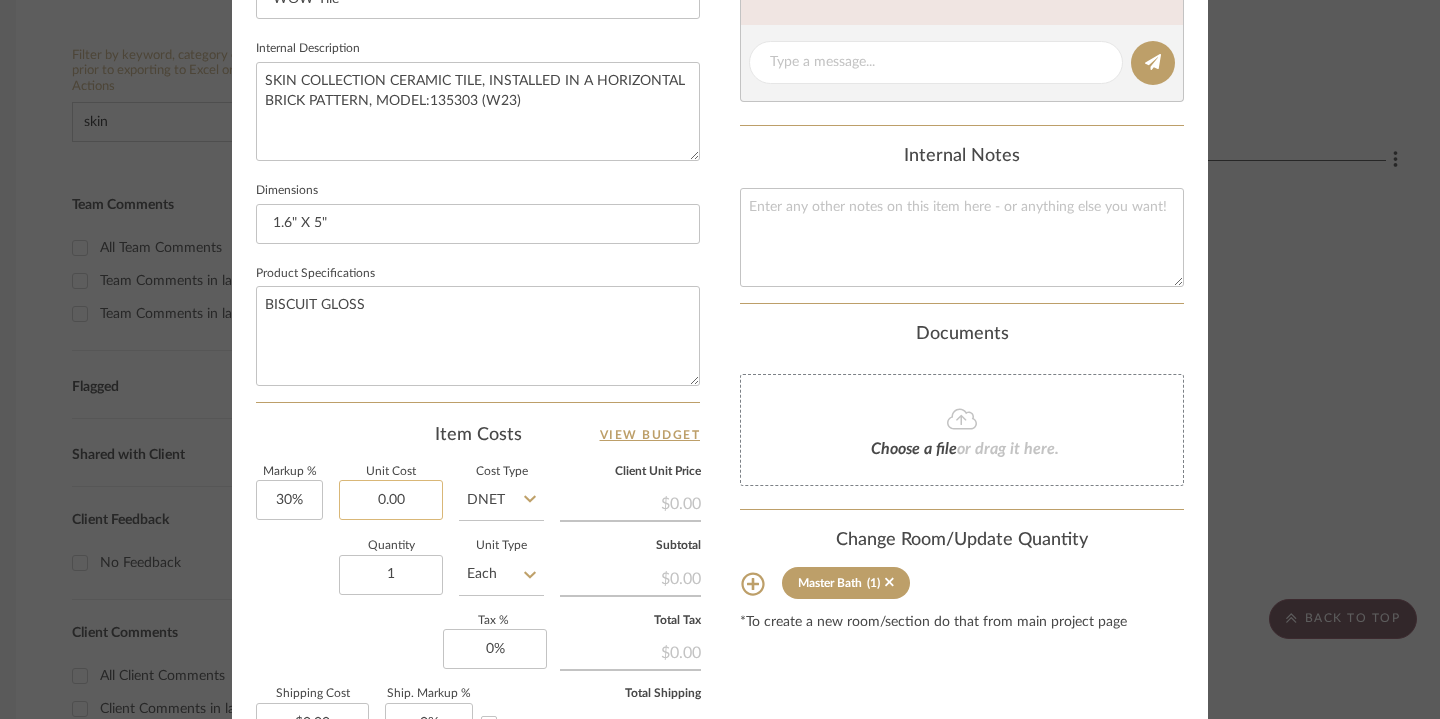 click on "0.00" 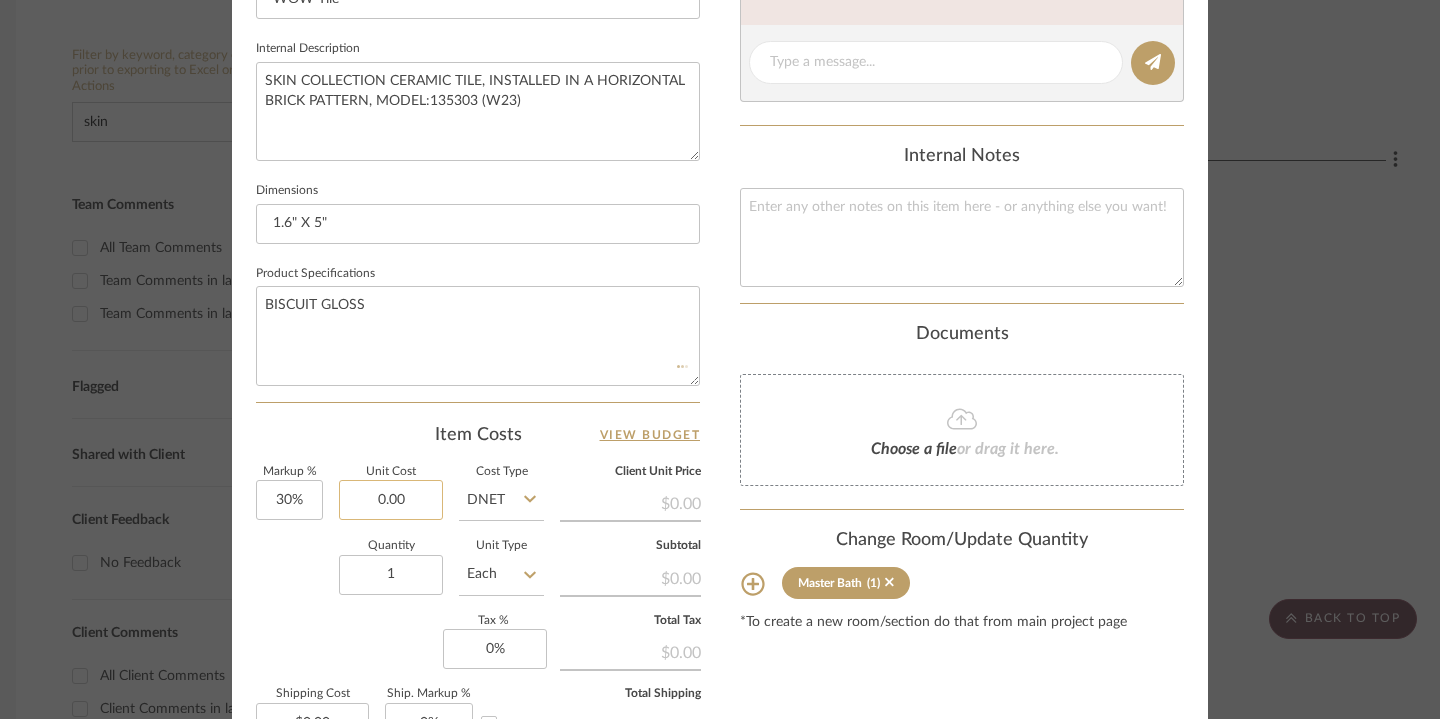click on "0.00" 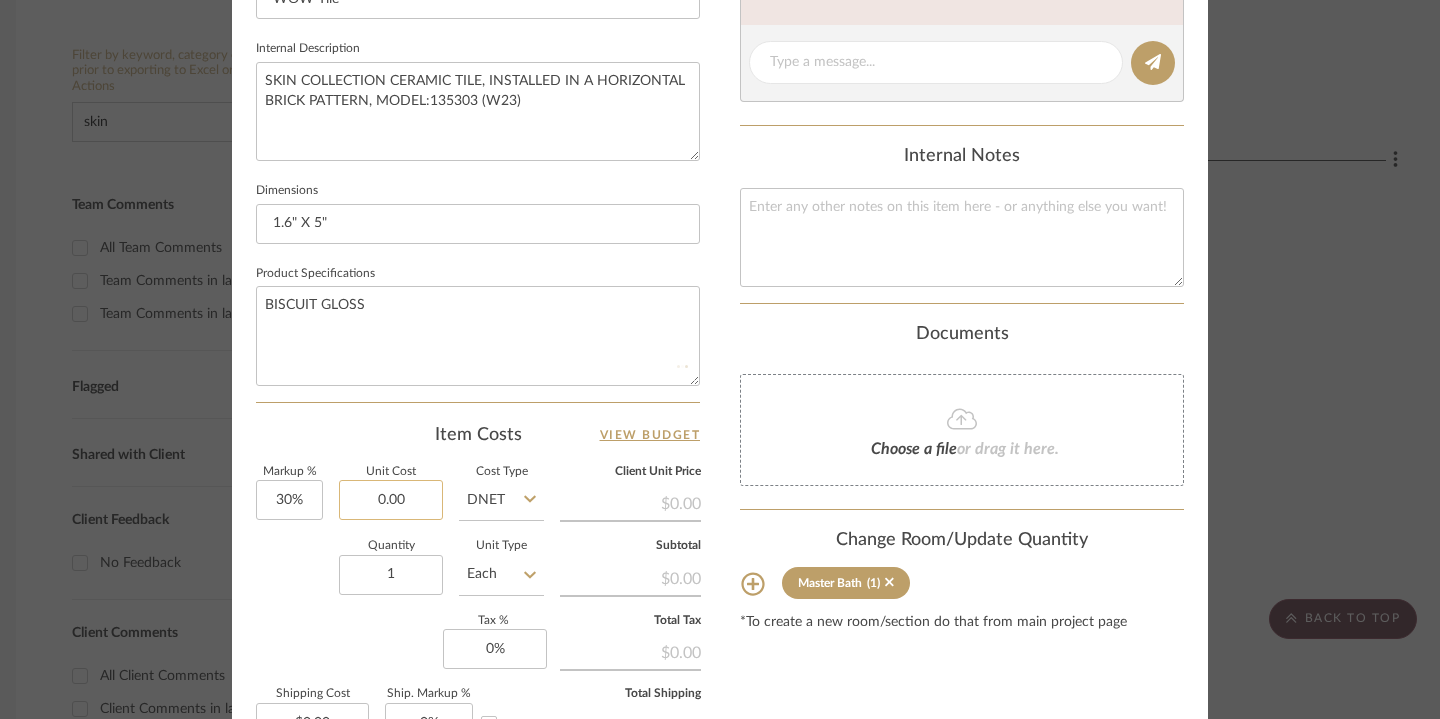 type 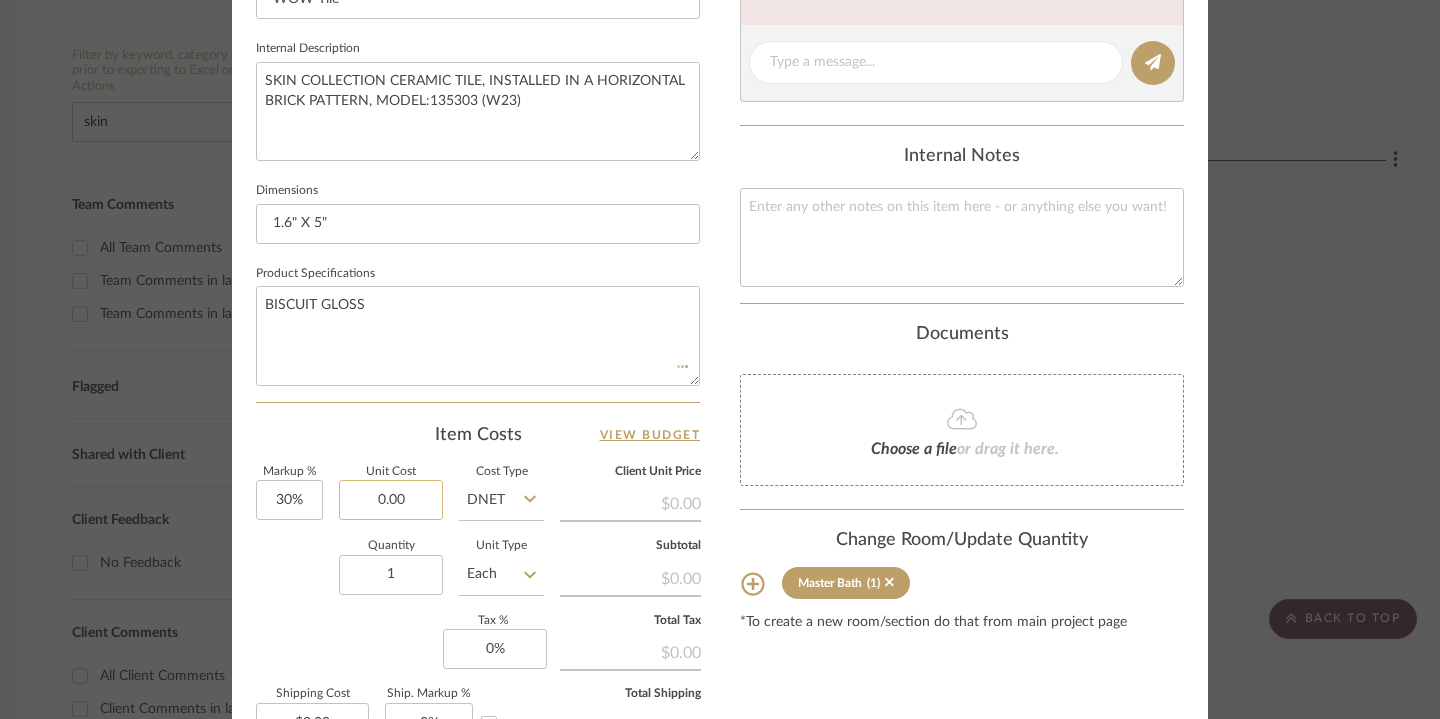 type 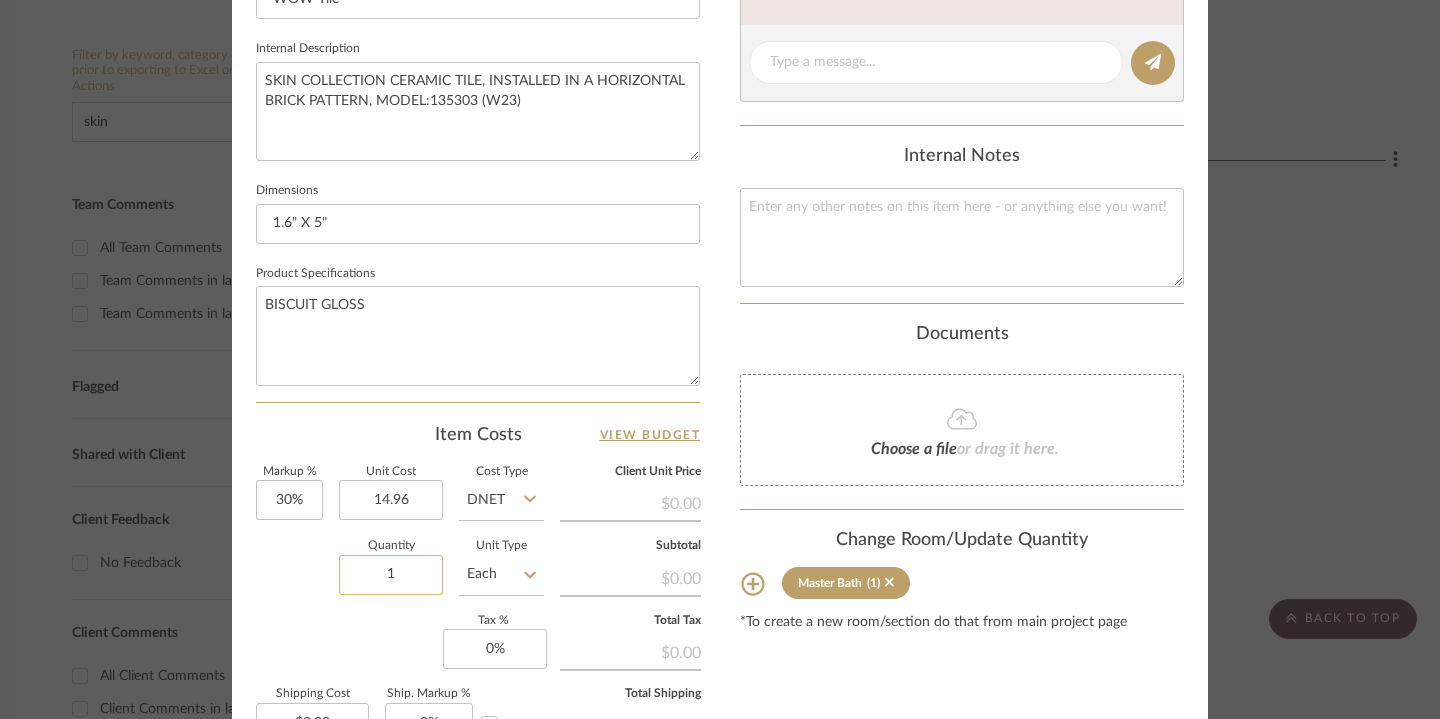 type on "$14.96" 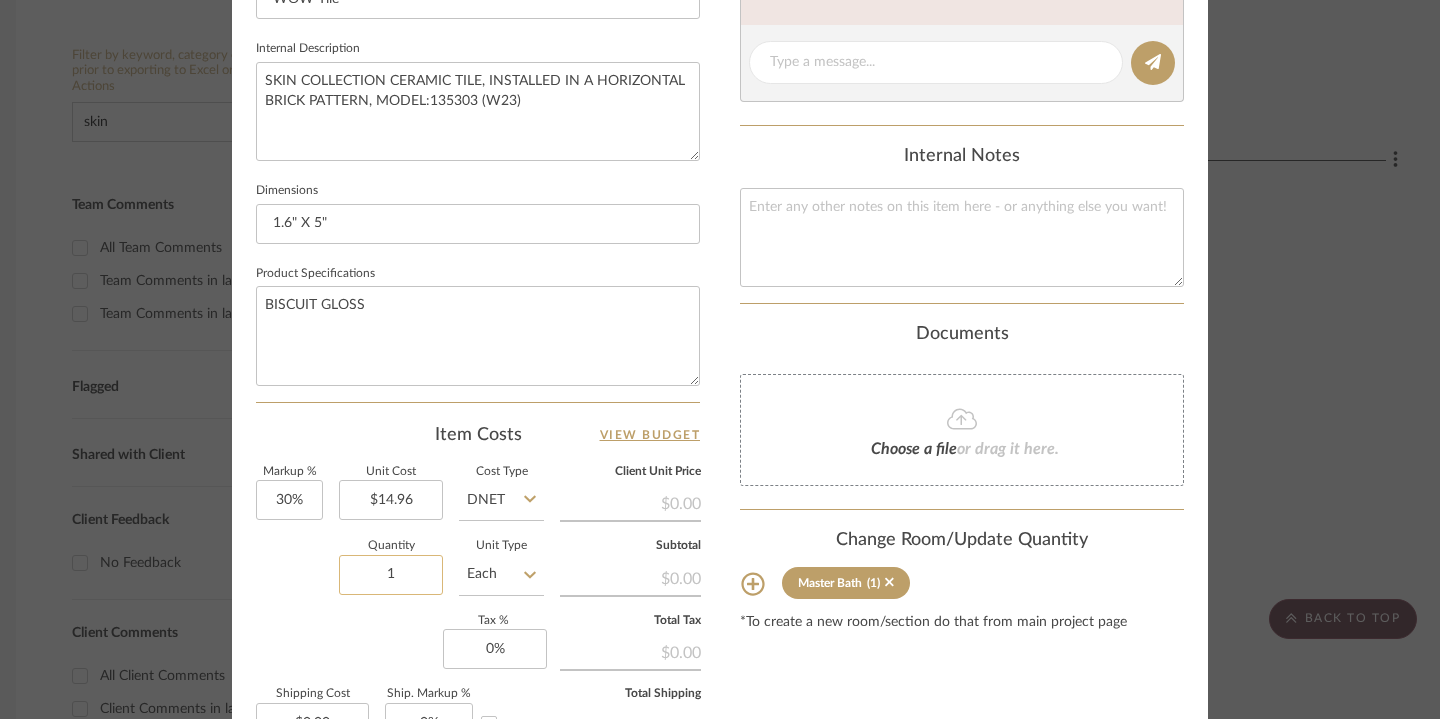 click on "1" 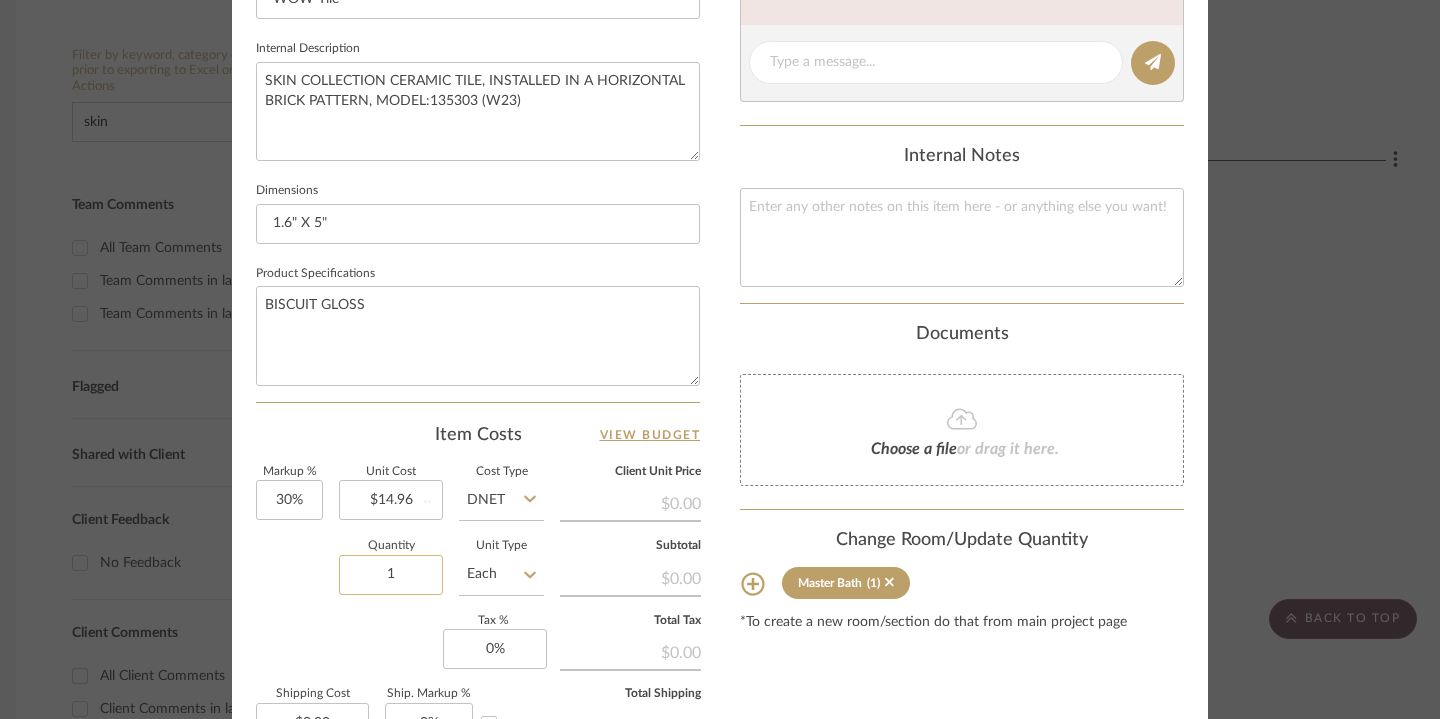 type on "$2.92" 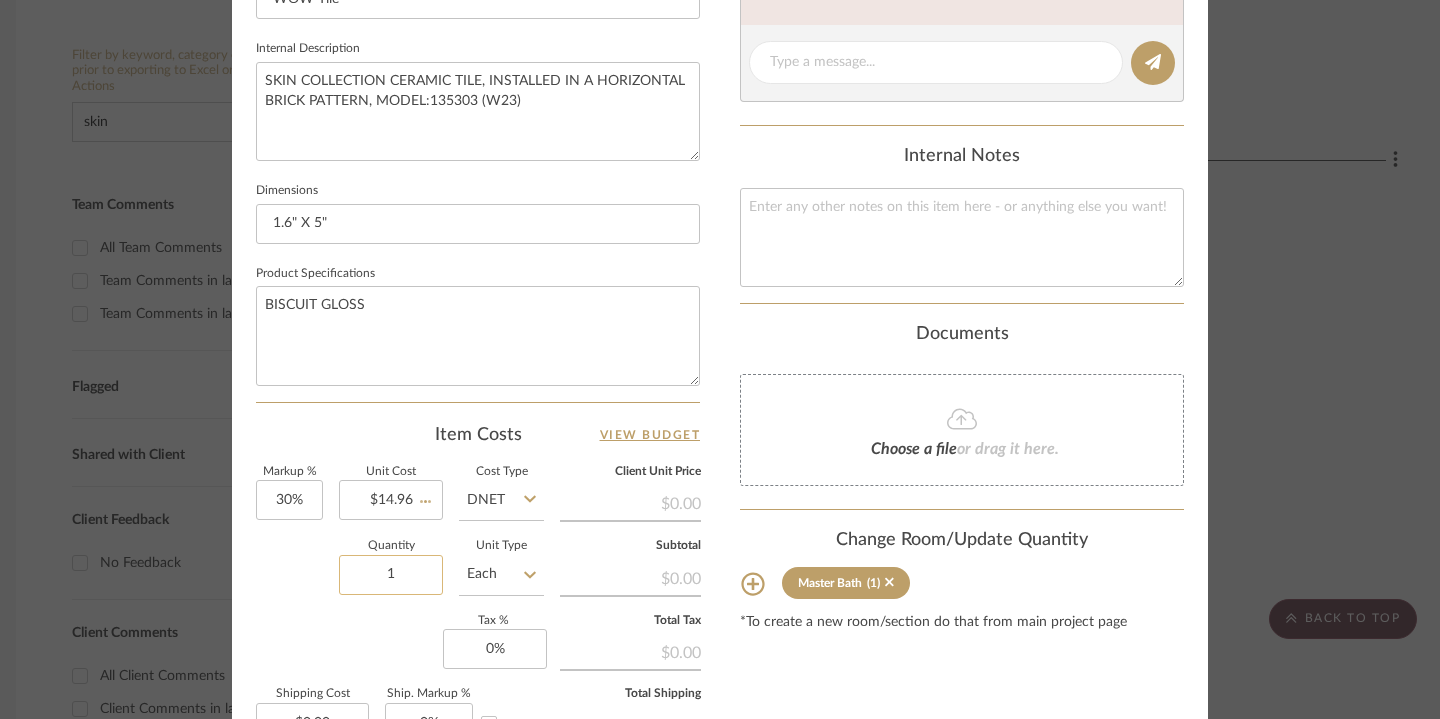 type 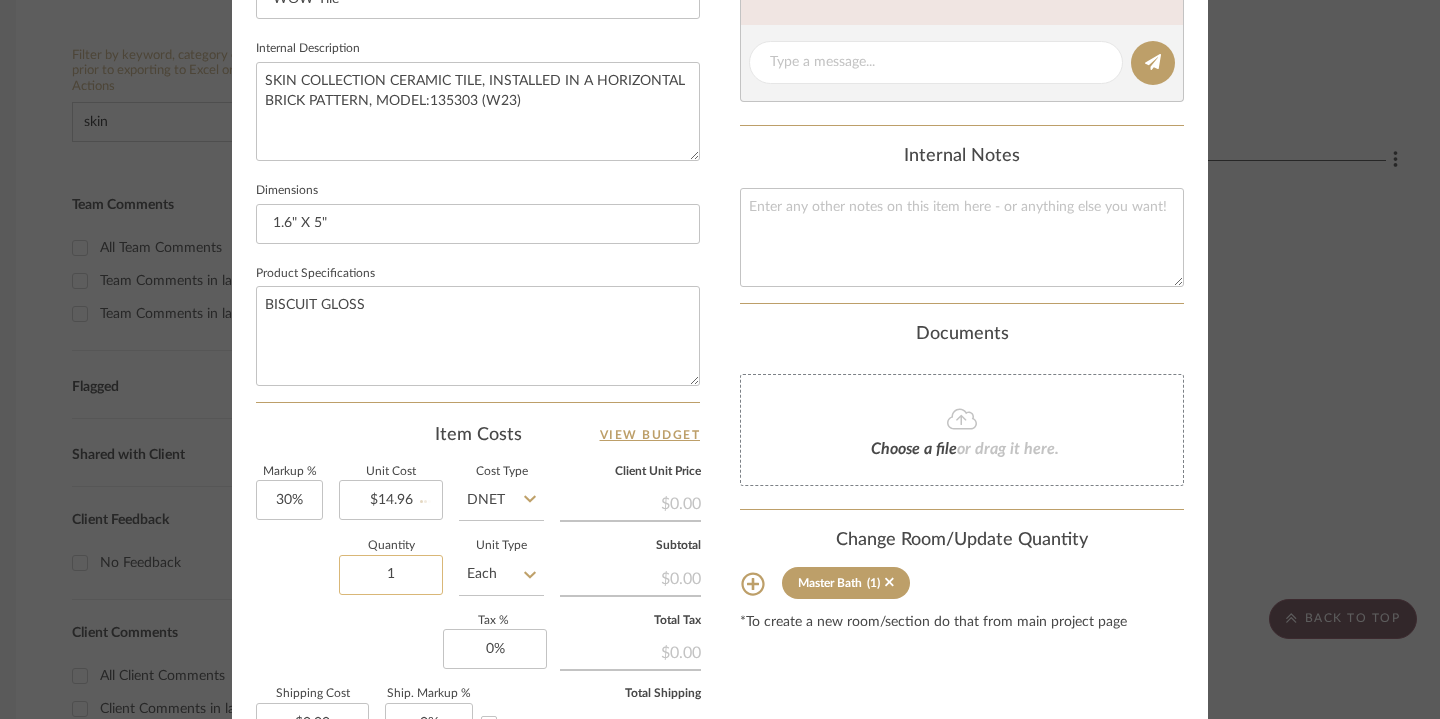 type 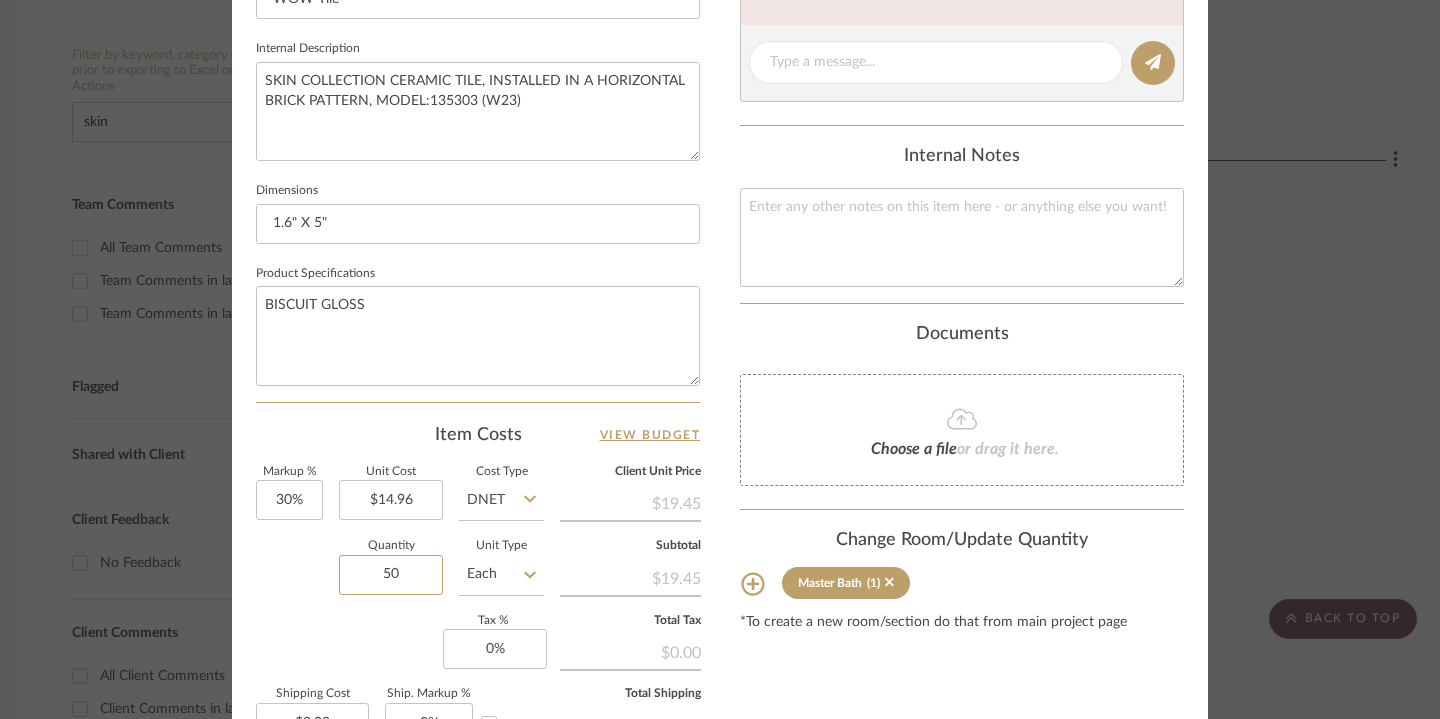 type on "50" 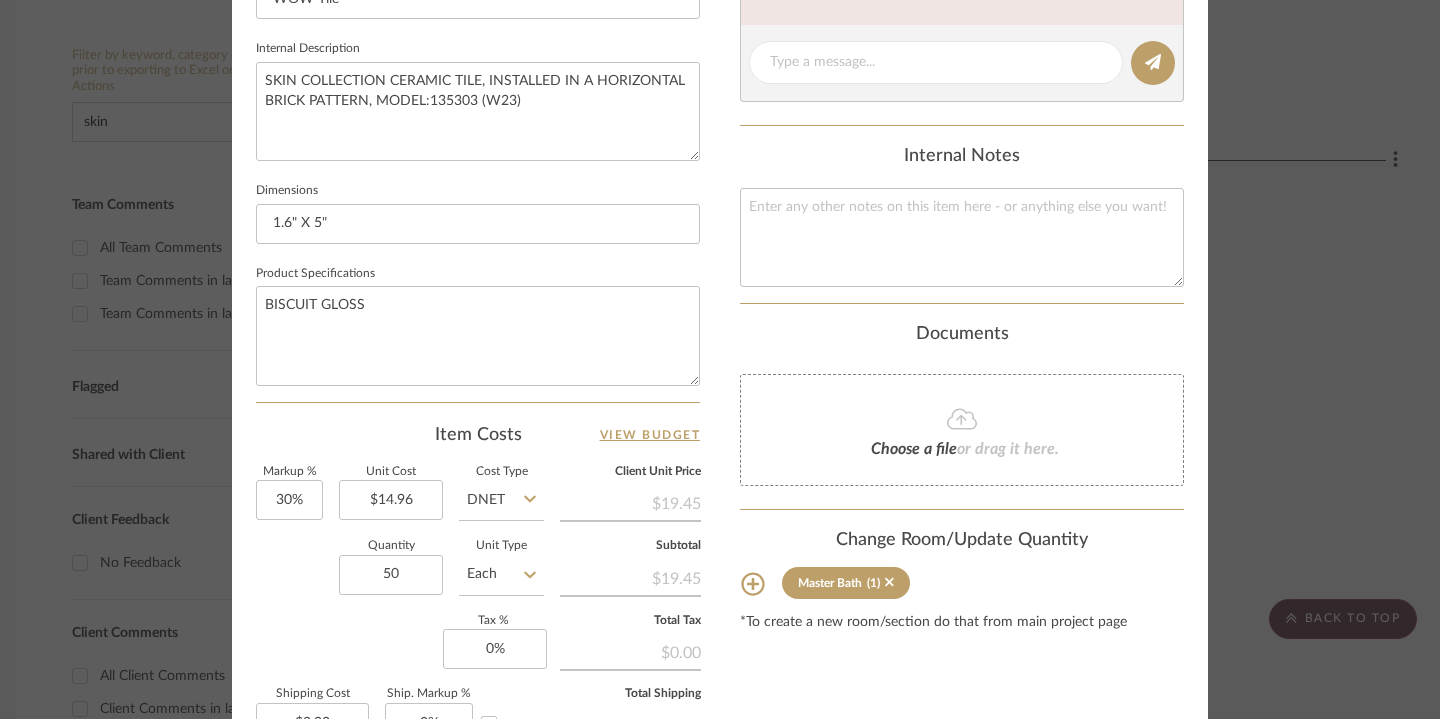 click on "Markup %  30%  Unit Cost  $14.96  Cost Type  DNET  Client Unit Price   $19.45   Quantity  50  Unit Type  Each  Subtotal   $19.45   Tax %  0%  Total Tax   $0.00   Shipping Cost  $2.92  Ship. Markup %  0% Taxable  Total Shipping   $2.92" 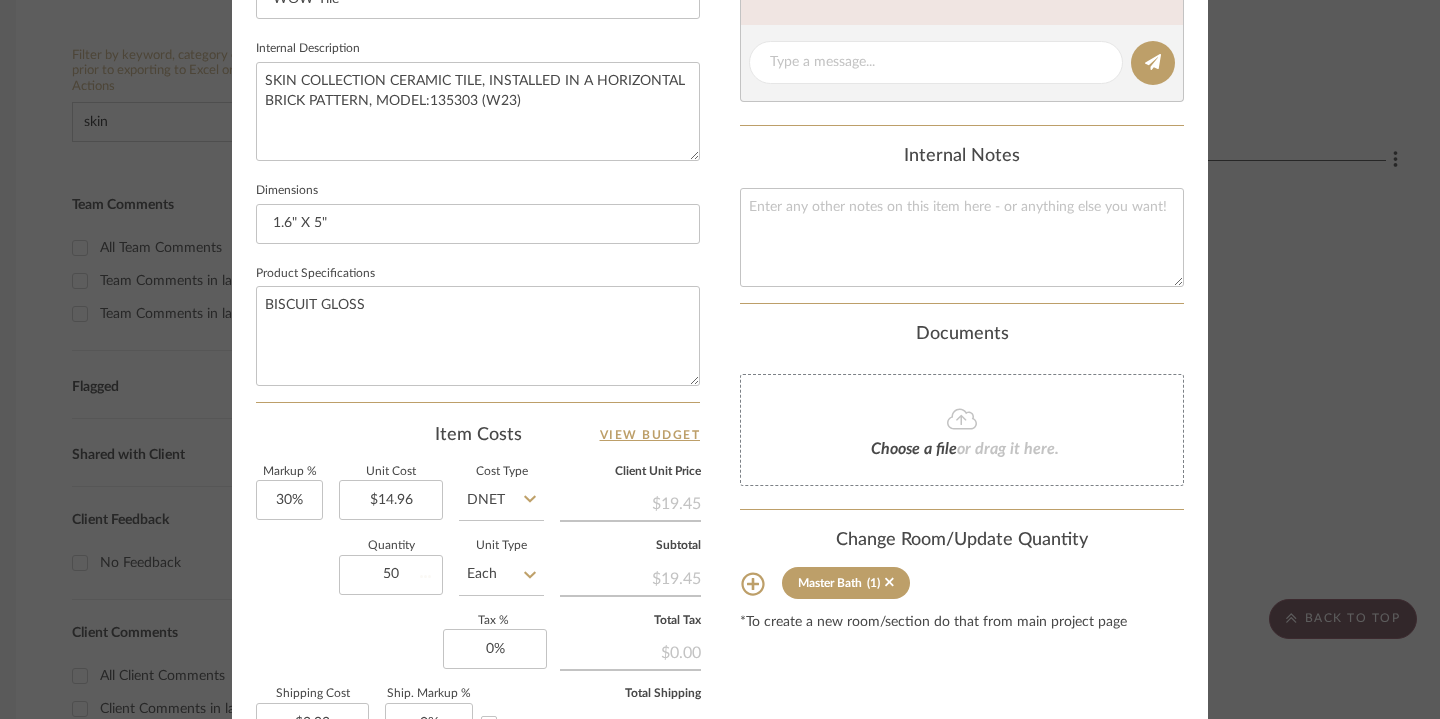 type on "$145.86" 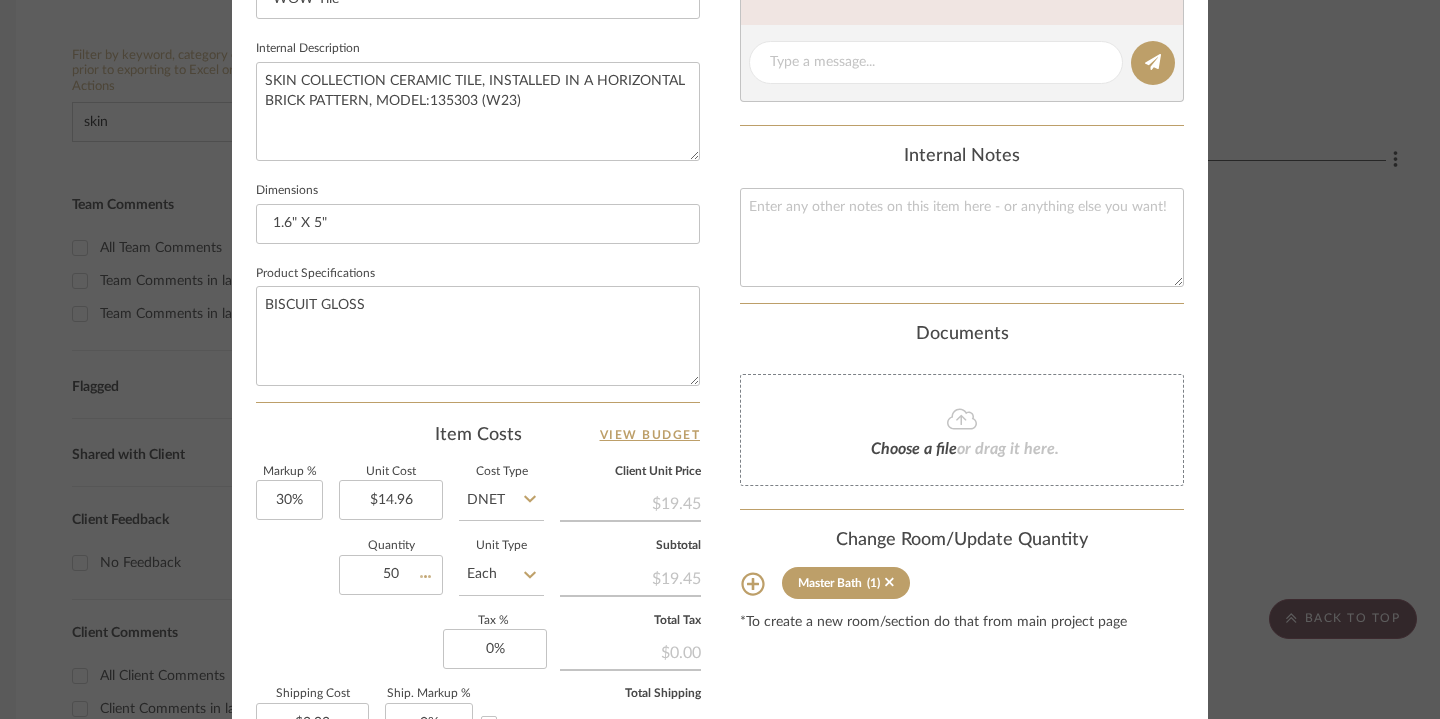 type 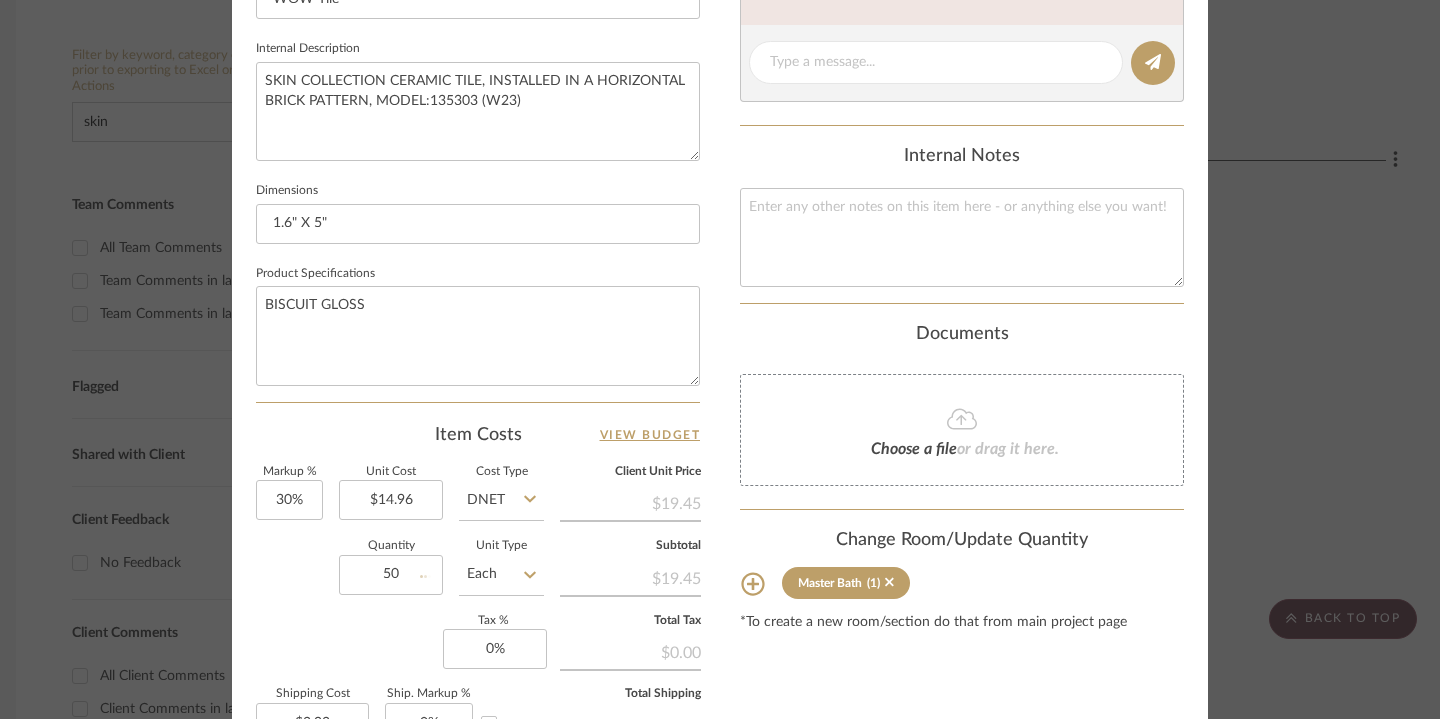 type 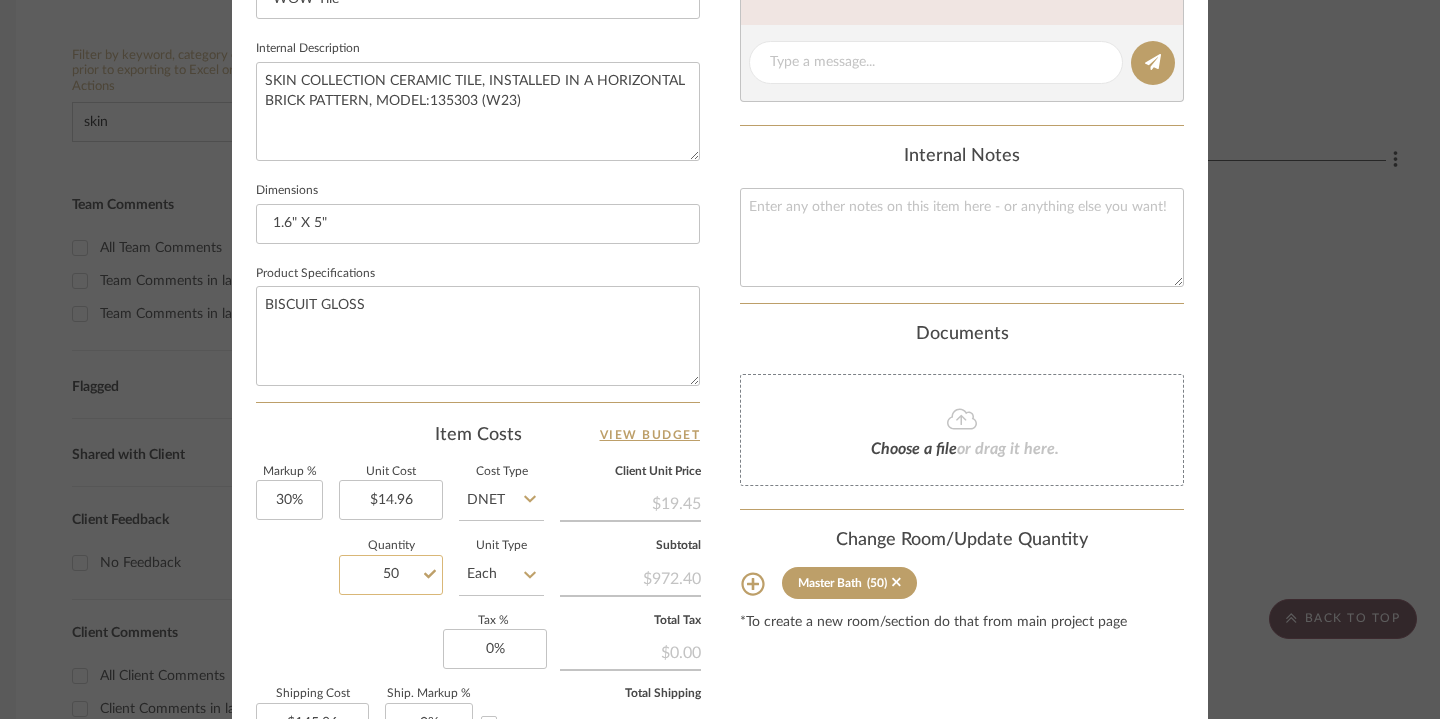 click on "50" 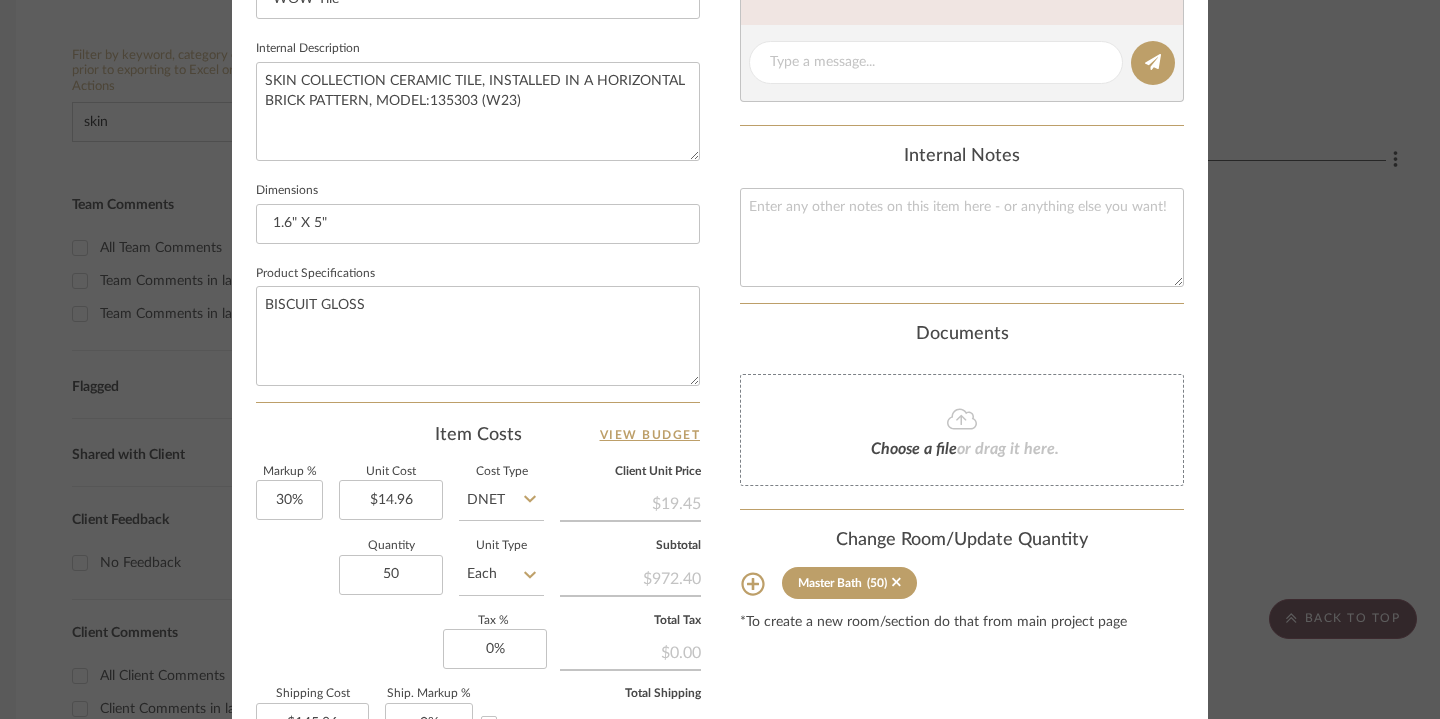 click on "Markup %  30%  Unit Cost  $14.96  Cost Type  DNET  Client Unit Price   $19.45   Quantity  50  Unit Type  Each  Subtotal   $972.40   Tax %  0%  Total Tax   $0.00   Shipping Cost  $145.86  Ship. Markup %  0% Taxable  Total Shipping   $145.86" 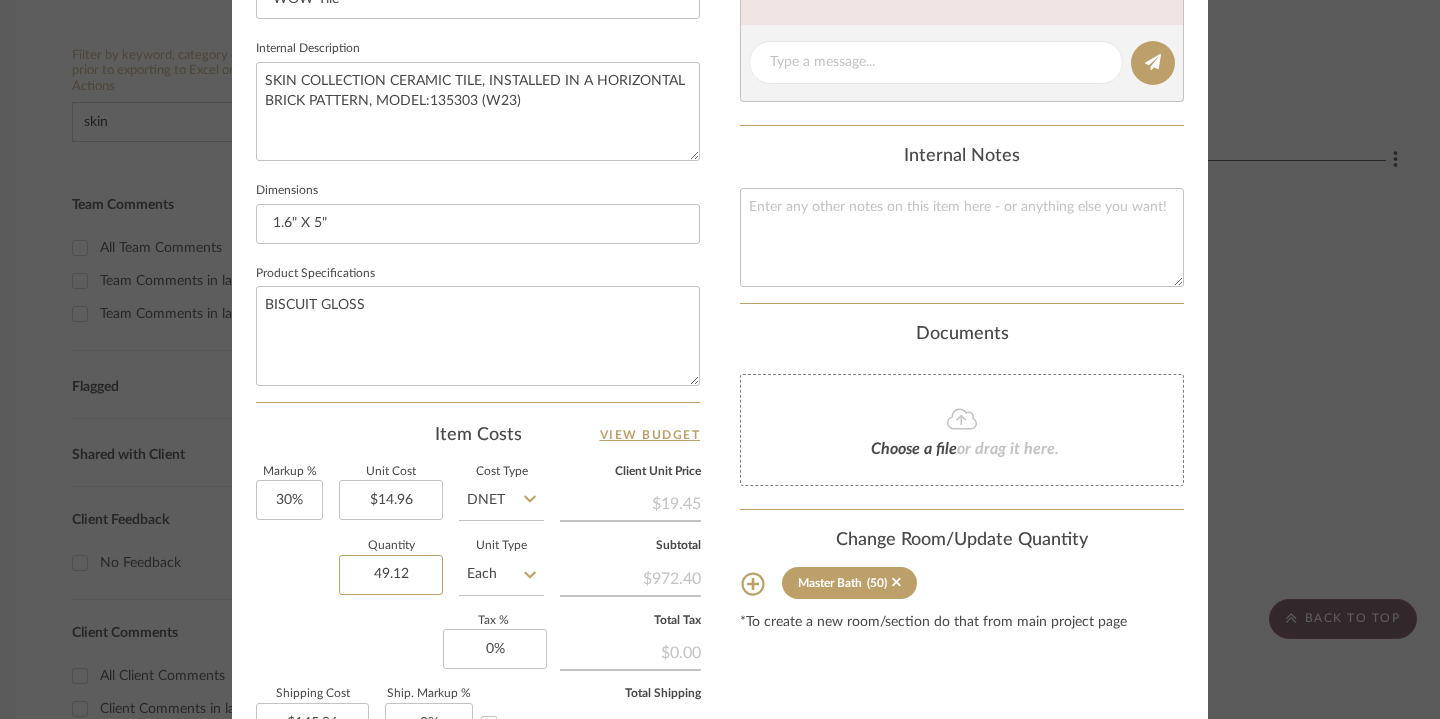 type on "49.12" 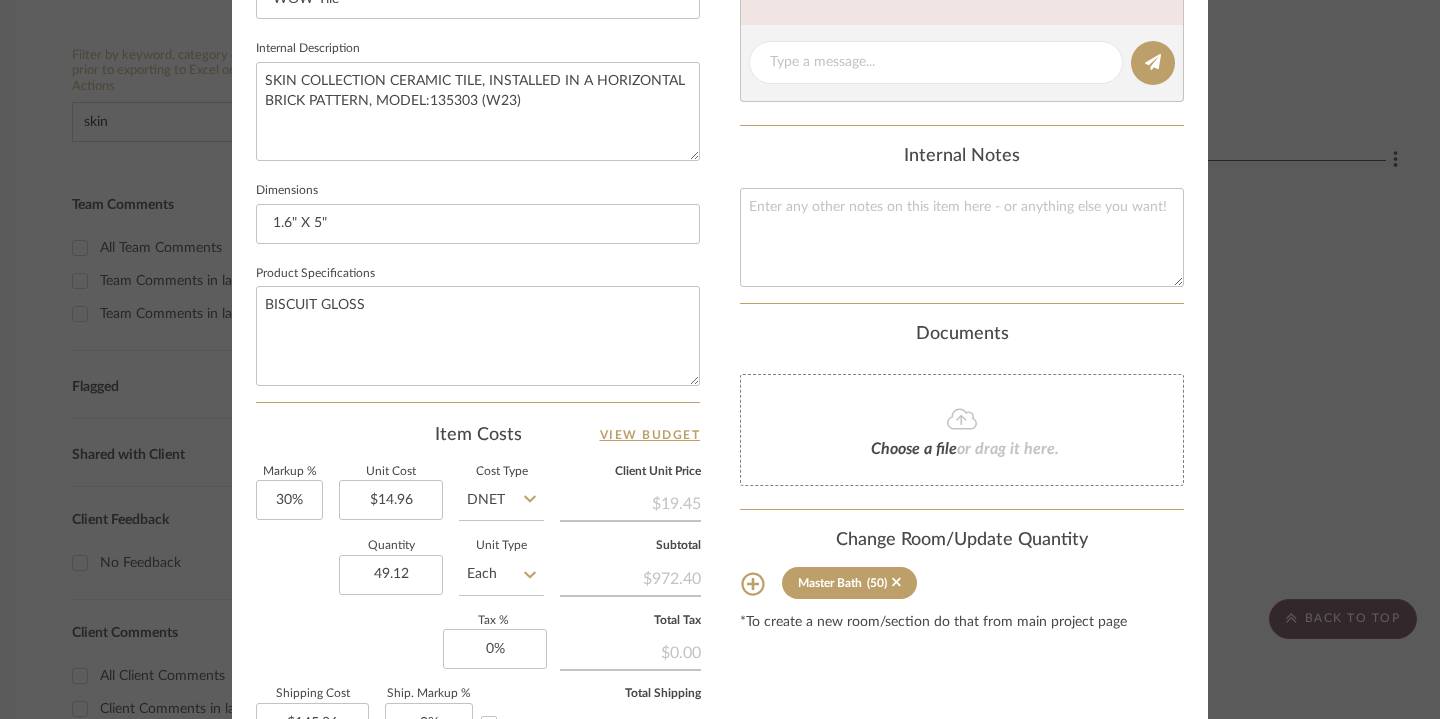 click on "Markup %  30%  Unit Cost  $14.96  Cost Type  DNET  Client Unit Price   $19.45   Quantity  49.12  Unit Type  Each  Subtotal   $972.40   Tax %  0%  Total Tax   $0.00   Shipping Cost  $145.86  Ship. Markup %  0% Taxable  Total Shipping   $145.86" 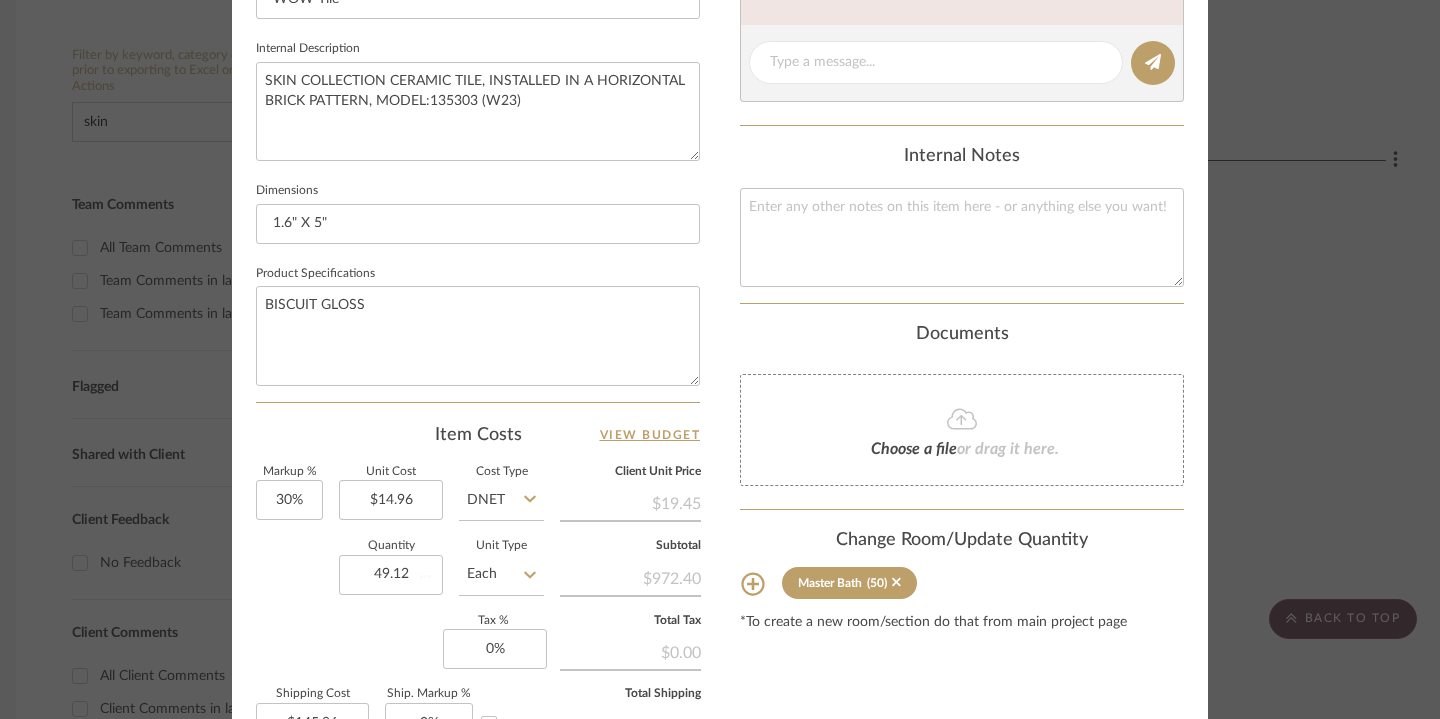 type on "$143.29" 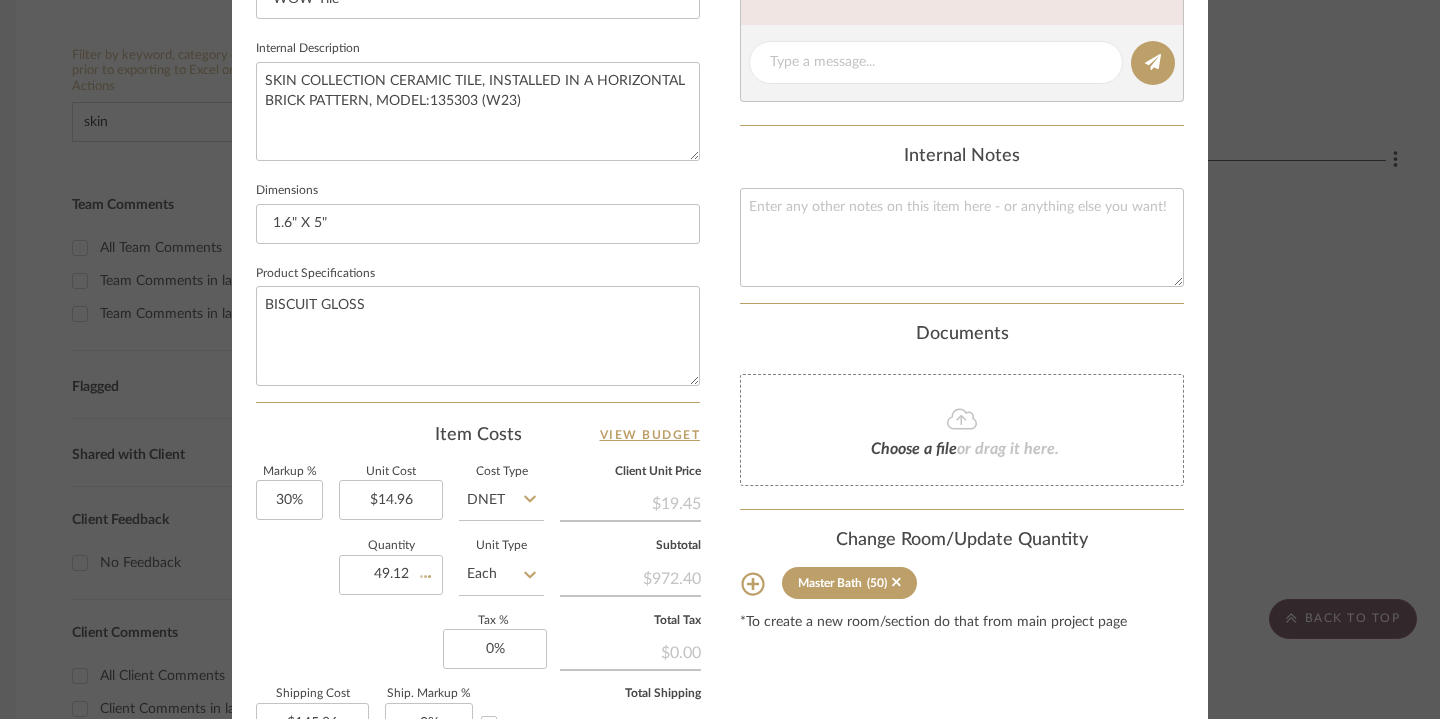 type 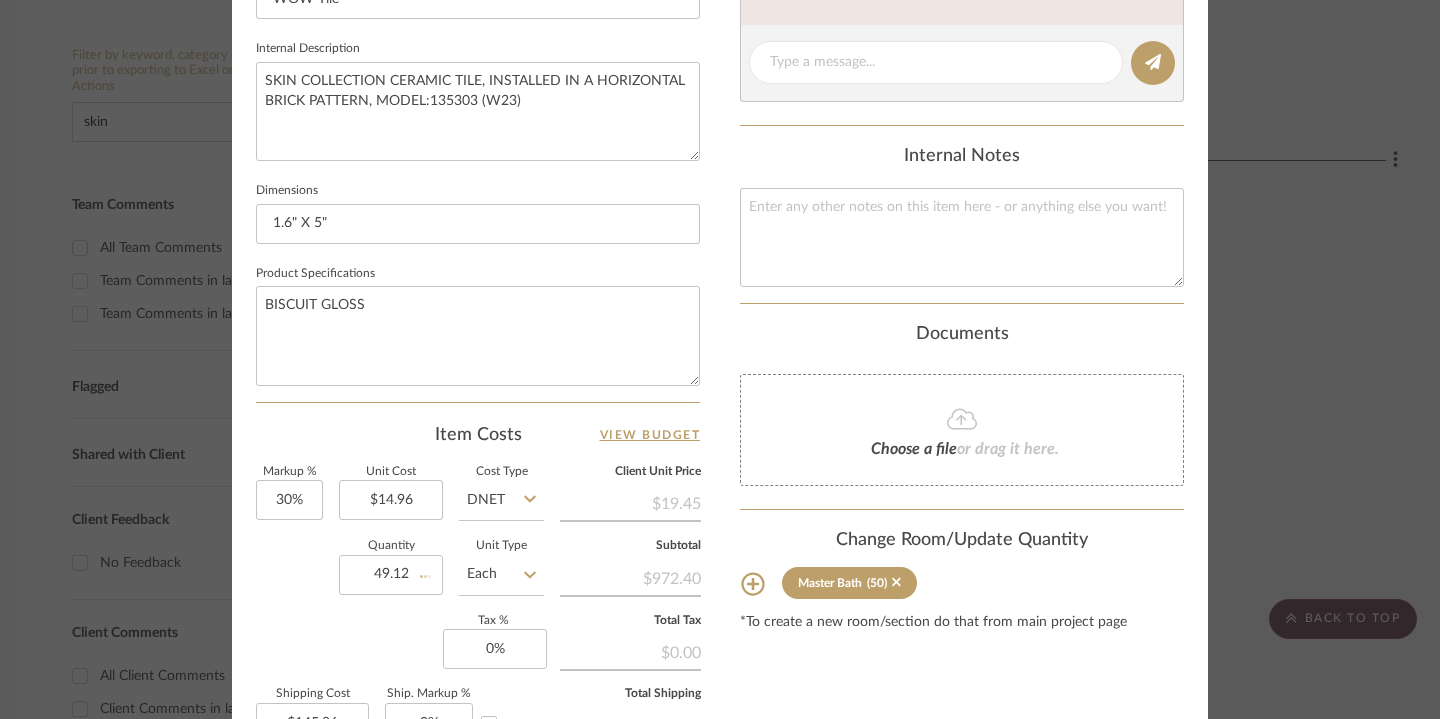 type 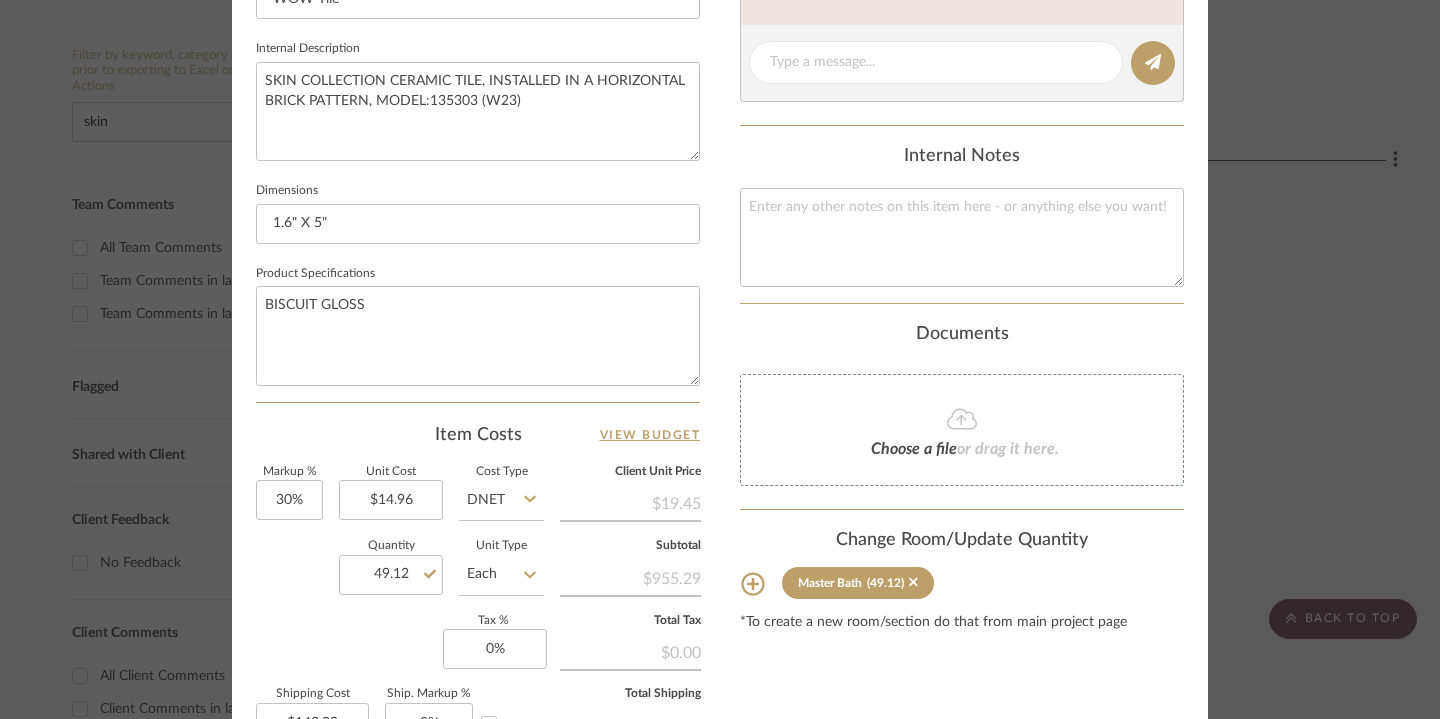 click on "DIEPERSLOOT Master Bath VANITY BACKSPLASH TILE" at bounding box center (720, -752) 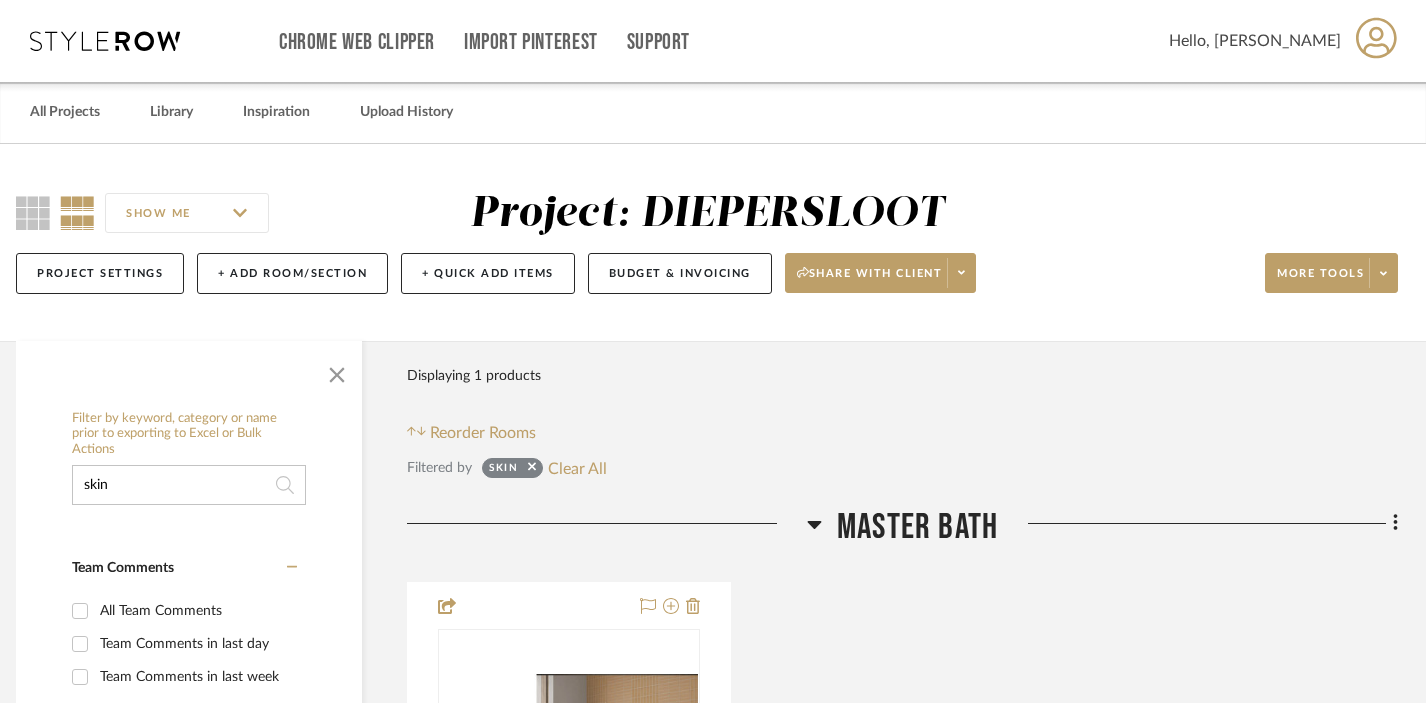 scroll, scrollTop: 0, scrollLeft: 14, axis: horizontal 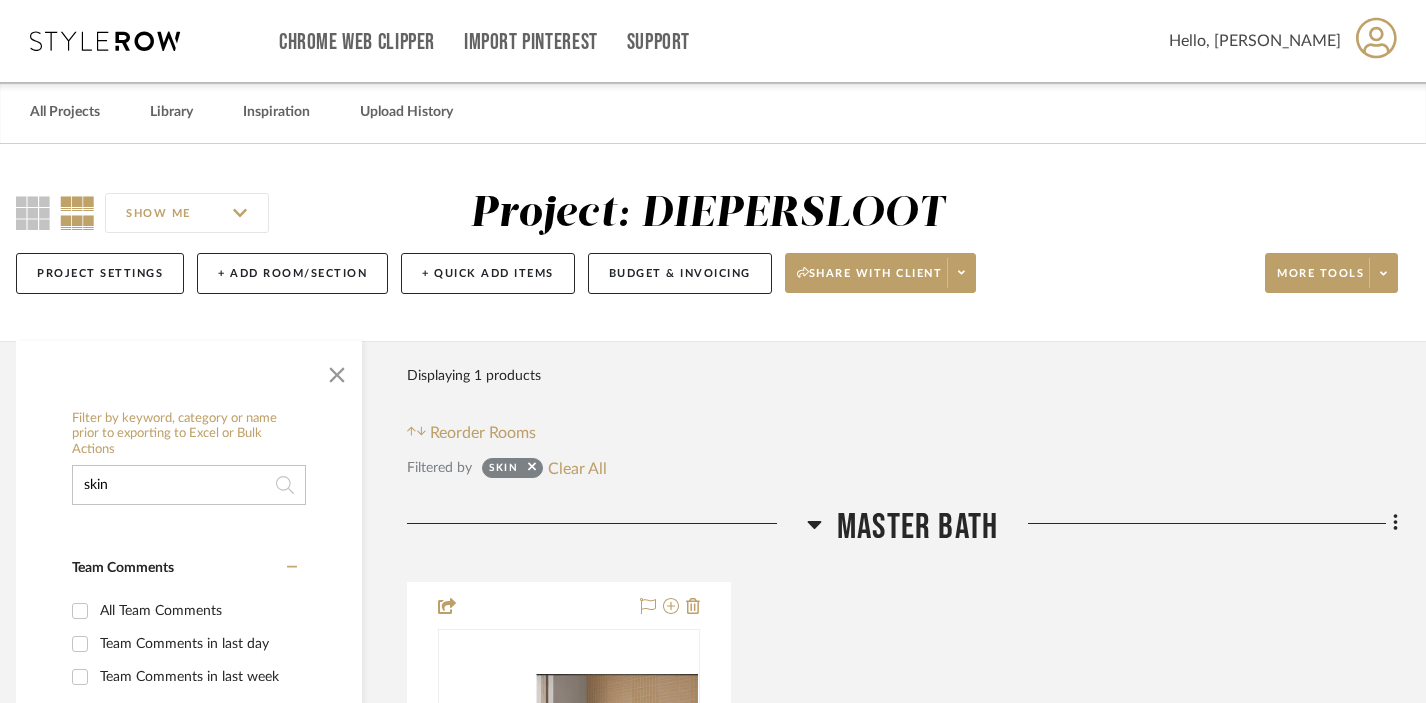 drag, startPoint x: 146, startPoint y: 485, endPoint x: 23, endPoint y: 472, distance: 123.68508 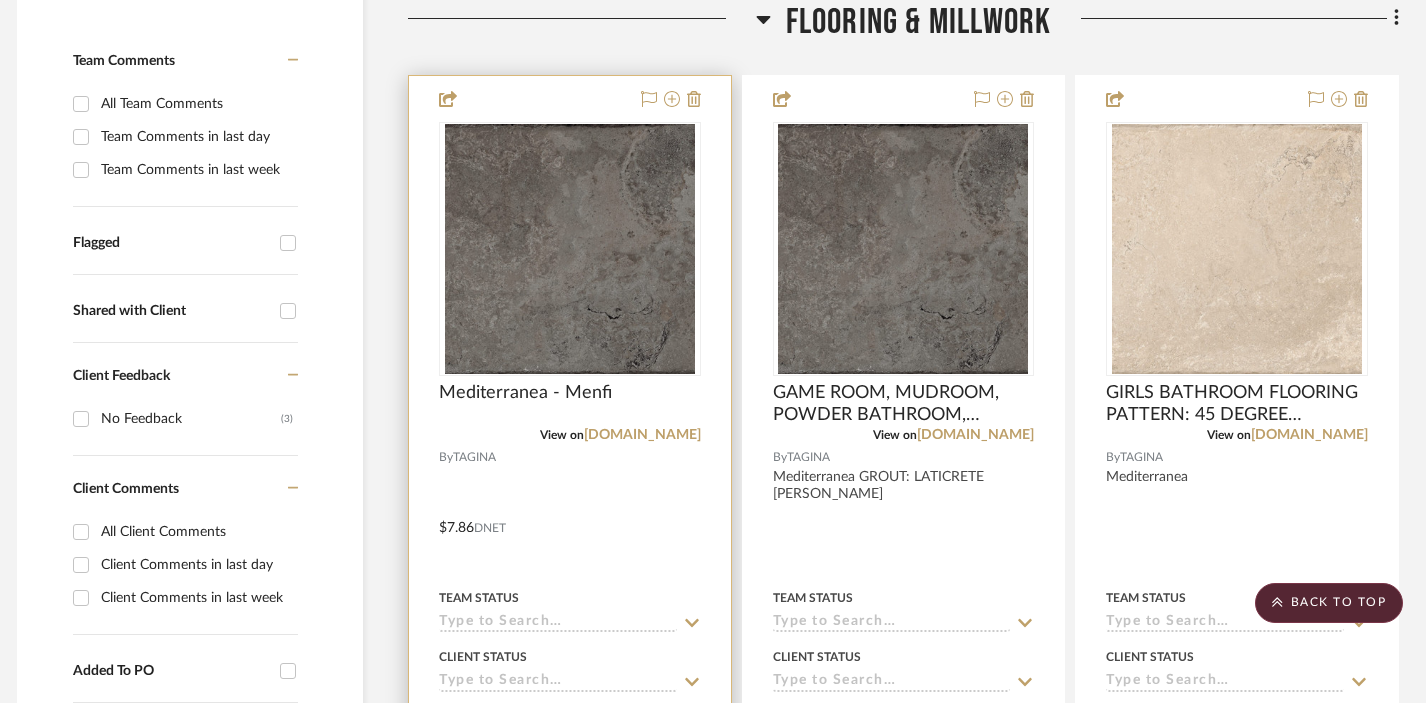 scroll, scrollTop: 505, scrollLeft: 13, axis: both 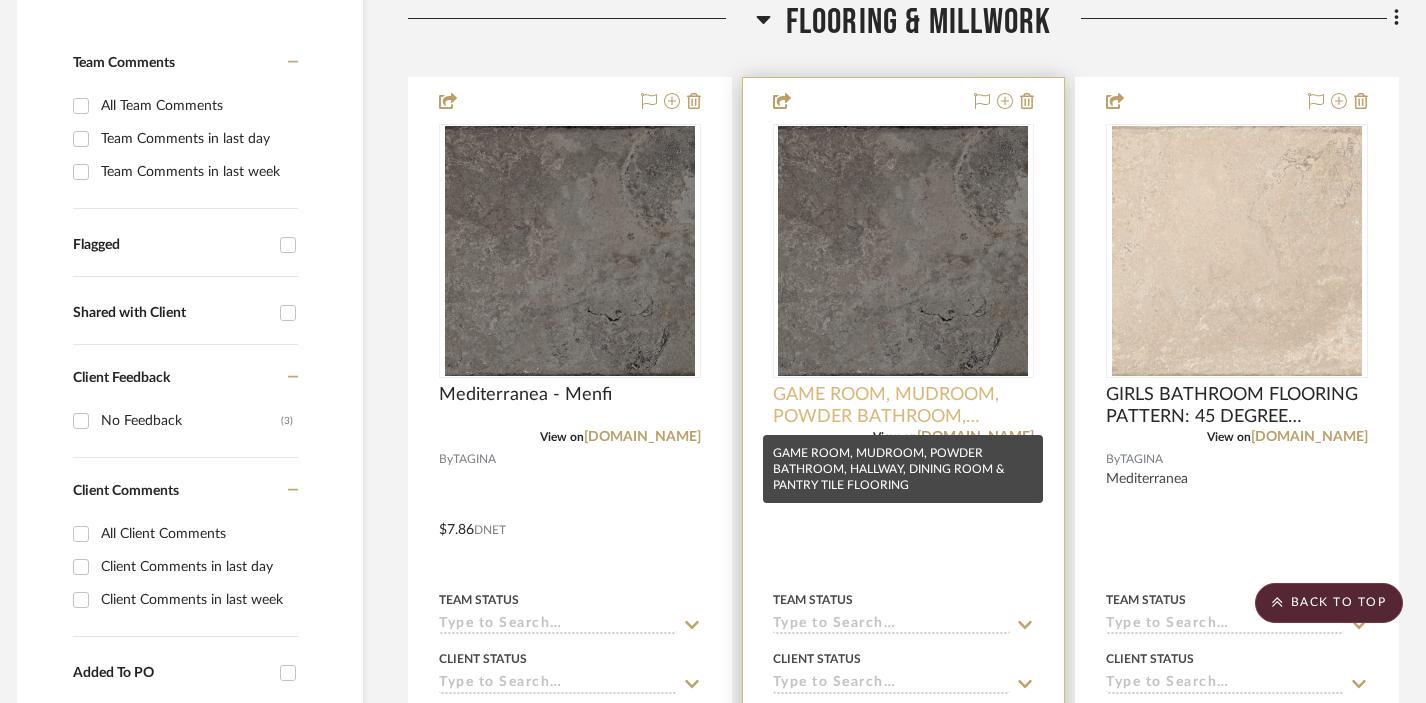 type on "MEDITERR" 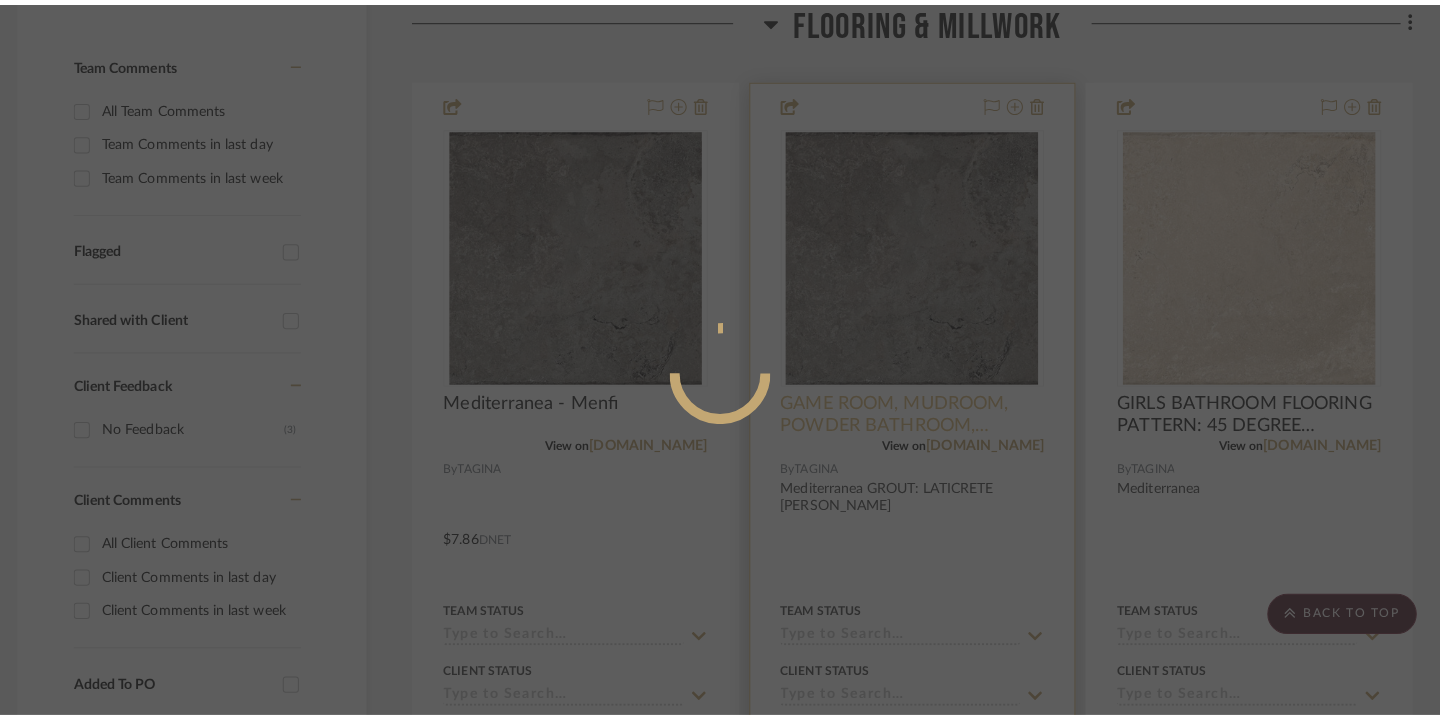 scroll, scrollTop: 0, scrollLeft: 0, axis: both 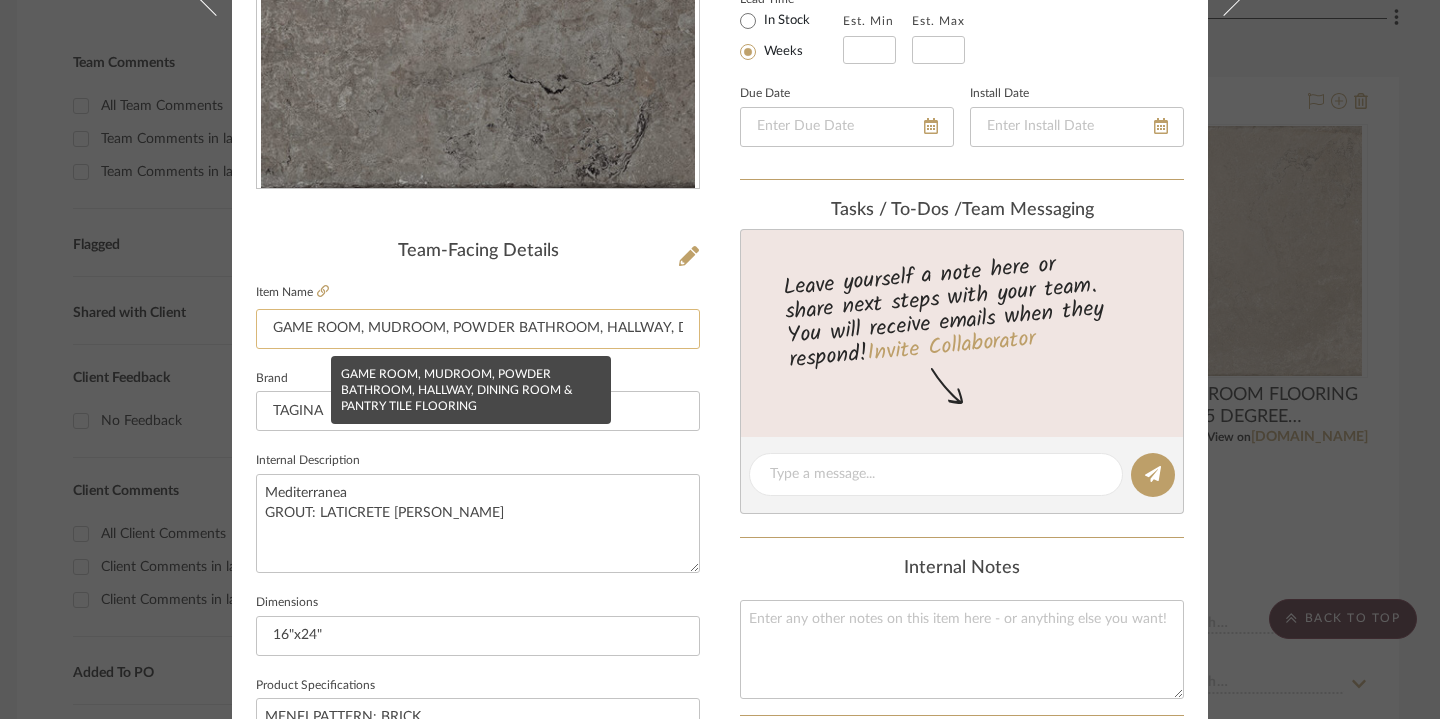 click on "GAME ROOM, MUDROOM, POWDER BATHROOM, HALLWAY, DINING ROOM & PANTRY TILE FLOORING" 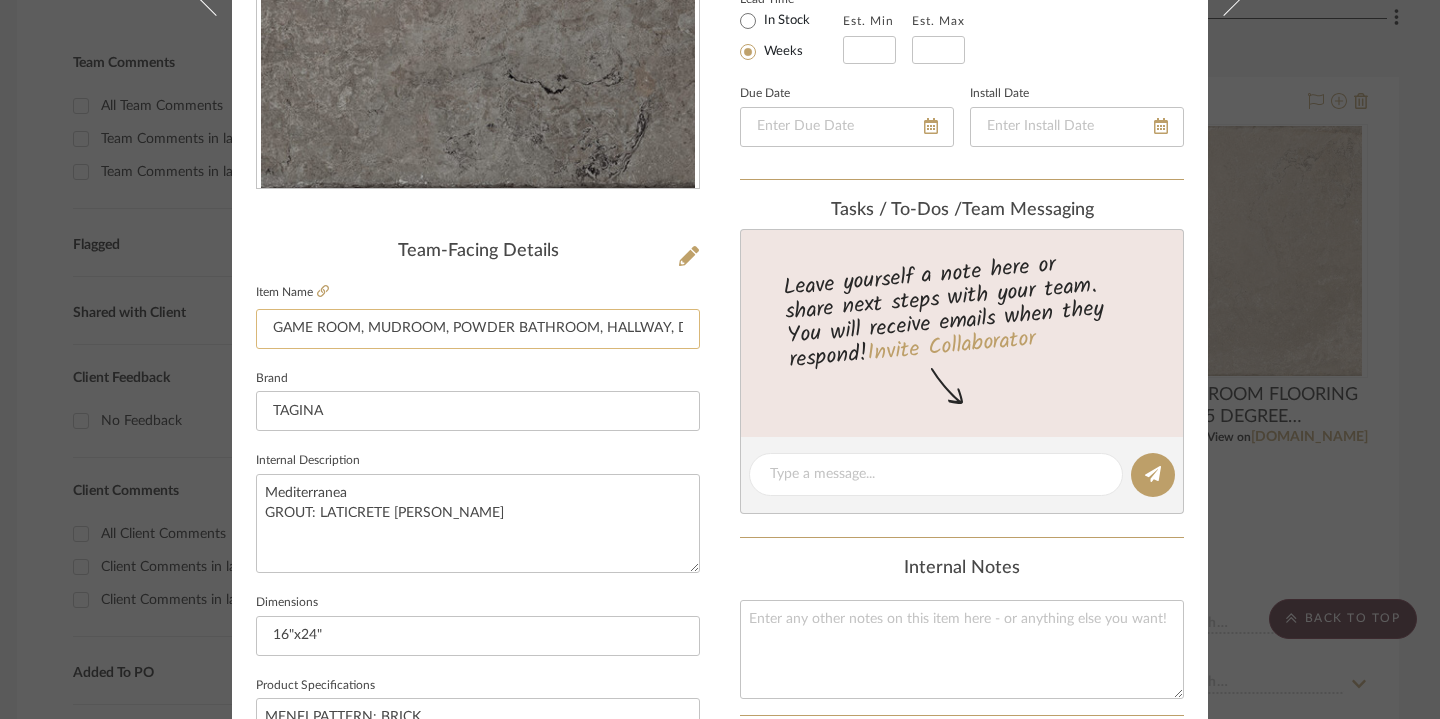 click on "GAME ROOM, MUDROOM, POWDER BATHROOM, HALLWAY, DINING ROOM & PANTRY TILE FLOORING" 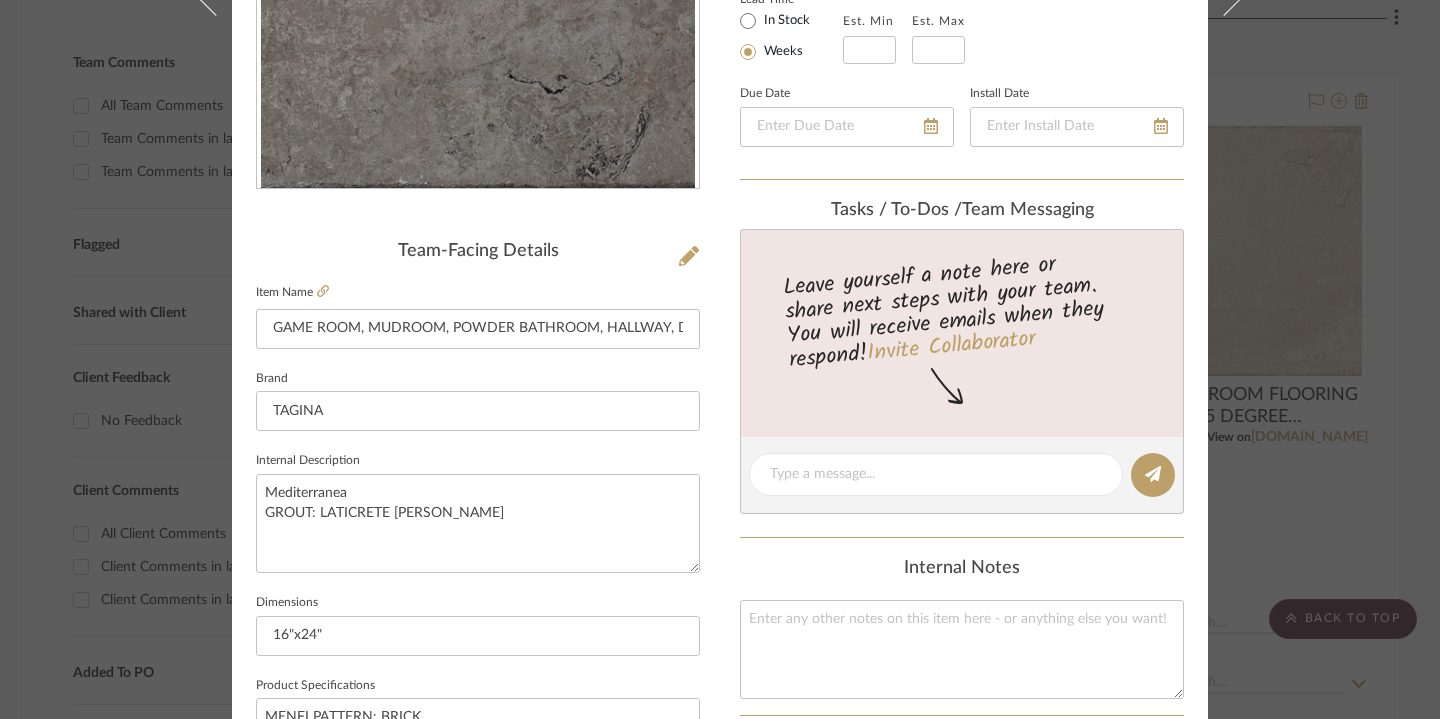 click on "Team-Facing Details" 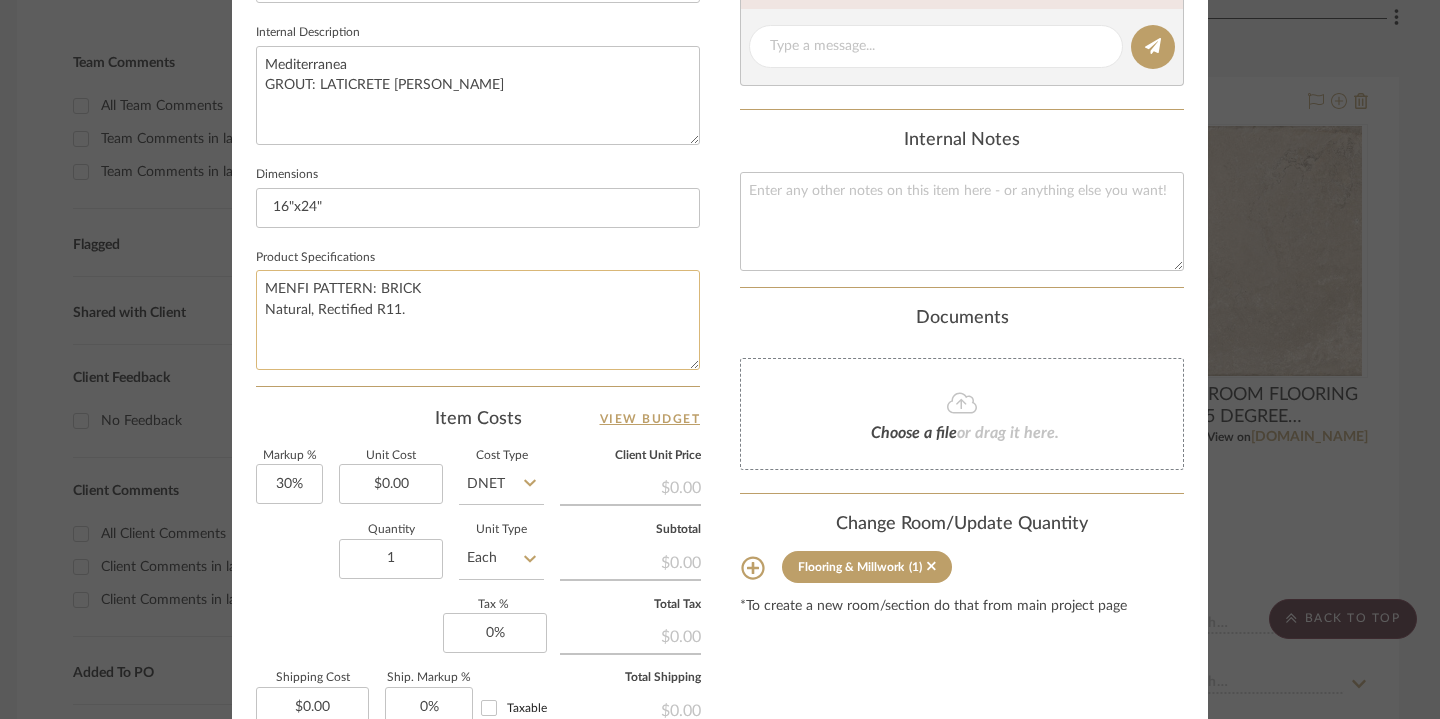 scroll, scrollTop: 835, scrollLeft: 0, axis: vertical 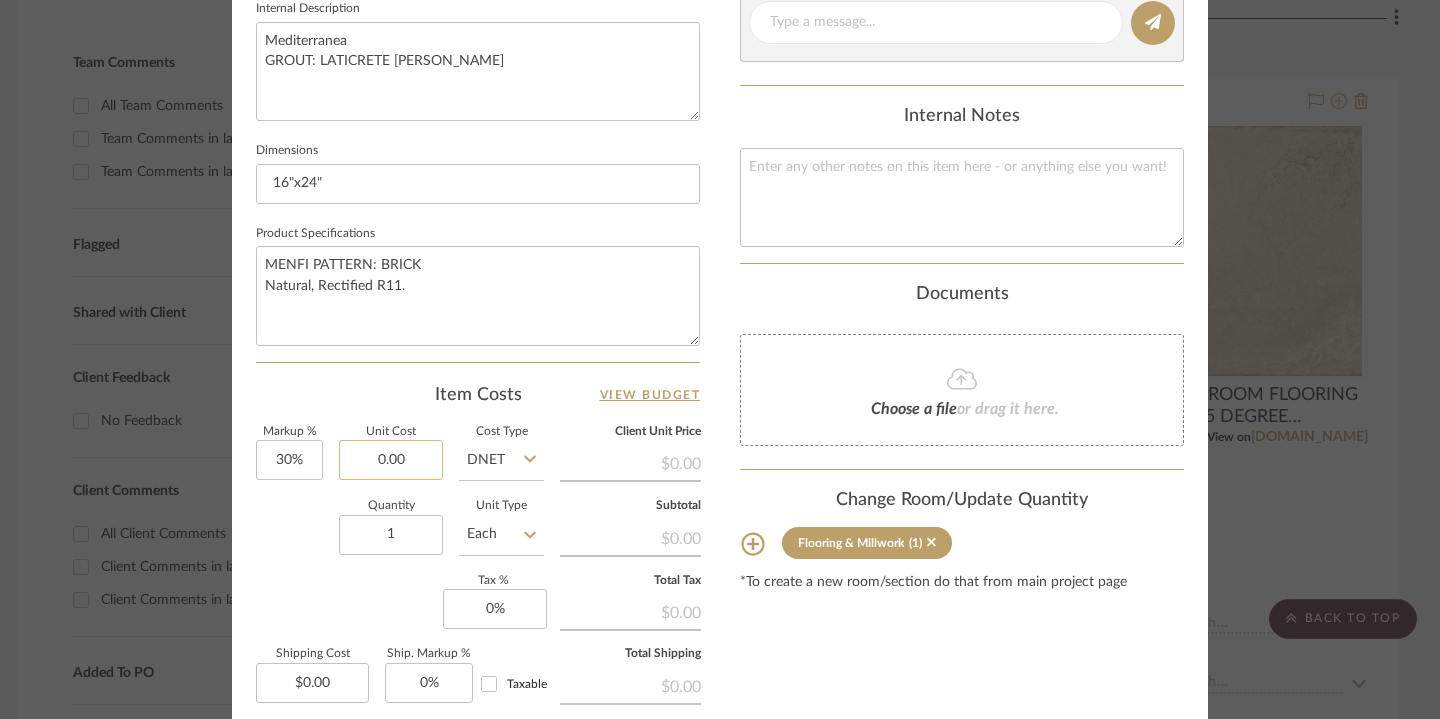 click on "0.00" 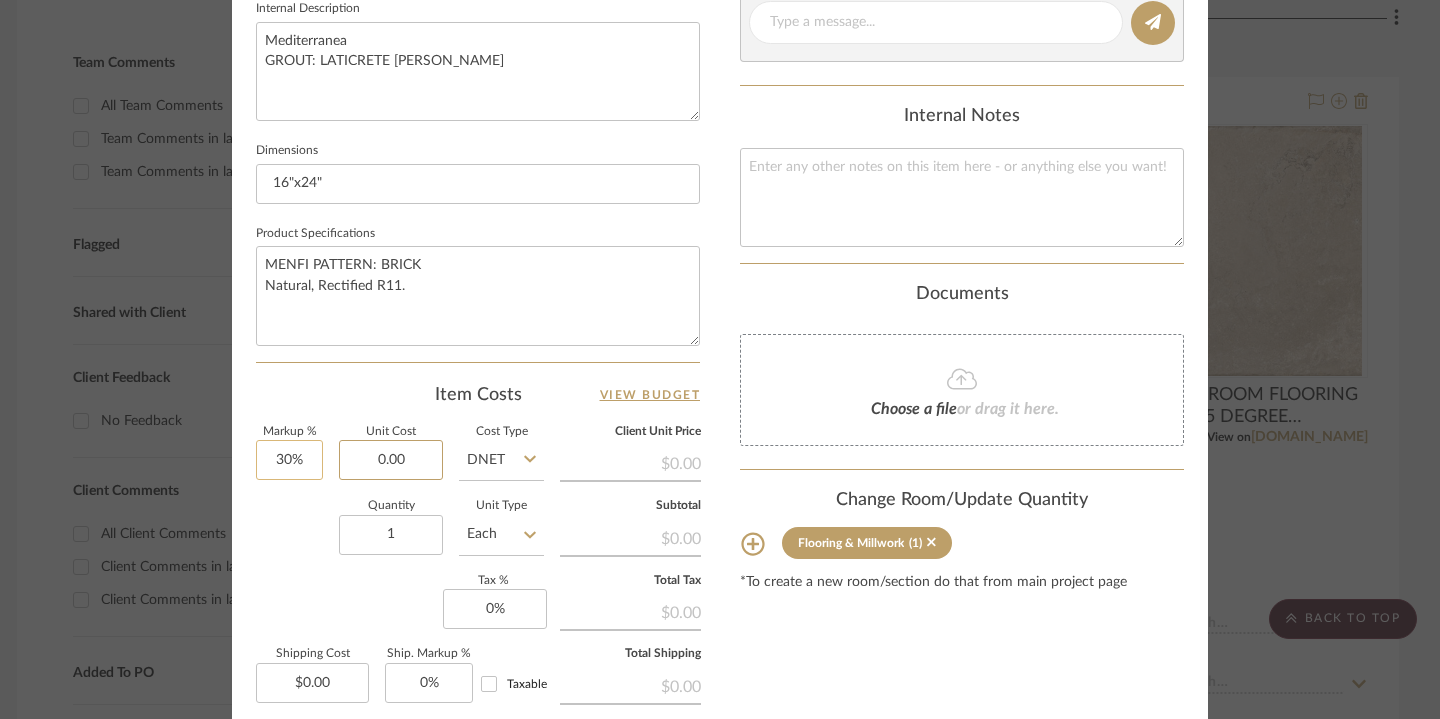 drag, startPoint x: 415, startPoint y: 460, endPoint x: 311, endPoint y: 459, distance: 104.00481 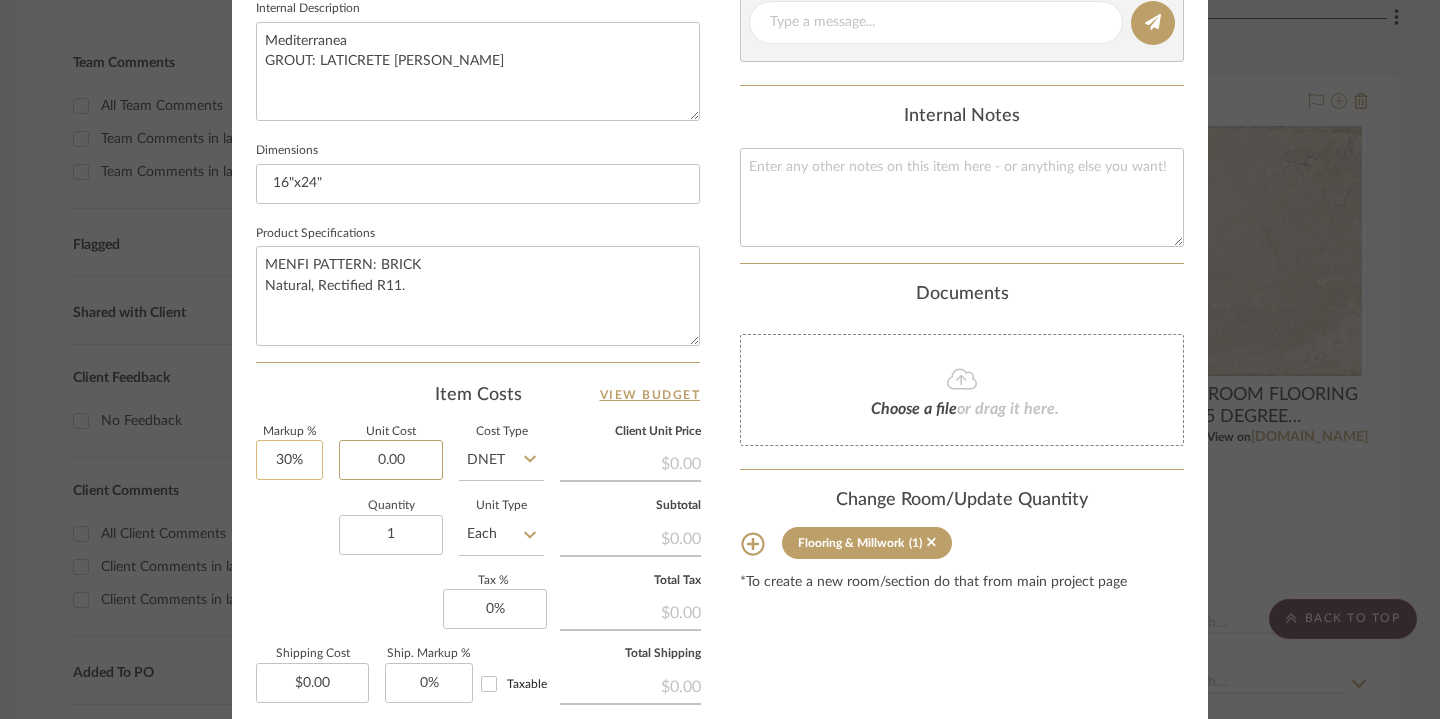 click on "Markup %  30%  Unit Cost  0.00  Cost Type  DNET  Client Unit Price   $0.00   Quantity  1  Unit Type  Each  Subtotal   $0.00   Tax %  0%  Total Tax   $0.00   Shipping Cost  $0.00  Ship. Markup %  0% Taxable  Total Shipping   $0.00" 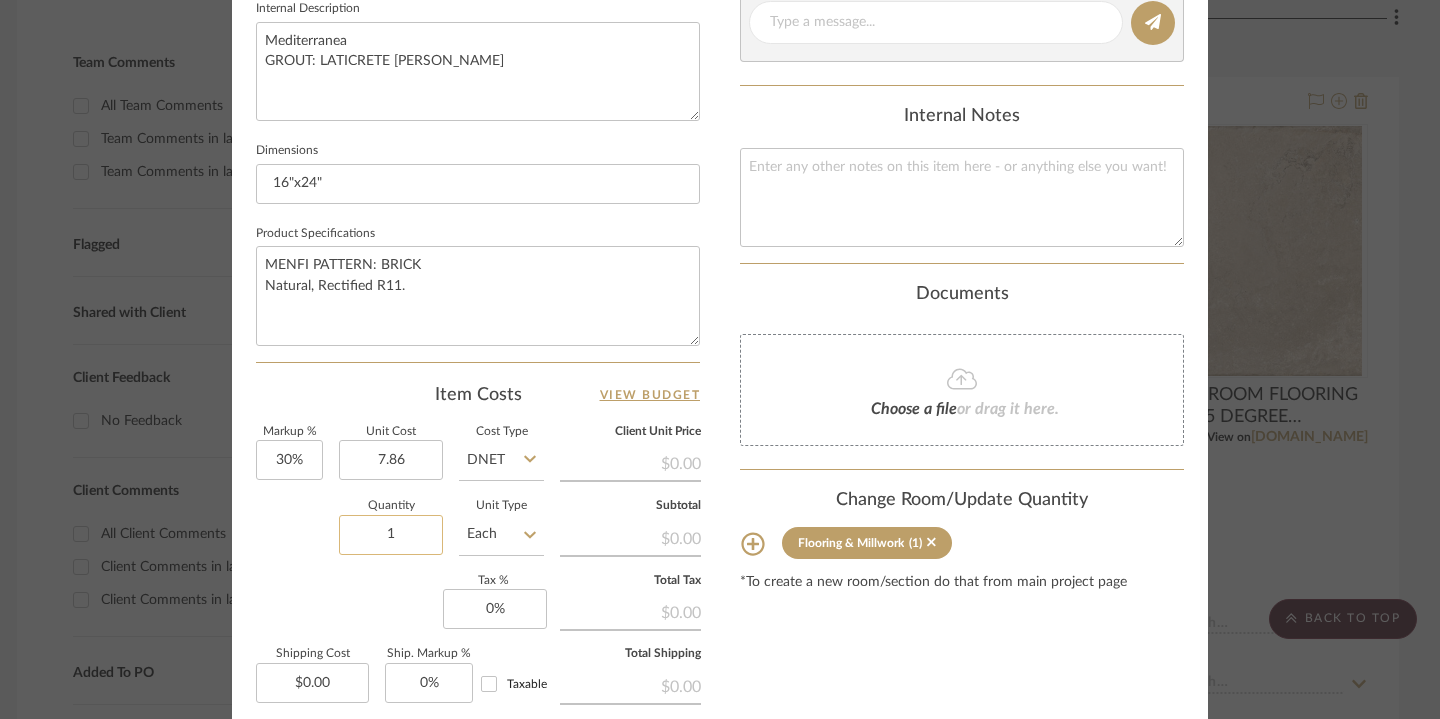 click on "1" 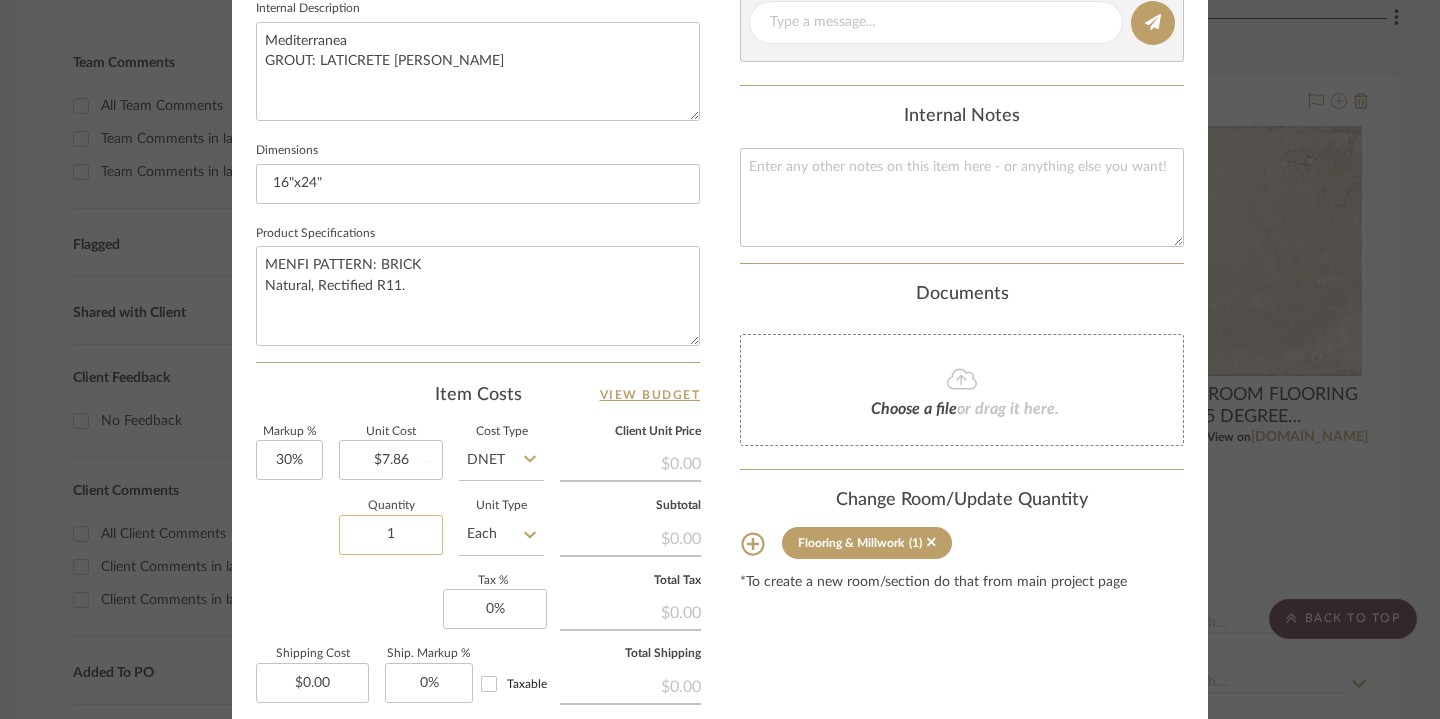 type 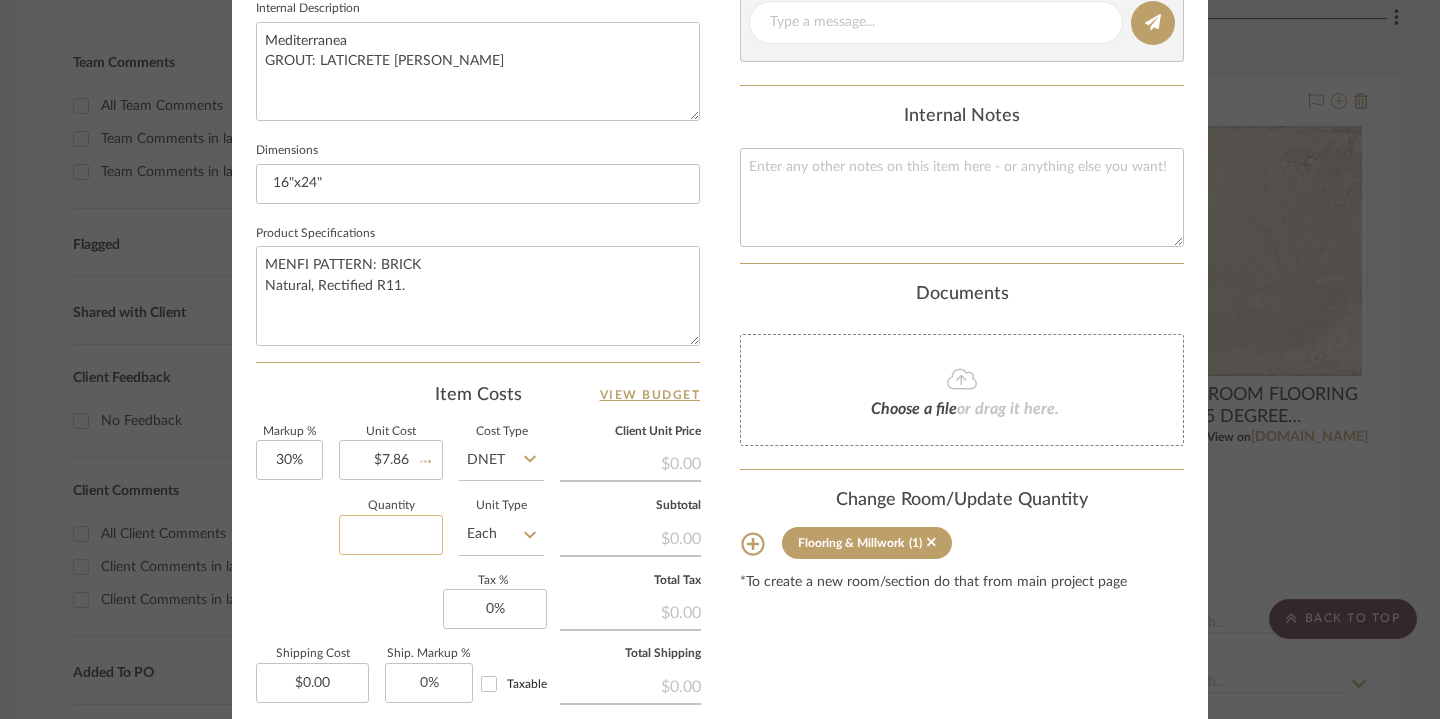 type on "$1.53" 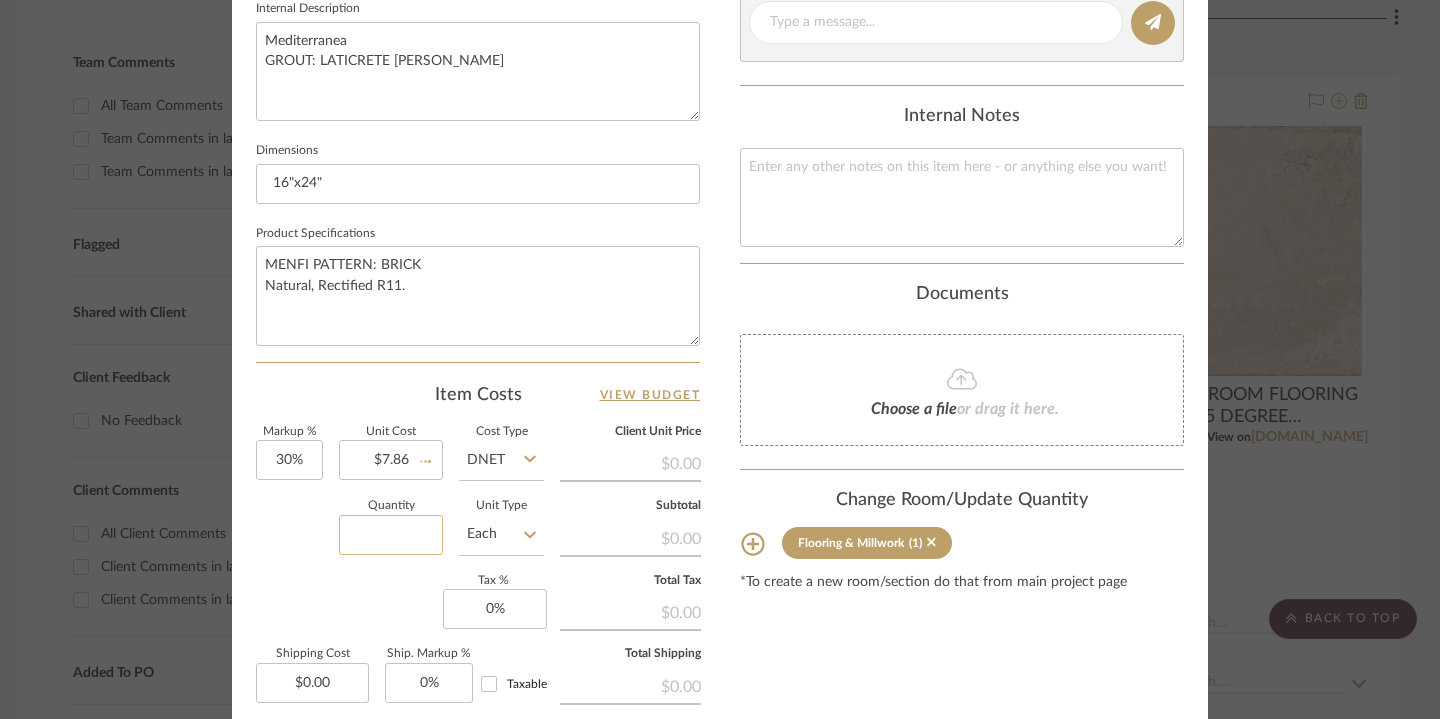 type 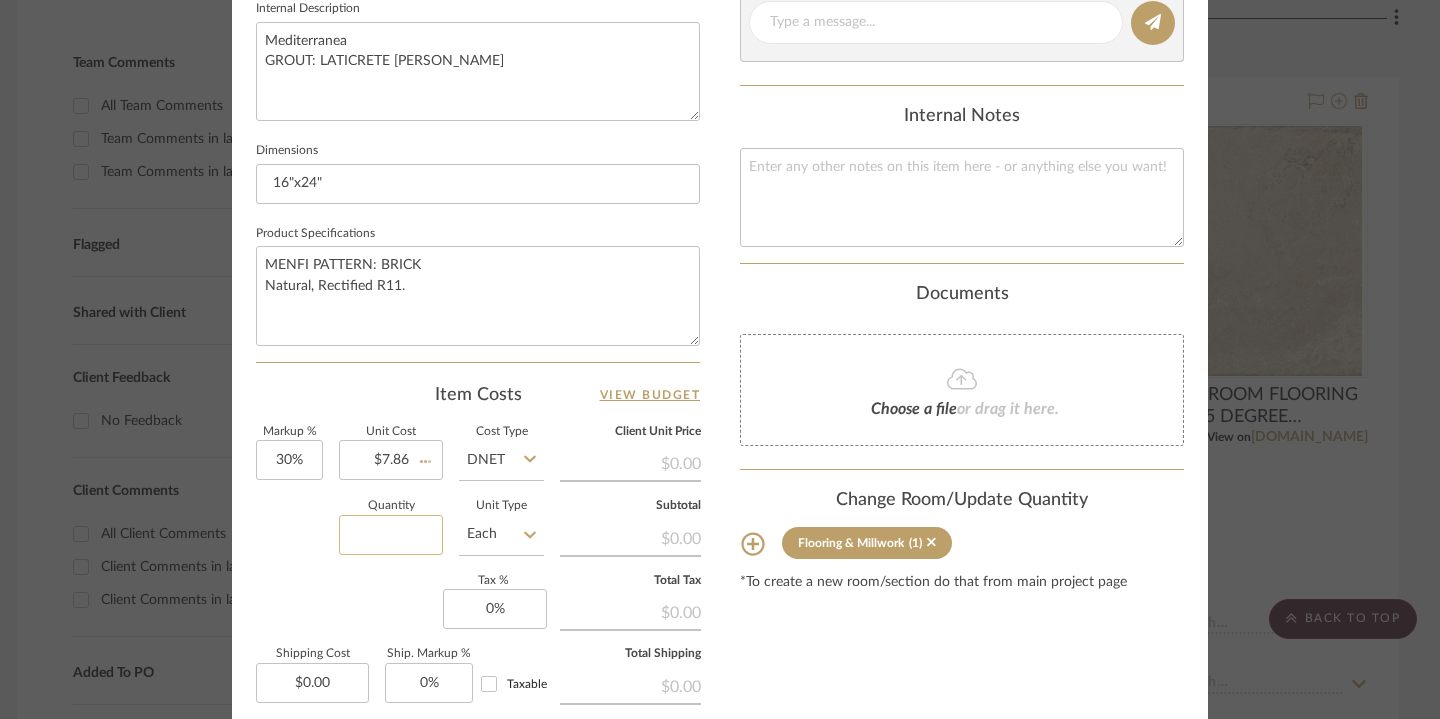 type 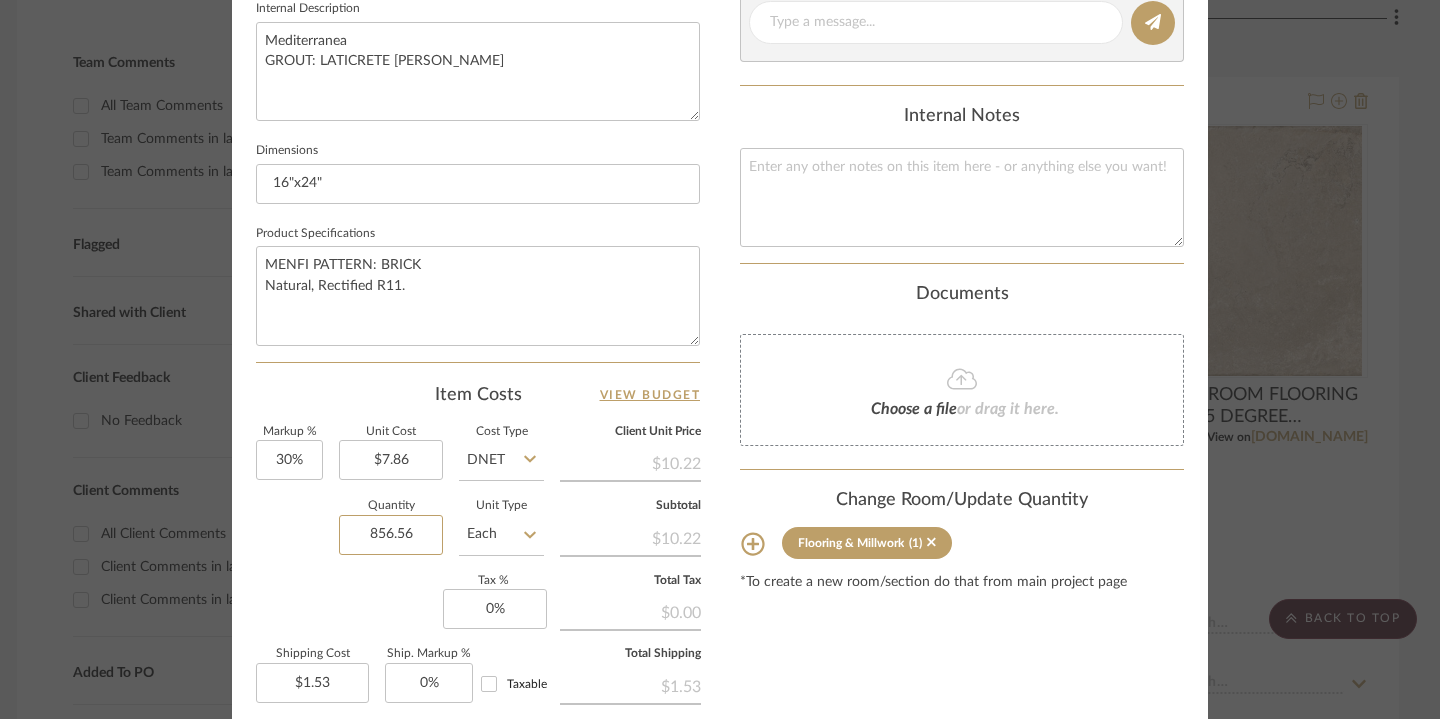 type on "856.56" 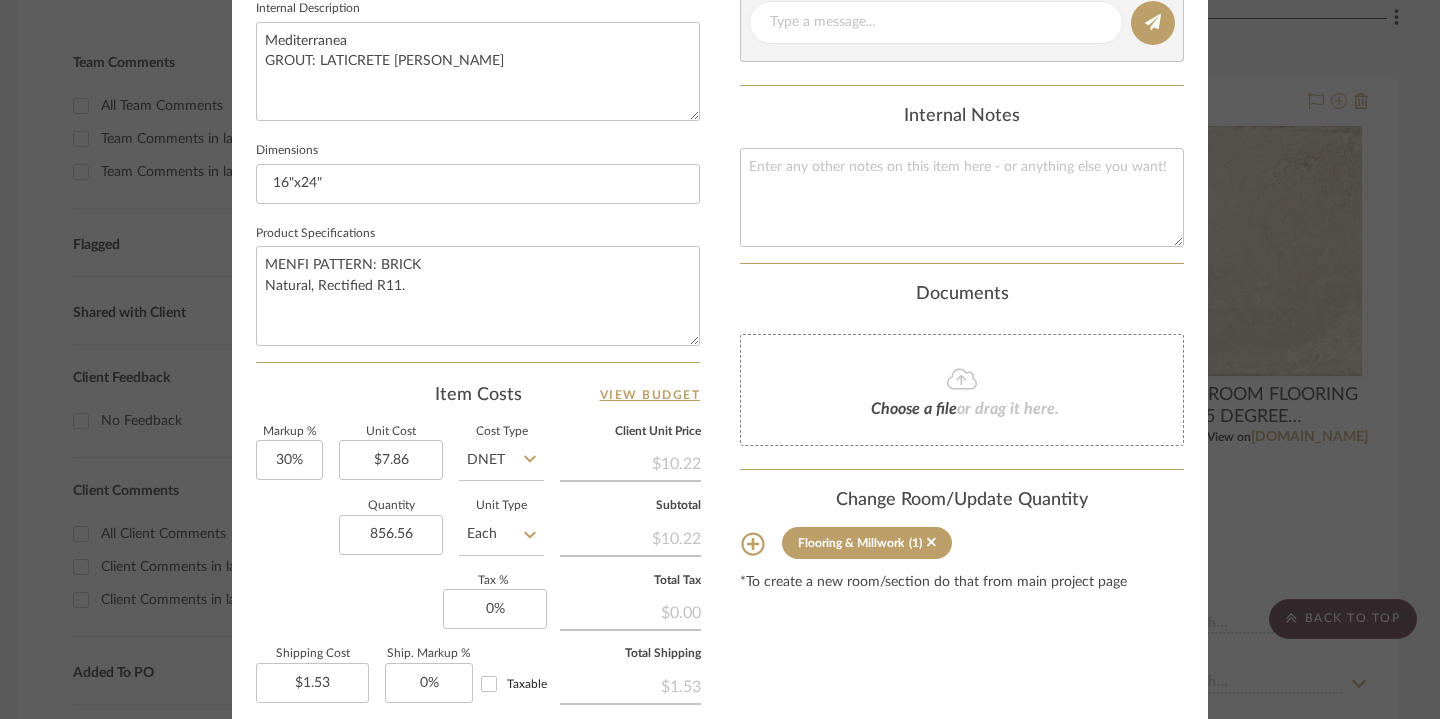 click on "Markup %  30%  Unit Cost  $7.86  Cost Type  DNET  Client Unit Price   $10.22   Quantity  856.56  Unit Type  Each  Subtotal   $10.22   Tax %  0%  Total Tax   $0.00   Shipping Cost  $1.53  Ship. Markup %  0% Taxable  Total Shipping   $1.53" 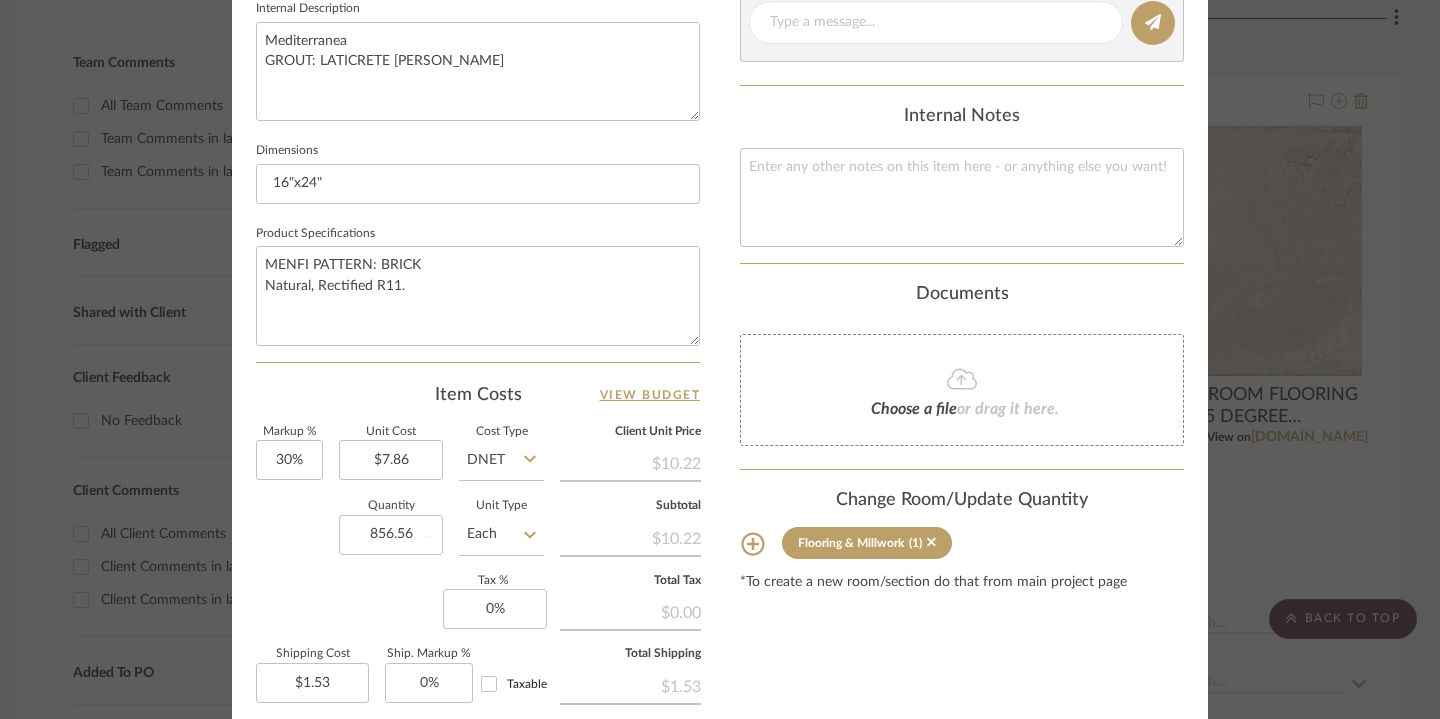 type on "$1,312.85" 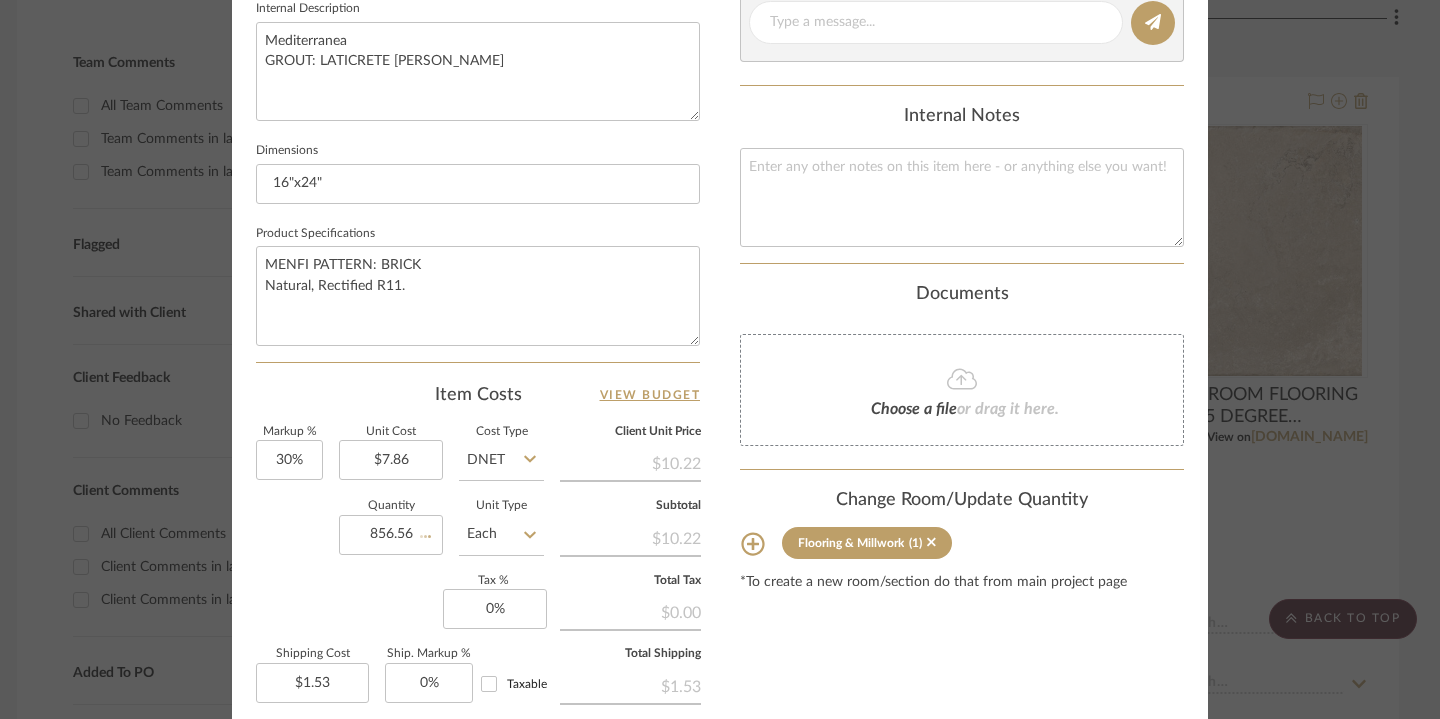 type 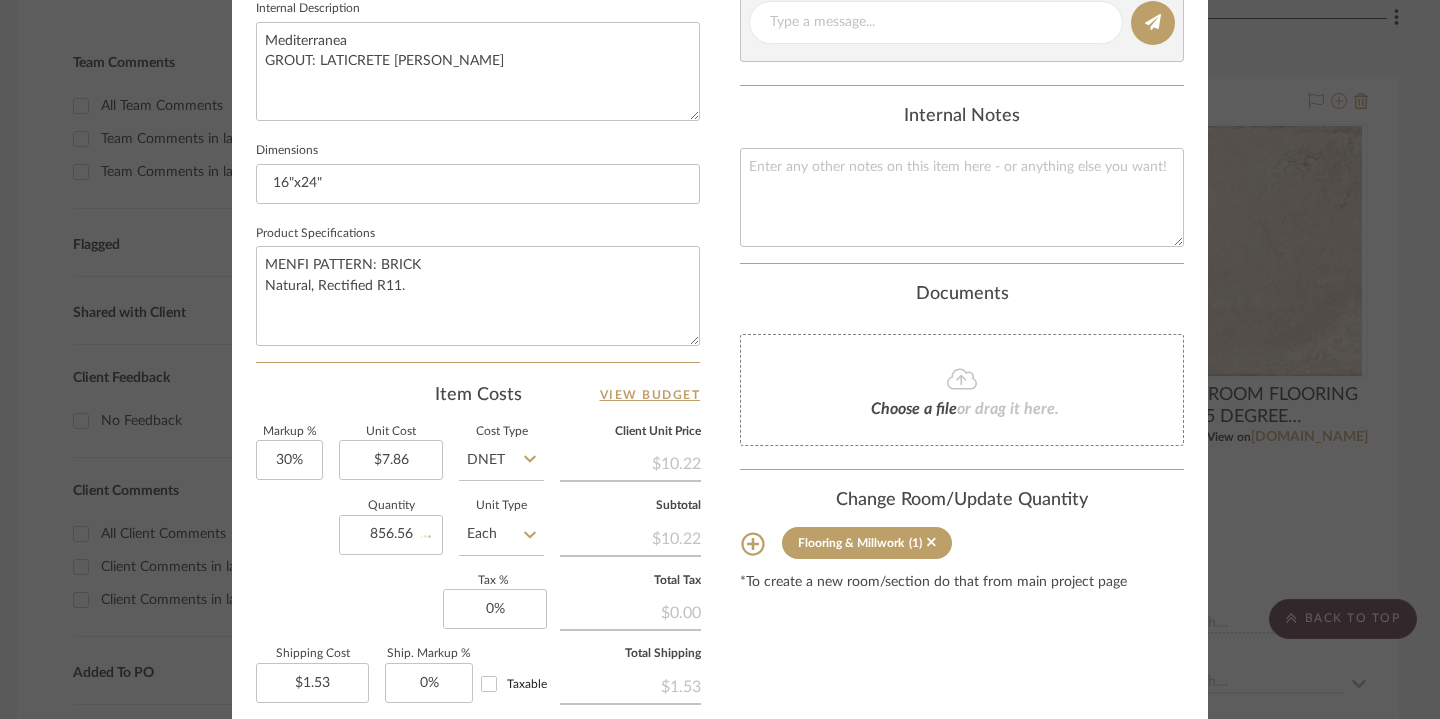 type 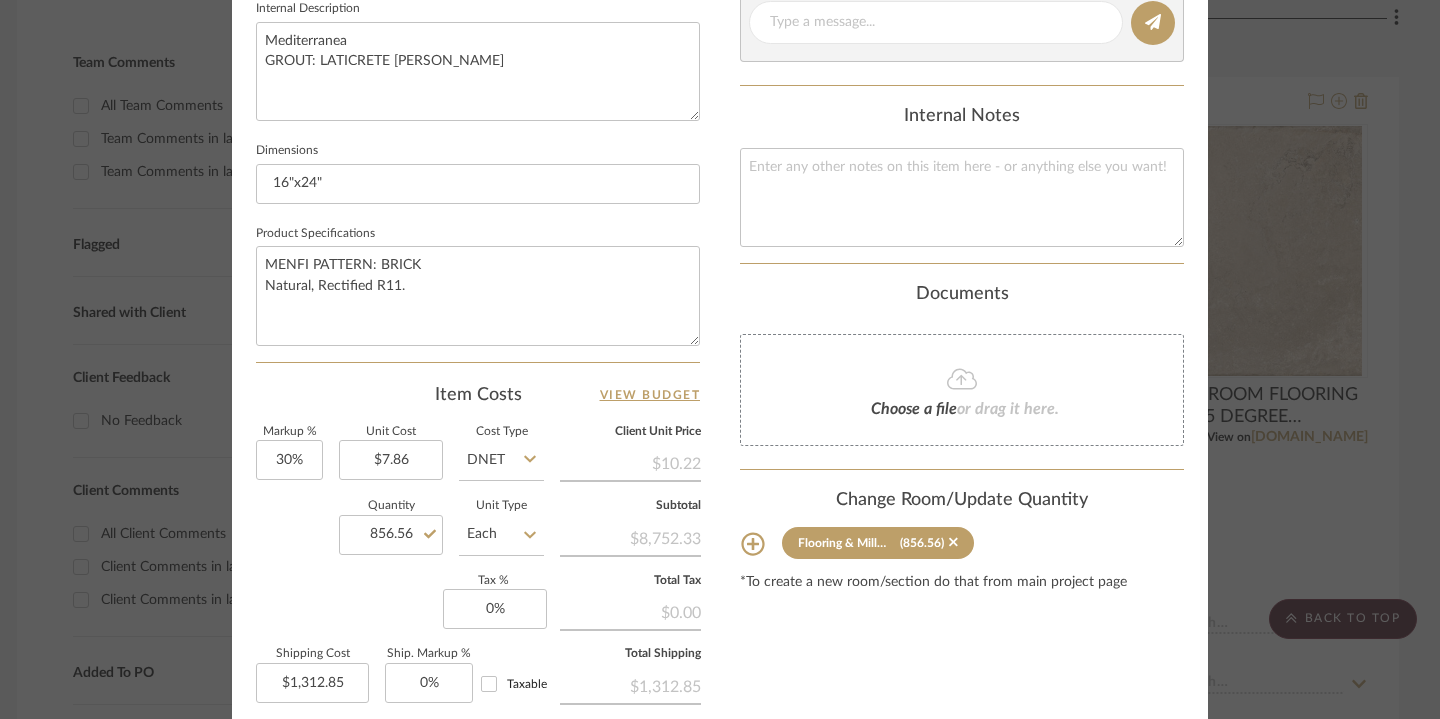 click at bounding box center (1175, -792) 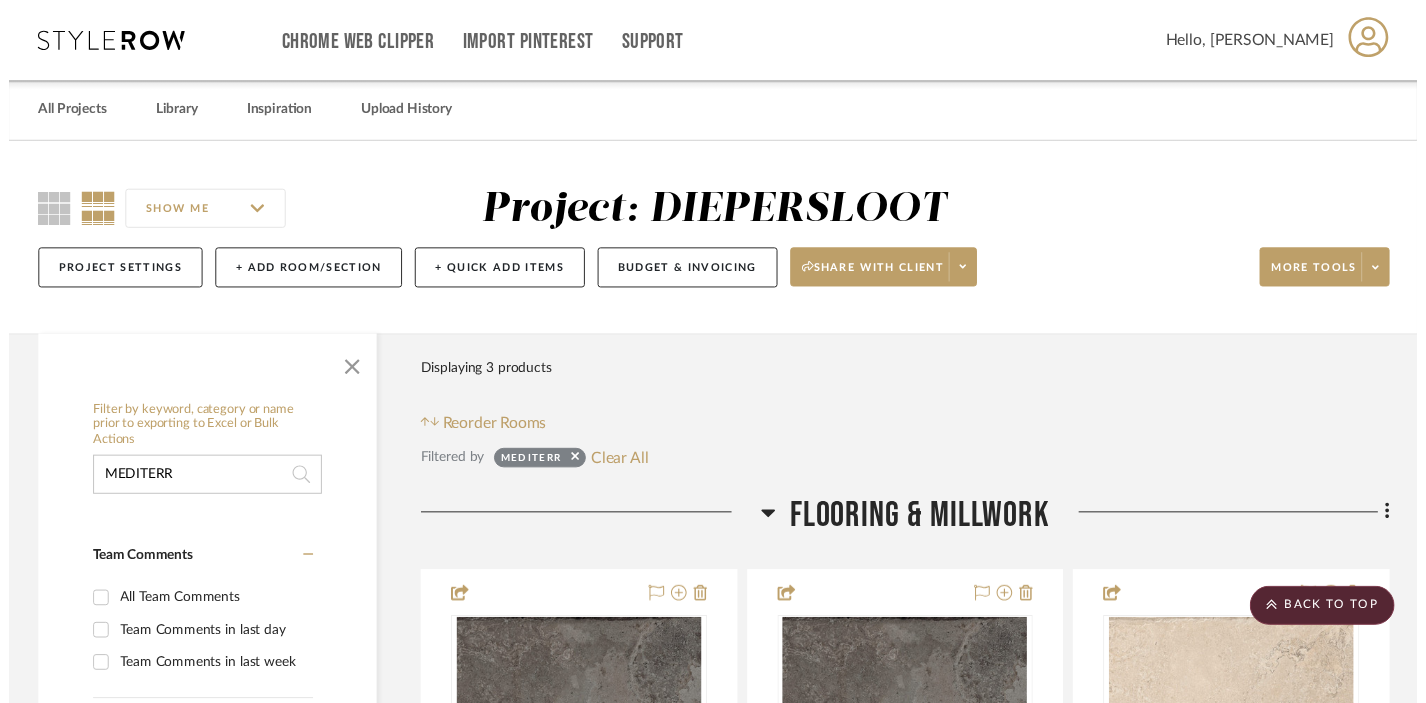 scroll, scrollTop: 505, scrollLeft: 13, axis: both 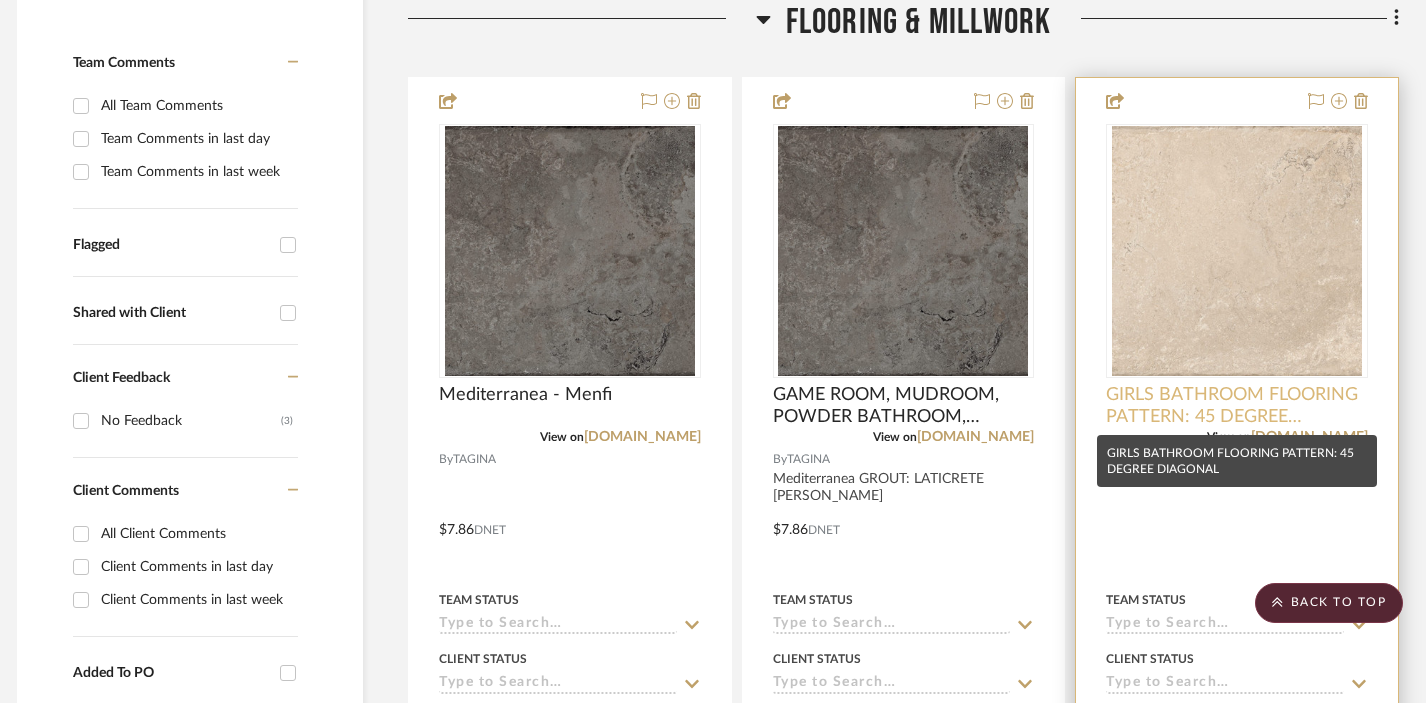 click on "GIRLS BATHROOM FLOORING PATTERN: 45 DEGREE DIAGONAL" at bounding box center (1237, 406) 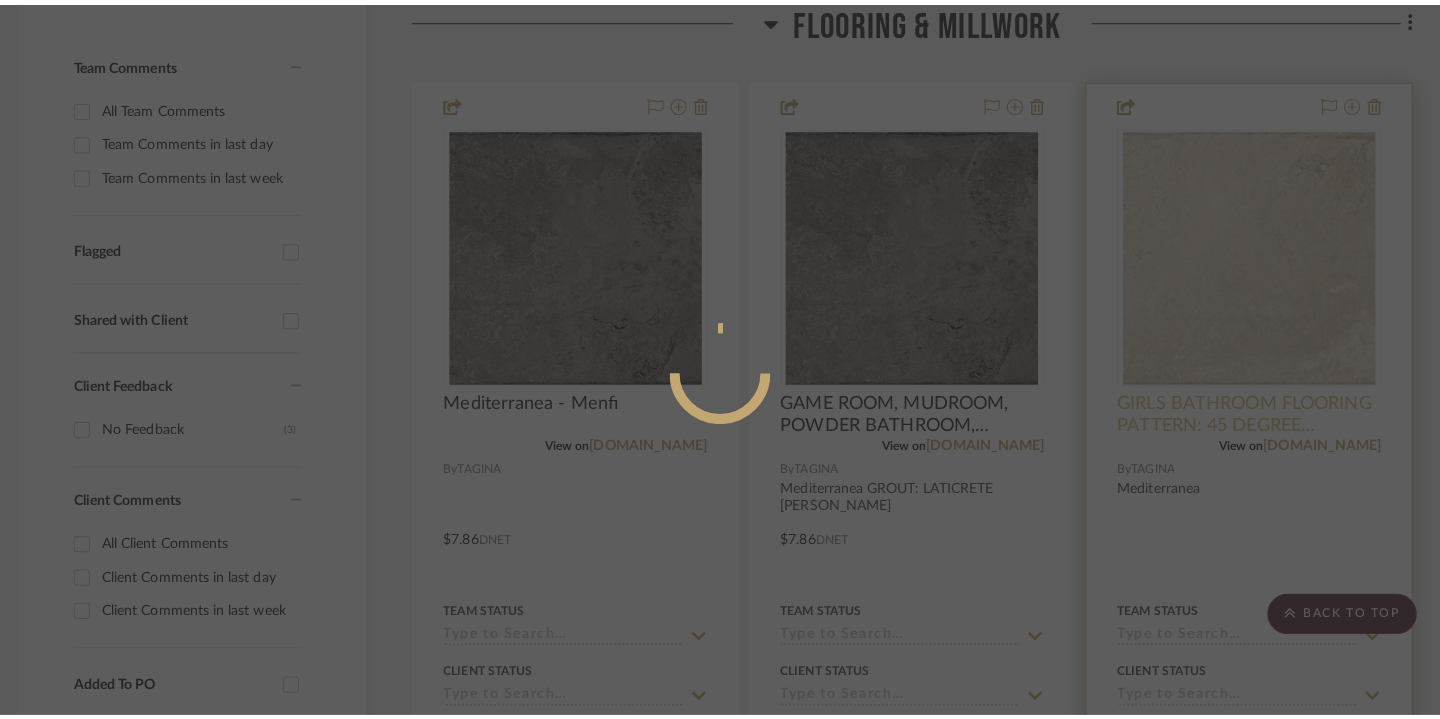 scroll, scrollTop: 0, scrollLeft: 0, axis: both 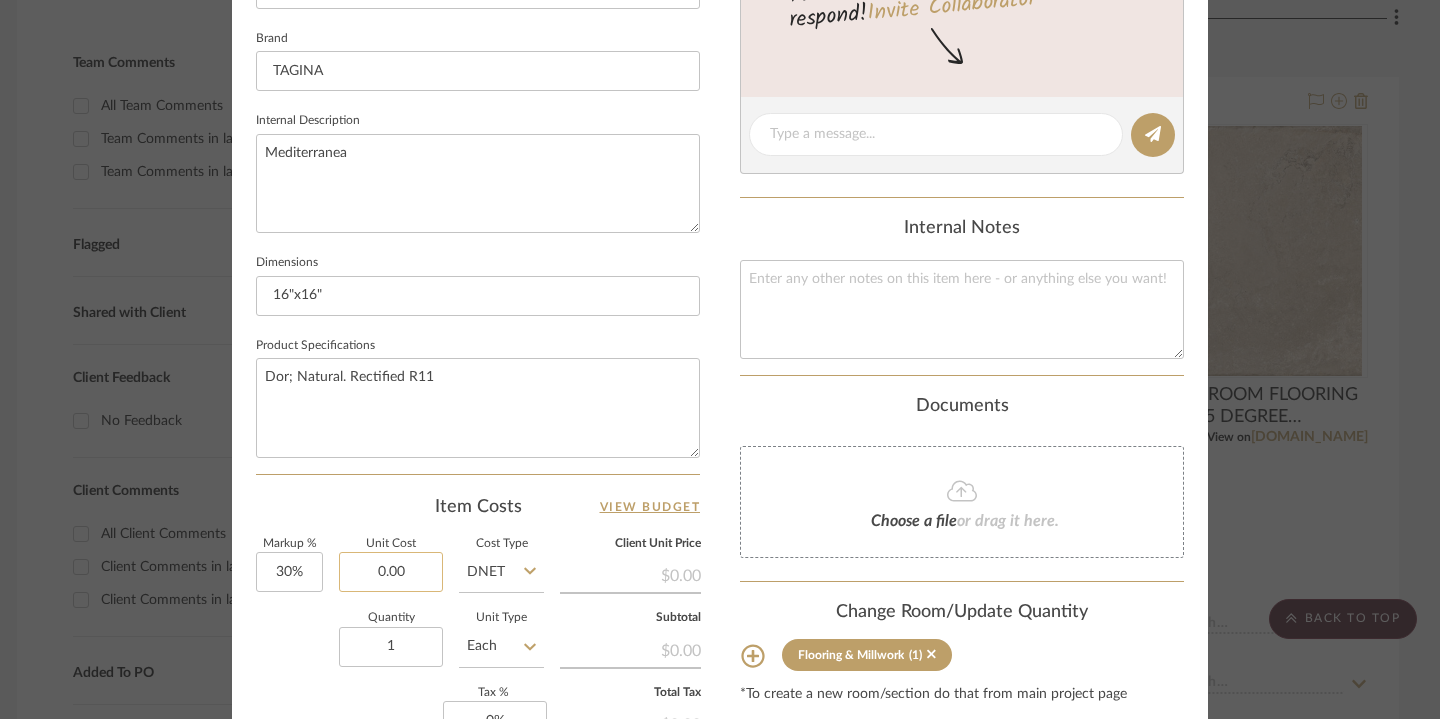 click on "0.00" 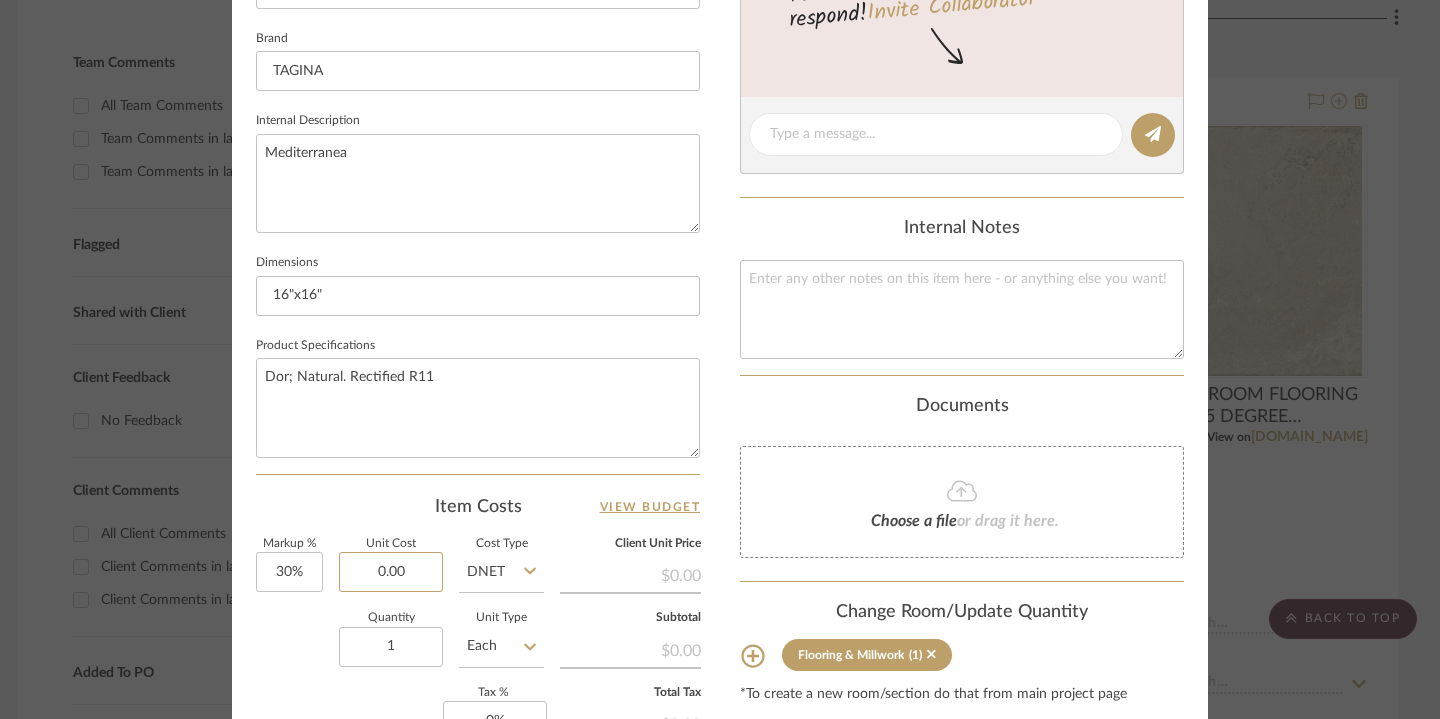 drag, startPoint x: 398, startPoint y: 578, endPoint x: 321, endPoint y: 558, distance: 79.555016 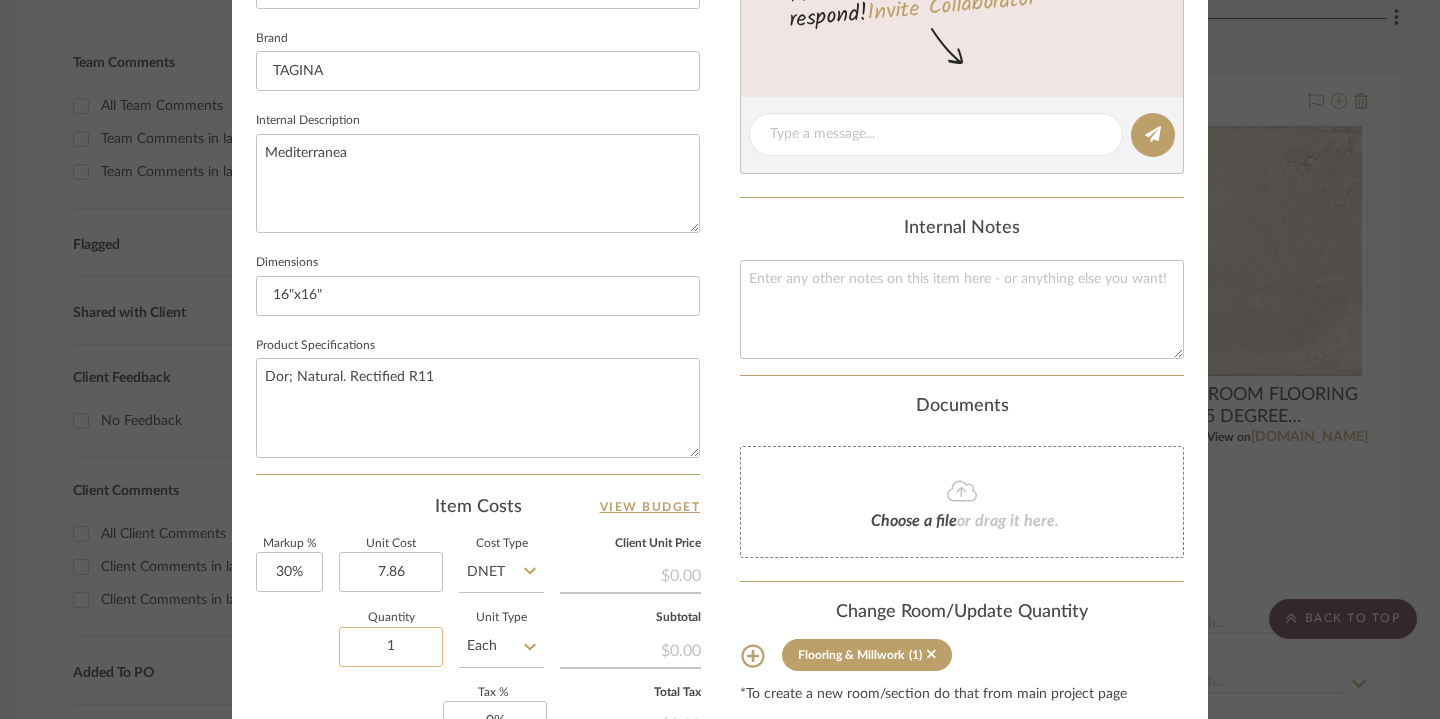 type on "$7.86" 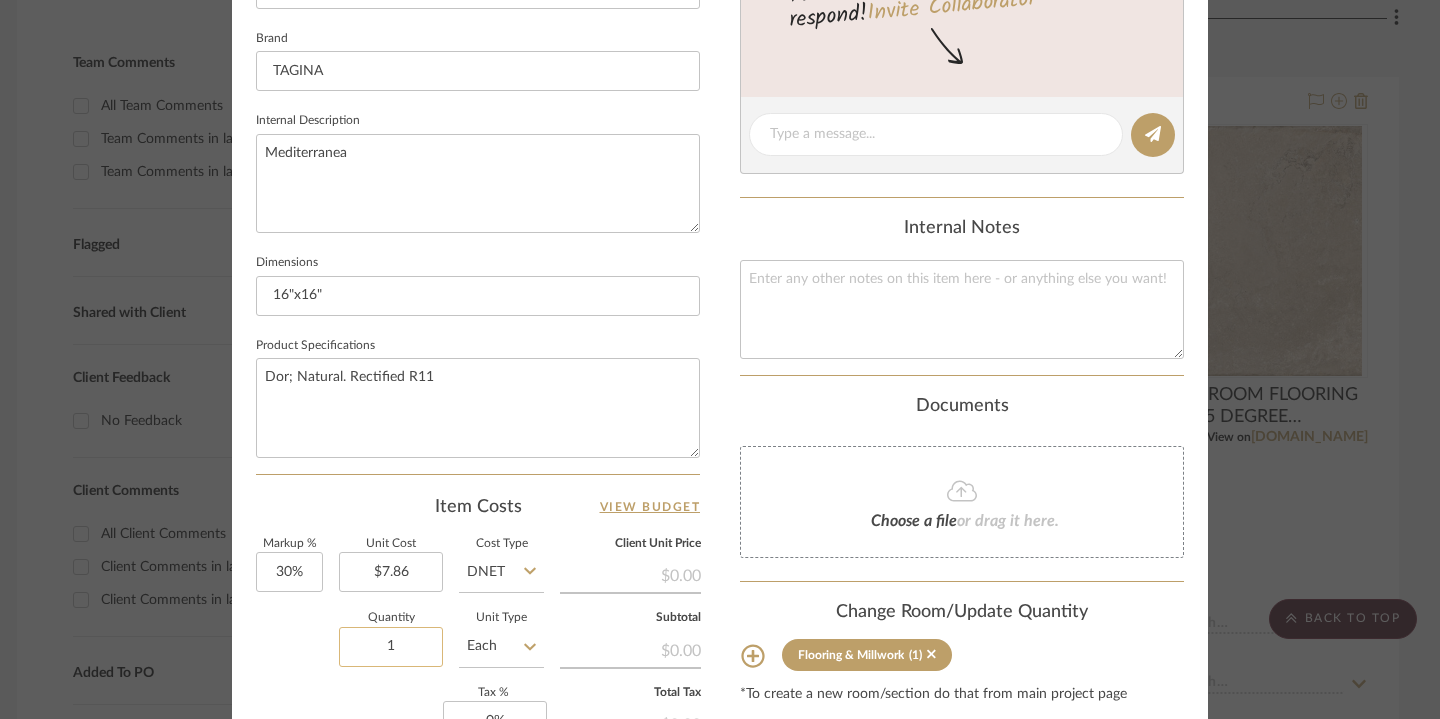 click on "1" 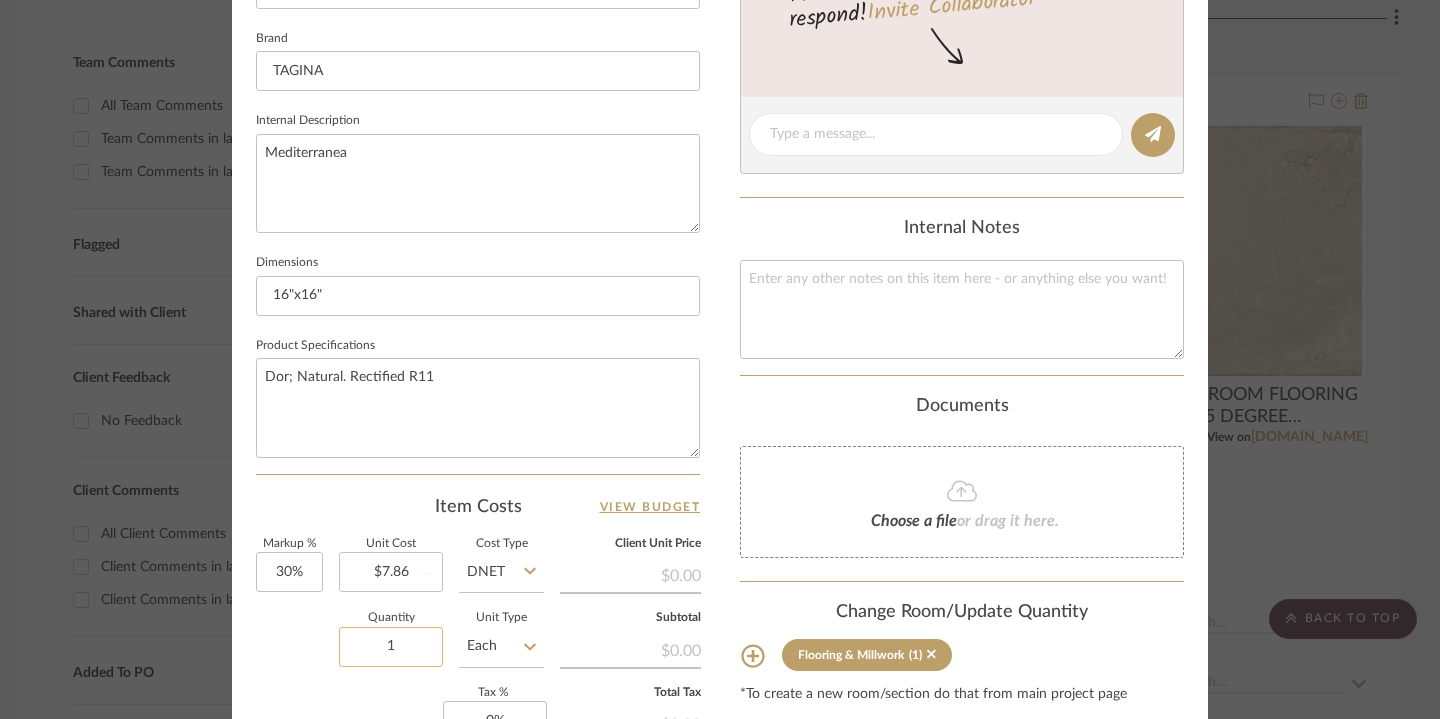 type on "10" 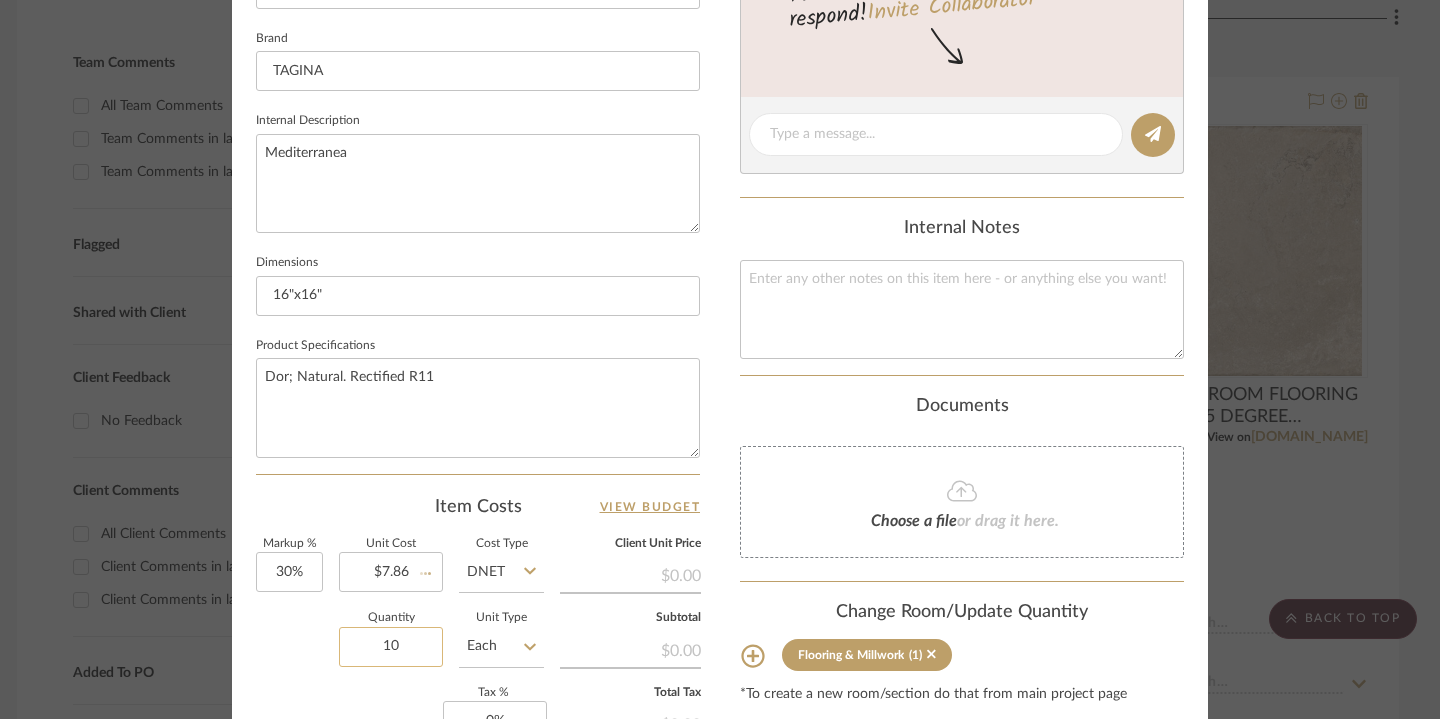 type on "$1.53" 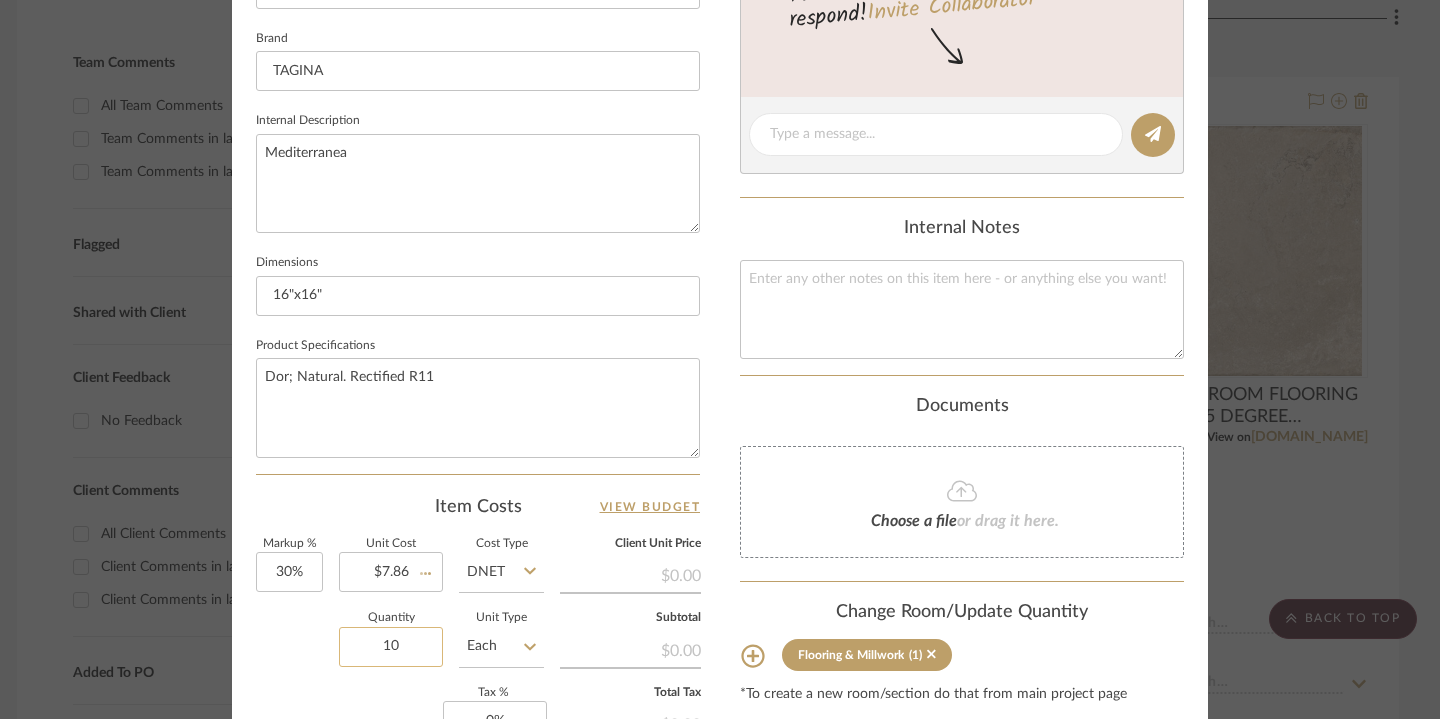 type 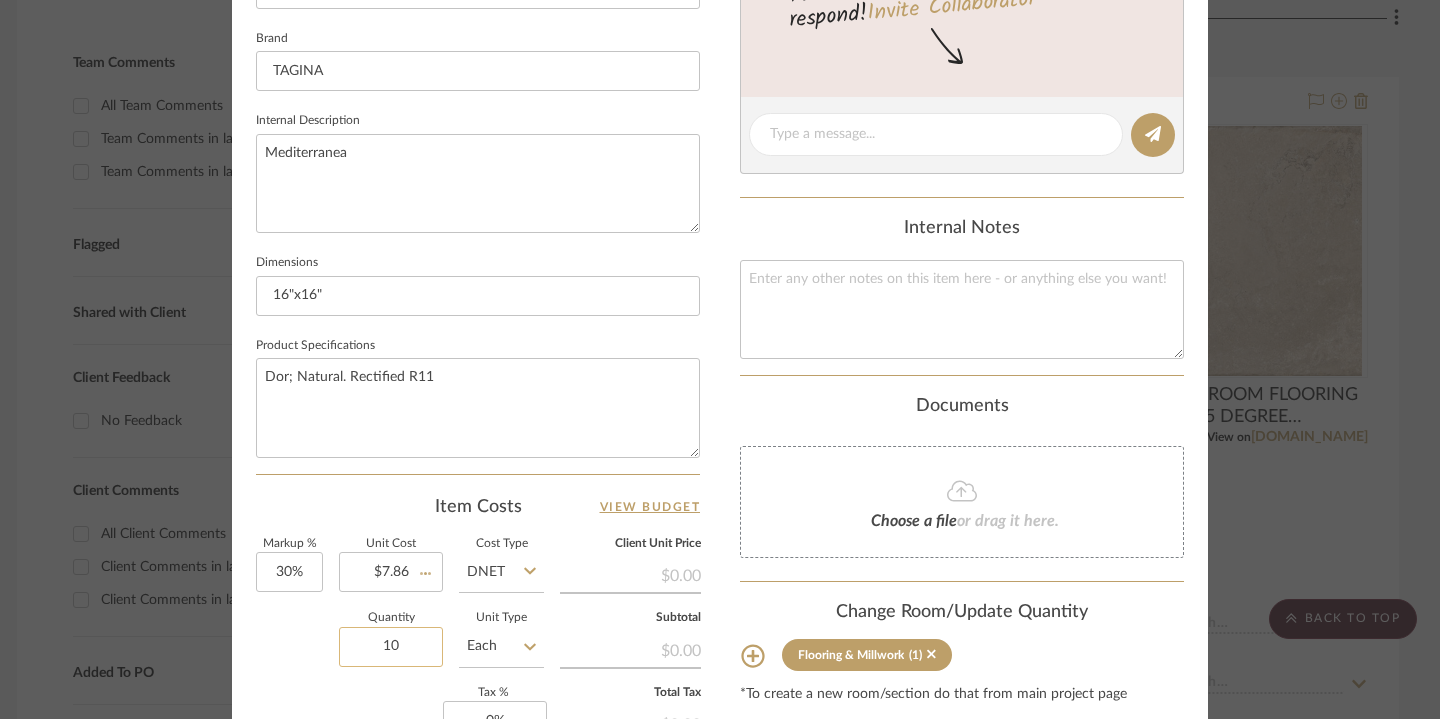 type 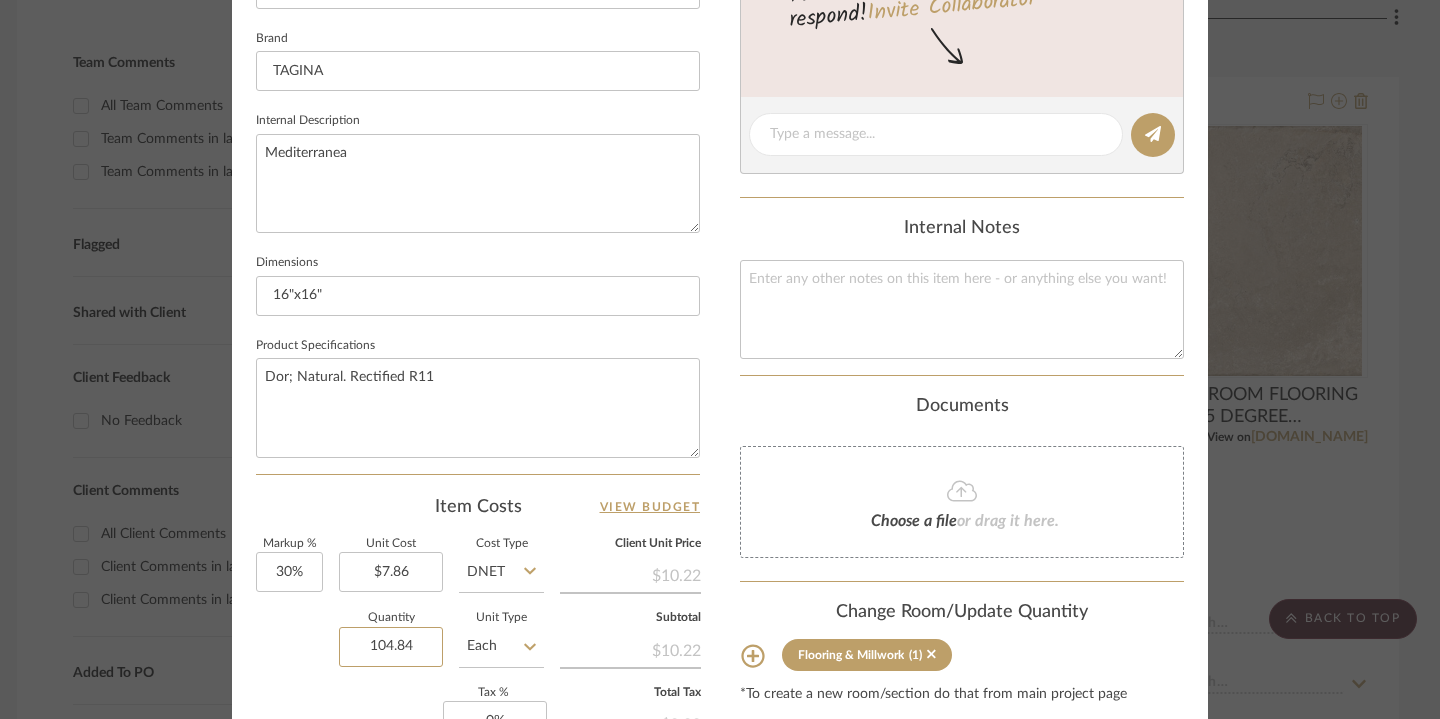 type on "104.84" 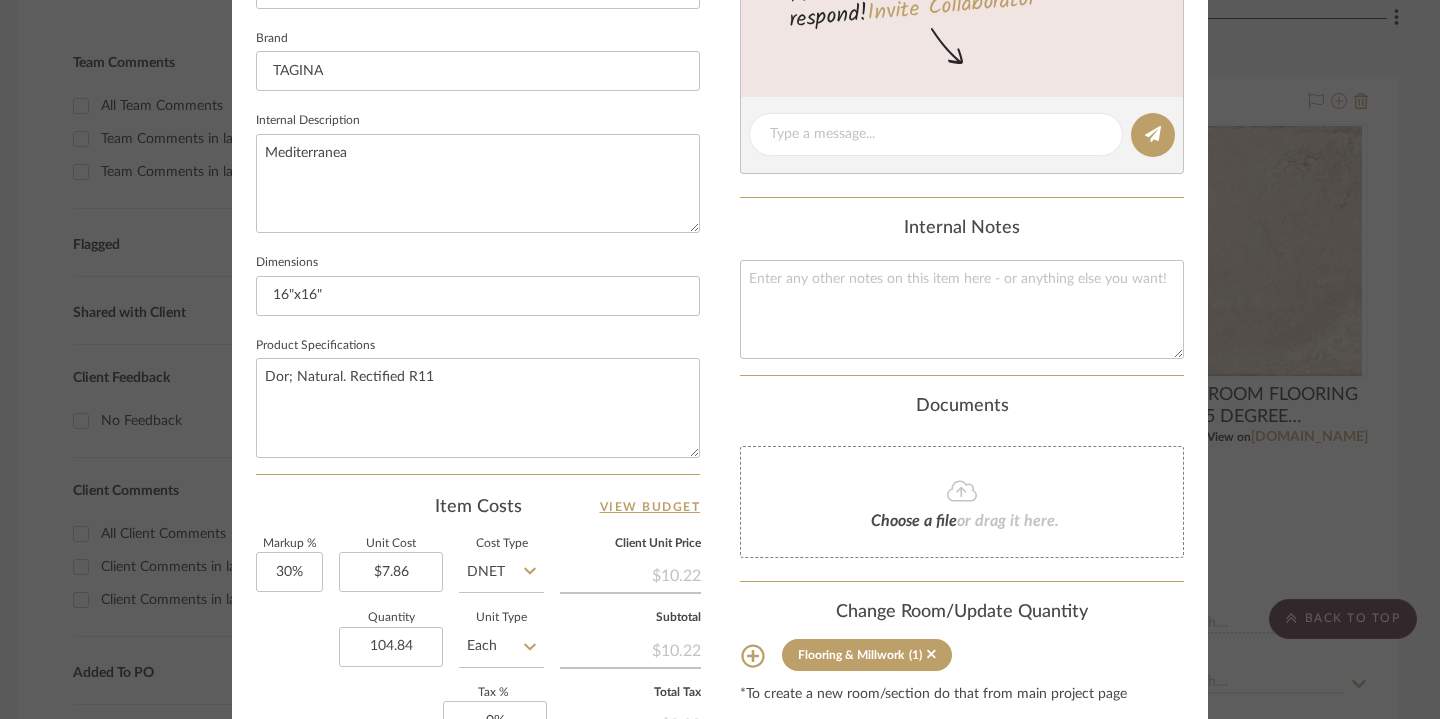 click on "Quantity  104.84  Unit Type  Each" 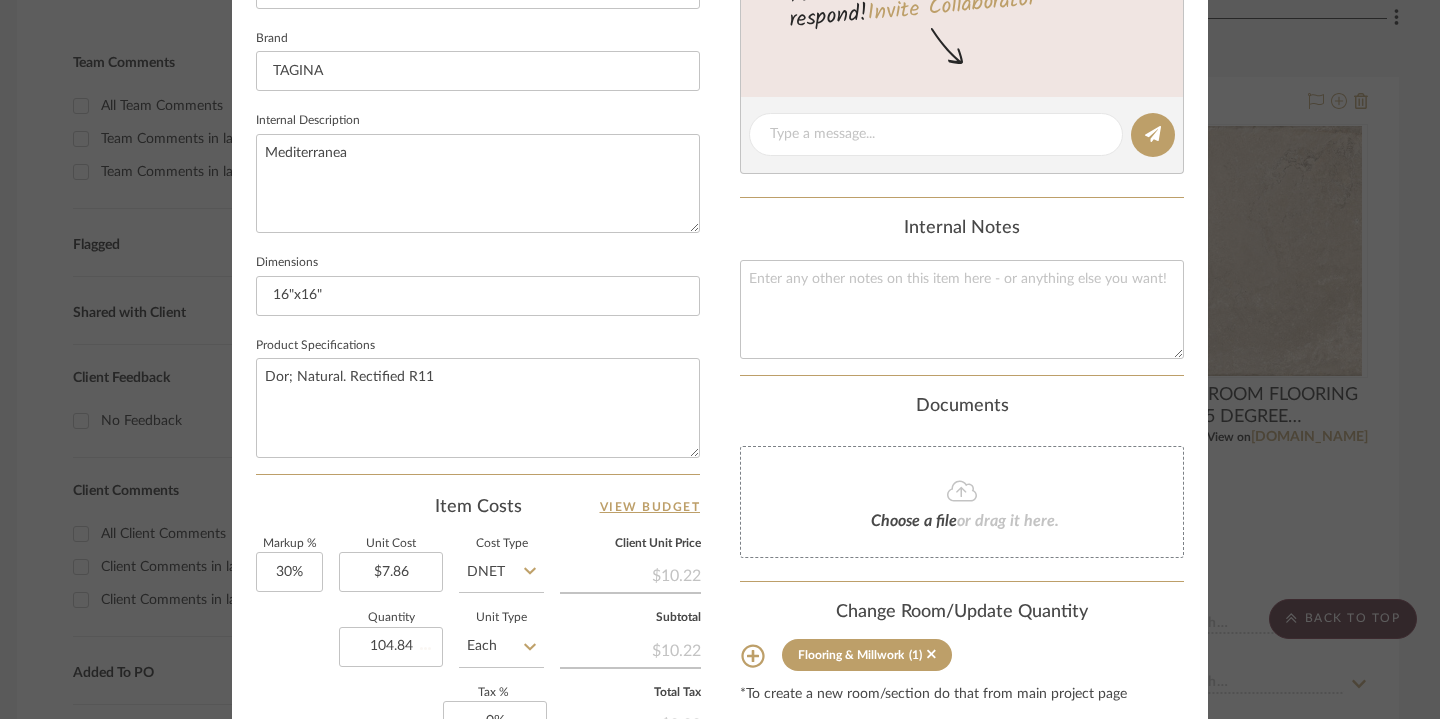 type on "$160.69" 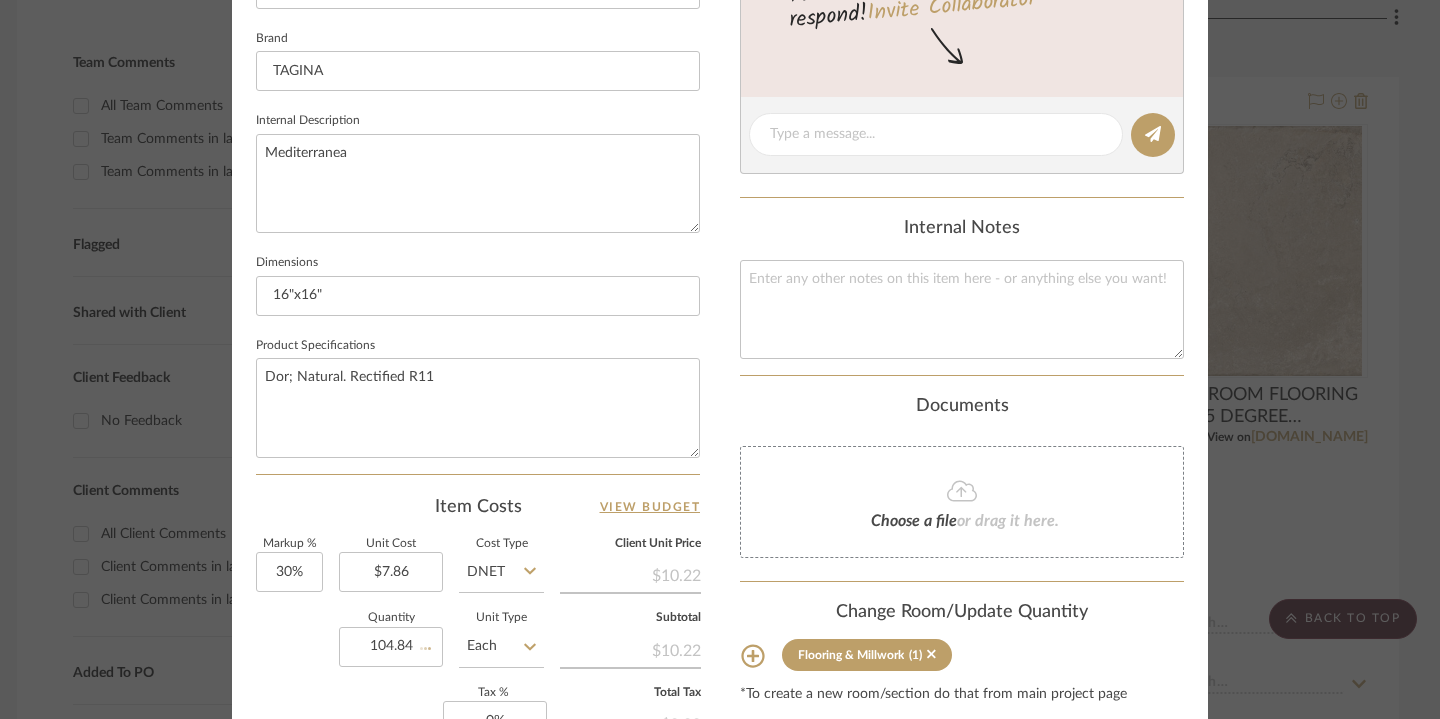type 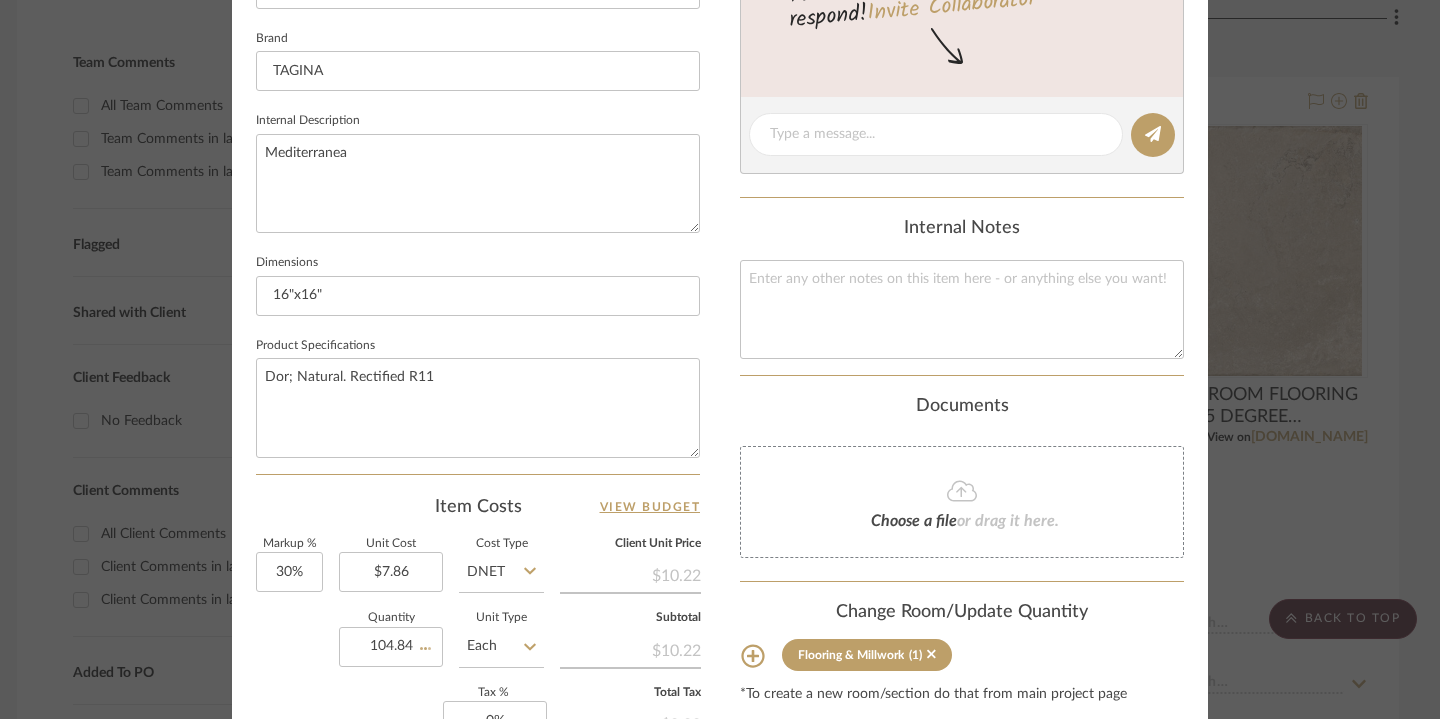 type 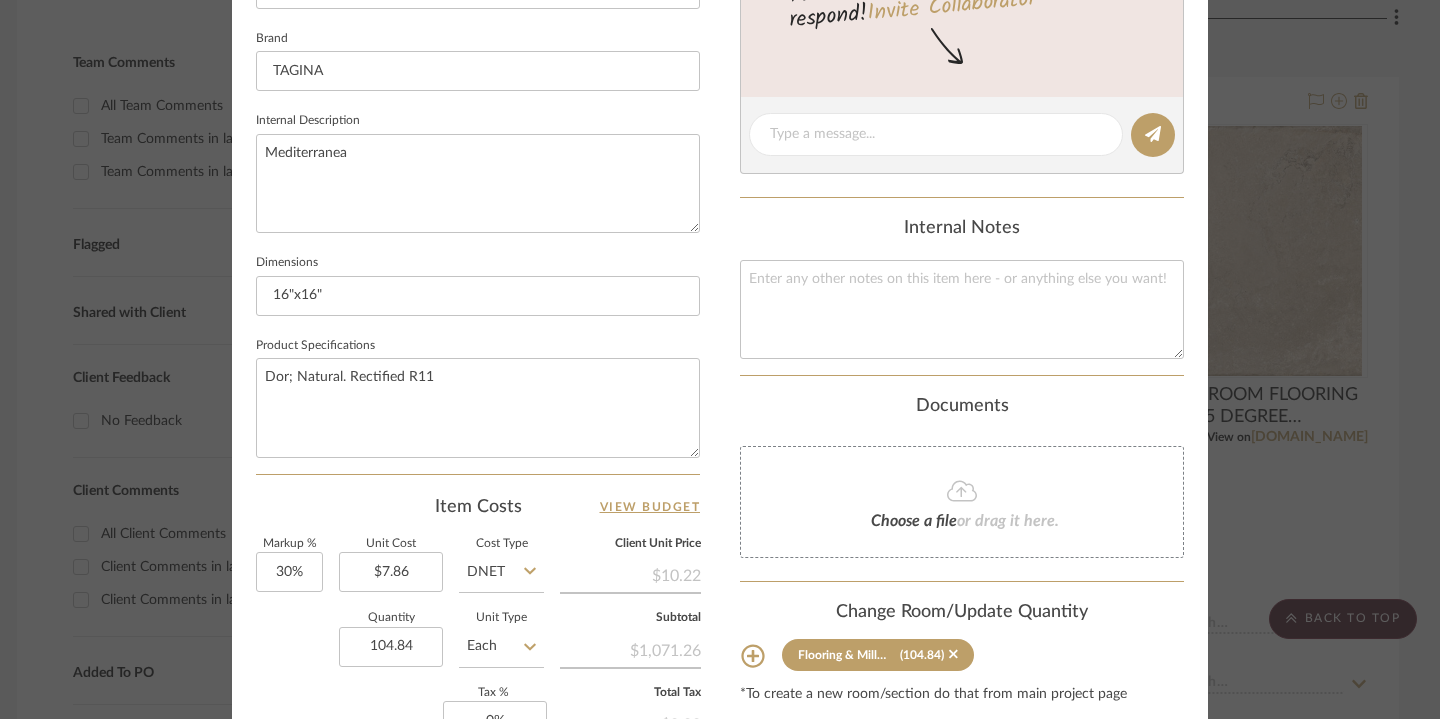 click at bounding box center [1175, -680] 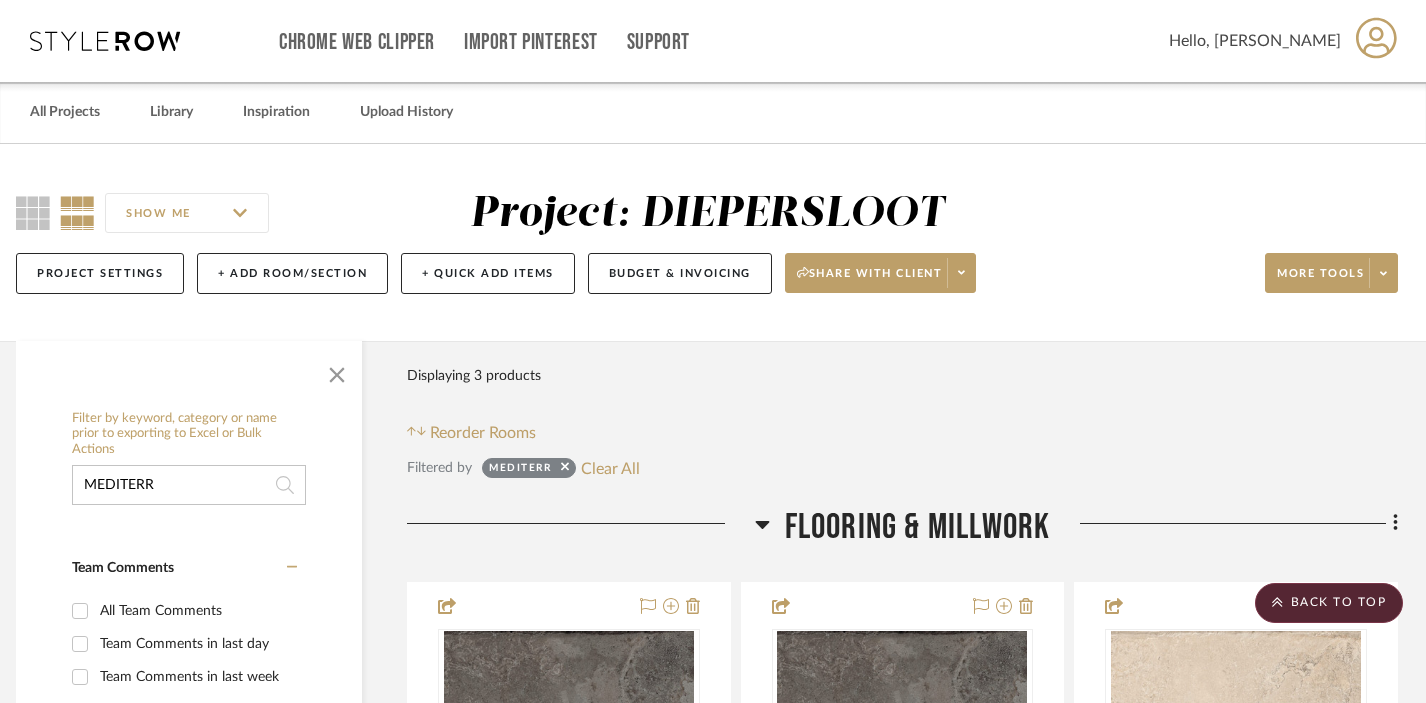 scroll, scrollTop: 0, scrollLeft: 14, axis: horizontal 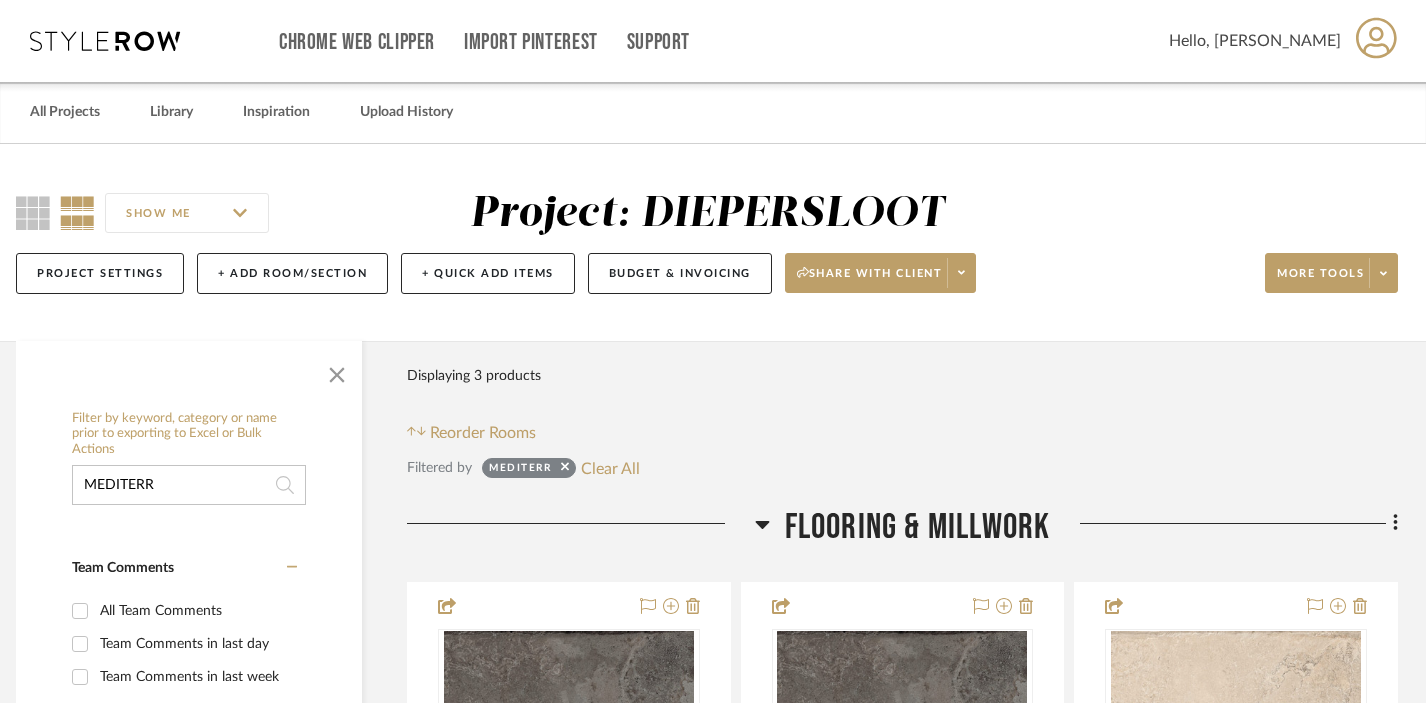 drag, startPoint x: 195, startPoint y: 476, endPoint x: 5, endPoint y: 465, distance: 190.31816 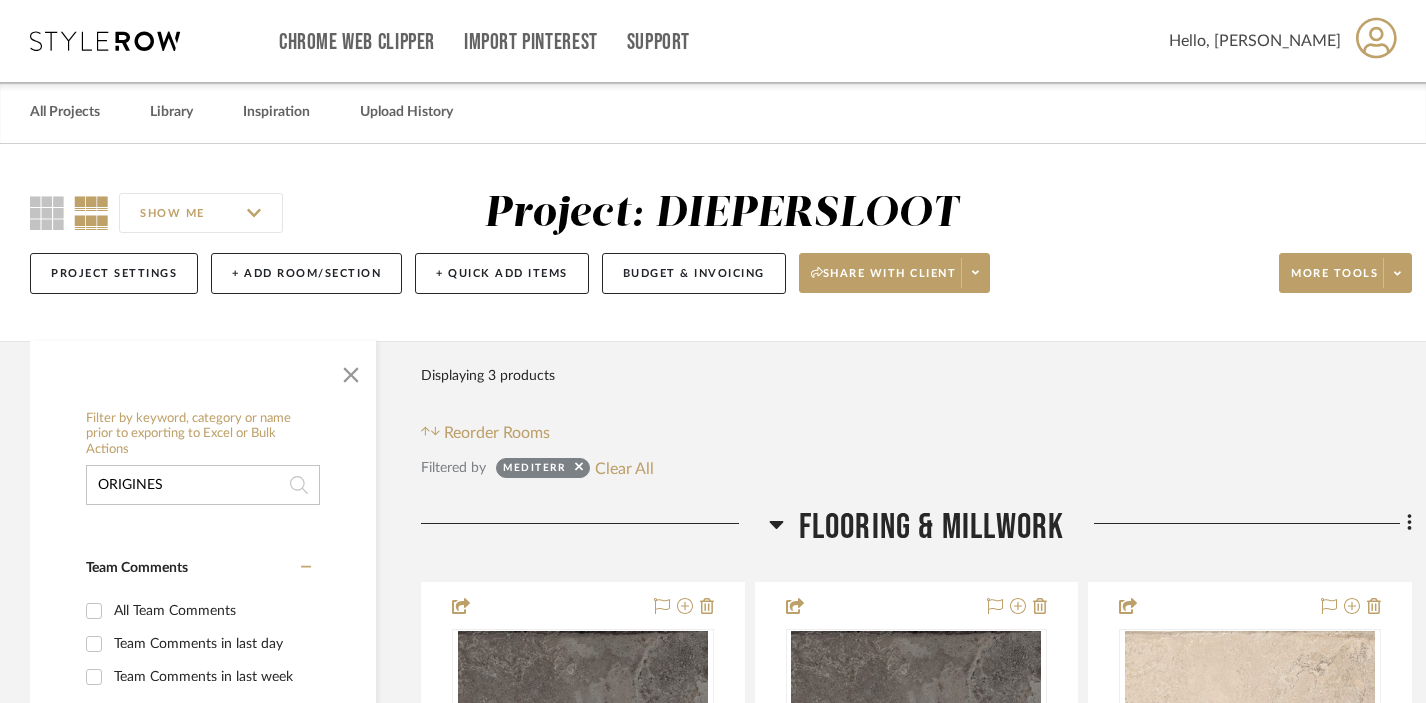 type on "ORIGINES" 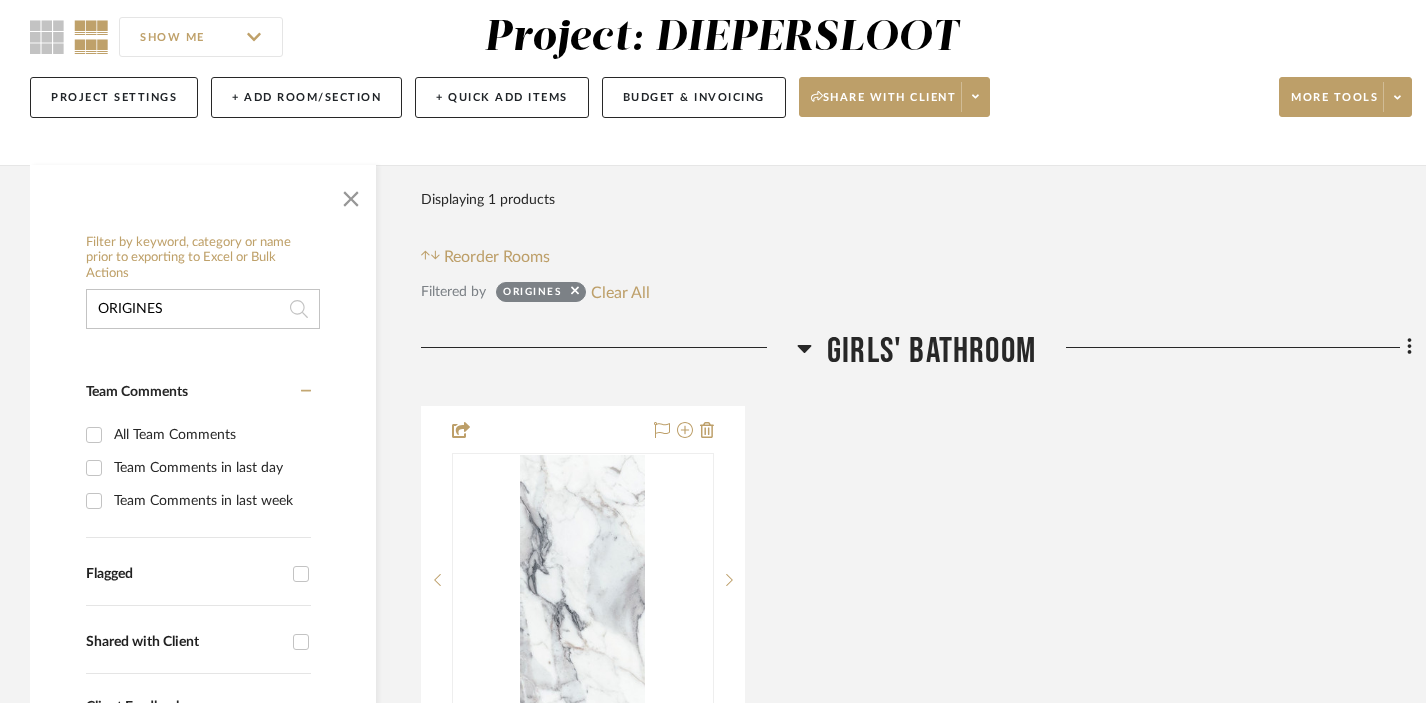 scroll, scrollTop: 321, scrollLeft: 1, axis: both 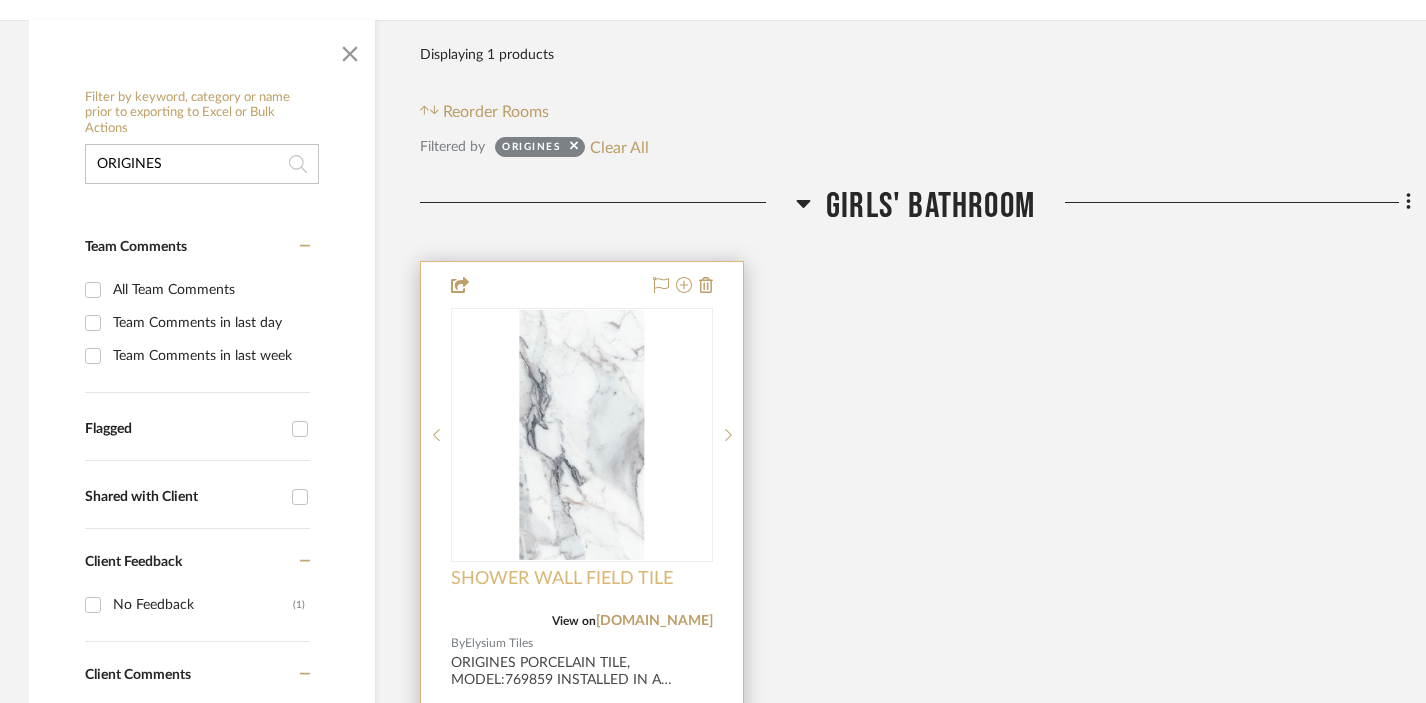 click on "SHOWER WALL FIELD TILE" at bounding box center [562, 579] 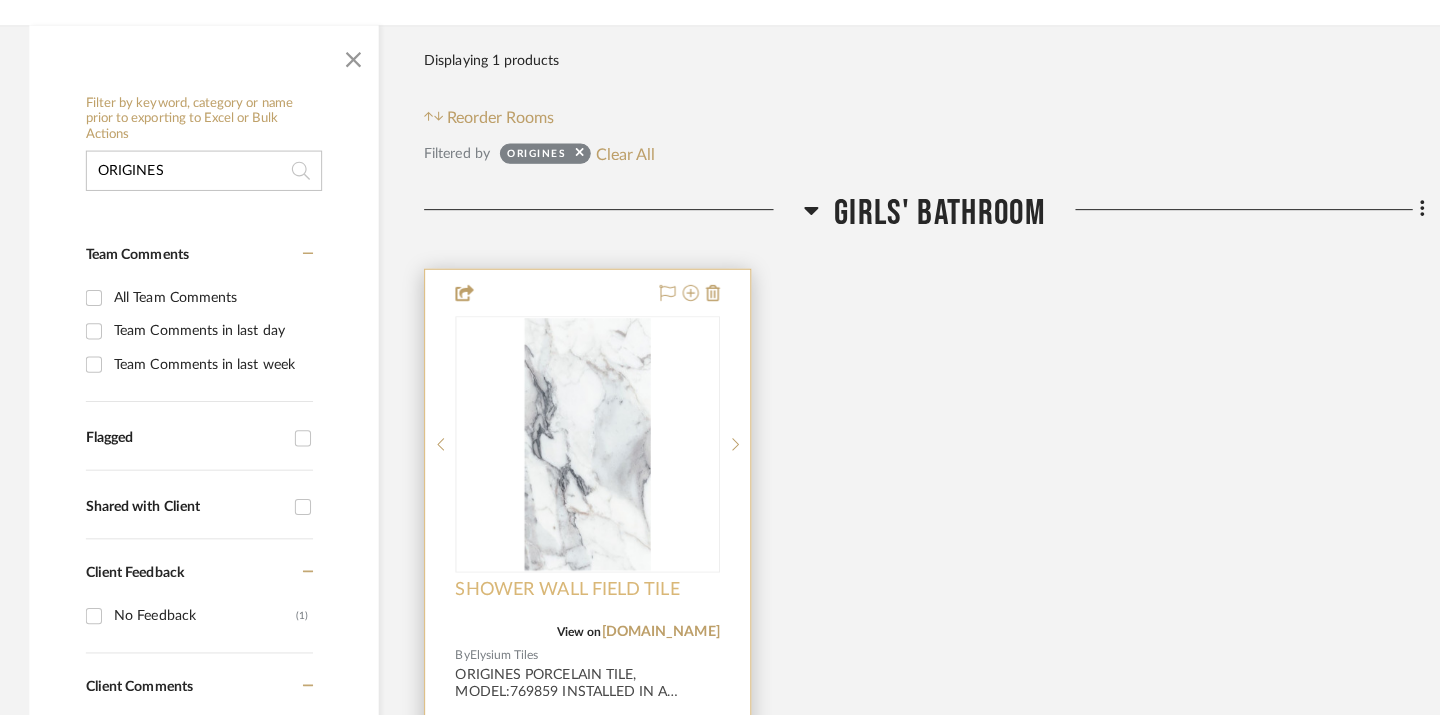 scroll, scrollTop: 0, scrollLeft: 0, axis: both 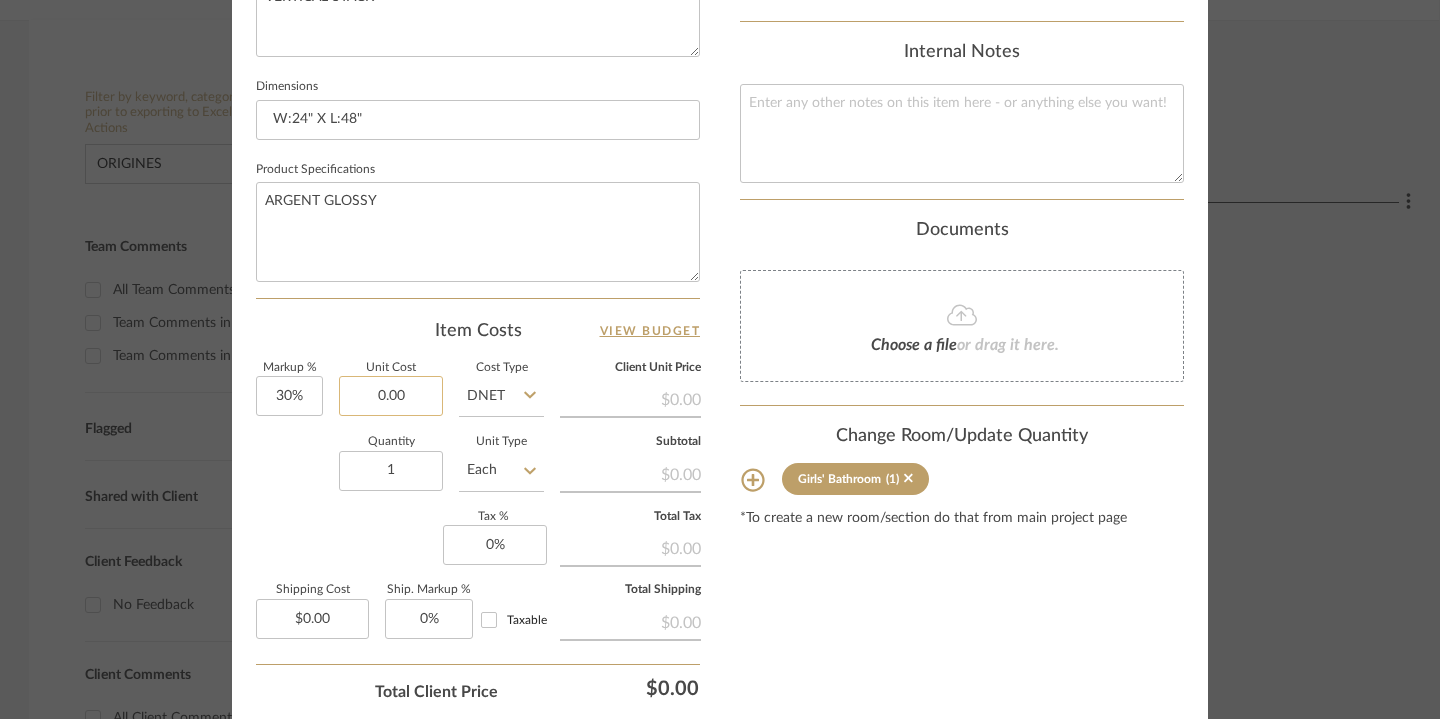 click on "0.00" 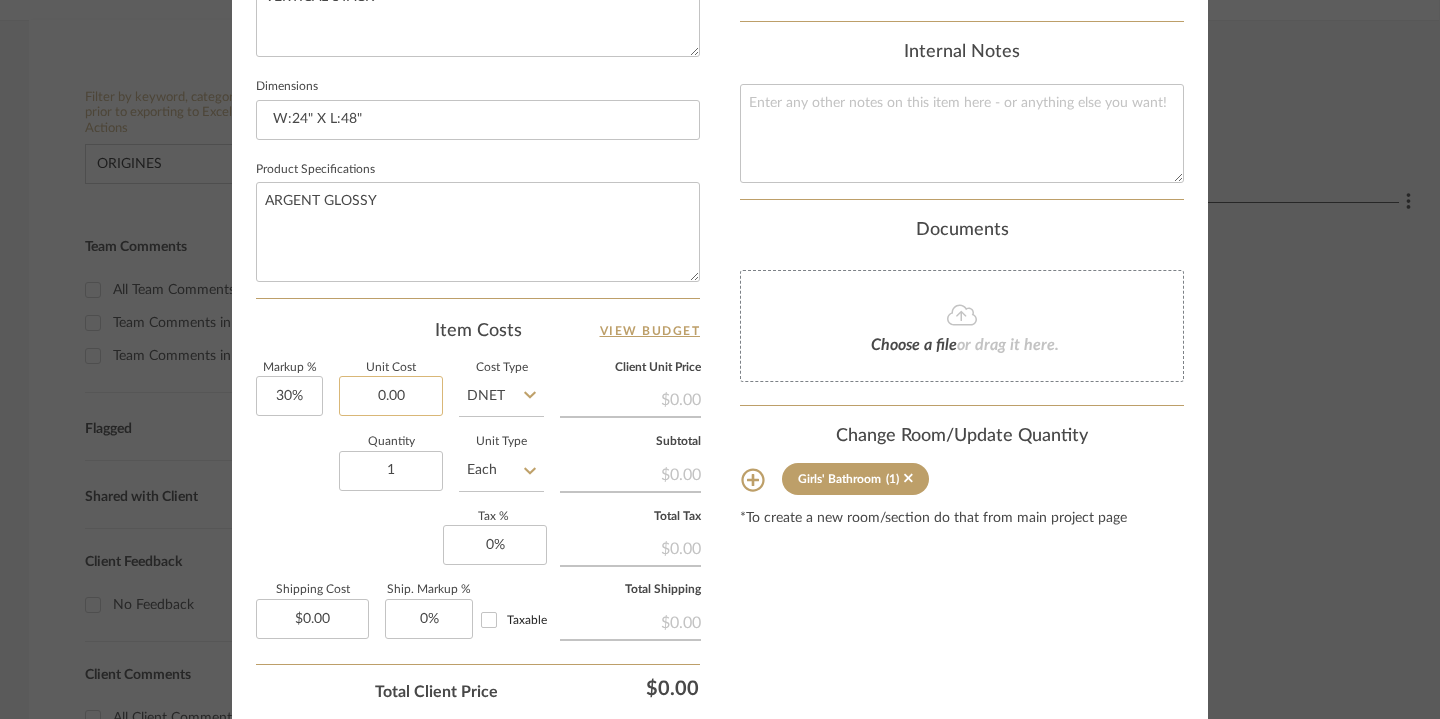 drag, startPoint x: 419, startPoint y: 390, endPoint x: 348, endPoint y: 387, distance: 71.063354 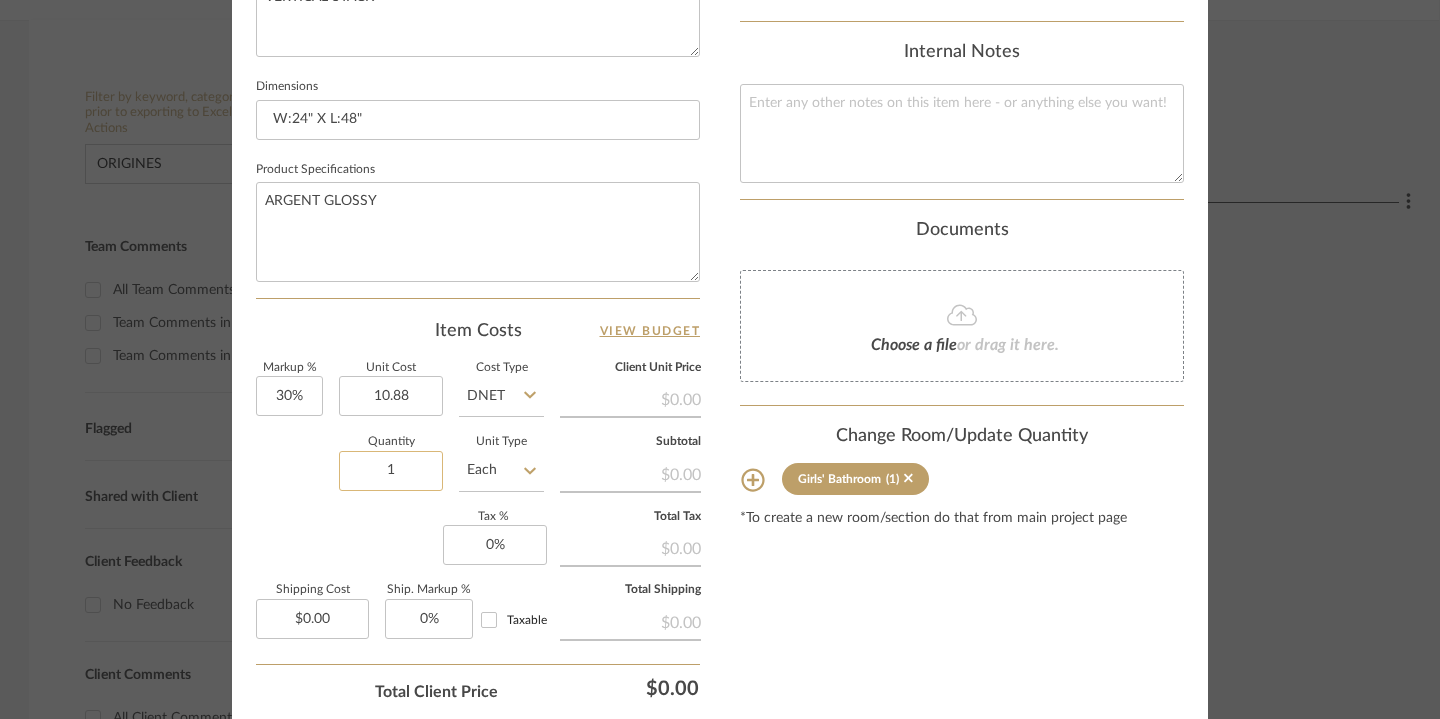 type on "$10.88" 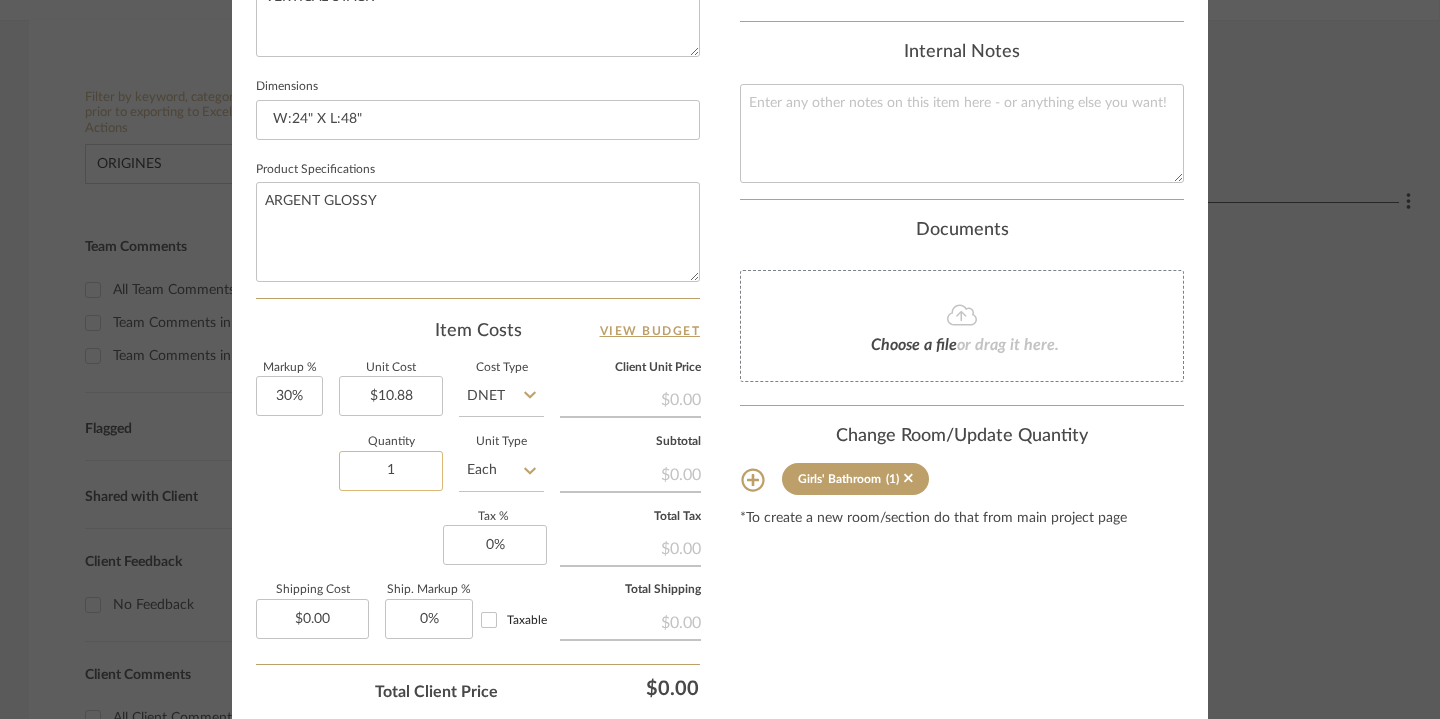 click on "1" 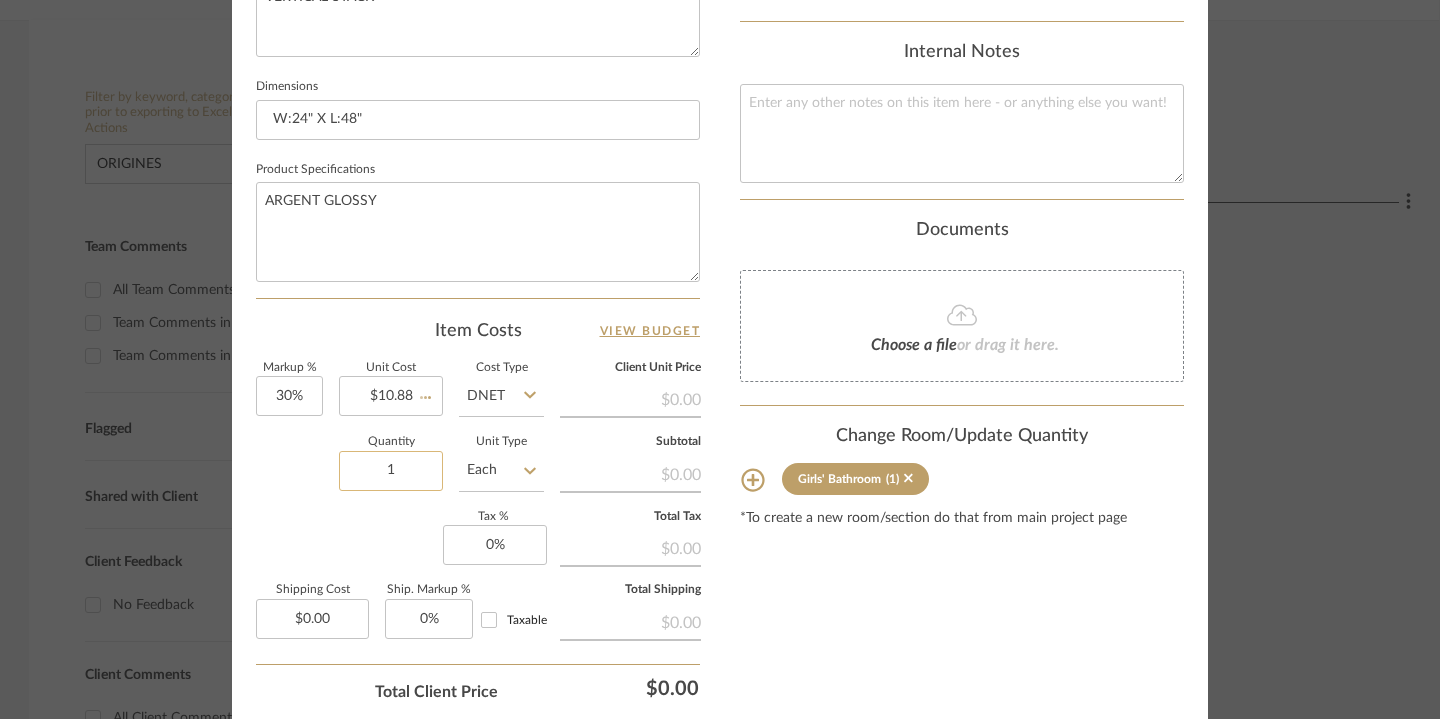drag, startPoint x: 401, startPoint y: 468, endPoint x: 378, endPoint y: 468, distance: 23 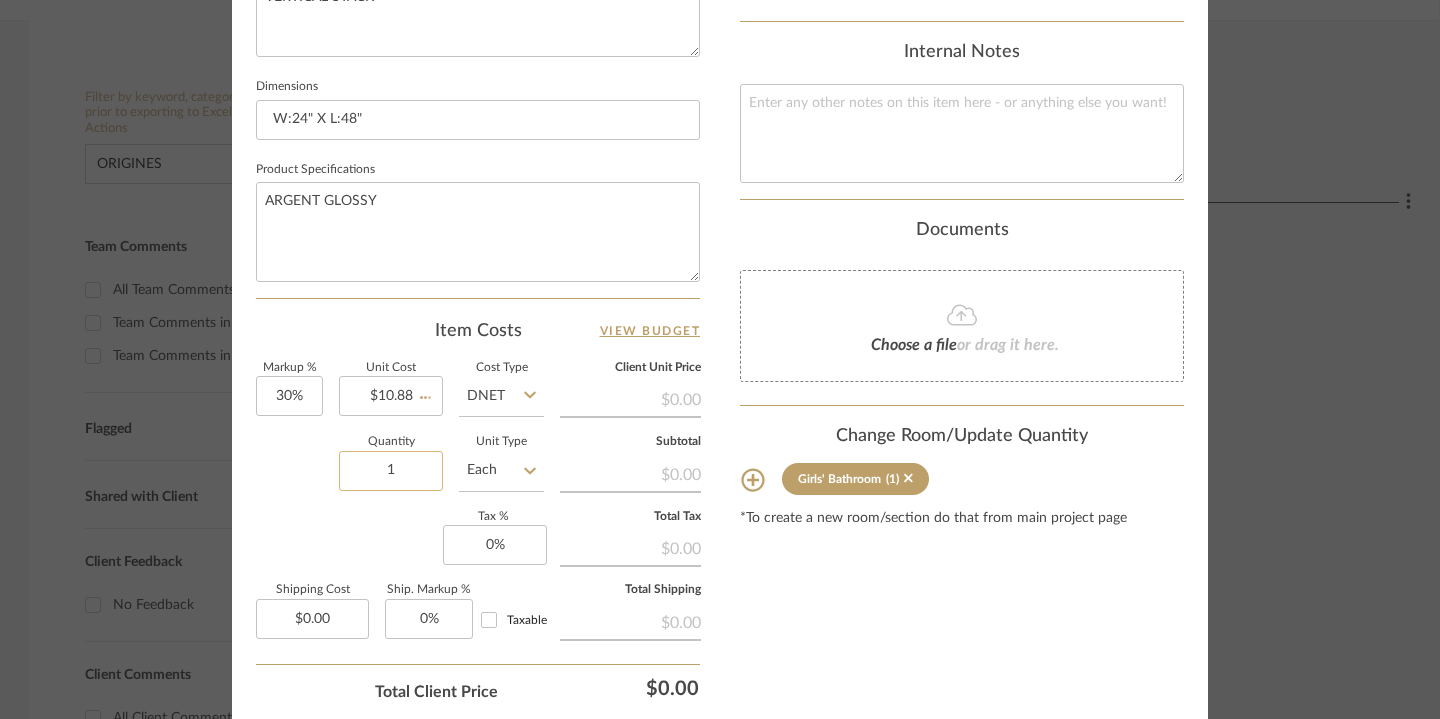 click on "1" 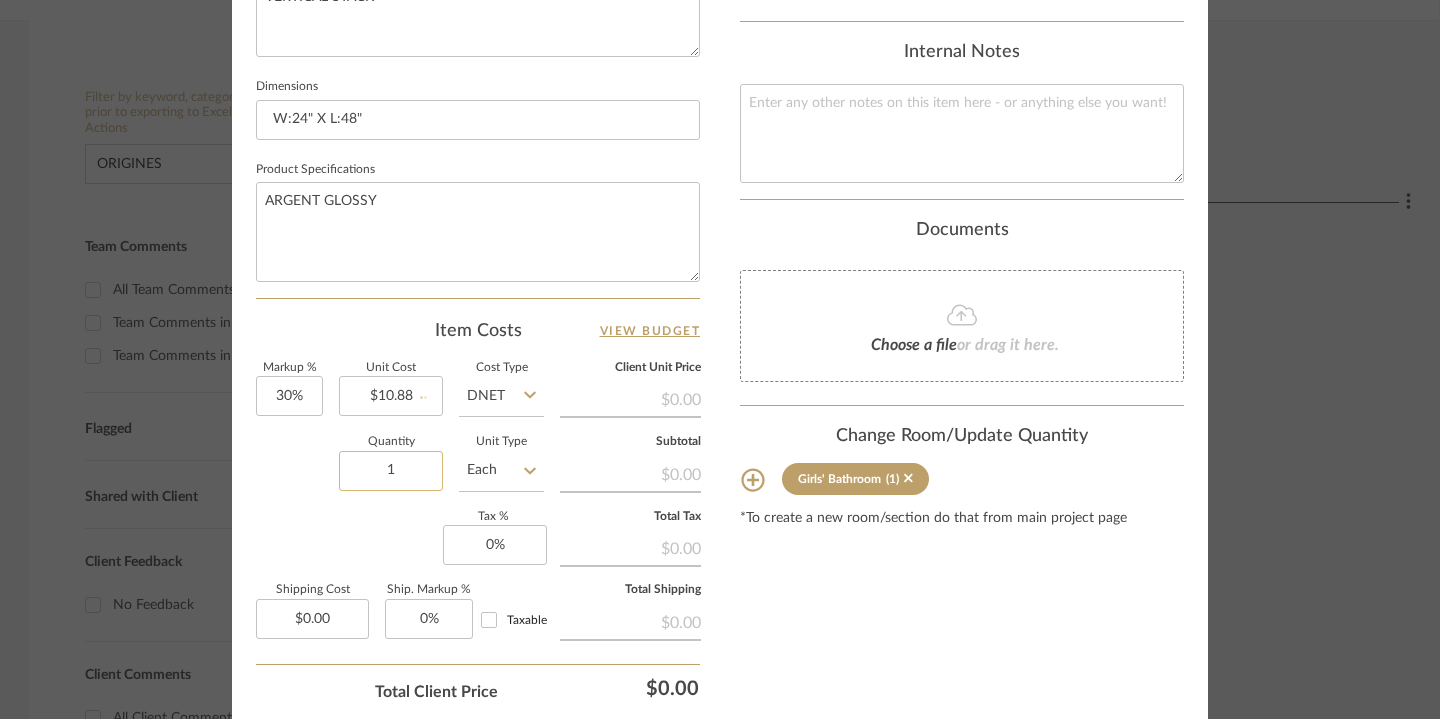 type on "$2.12" 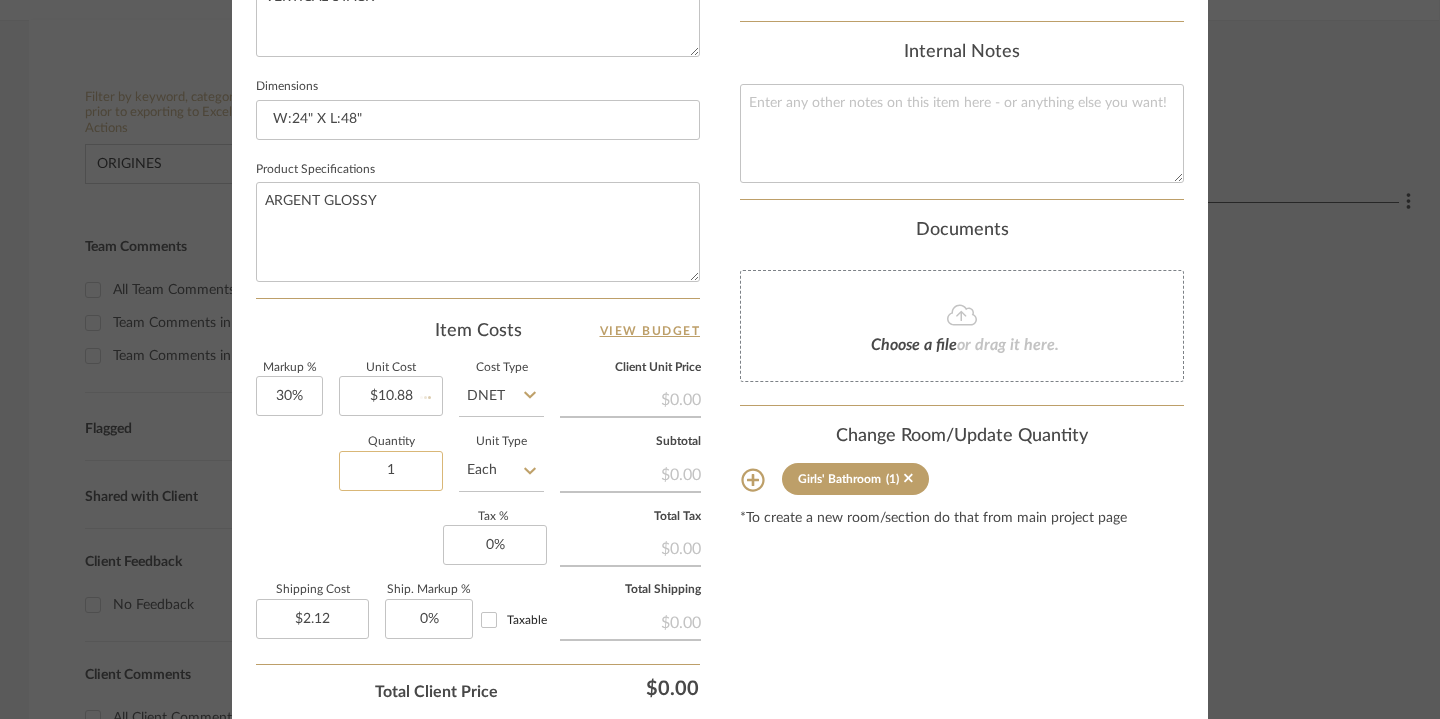 type 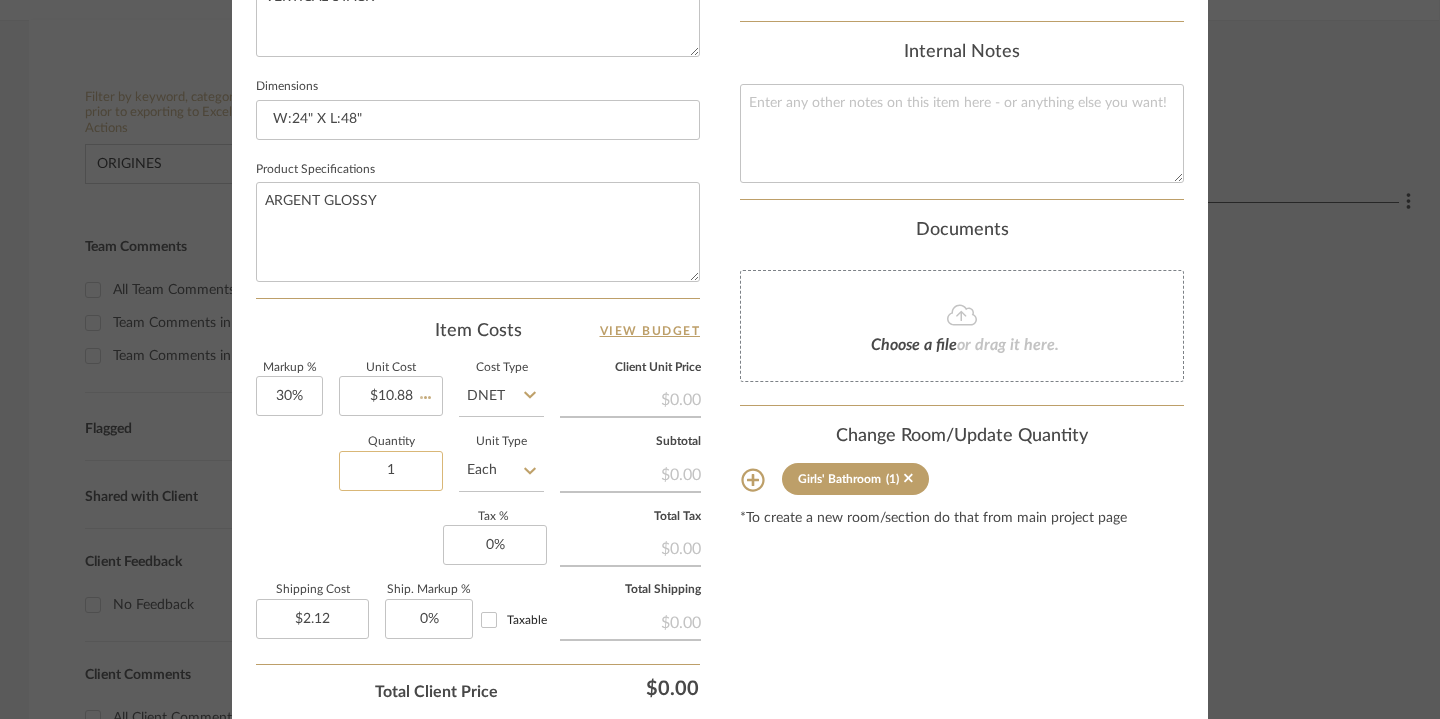 type 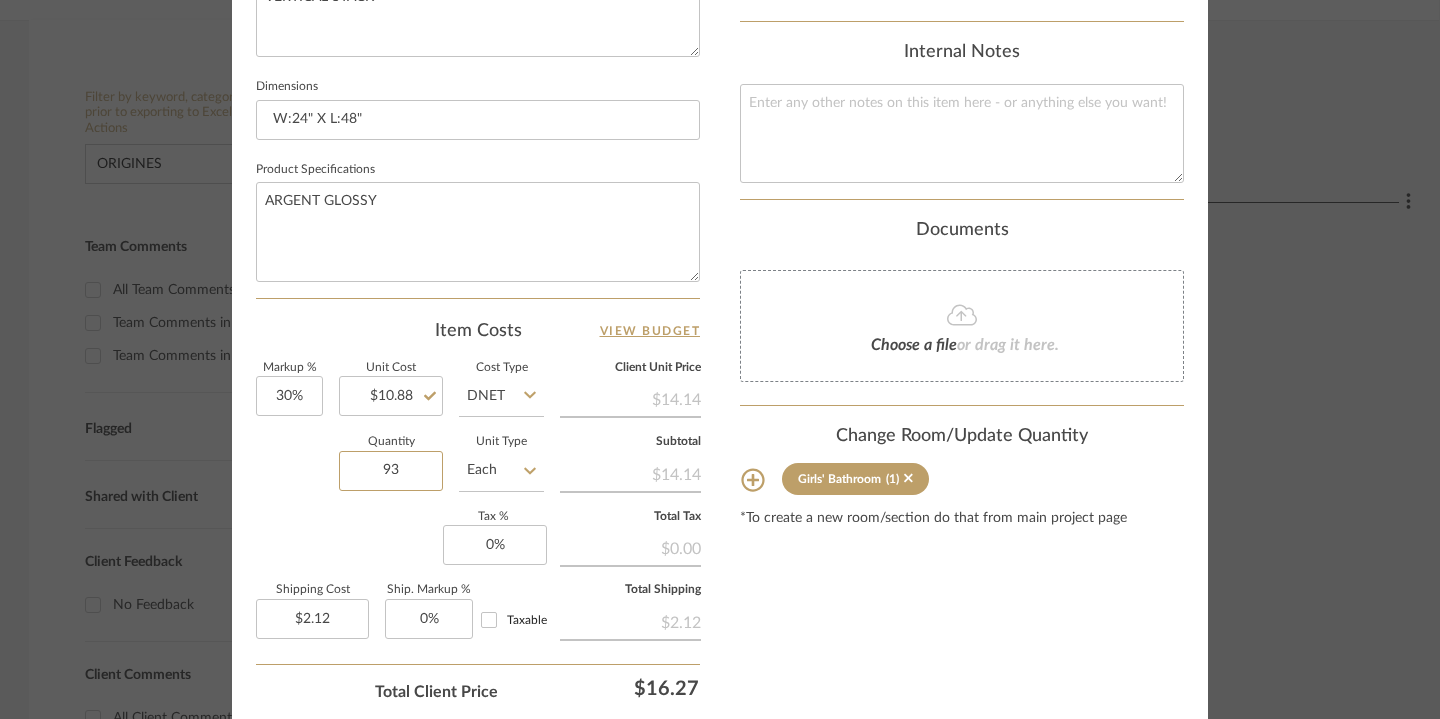 type on "93" 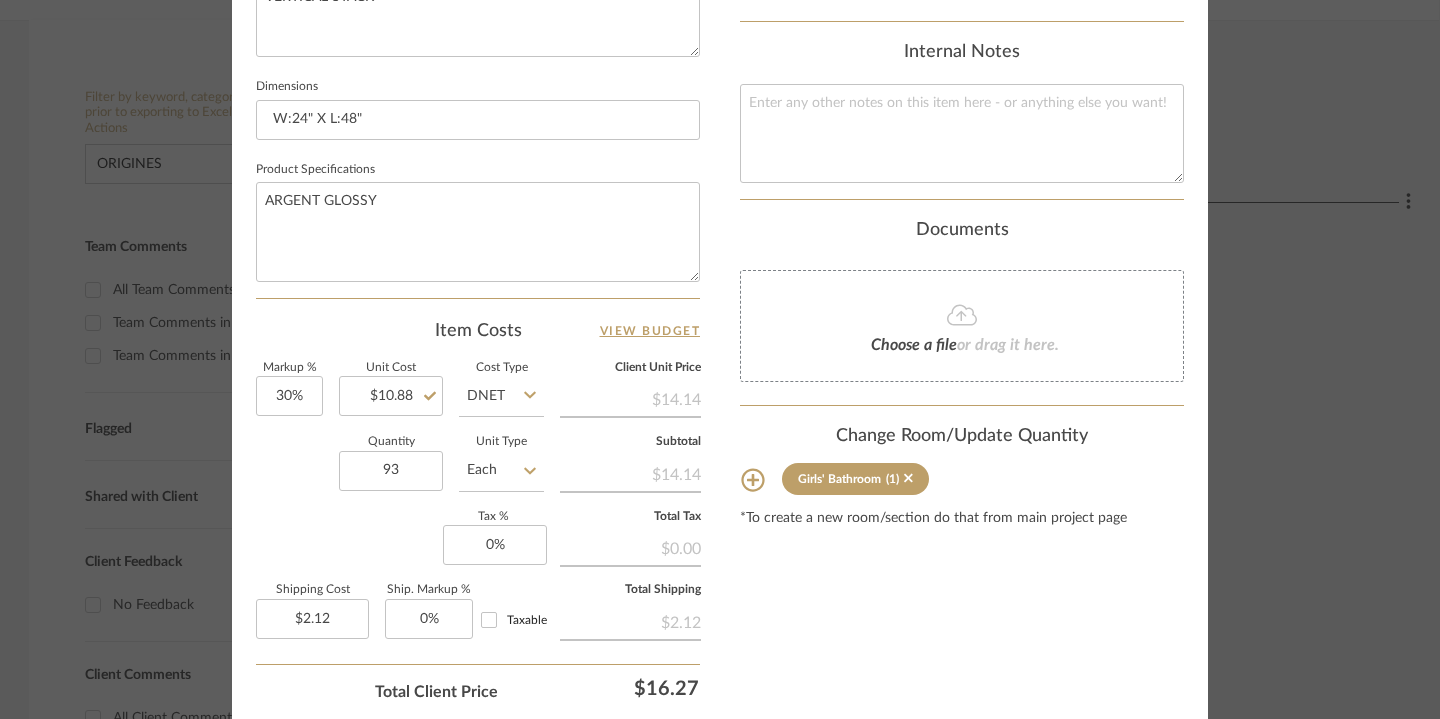 click on "Markup %  30%  Unit Cost  $10.88  Cost Type  DNET  Client Unit Price   $14.14   Quantity  93  Unit Type  Each  Subtotal   $14.14   Tax %  0%  Total Tax   $0.00   Shipping Cost  $2.12  Ship. Markup %  0% Taxable  Total Shipping   $2.12" 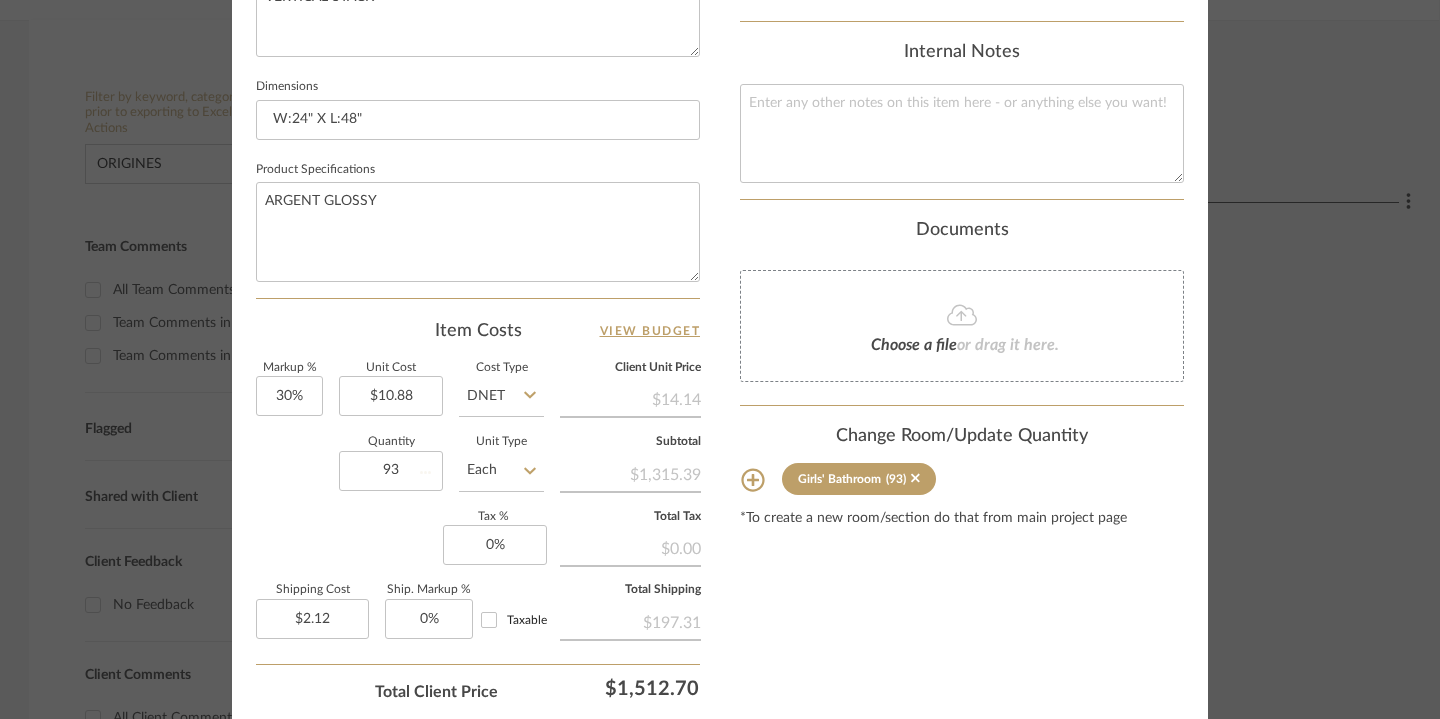 type on "$197.31" 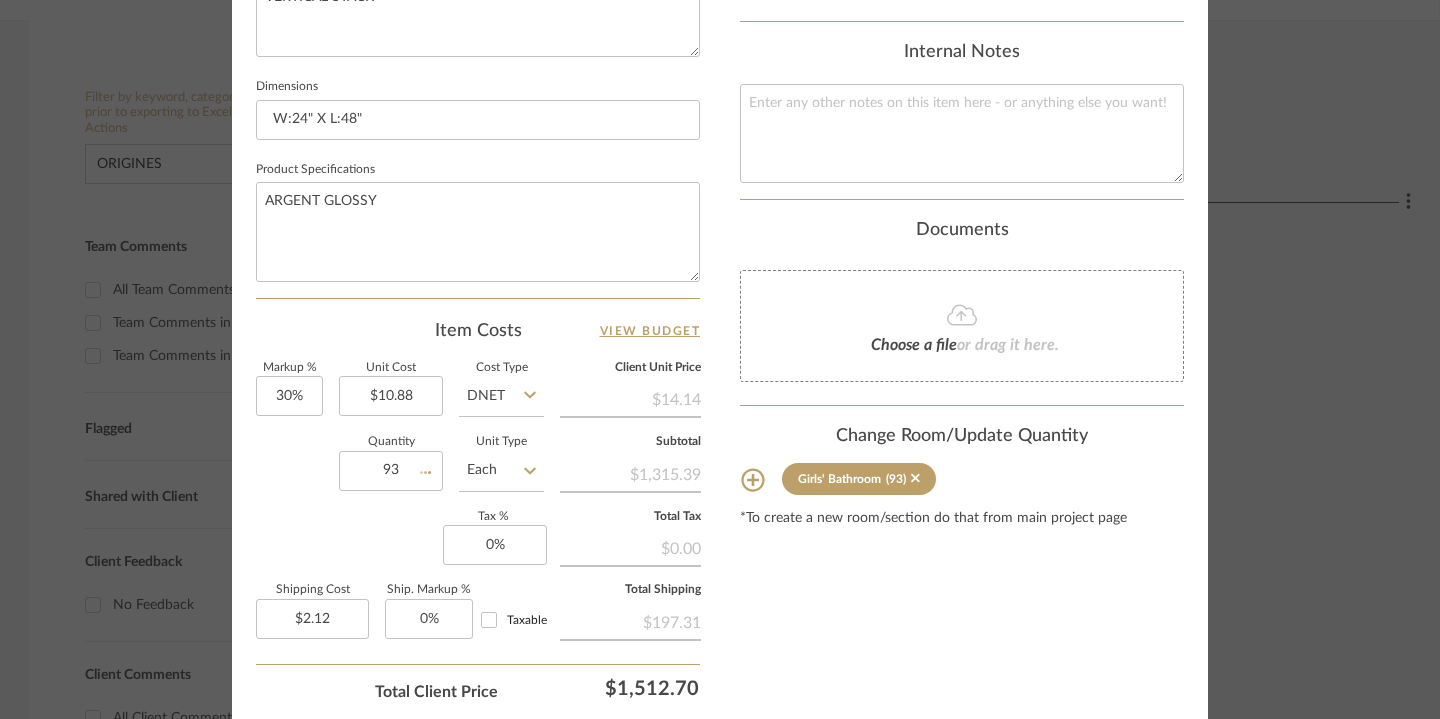 type 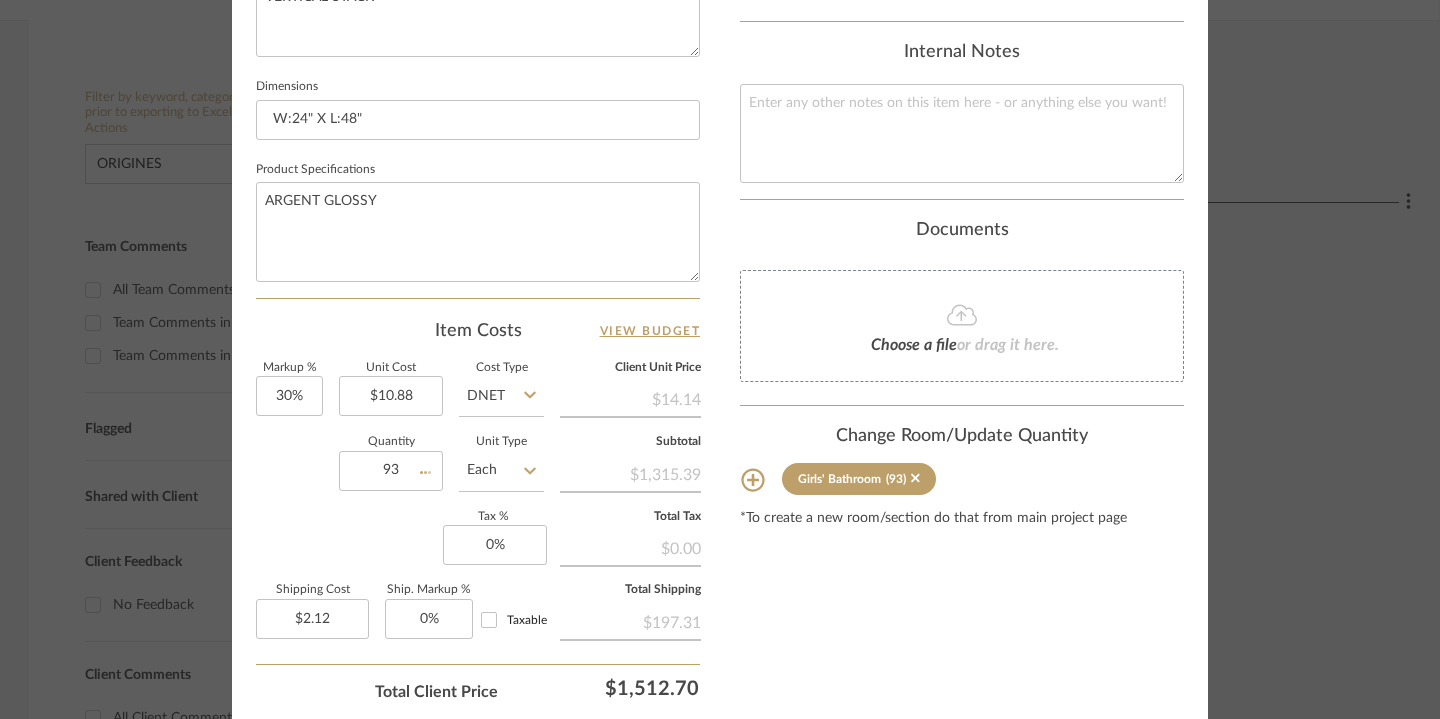 type 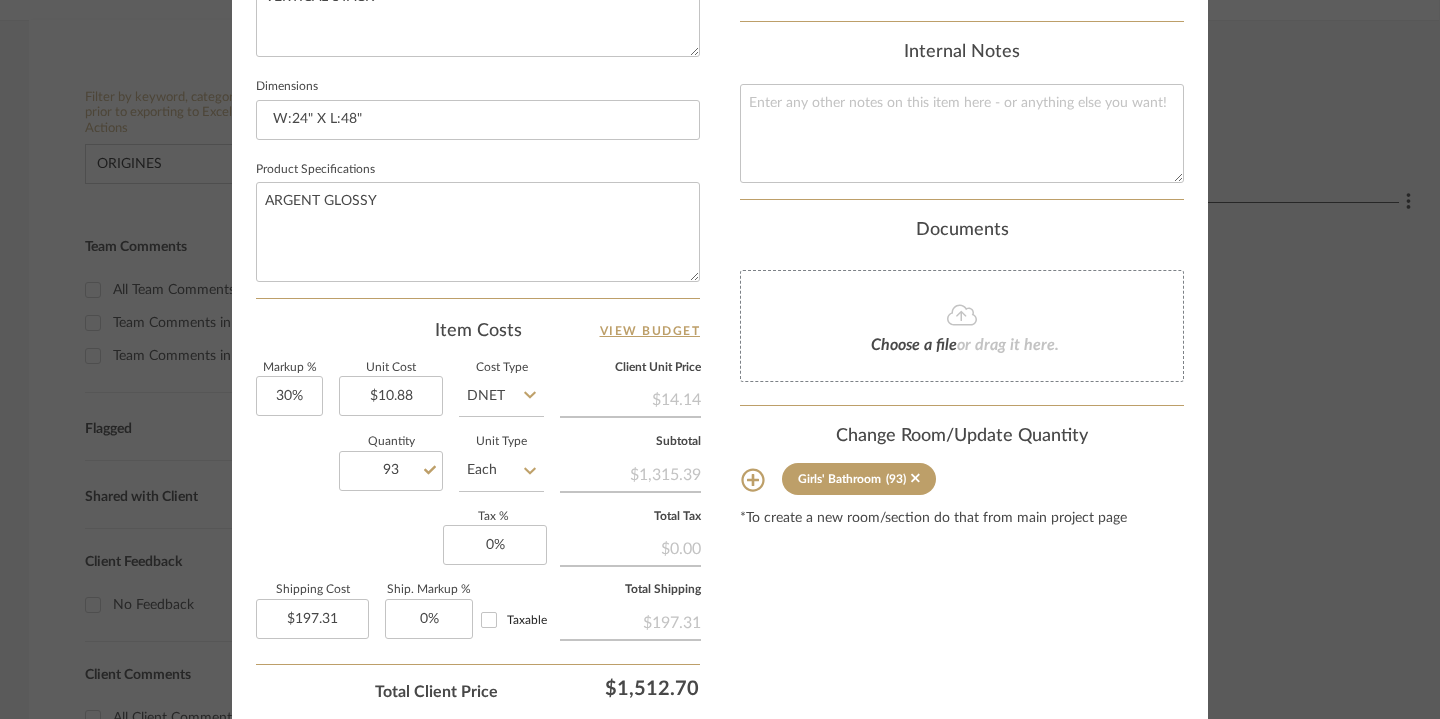 click at bounding box center [1175, -856] 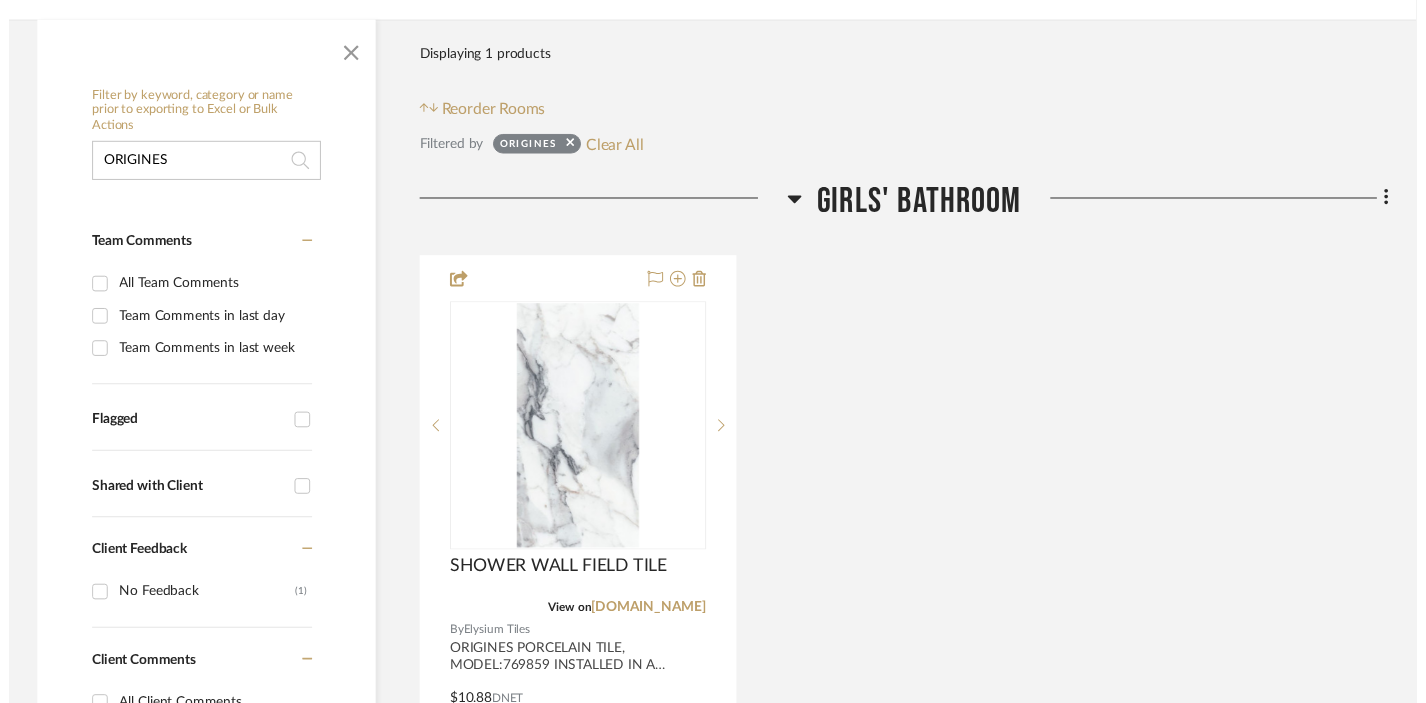 scroll, scrollTop: 321, scrollLeft: 1, axis: both 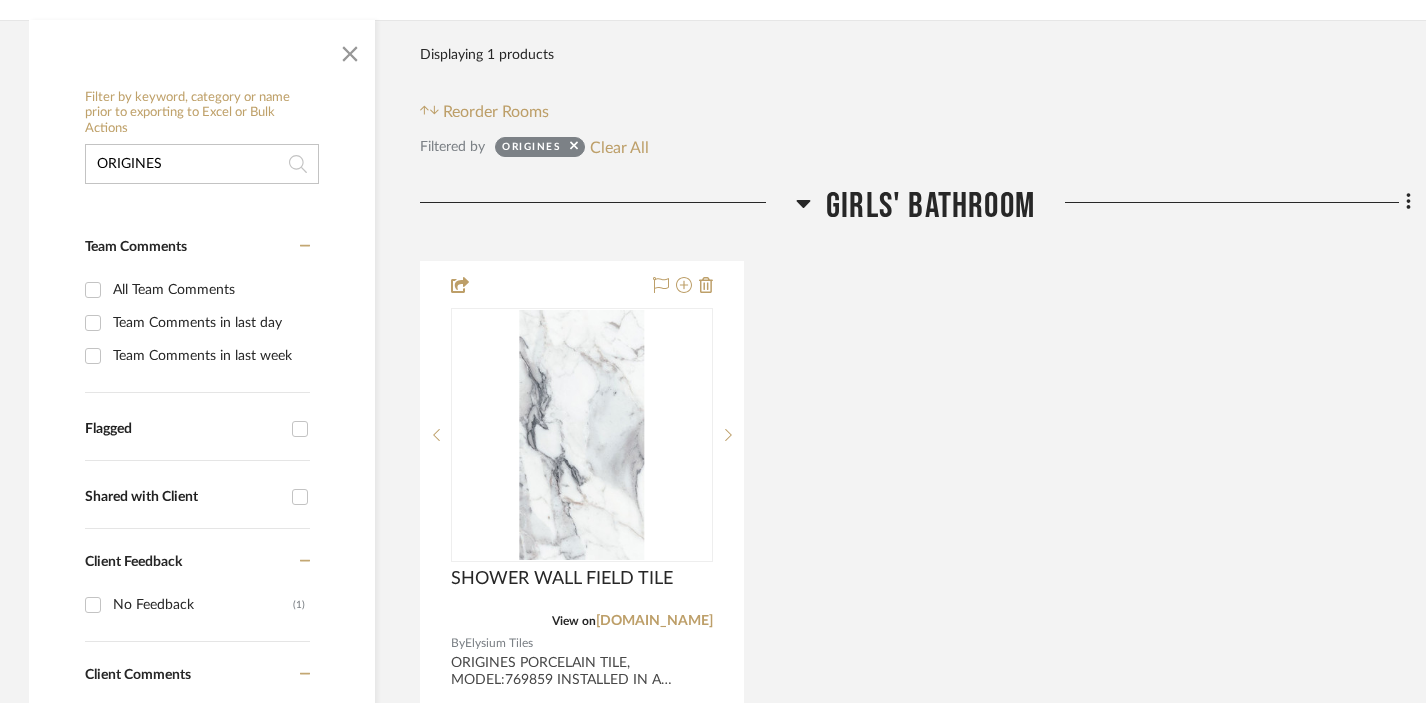 drag, startPoint x: 193, startPoint y: 166, endPoint x: 39, endPoint y: 140, distance: 156.17938 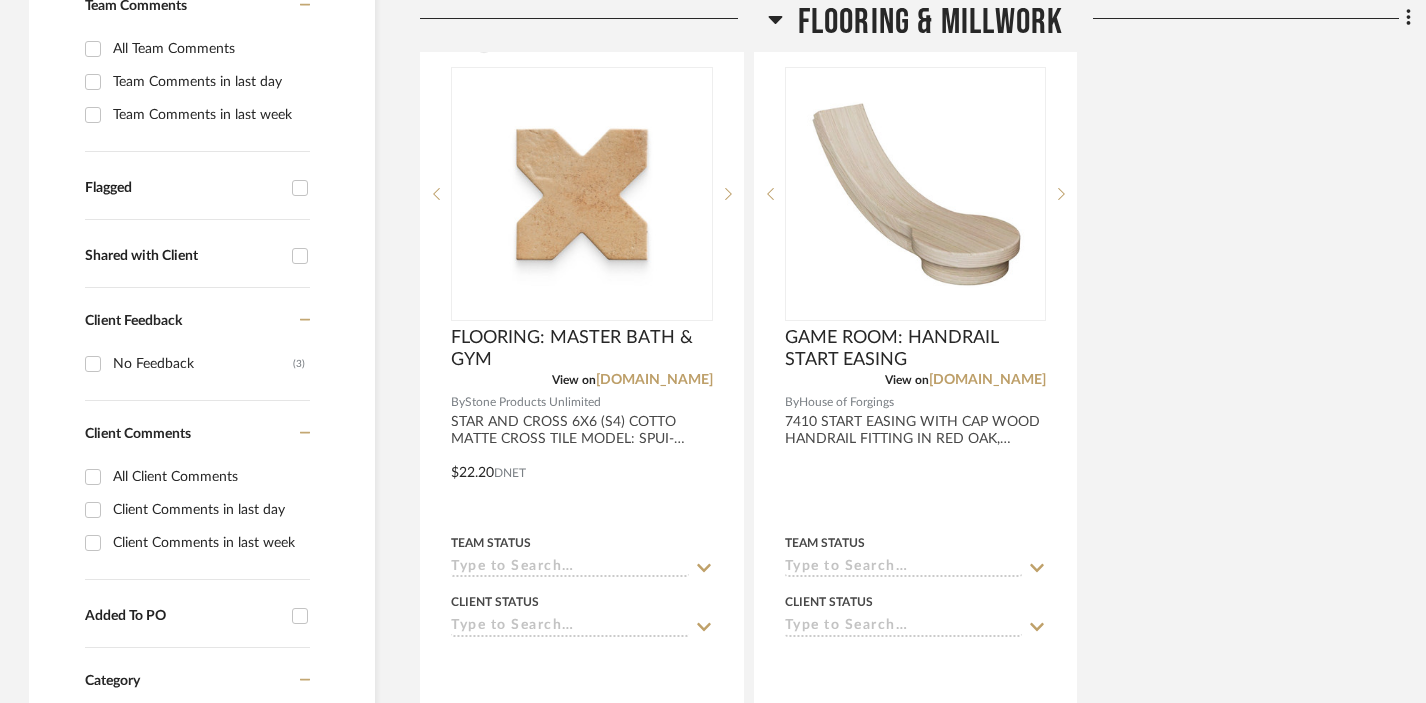 scroll, scrollTop: 566, scrollLeft: 1, axis: both 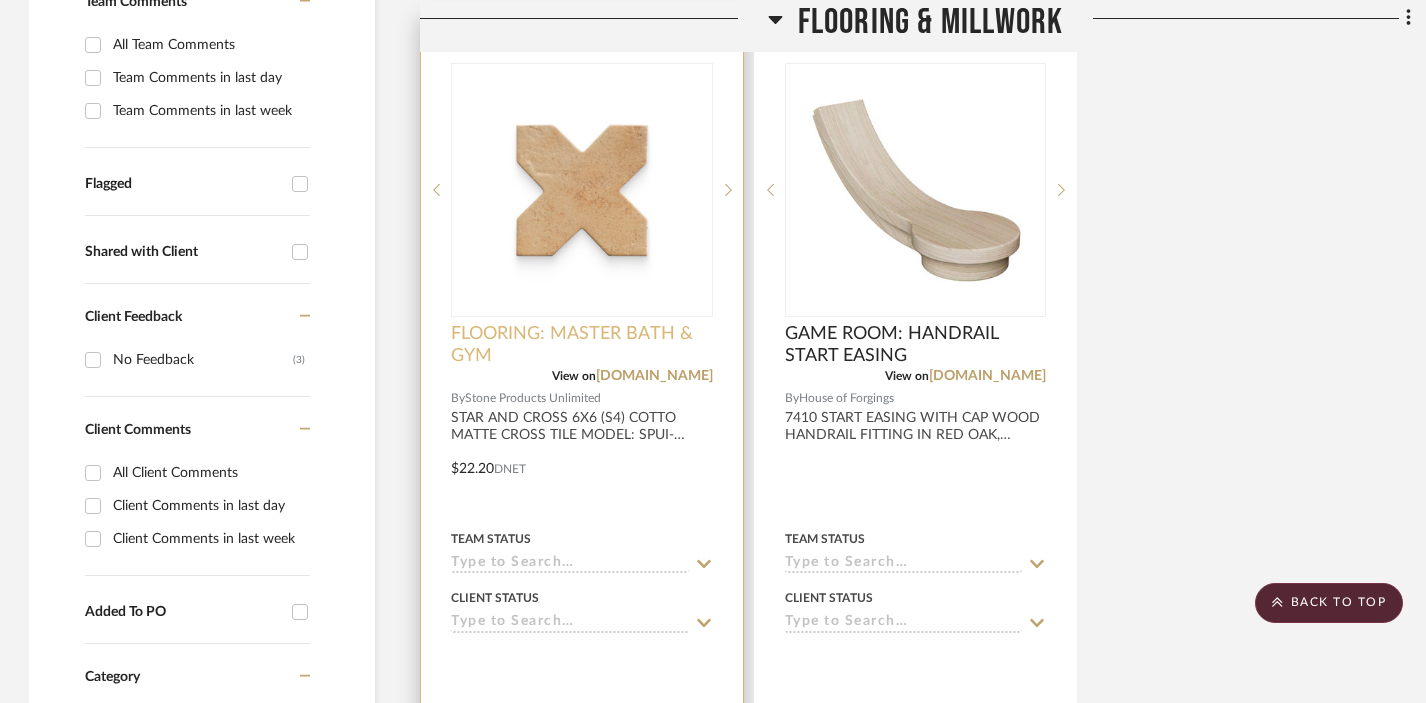 type on "STAR" 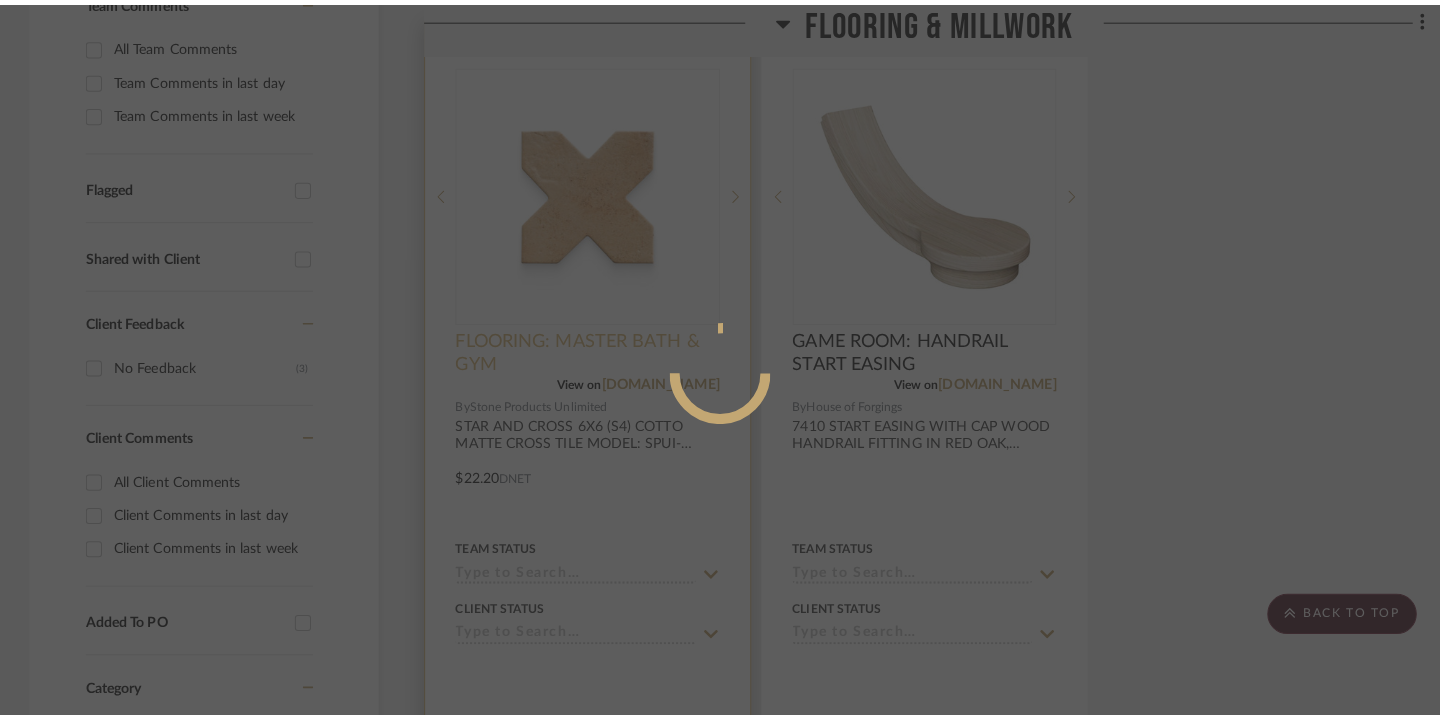 scroll, scrollTop: 0, scrollLeft: 0, axis: both 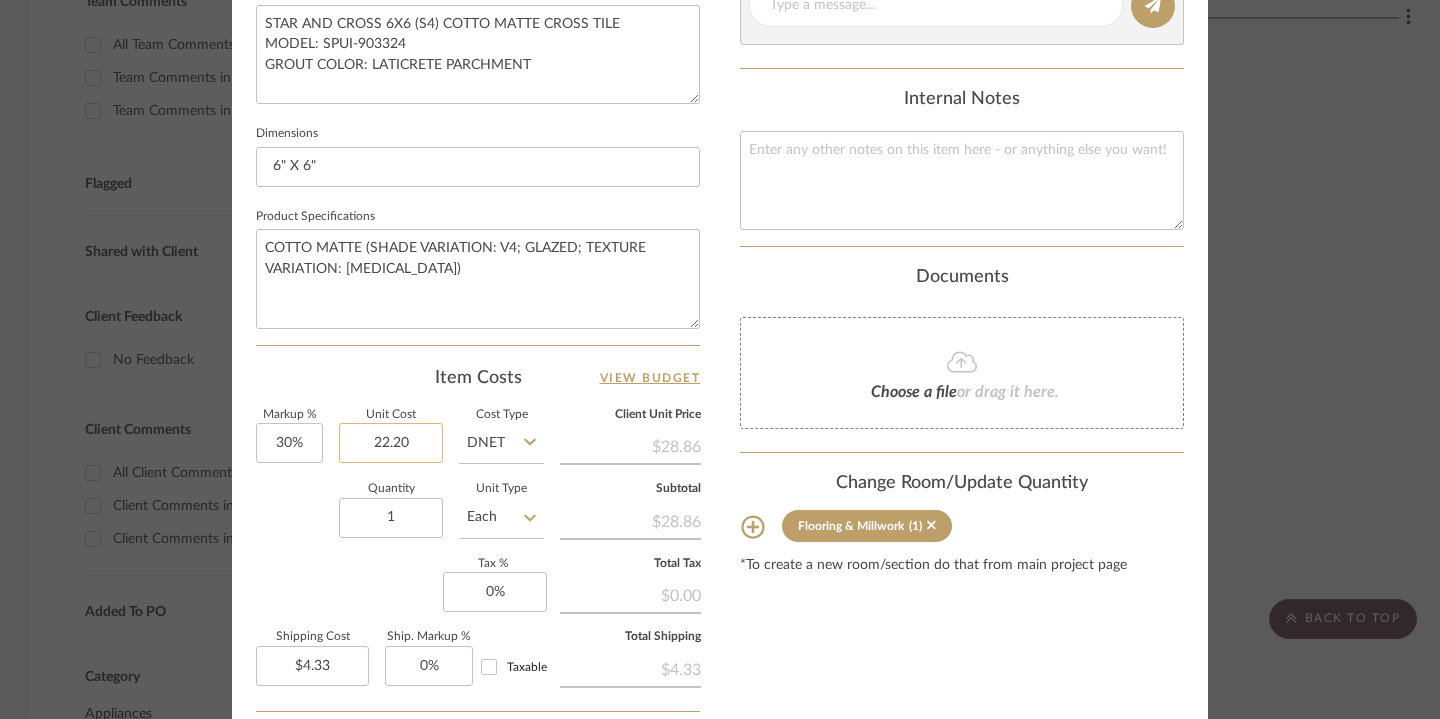click on "22.20" 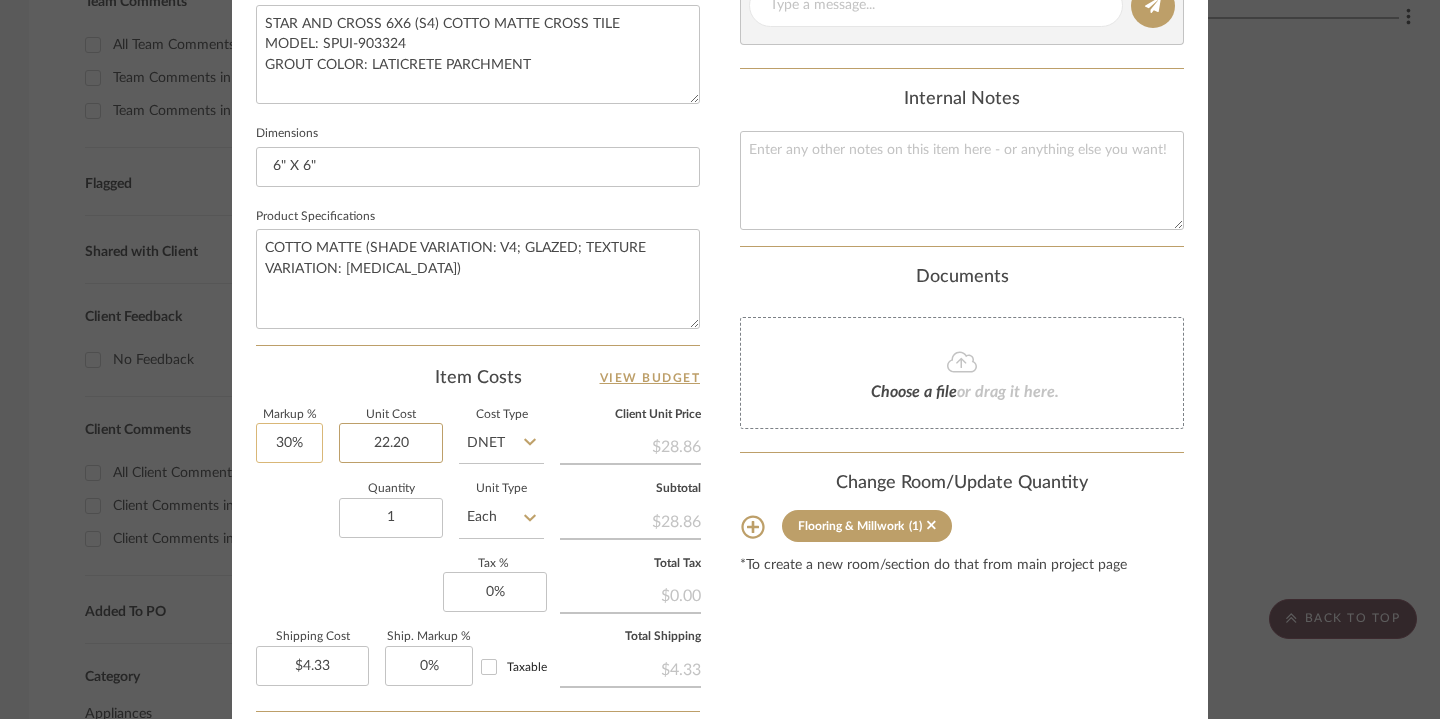 drag, startPoint x: 408, startPoint y: 446, endPoint x: 309, endPoint y: 444, distance: 99.0202 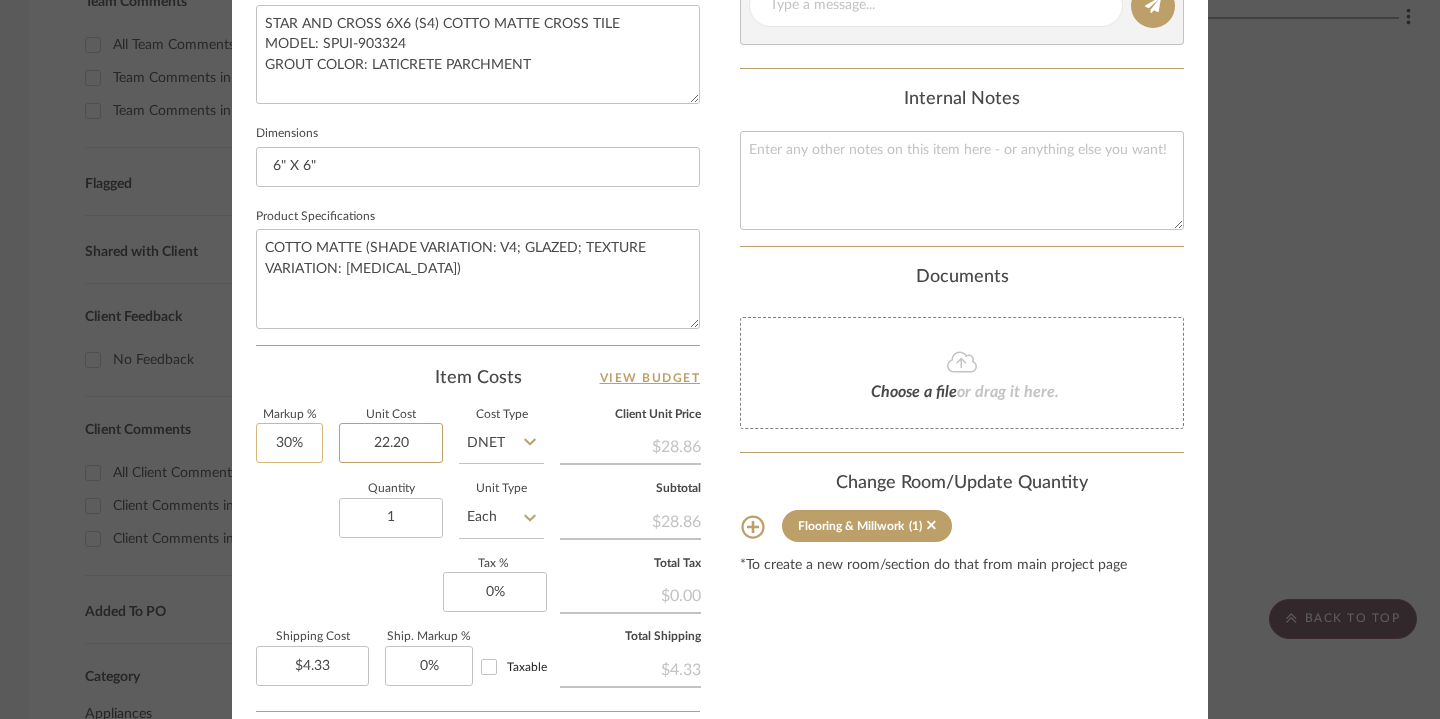 click on "Markup %  30%  Unit Cost  22.20  Cost Type  DNET  Client Unit Price   $28.86   Quantity  1  Unit Type  Each  Subtotal   $28.86   Tax %  0%  Total Tax   $0.00   Shipping Cost  $4.33  Ship. Markup %  0% Taxable  Total Shipping   $4.33" 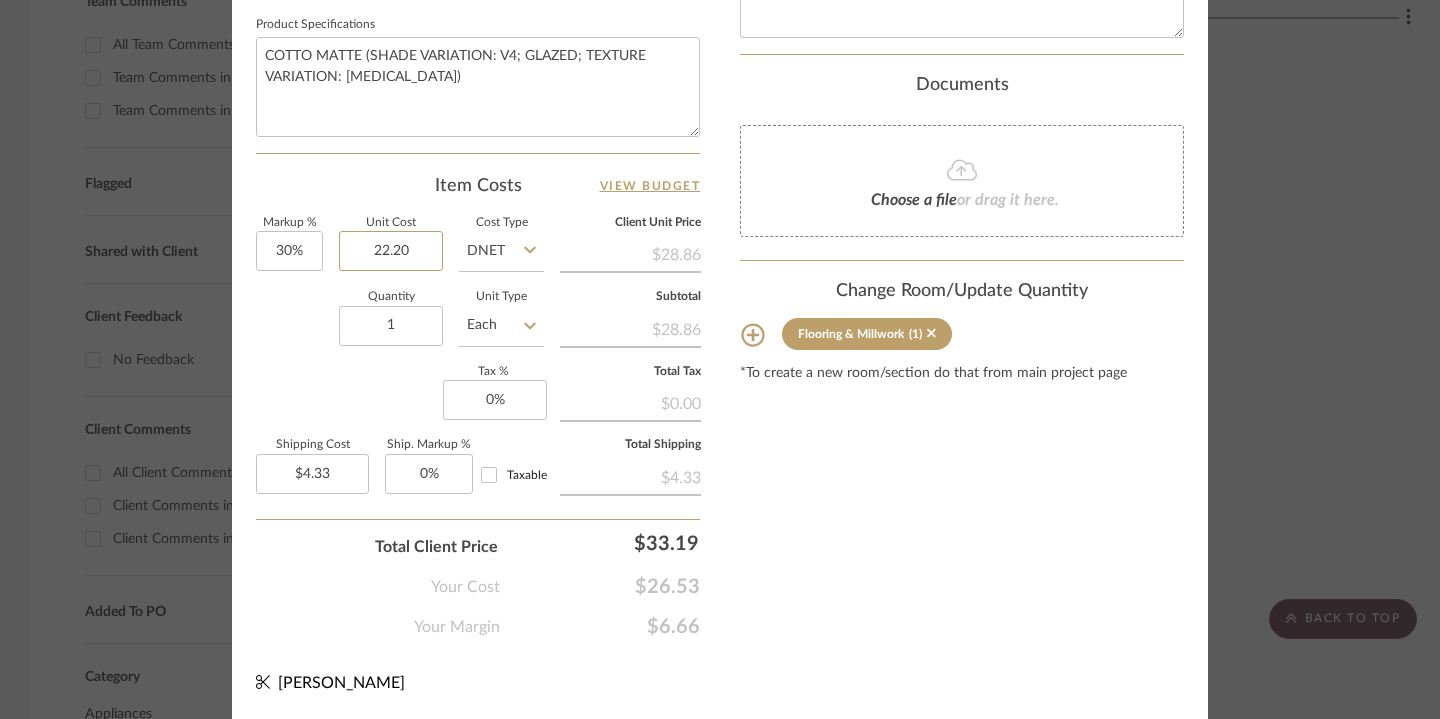 scroll, scrollTop: 1044, scrollLeft: 0, axis: vertical 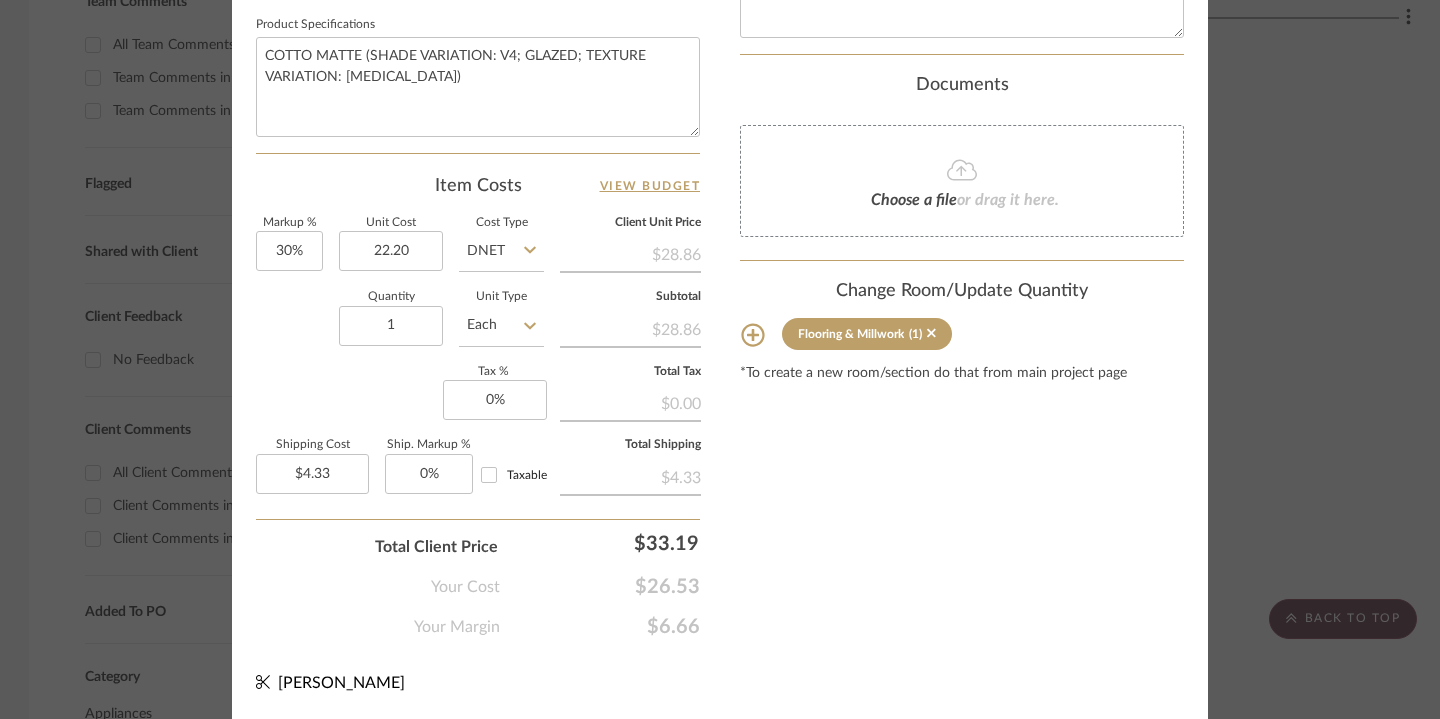 type on "$22.20" 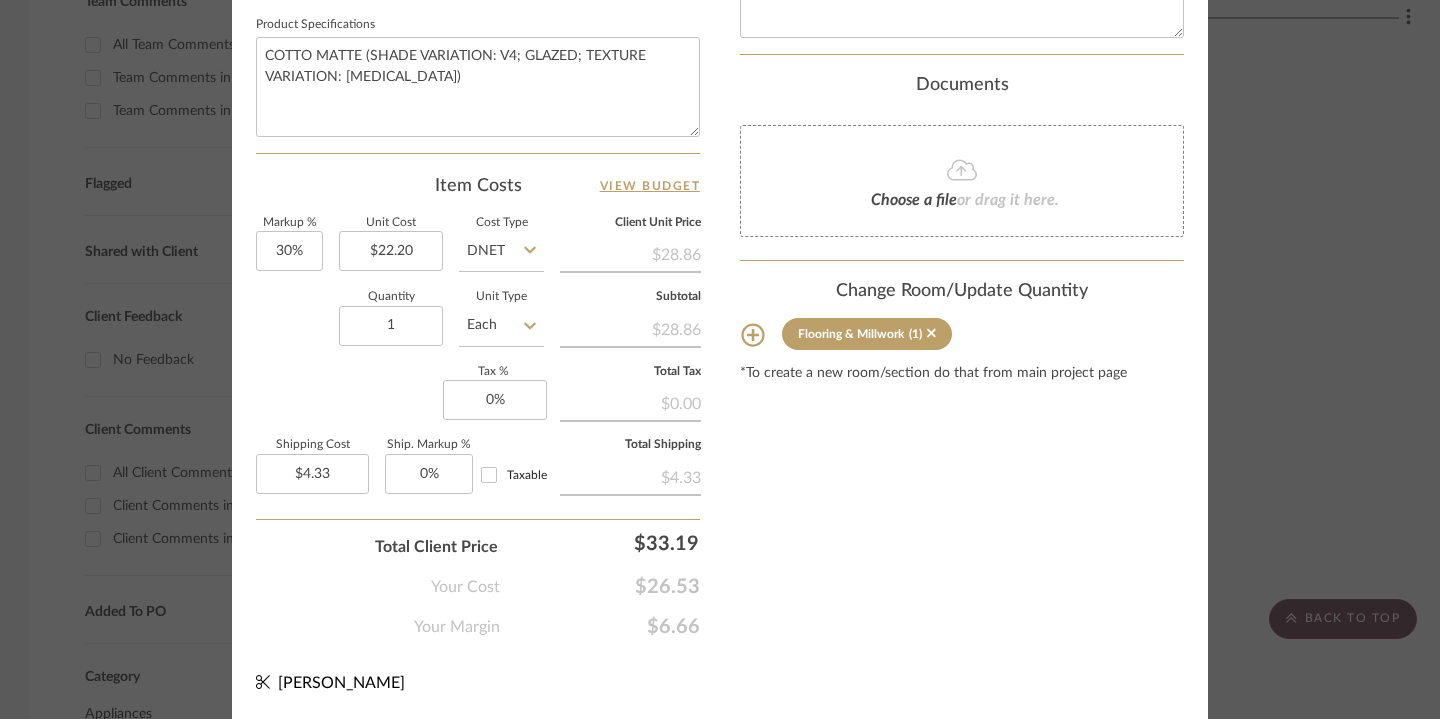 click on "DIEPERSLOOT Flooring & Millwork FLOORING: MASTER BATH & GYM" at bounding box center (720, -1001) 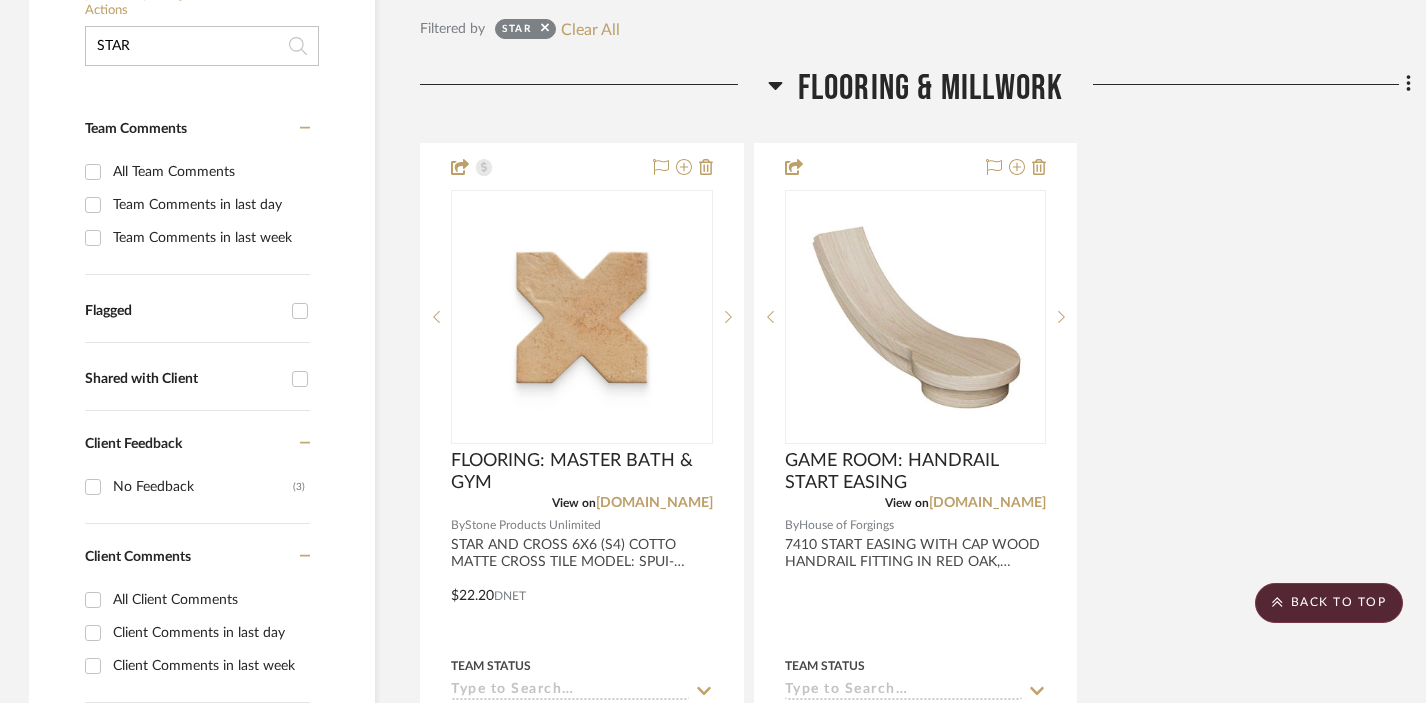 scroll, scrollTop: 440, scrollLeft: 1, axis: both 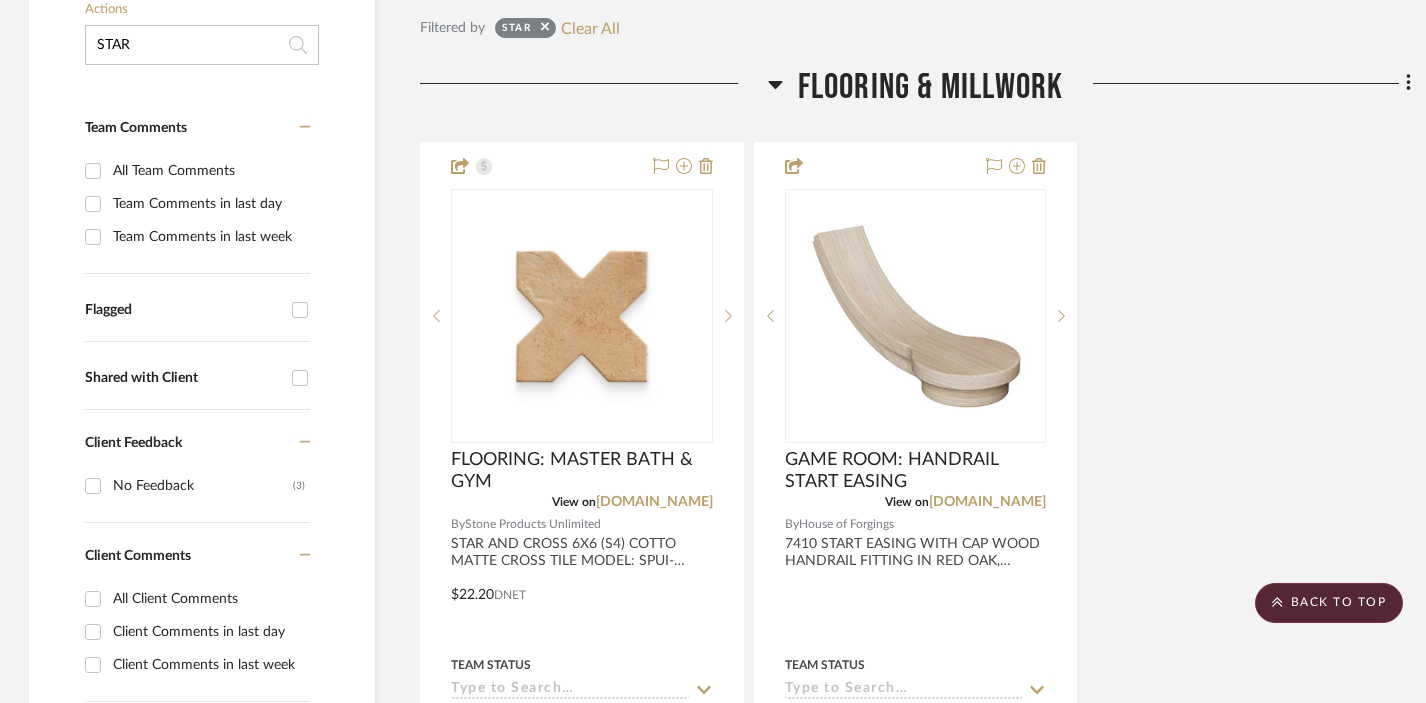 drag, startPoint x: 163, startPoint y: 46, endPoint x: 41, endPoint y: 45, distance: 122.0041 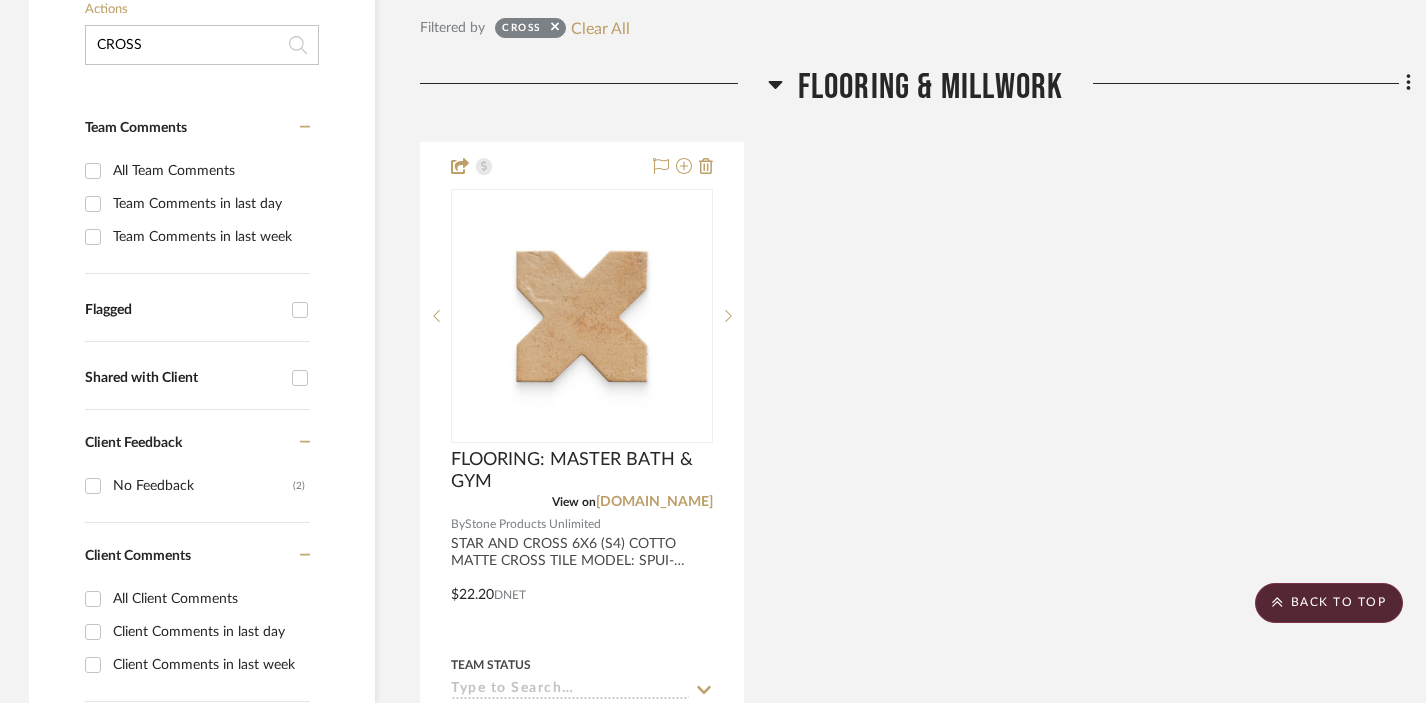 drag, startPoint x: 187, startPoint y: 49, endPoint x: 51, endPoint y: 45, distance: 136.0588 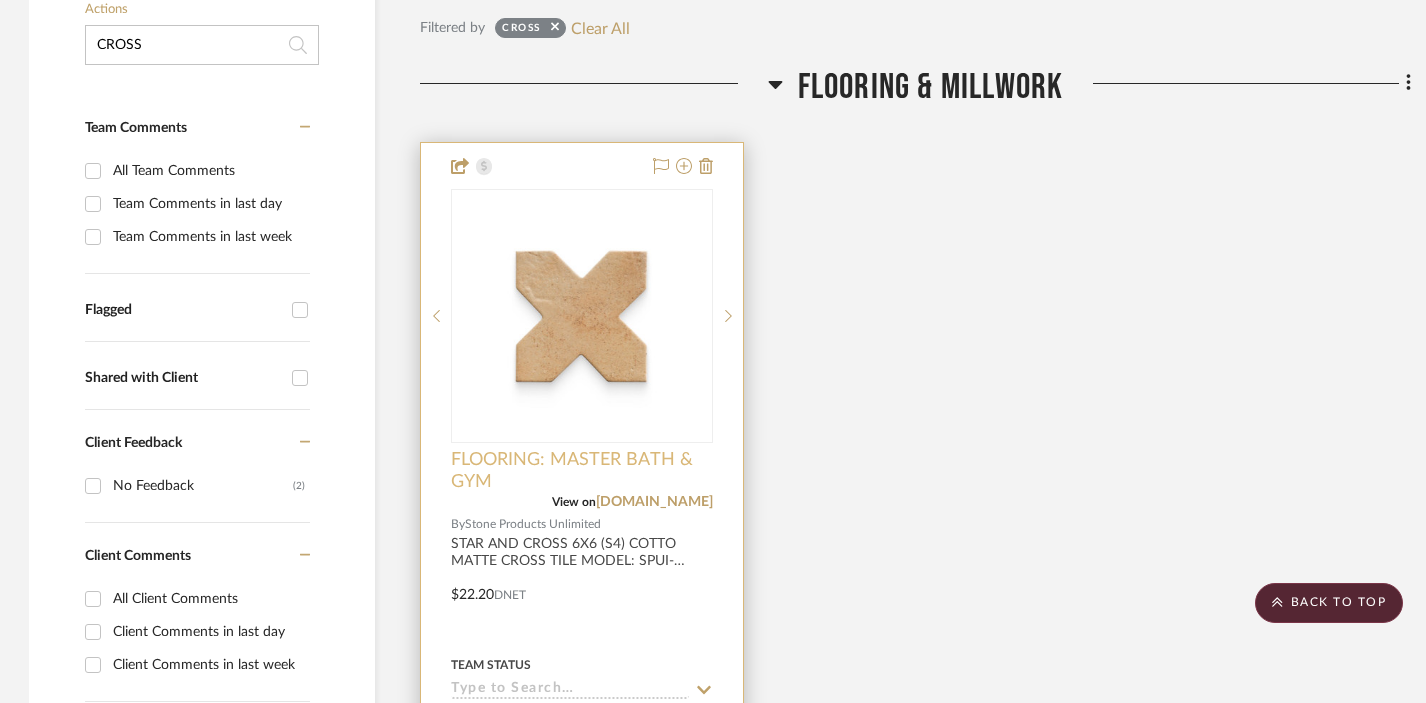 type on "CROSS" 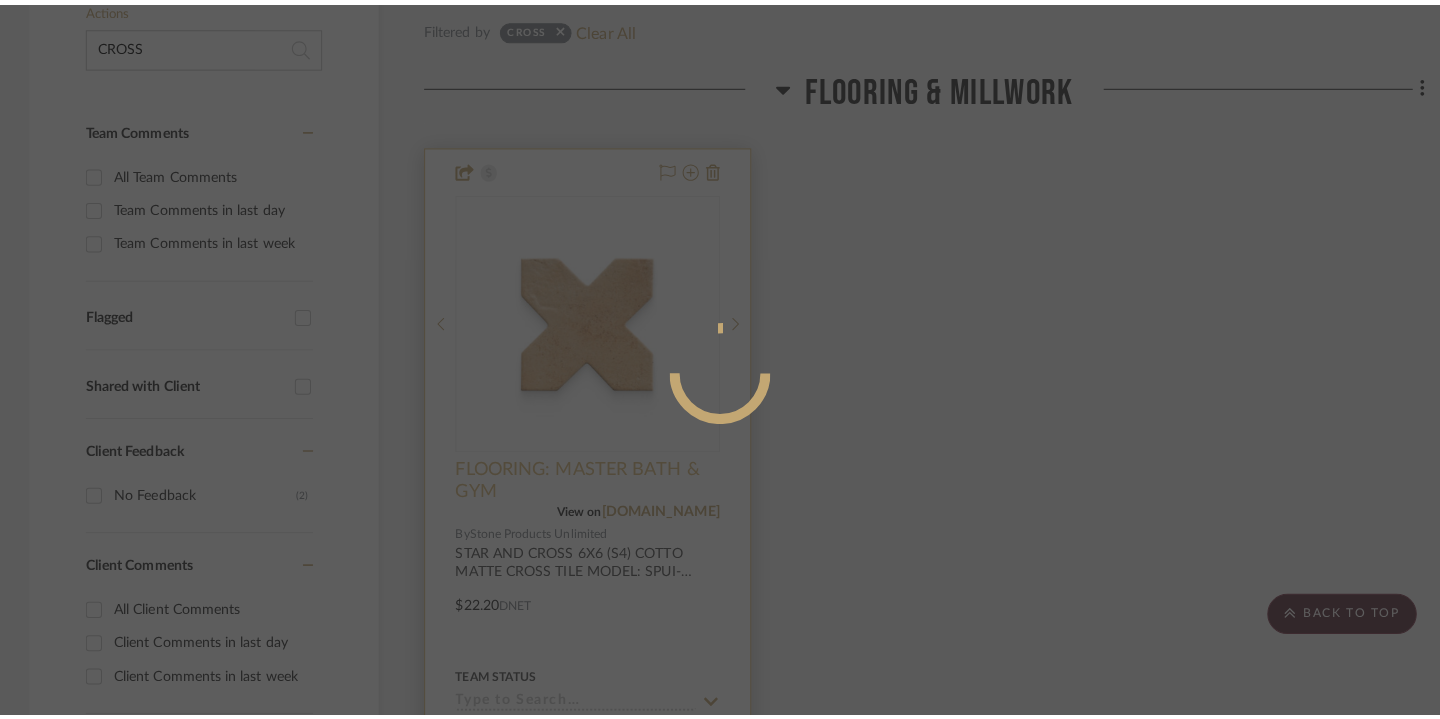 scroll, scrollTop: 0, scrollLeft: 0, axis: both 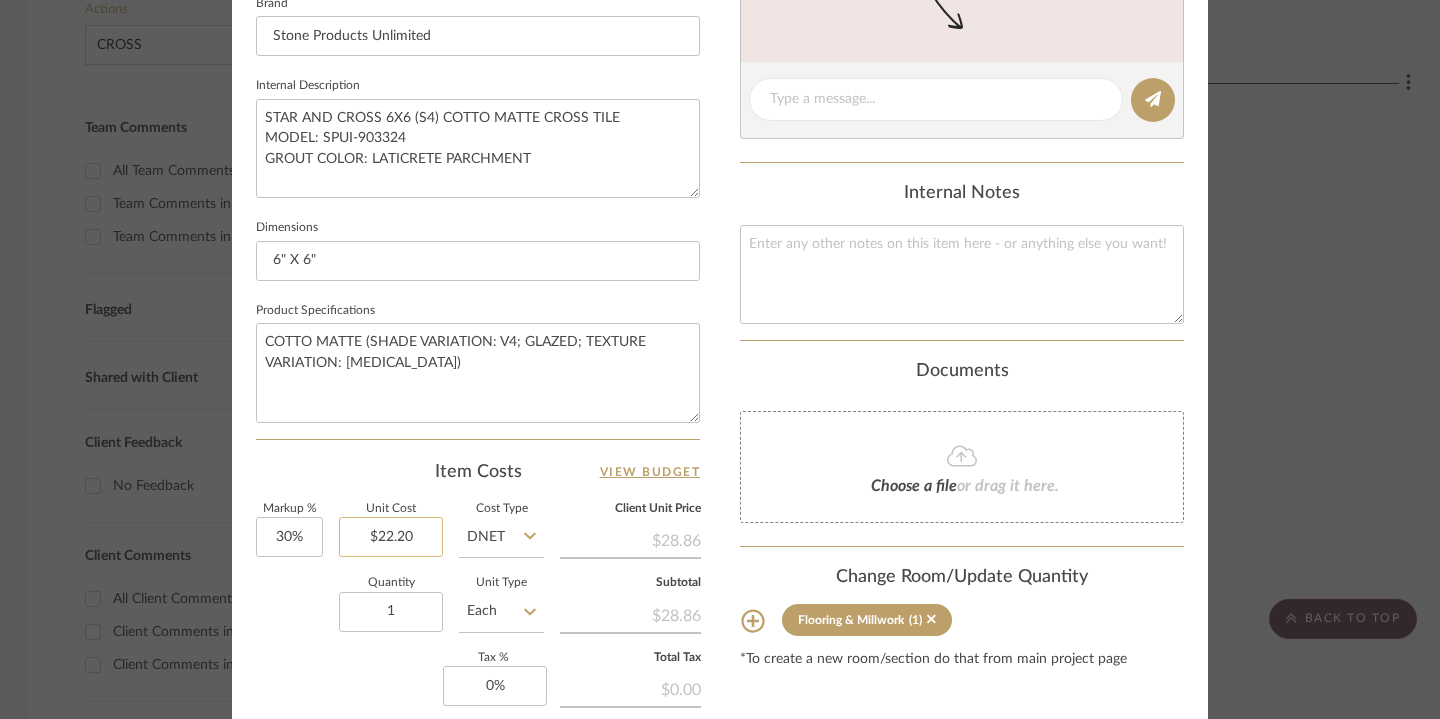 click on "$22.20" 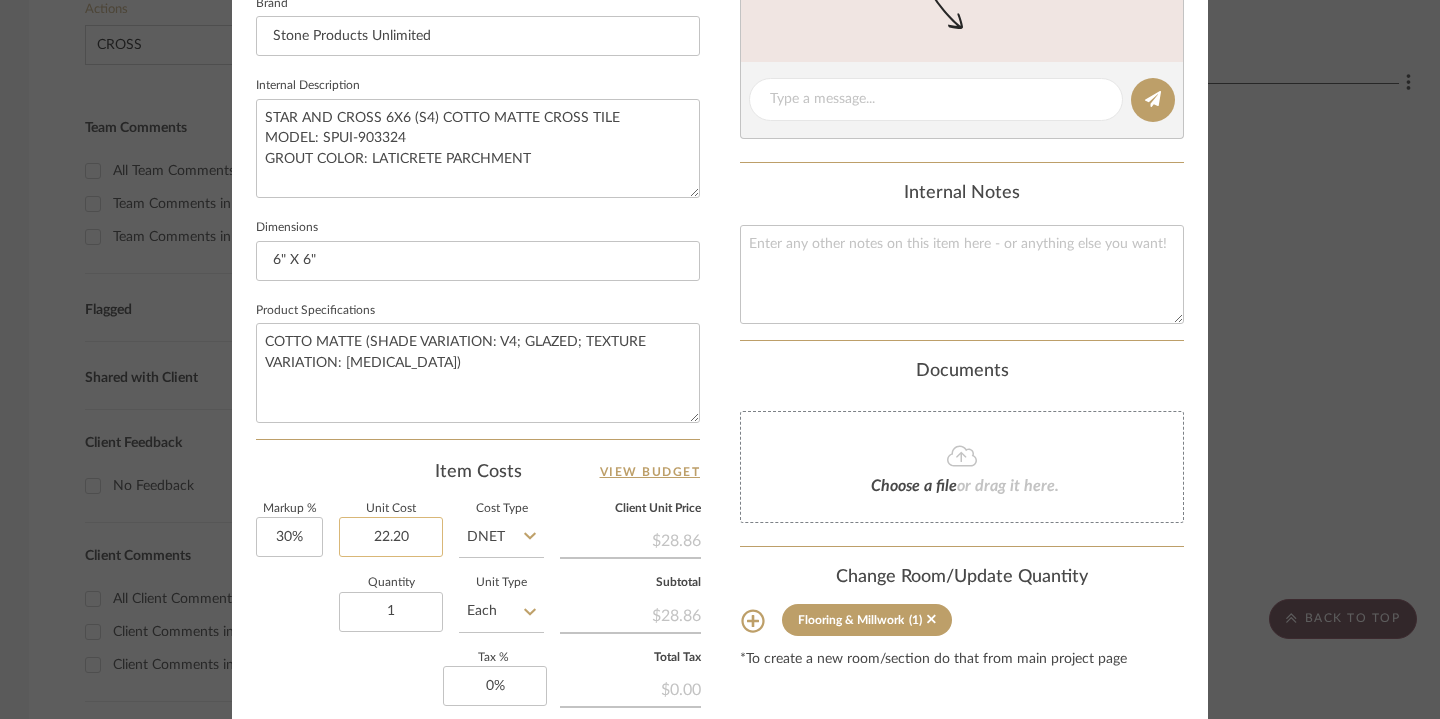 scroll, scrollTop: 766, scrollLeft: 0, axis: vertical 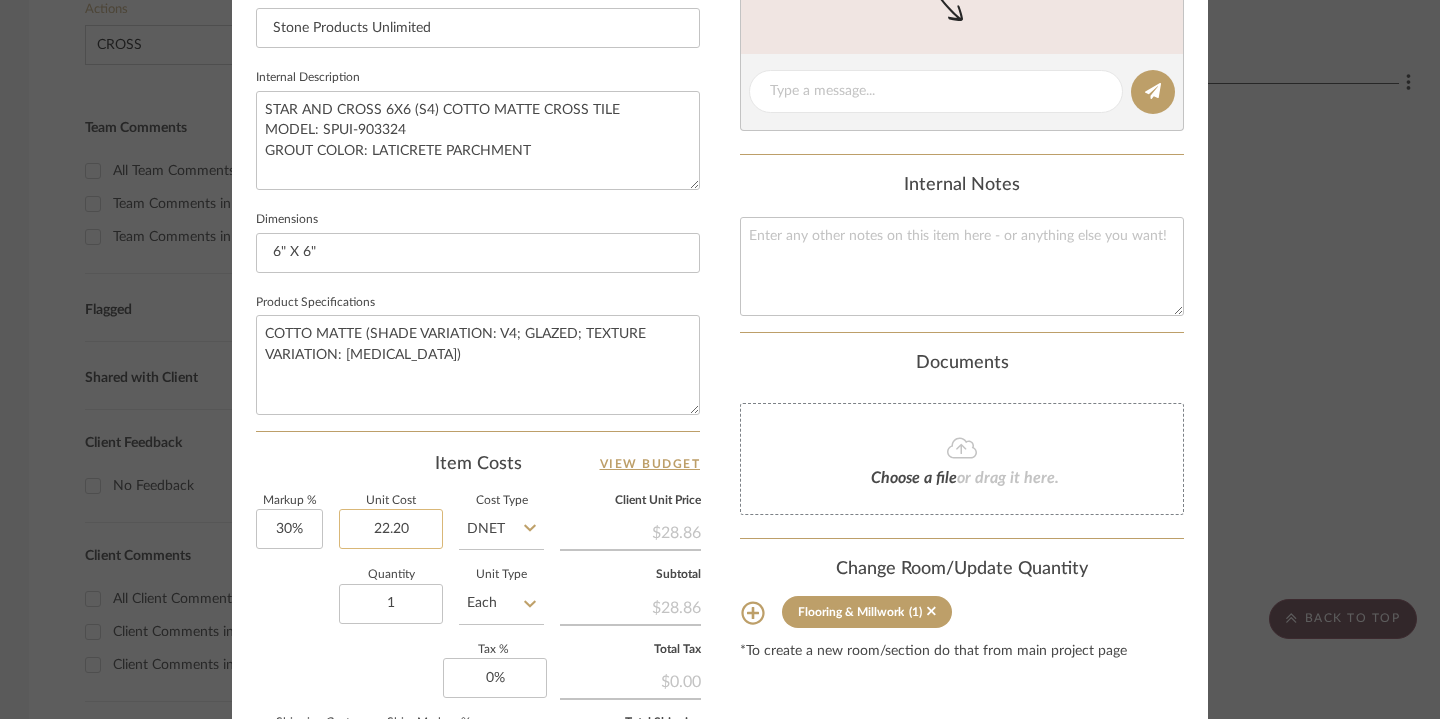 drag, startPoint x: 410, startPoint y: 528, endPoint x: 332, endPoint y: 506, distance: 81.0432 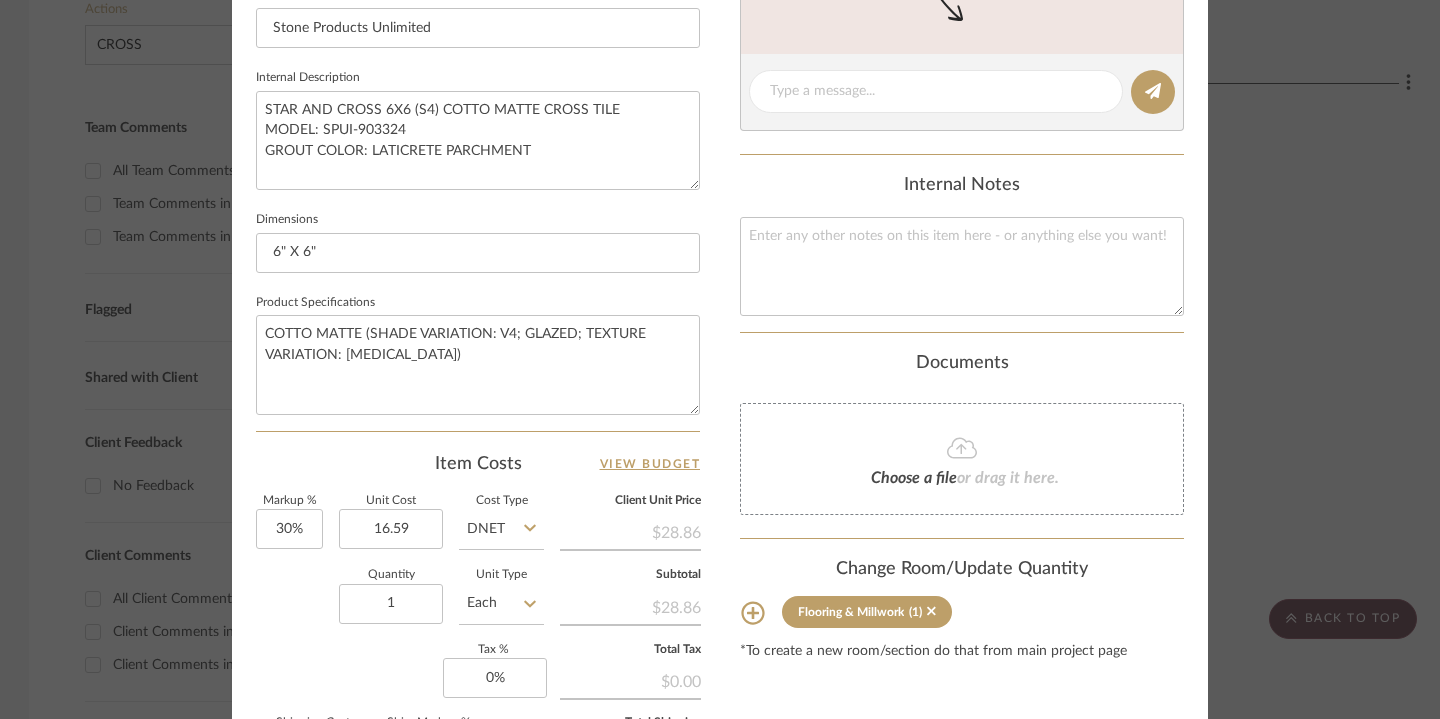 type on "$16.59" 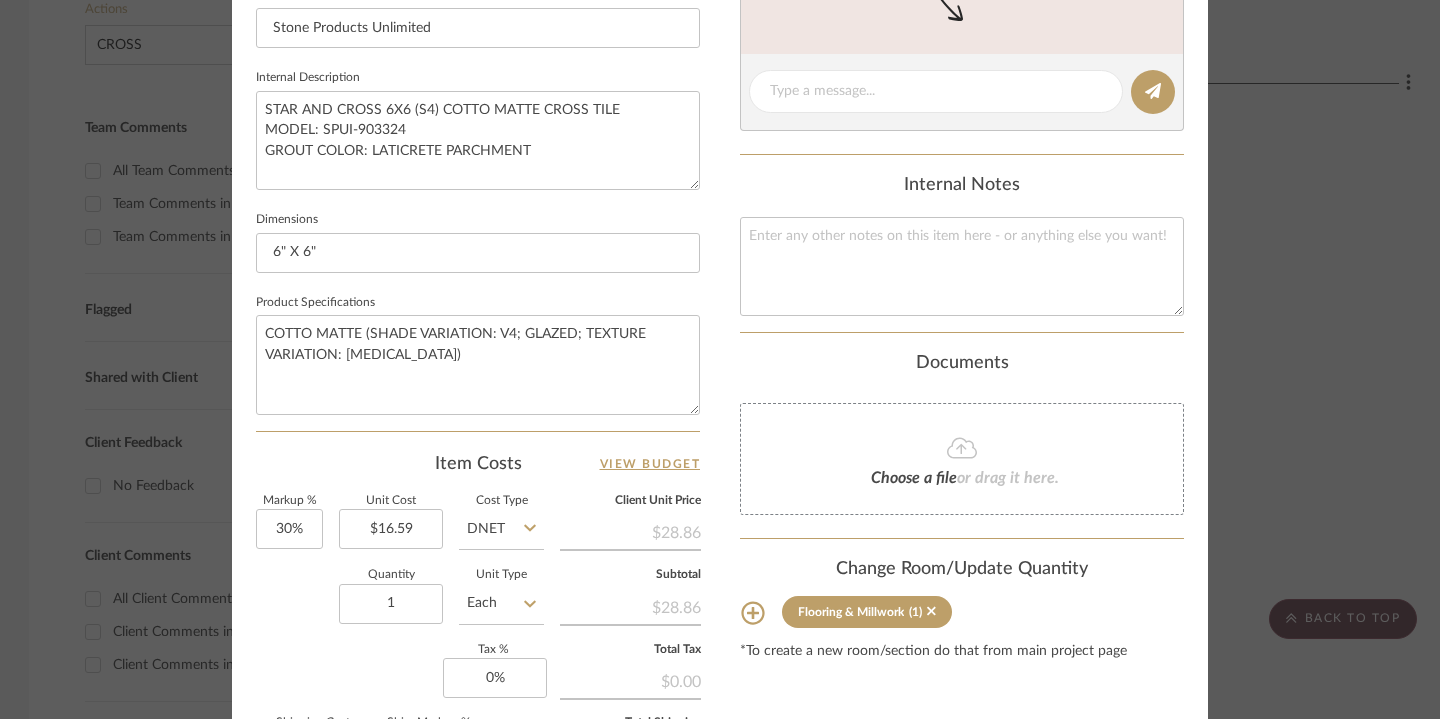 click on "Quantity  1  Unit Type  Each" 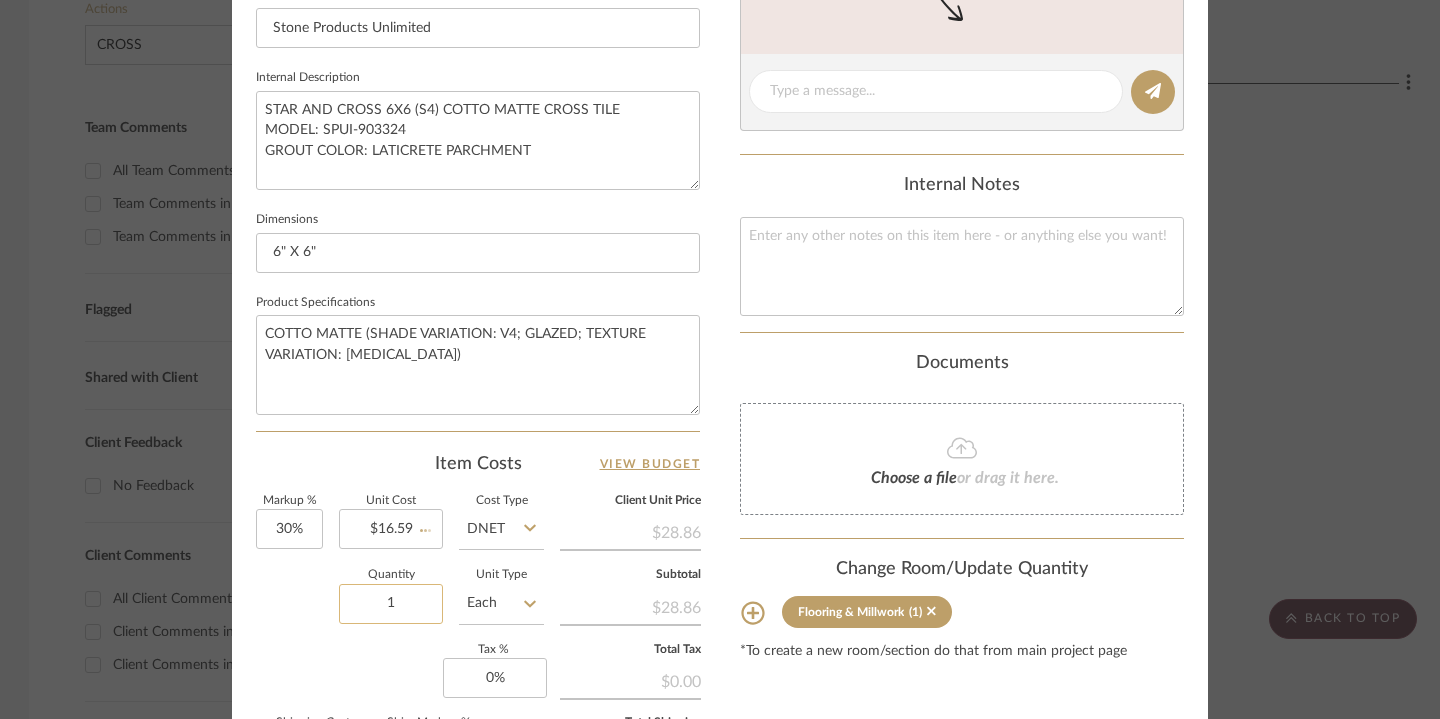 click on "1" 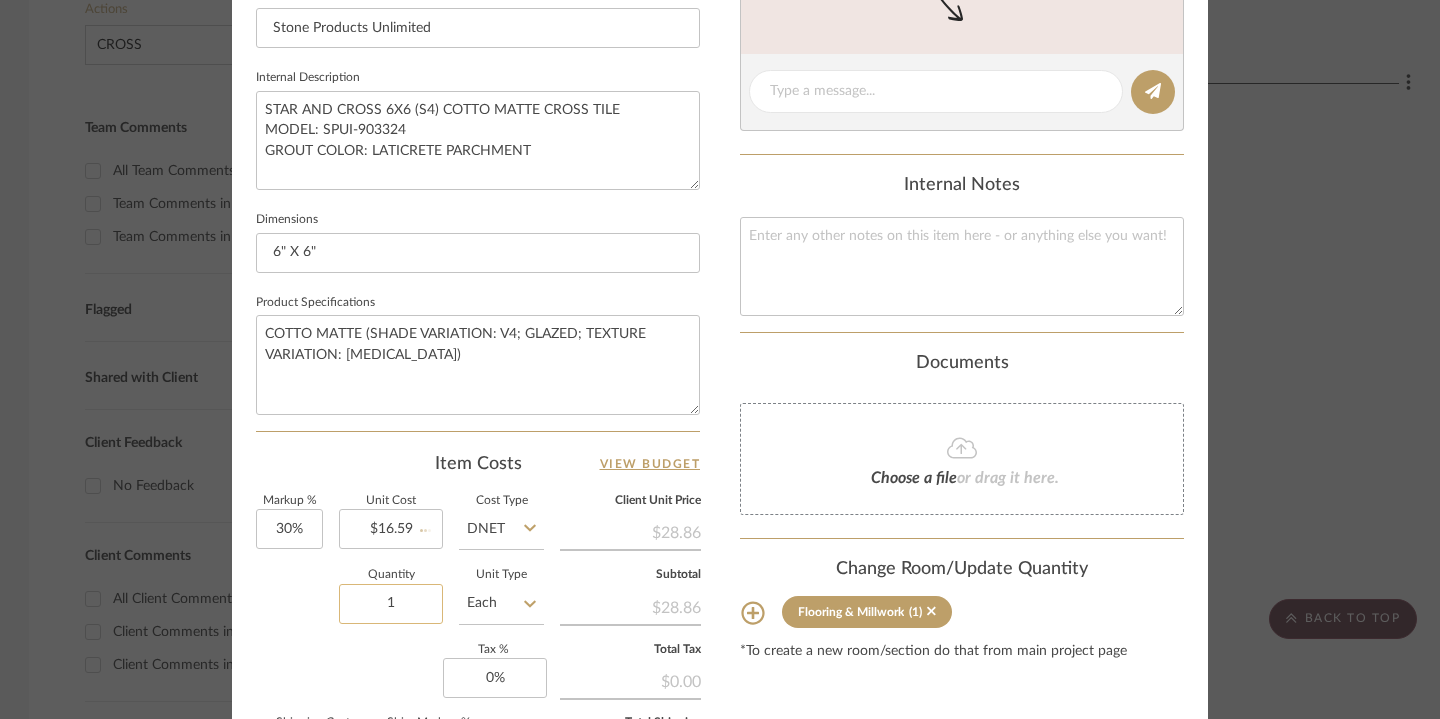 type on "$3.24" 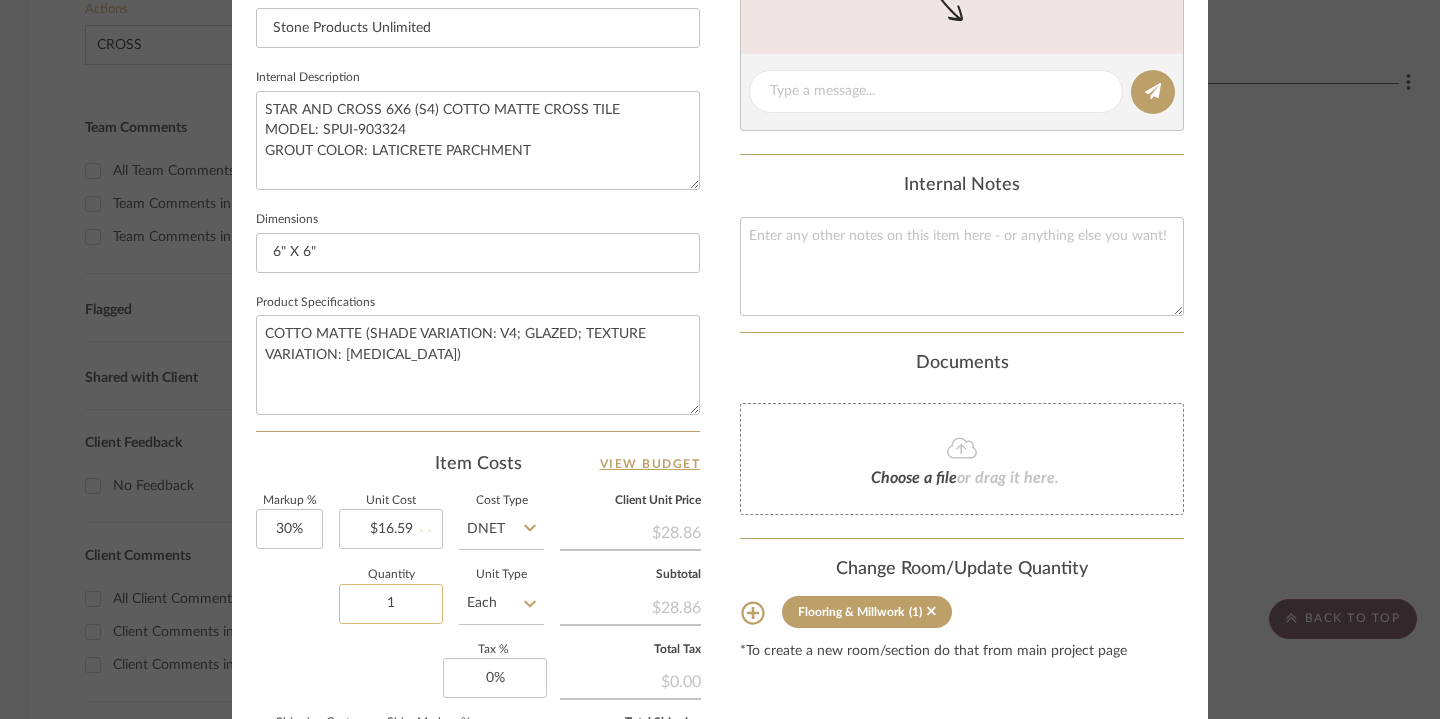 type 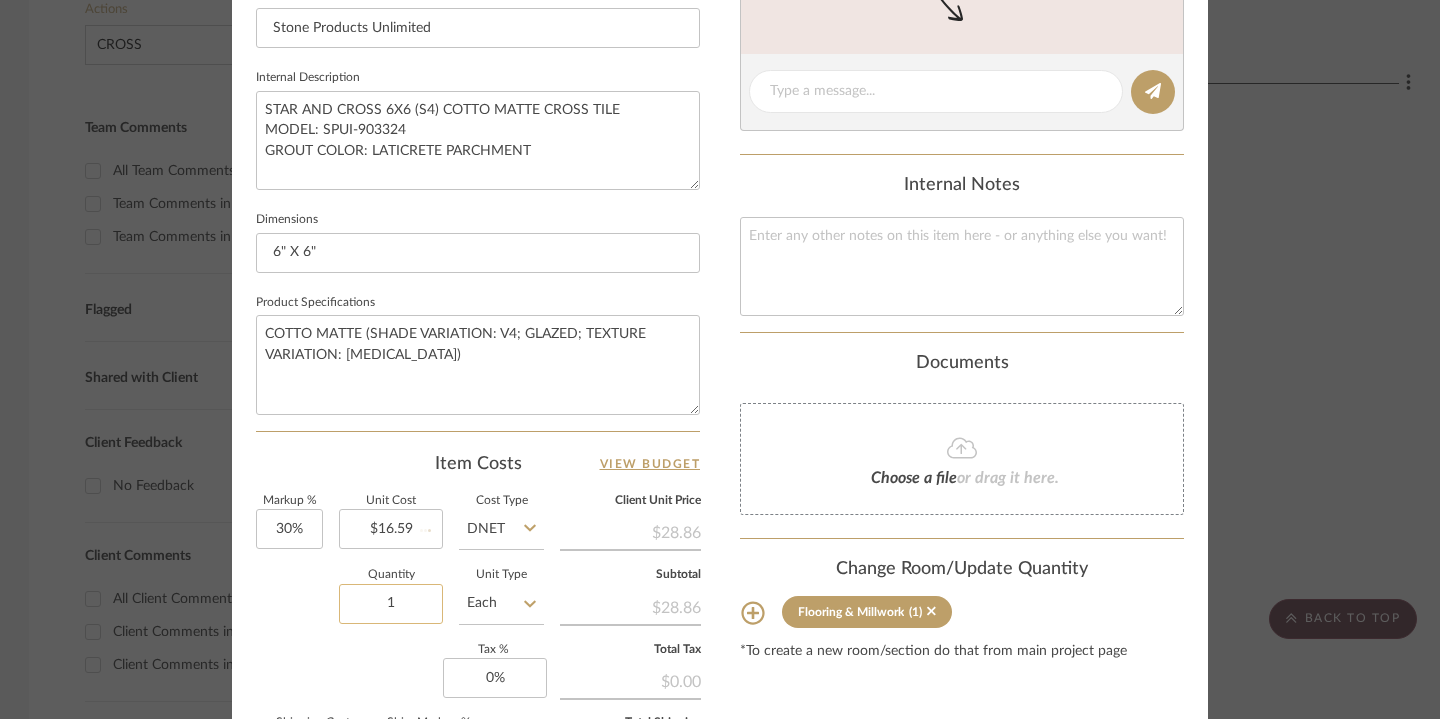 type 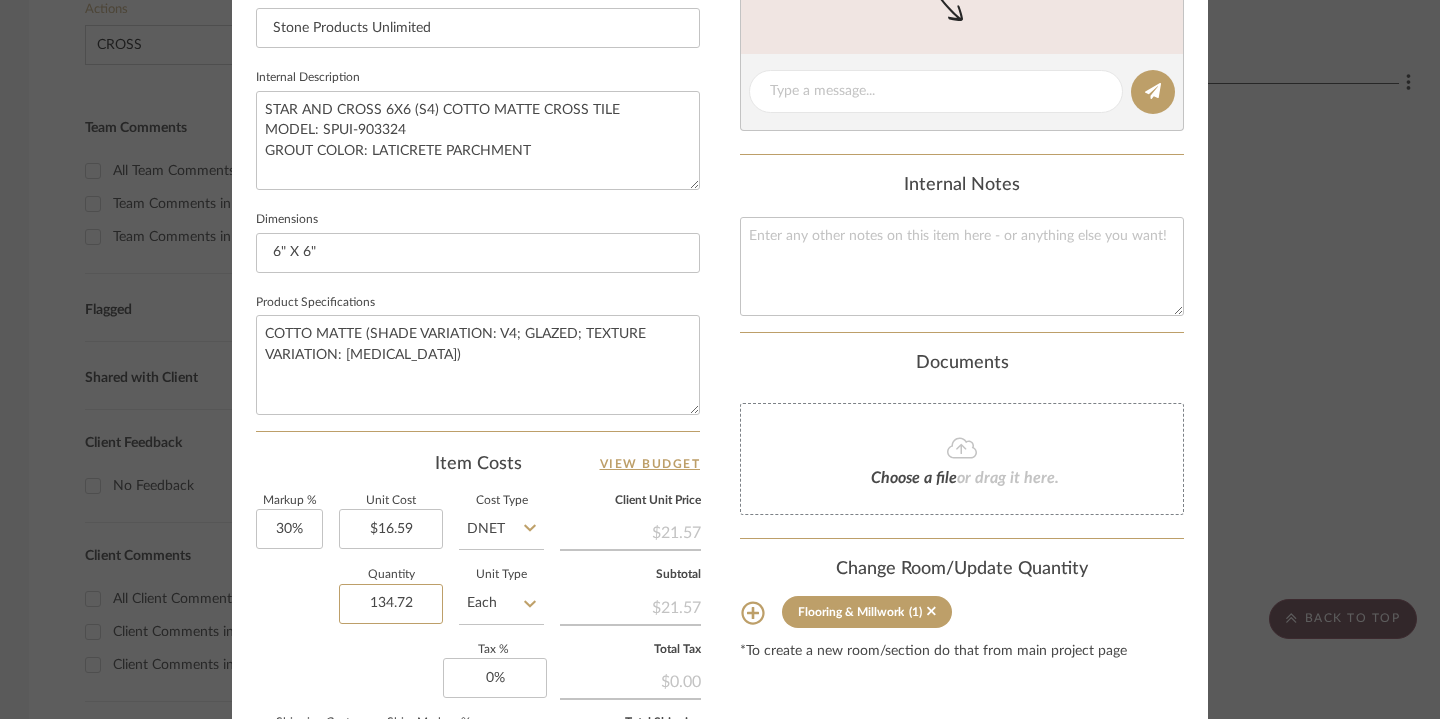 type on "134.72" 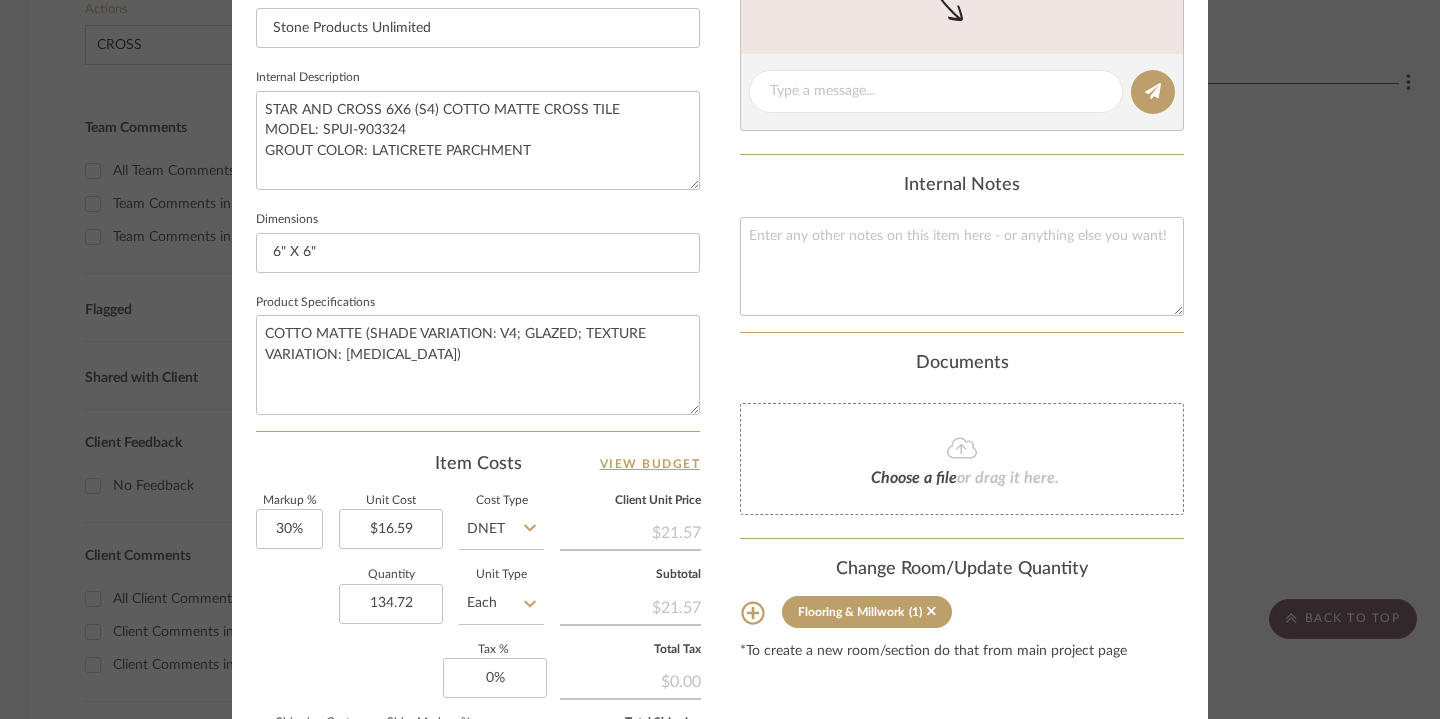 click on "Markup %  30%  Unit Cost  $16.59  Cost Type  DNET  Client Unit Price   $21.57   Quantity  134.72  Unit Type  Each  Subtotal   $21.57   Tax %  0%  Total Tax   $0.00   Shipping Cost  $3.24  Ship. Markup %  0% Taxable  Total Shipping   $3.24" 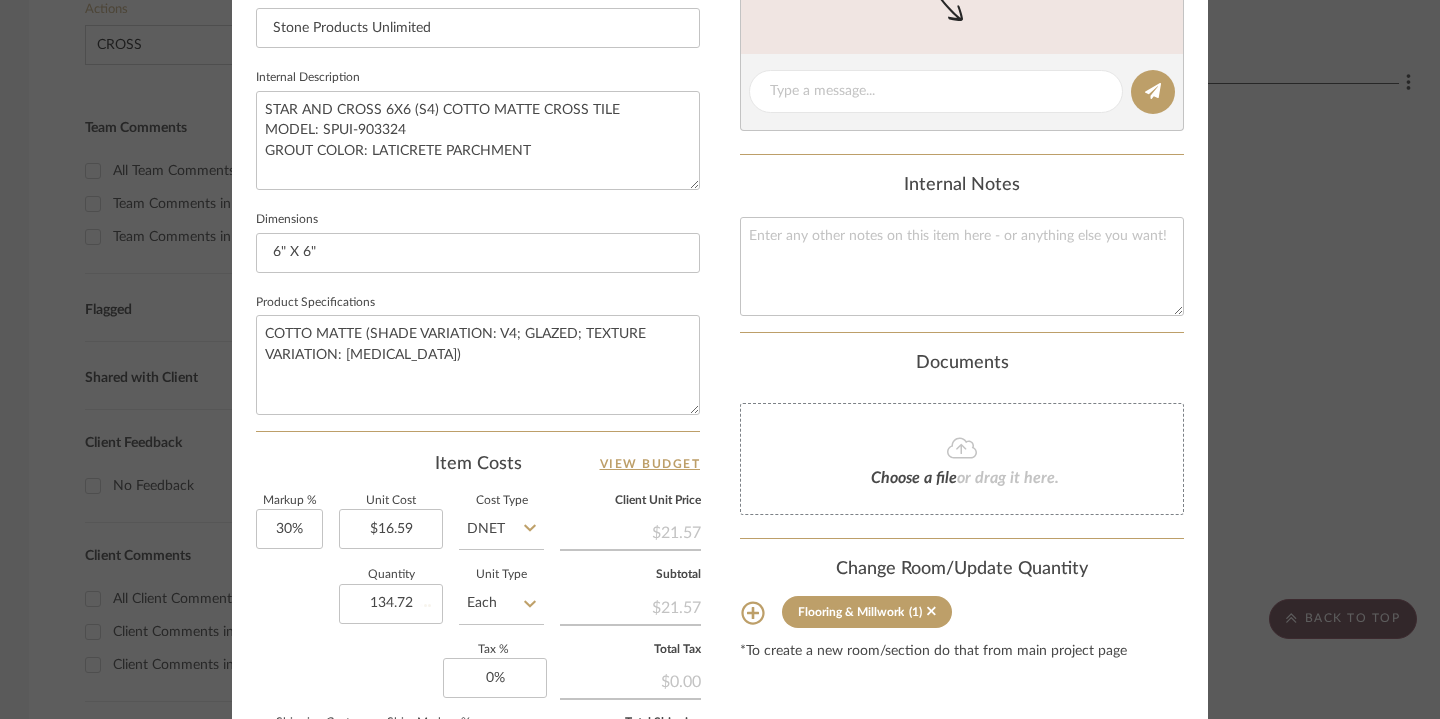 type on "$435.83" 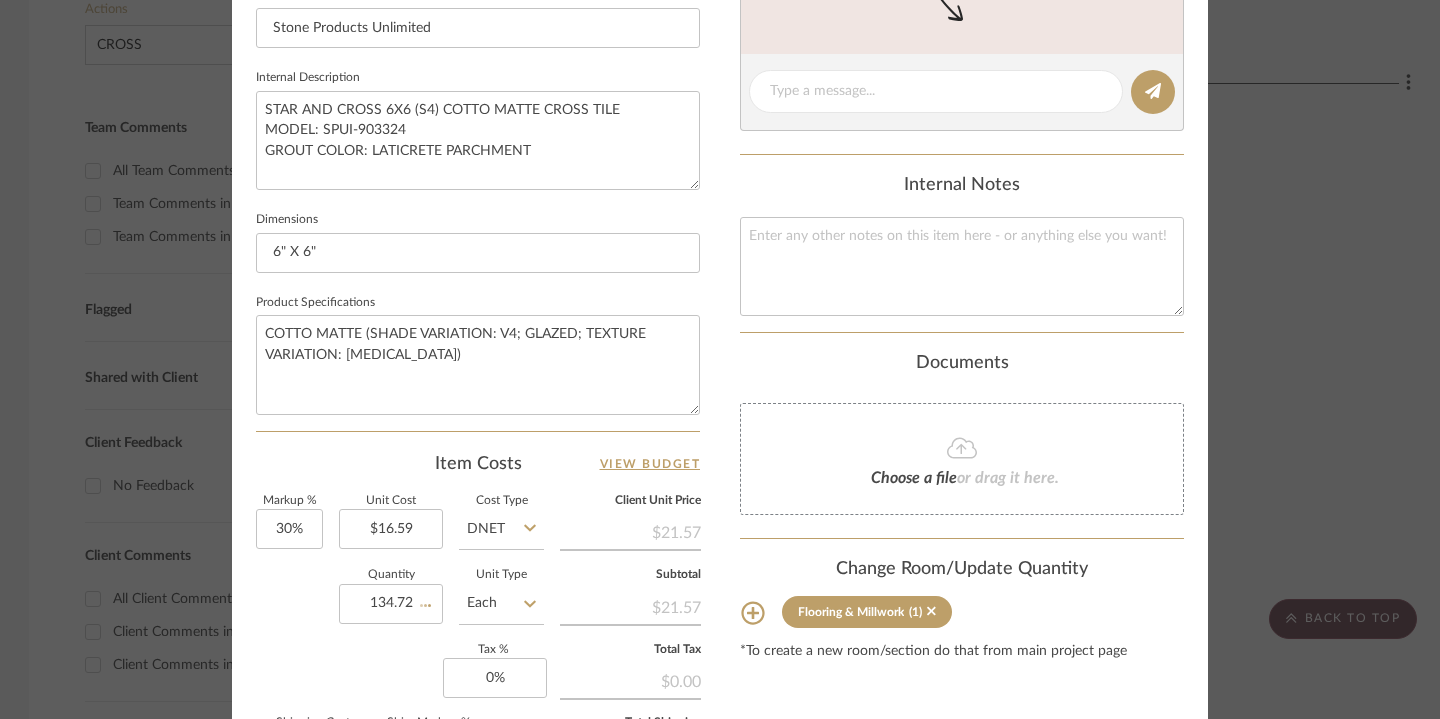 type 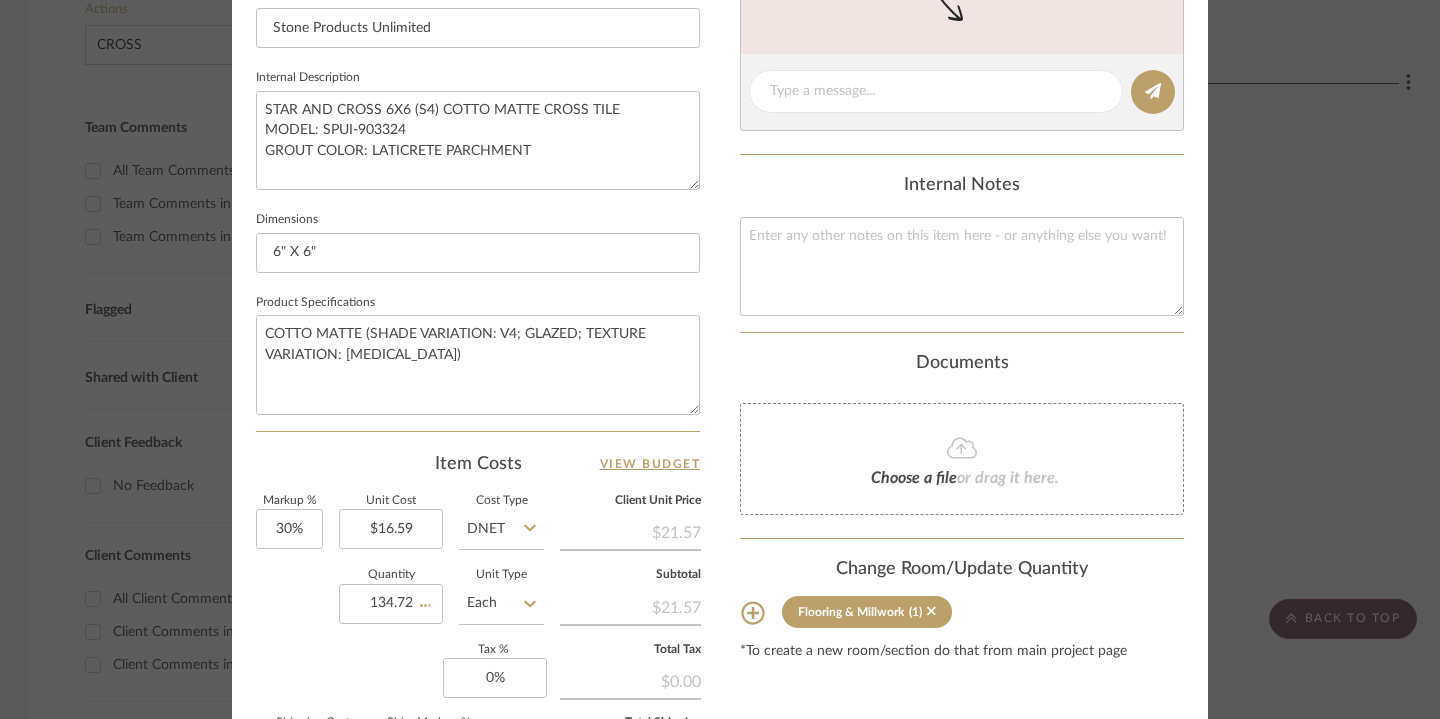 type 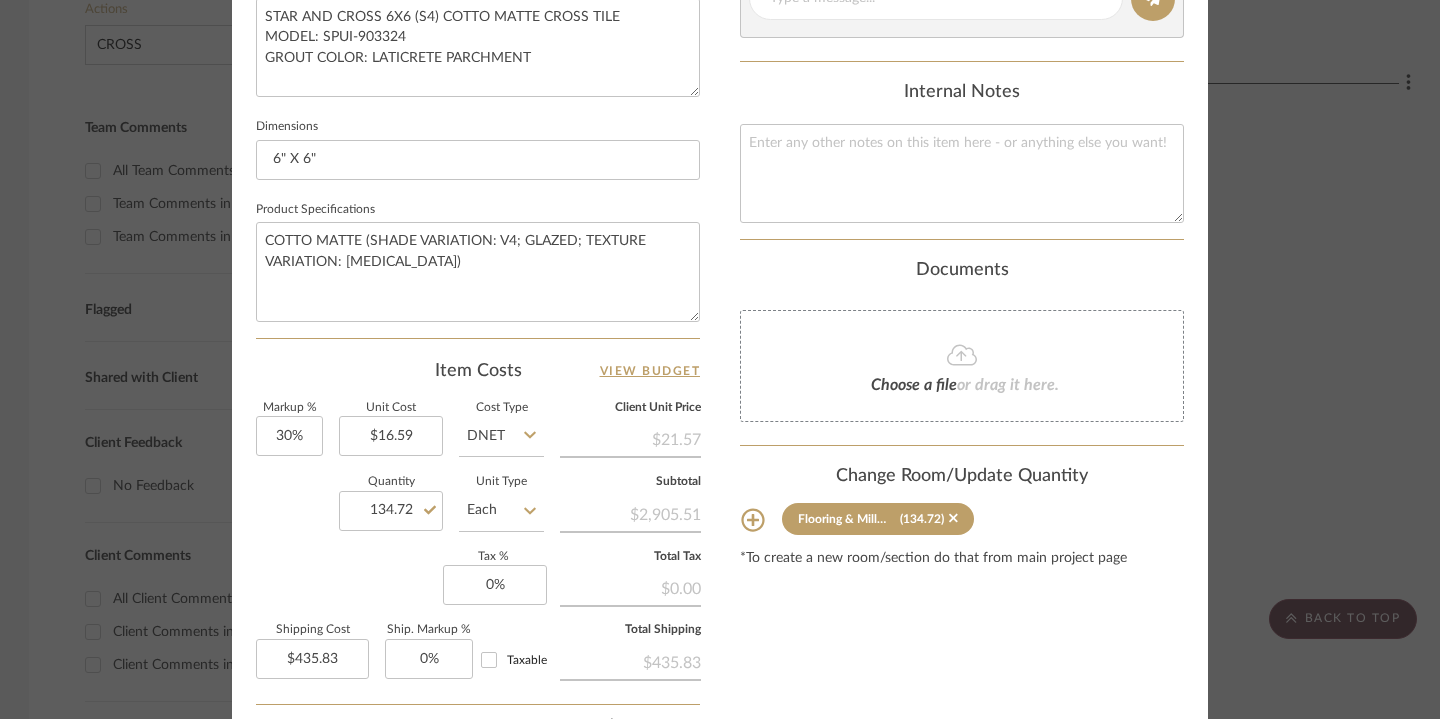 scroll, scrollTop: 869, scrollLeft: 0, axis: vertical 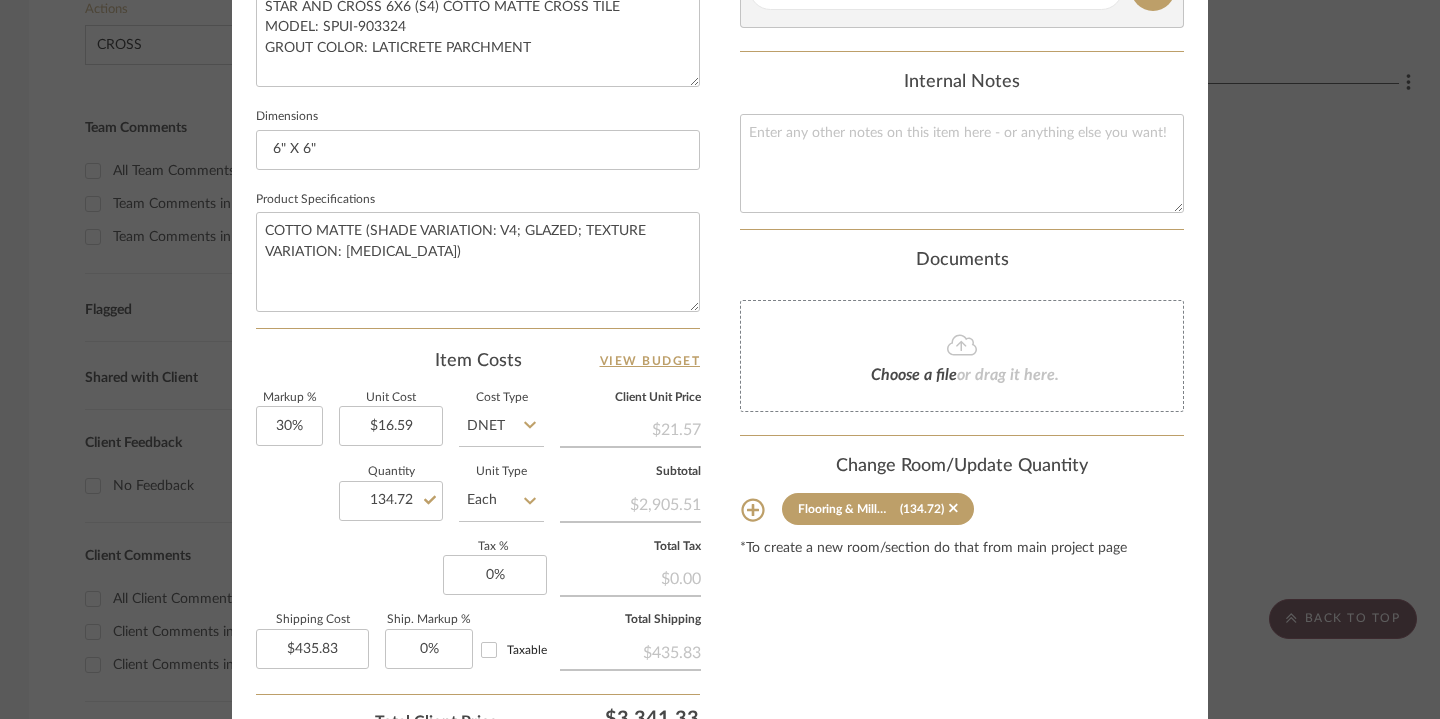 click at bounding box center (1175, -826) 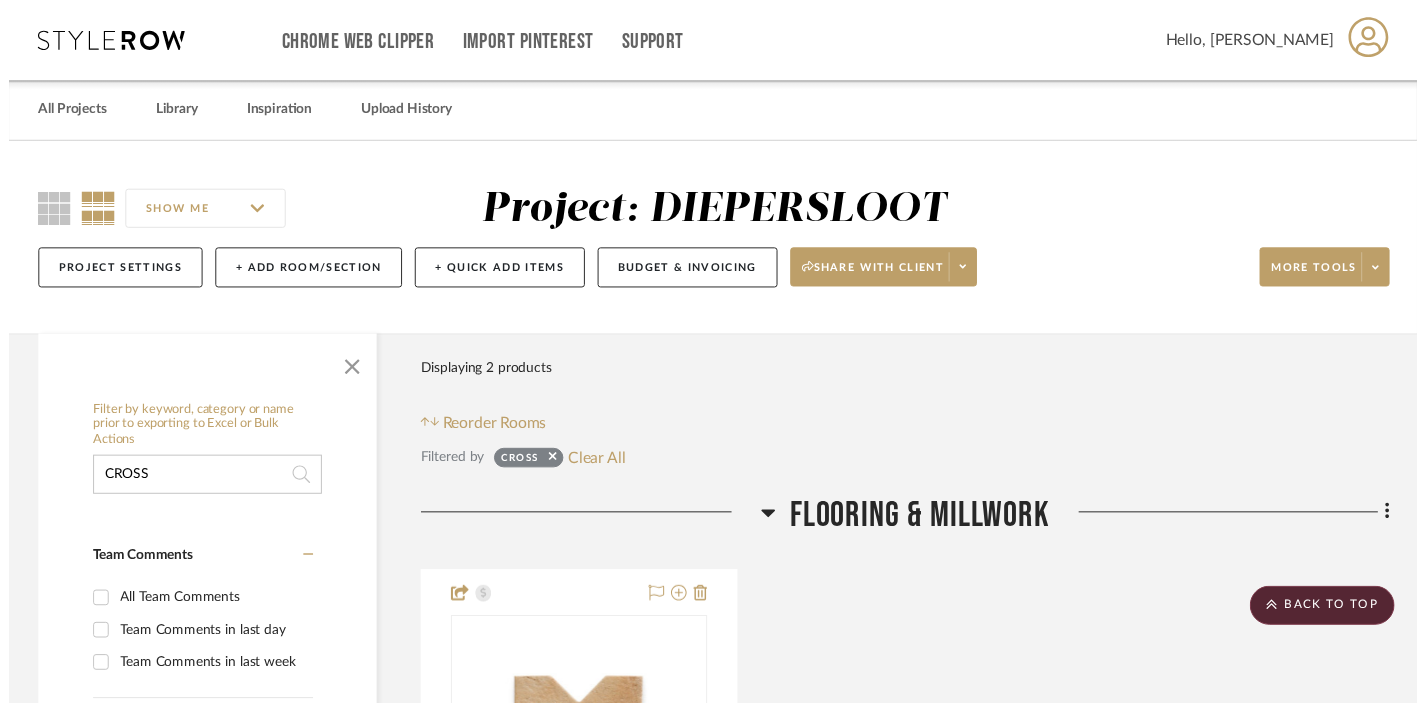 scroll, scrollTop: 440, scrollLeft: 1, axis: both 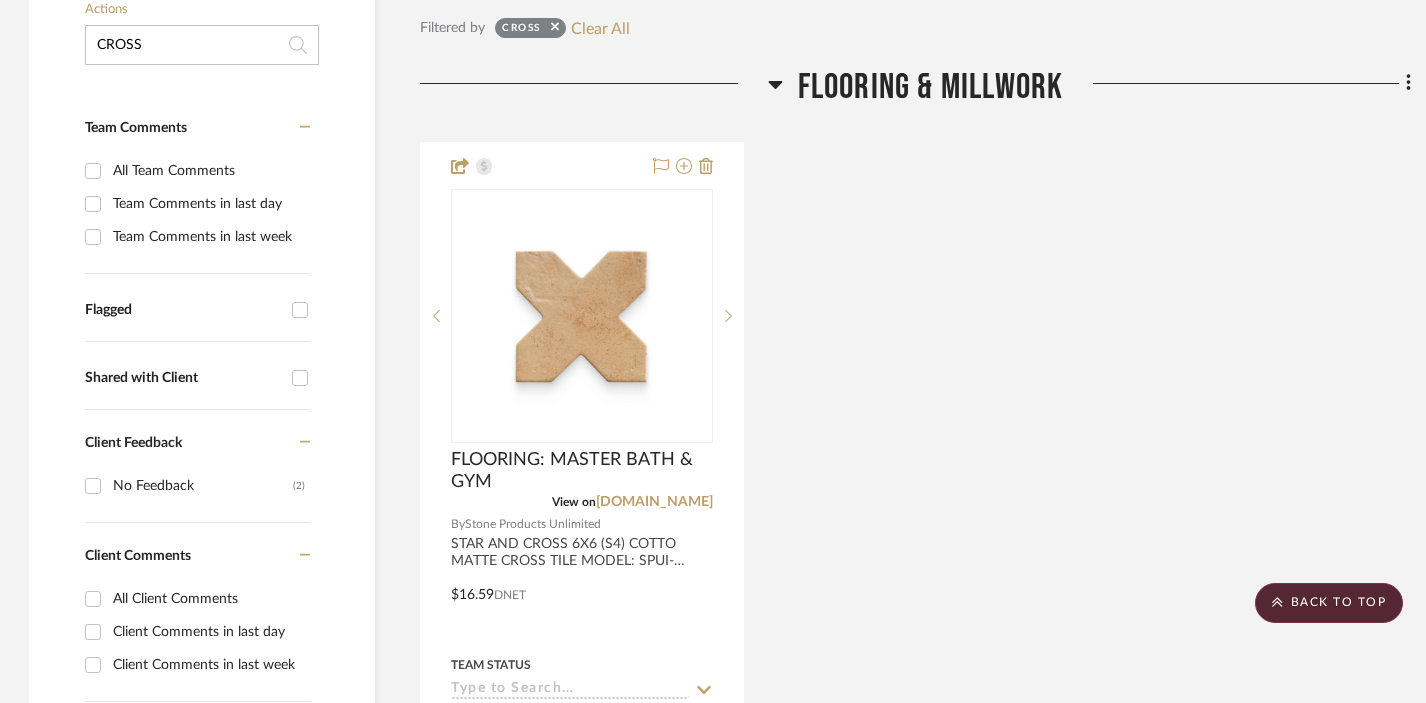 drag, startPoint x: 168, startPoint y: 43, endPoint x: 40, endPoint y: 19, distance: 130.23056 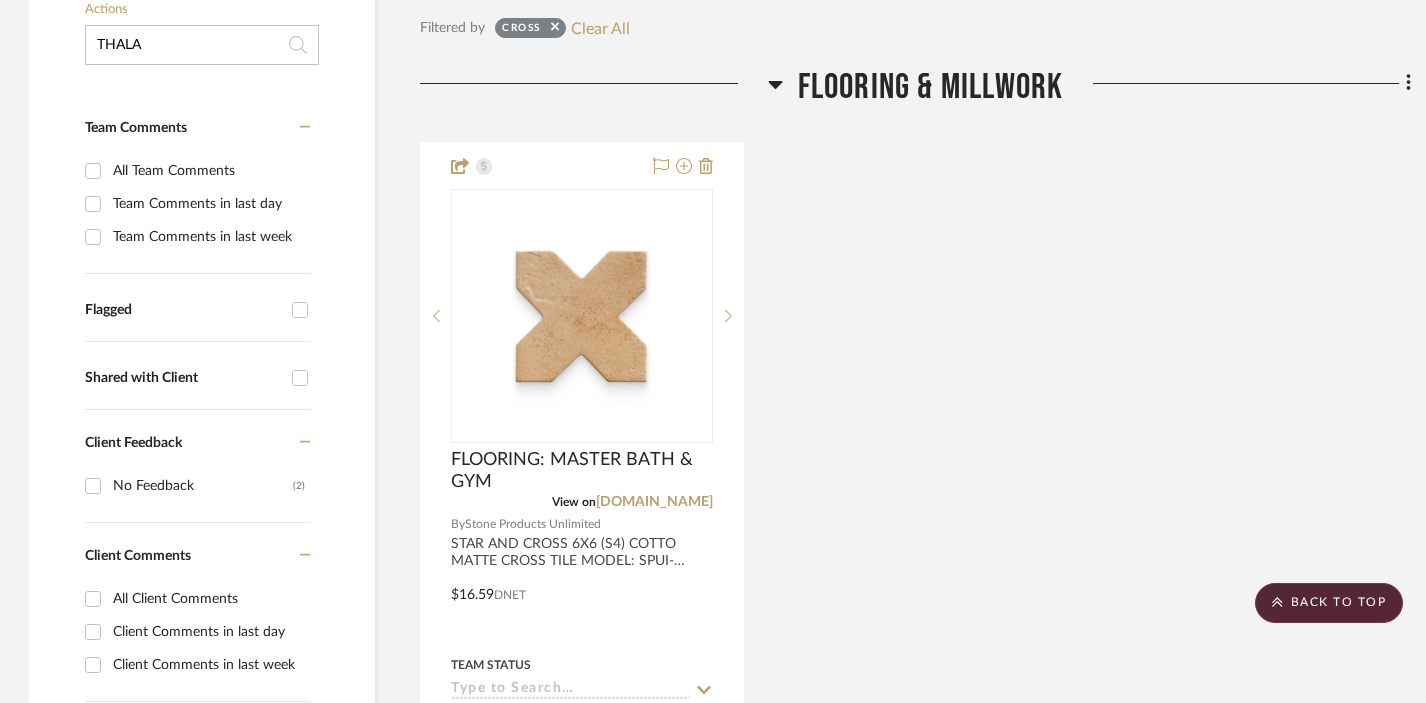 type on "THALA" 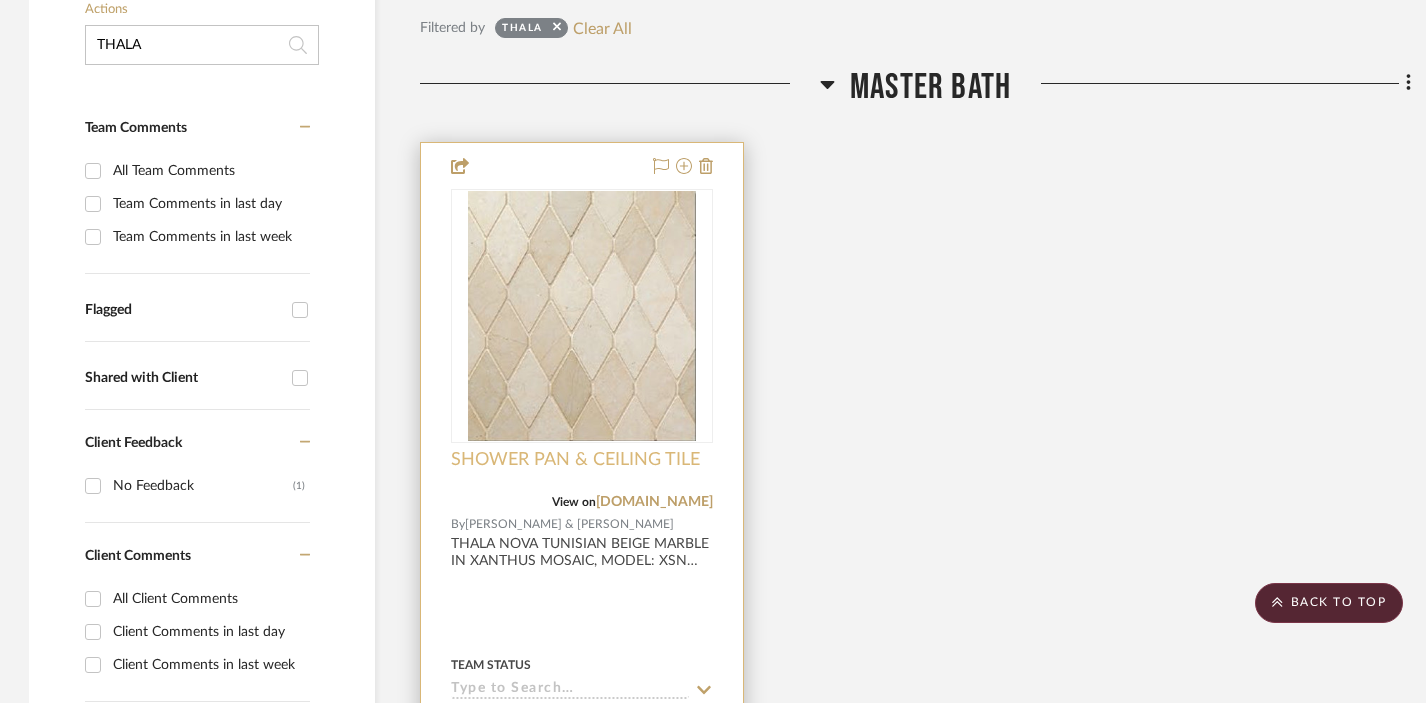click on "SHOWER PAN & CEILING TILE" at bounding box center [575, 460] 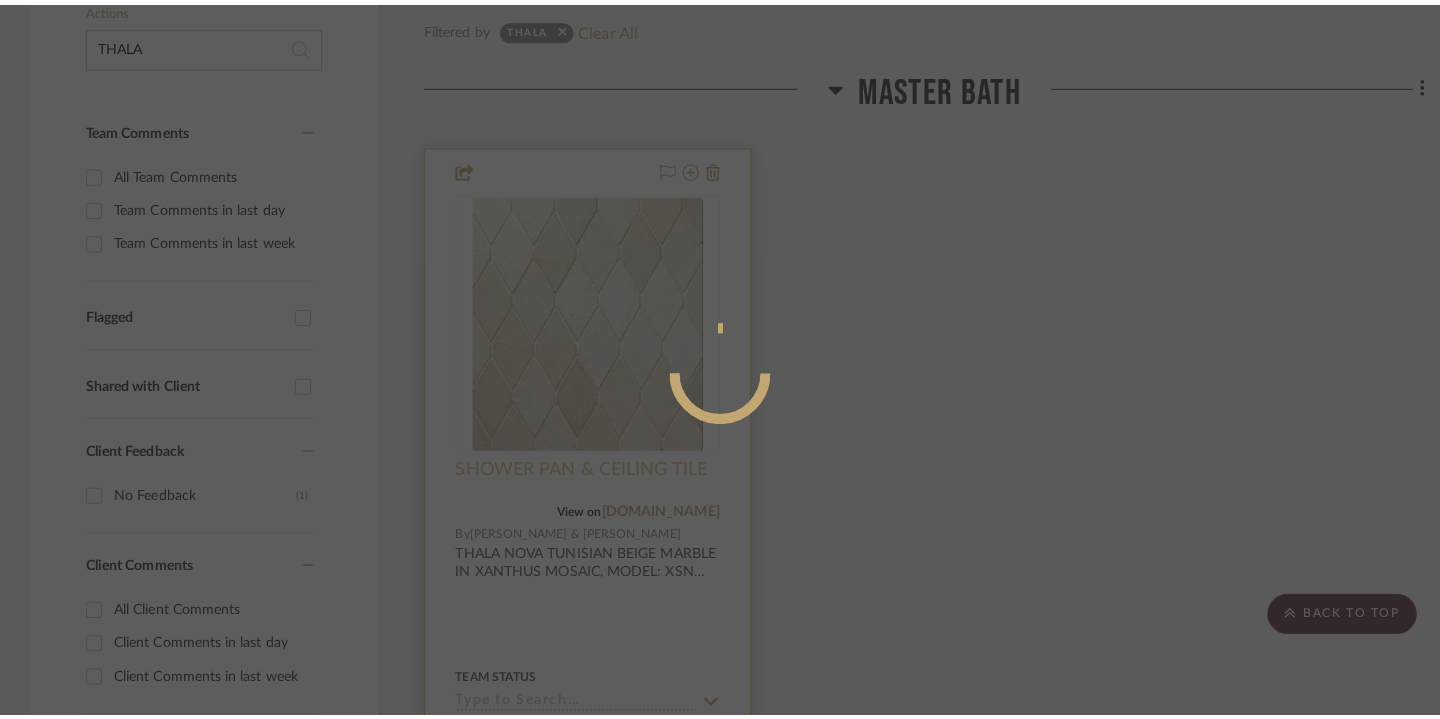 scroll, scrollTop: 0, scrollLeft: 0, axis: both 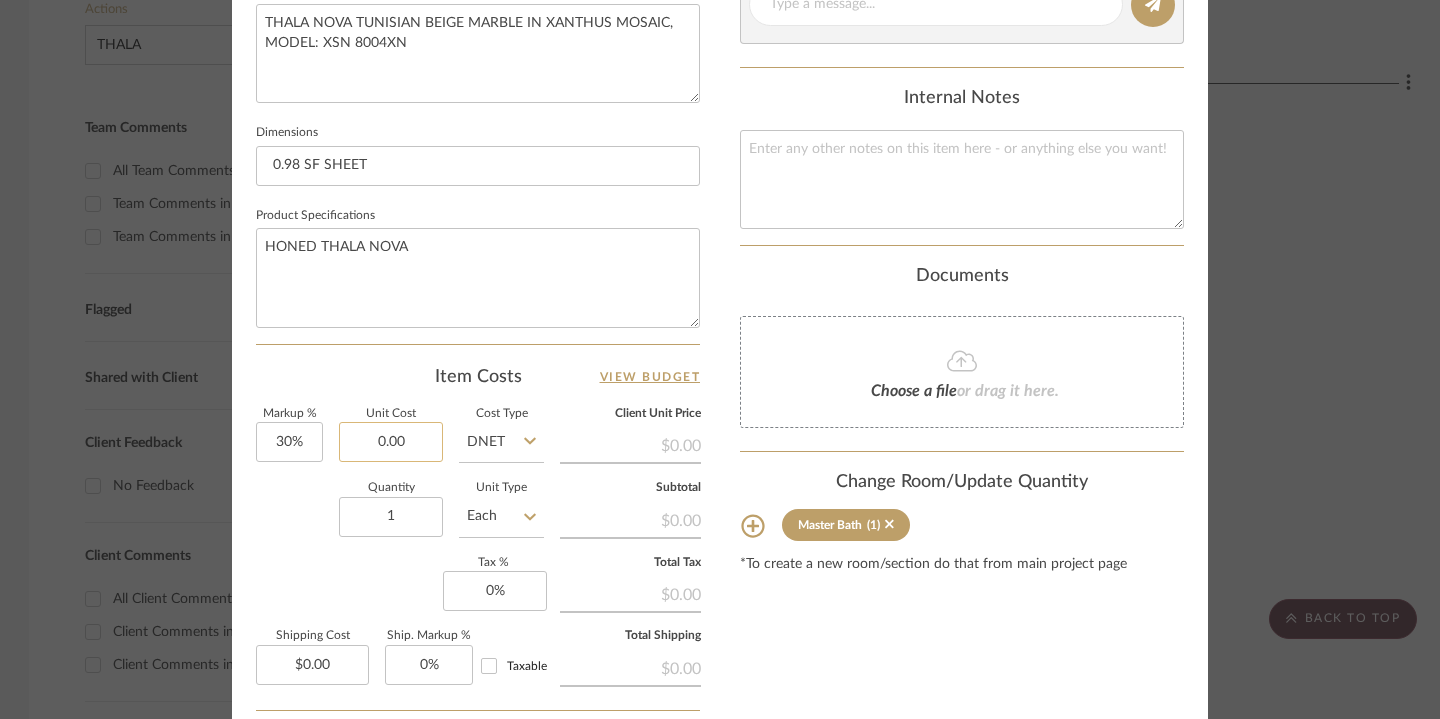 click on "0.00" 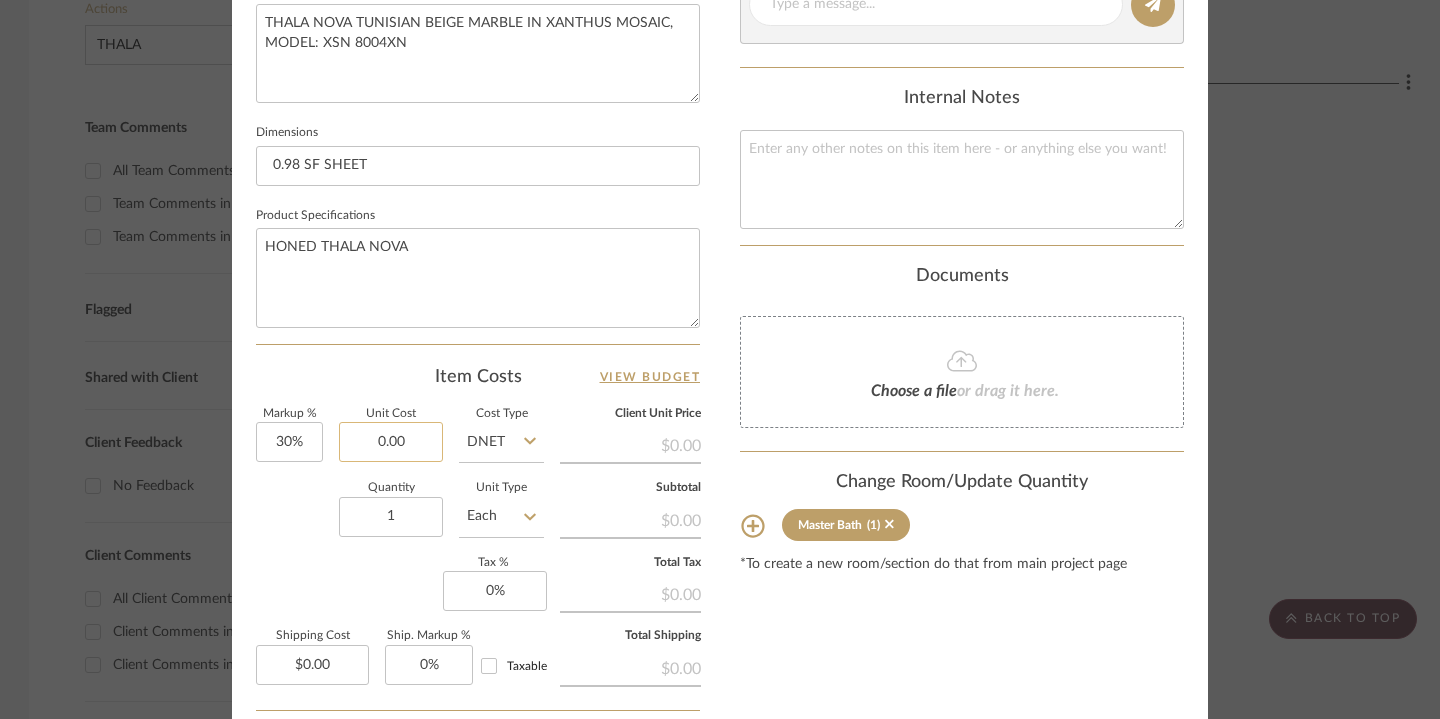 drag, startPoint x: 405, startPoint y: 445, endPoint x: 343, endPoint y: 429, distance: 64.03124 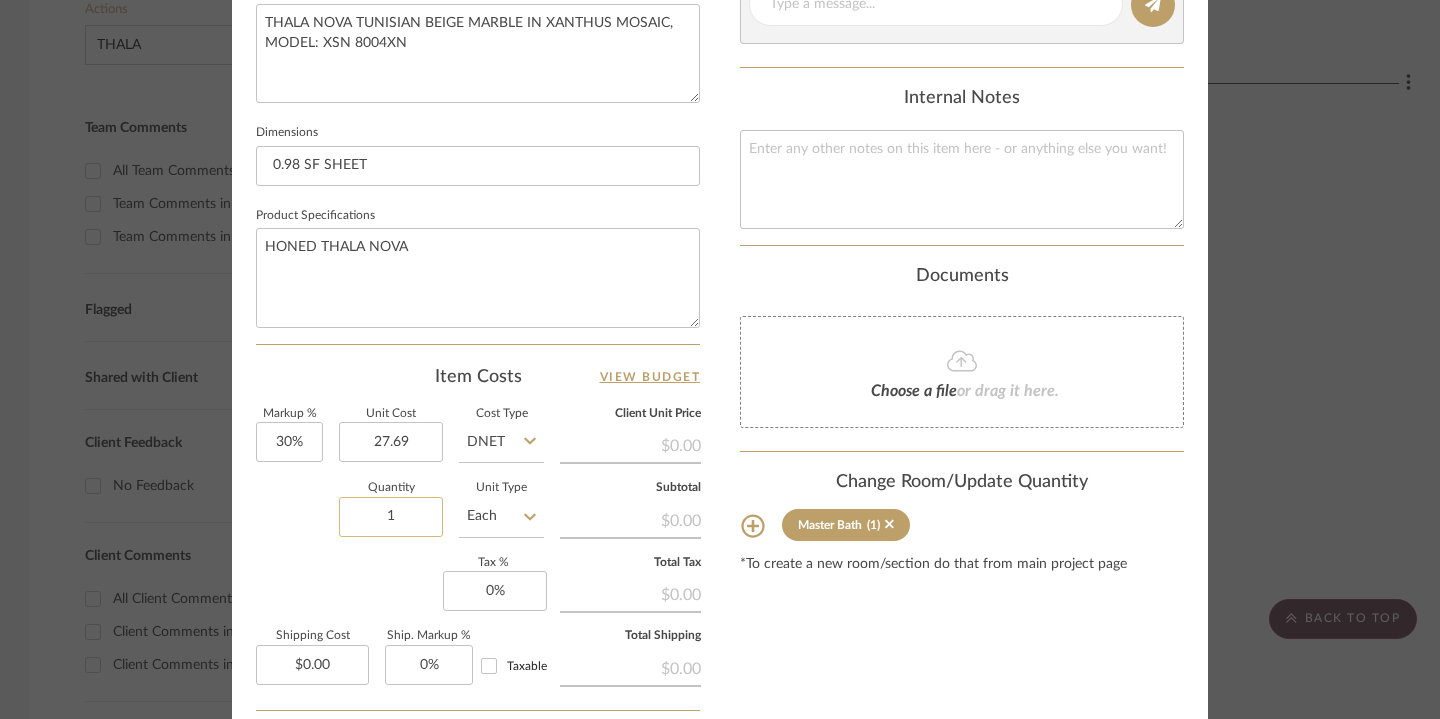 click on "1" 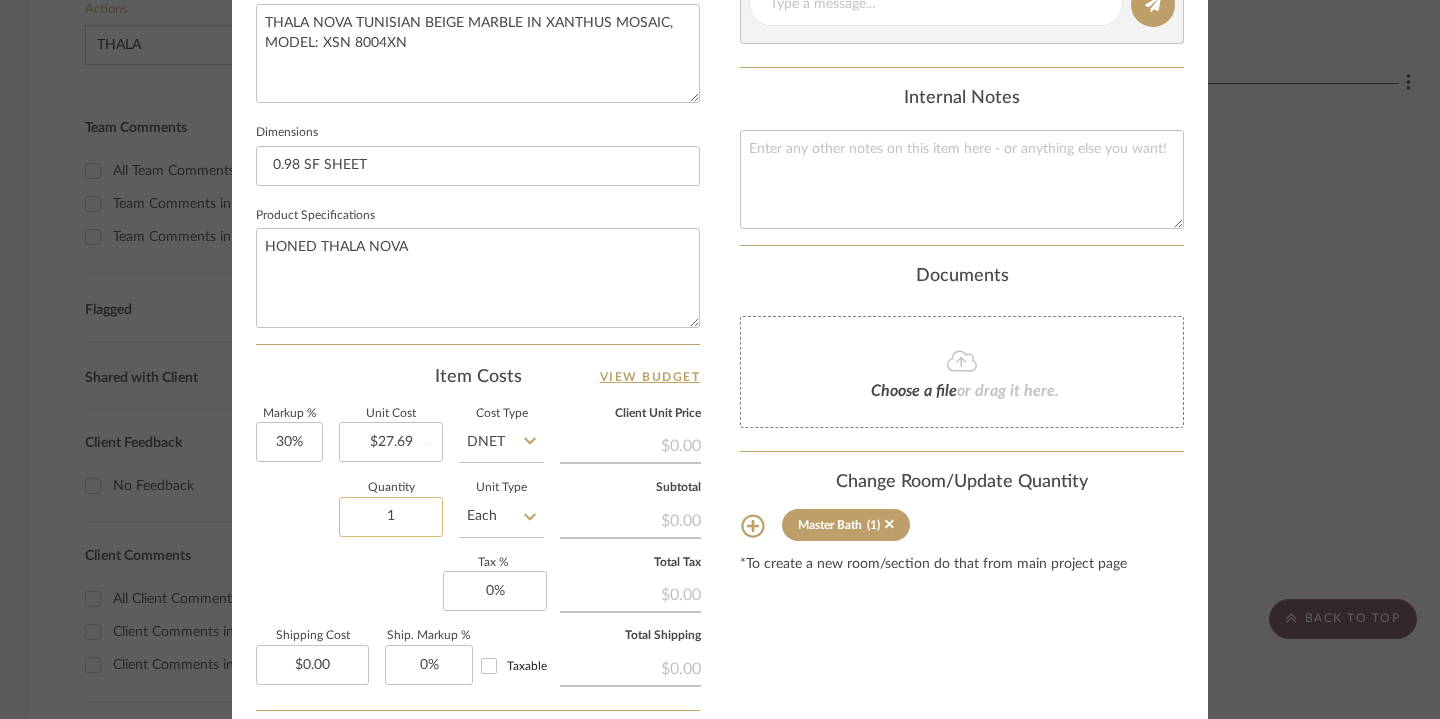 type on "$5.40" 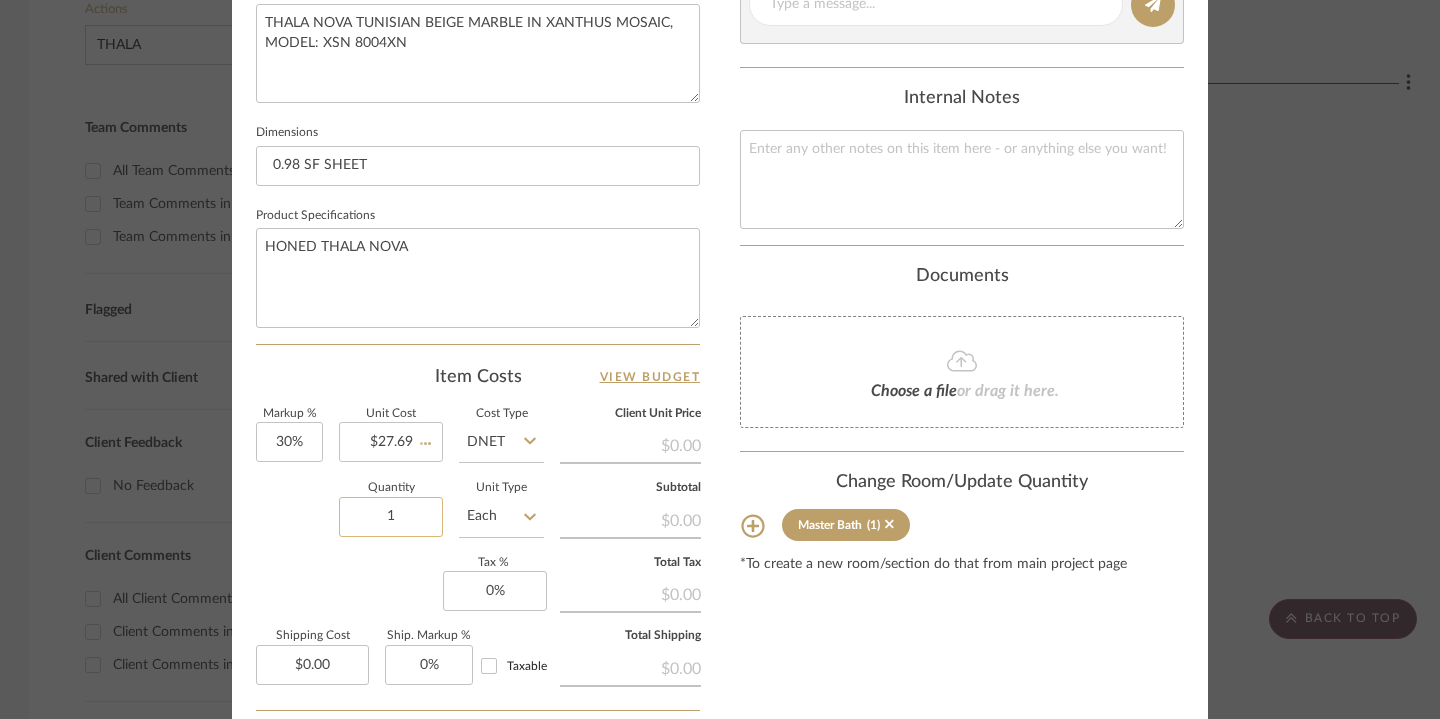 type 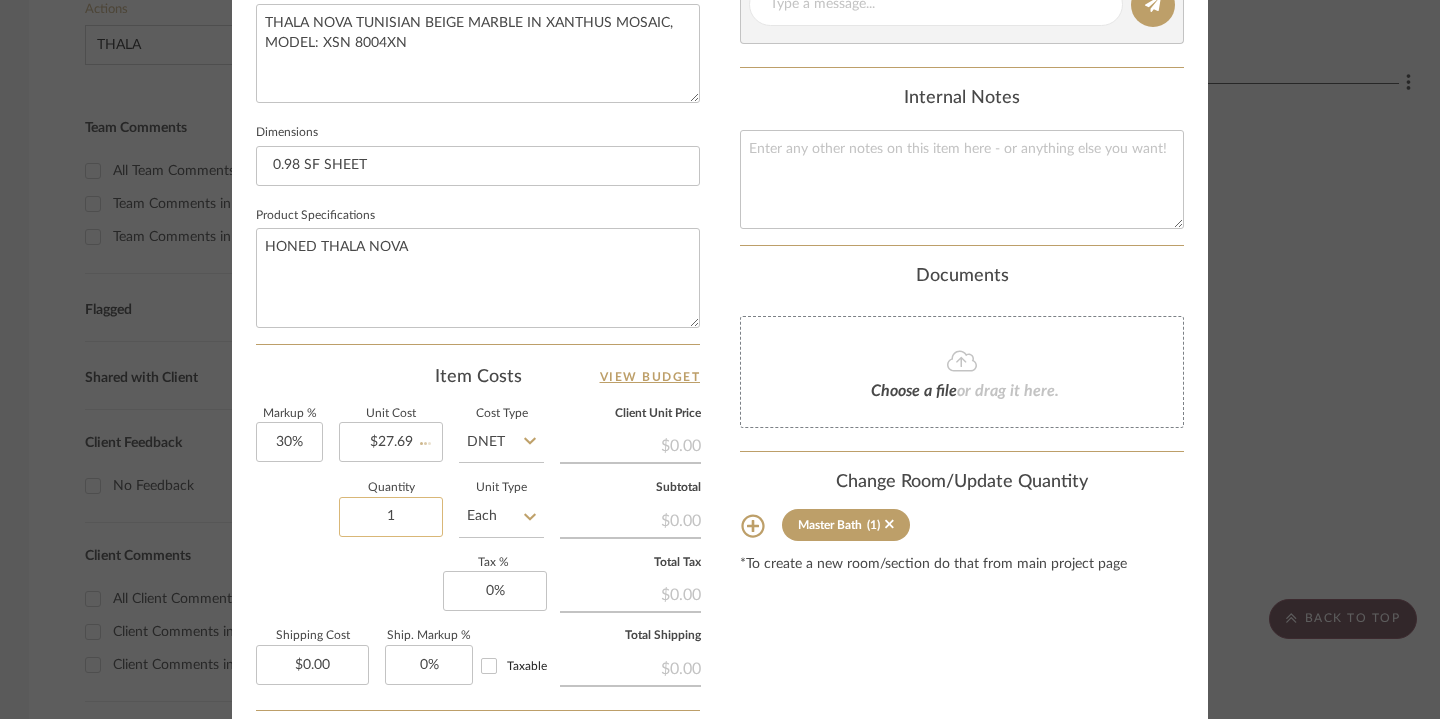 type 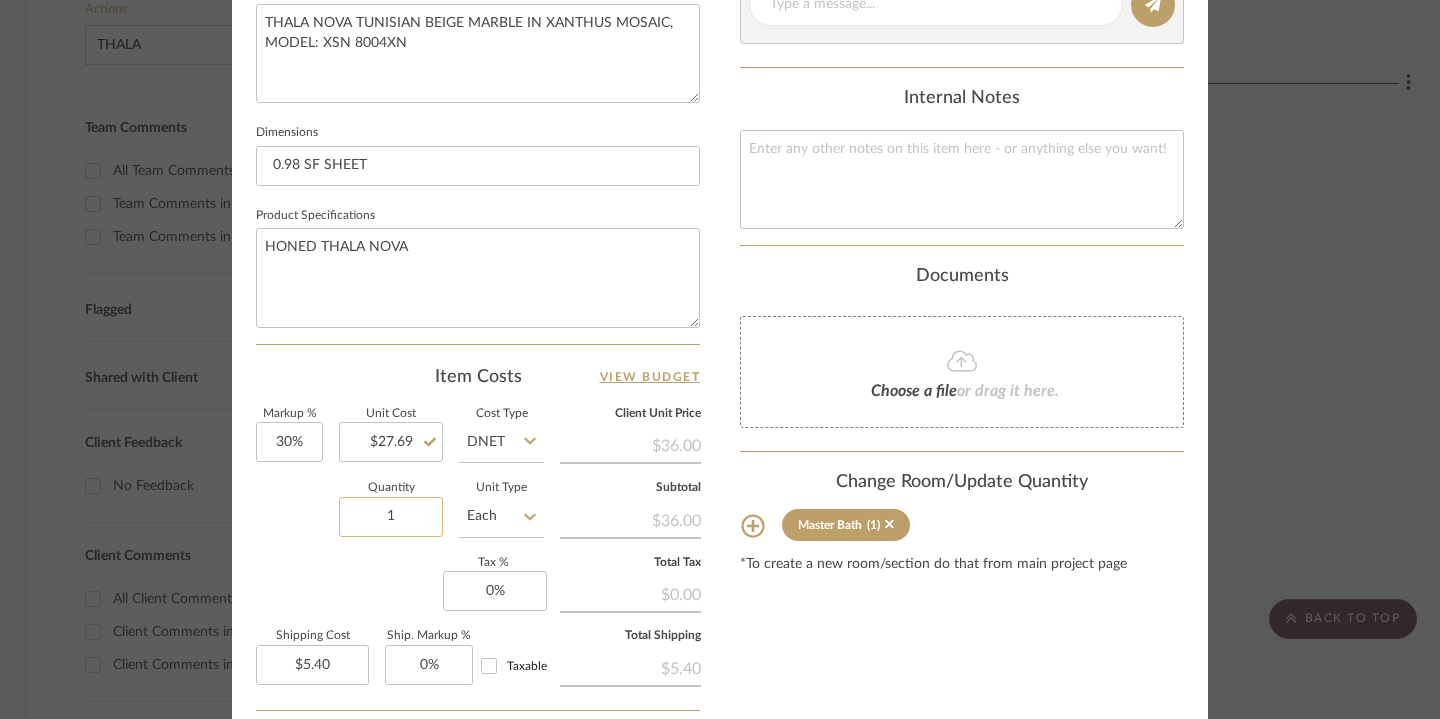 click on "1" 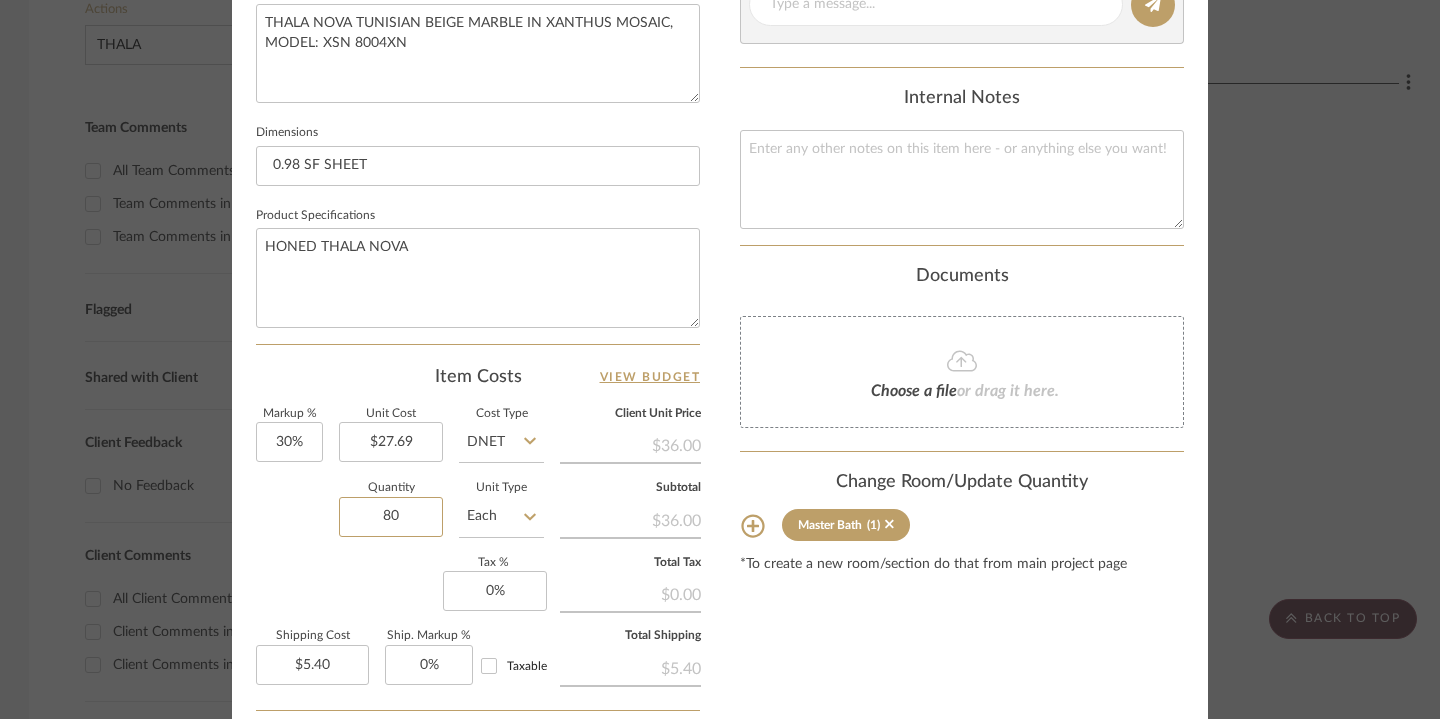 type on "80" 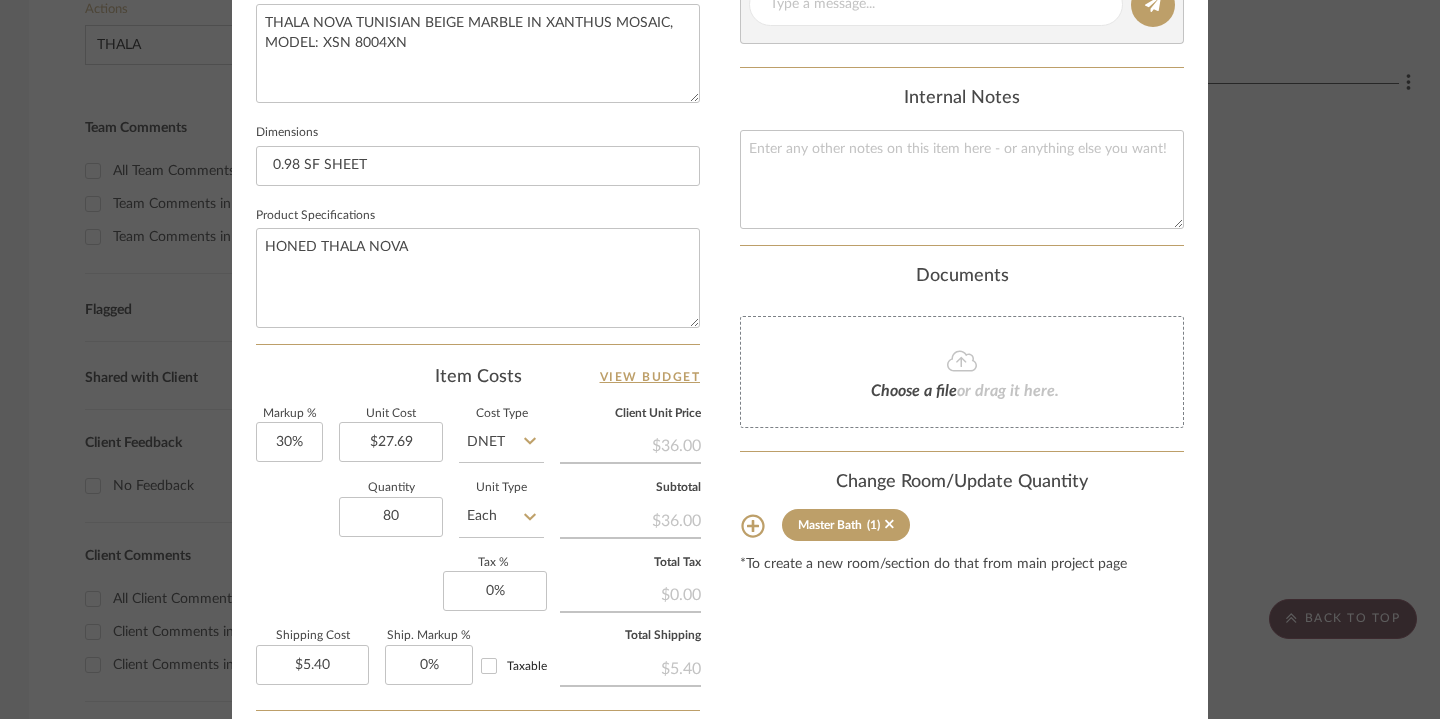click on "Markup %  30%  Unit Cost  $27.69  Cost Type  DNET  Client Unit Price   $36.00   Quantity  80  Unit Type  Each  Subtotal   $36.00   Tax %  0%  Total Tax   $0.00   Shipping Cost  $5.40  Ship. Markup %  0% Taxable  Total Shipping   $5.40" 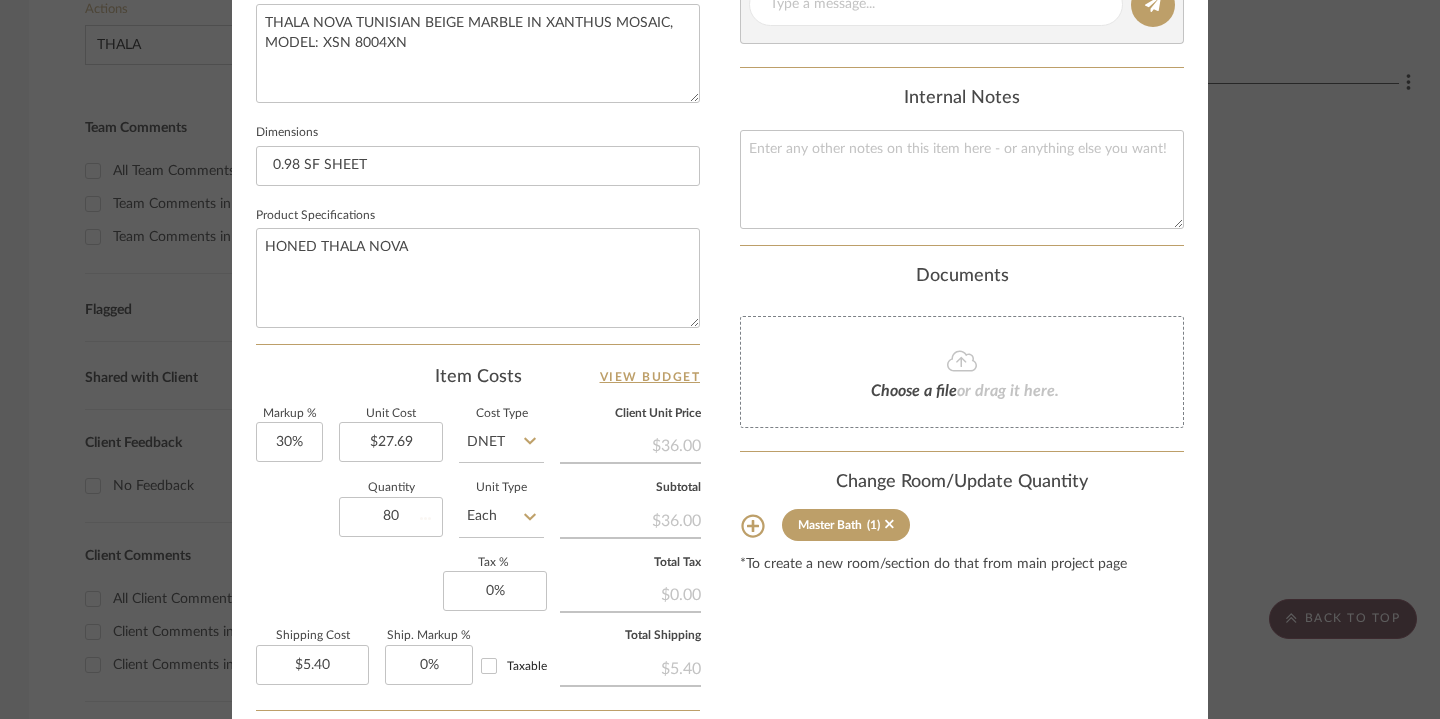 type on "$431.96" 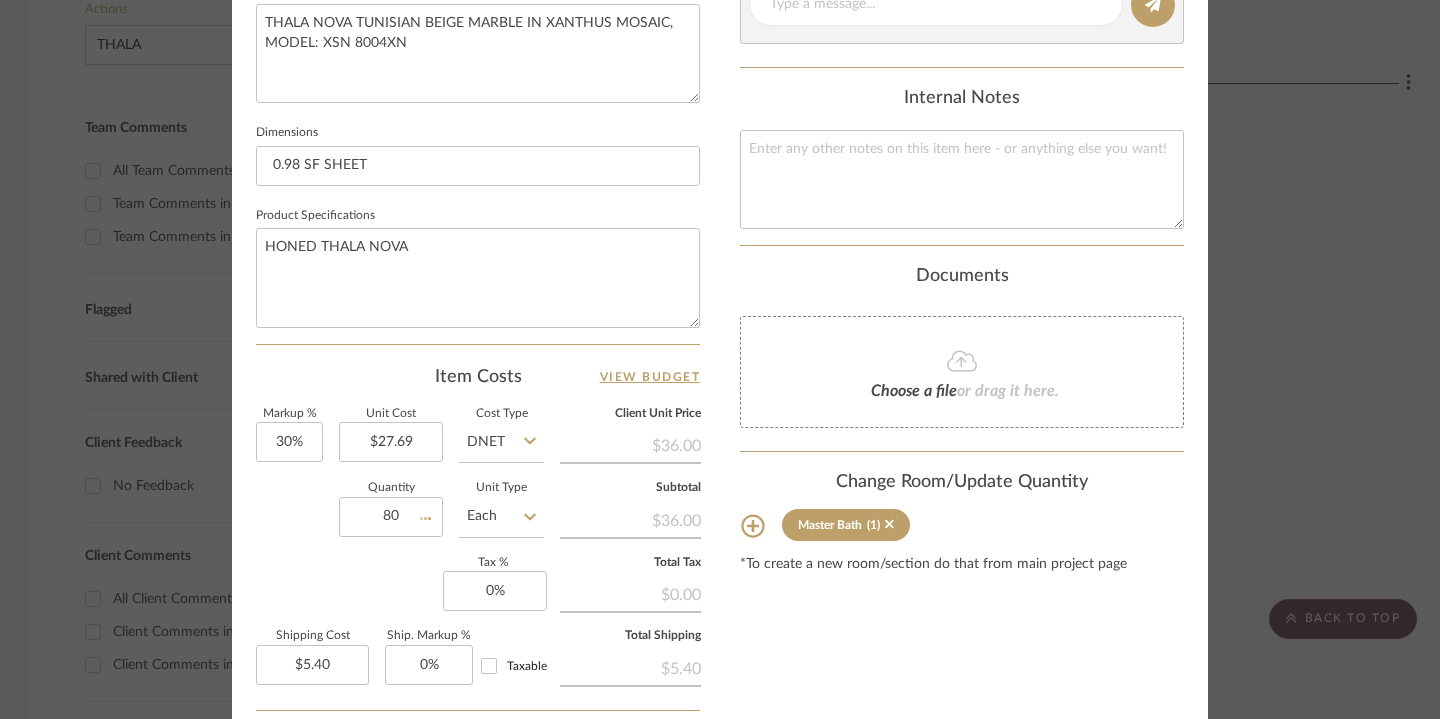 type 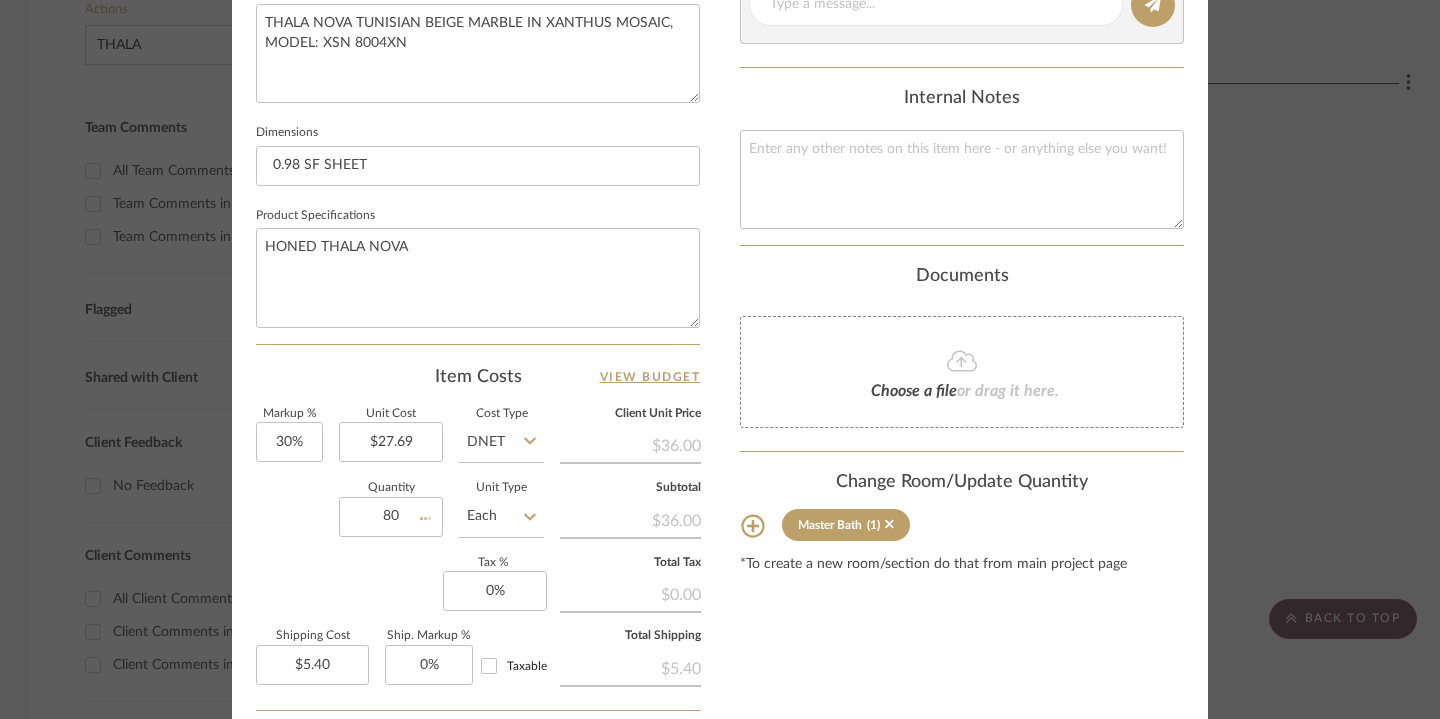 type 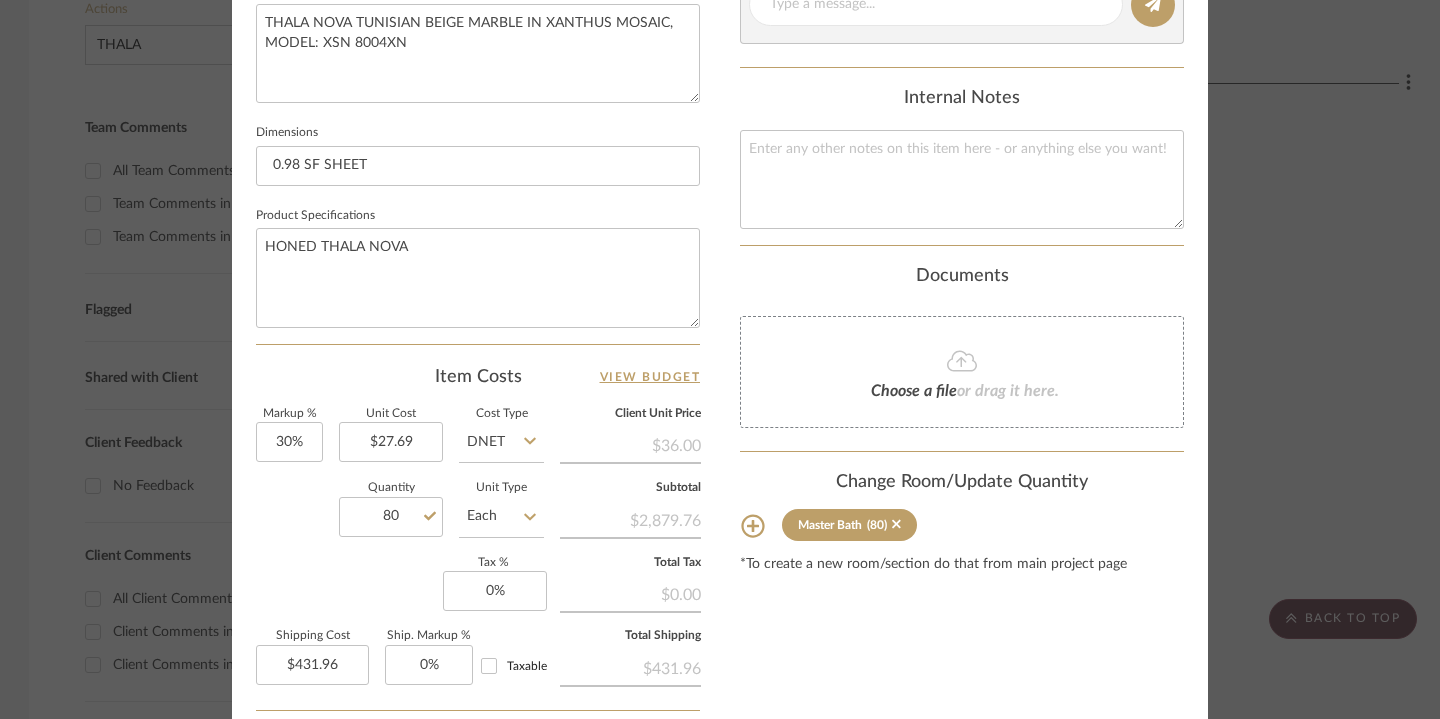 click at bounding box center (1175, -810) 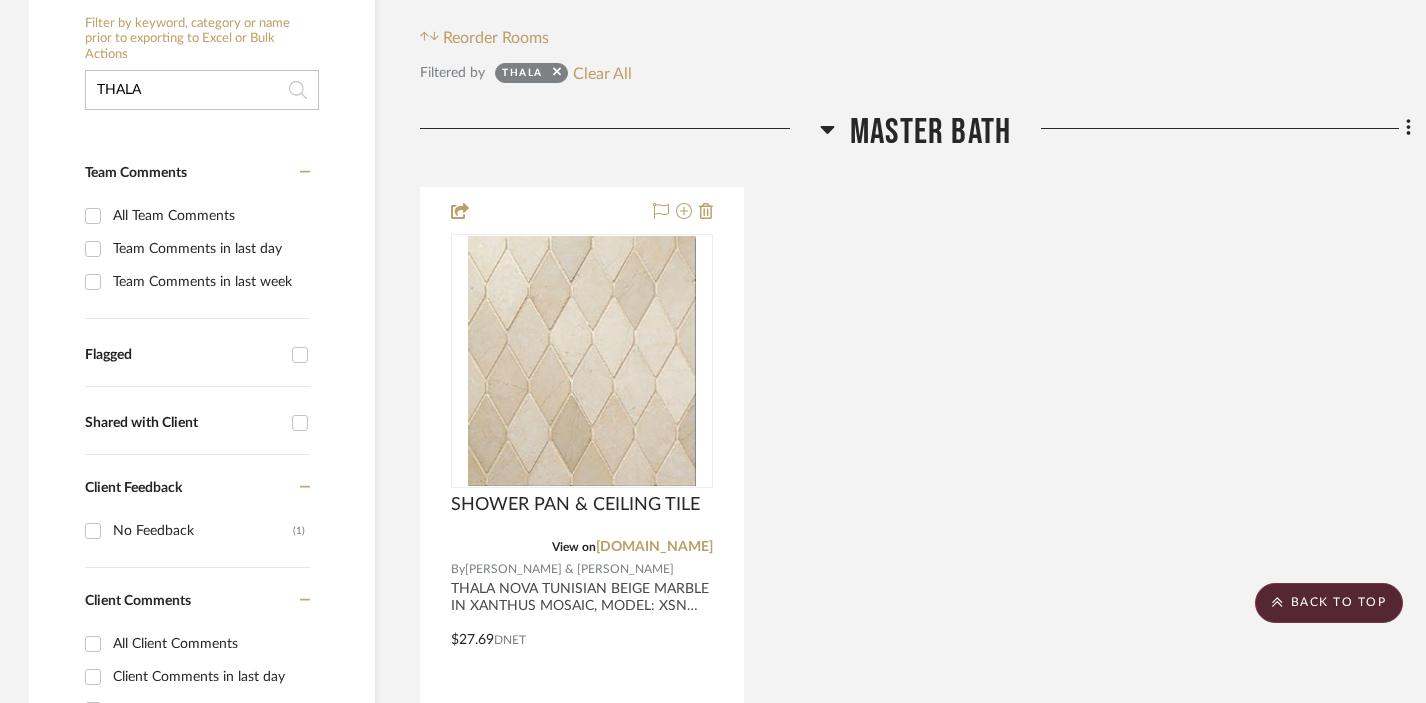 scroll, scrollTop: 389, scrollLeft: 1, axis: both 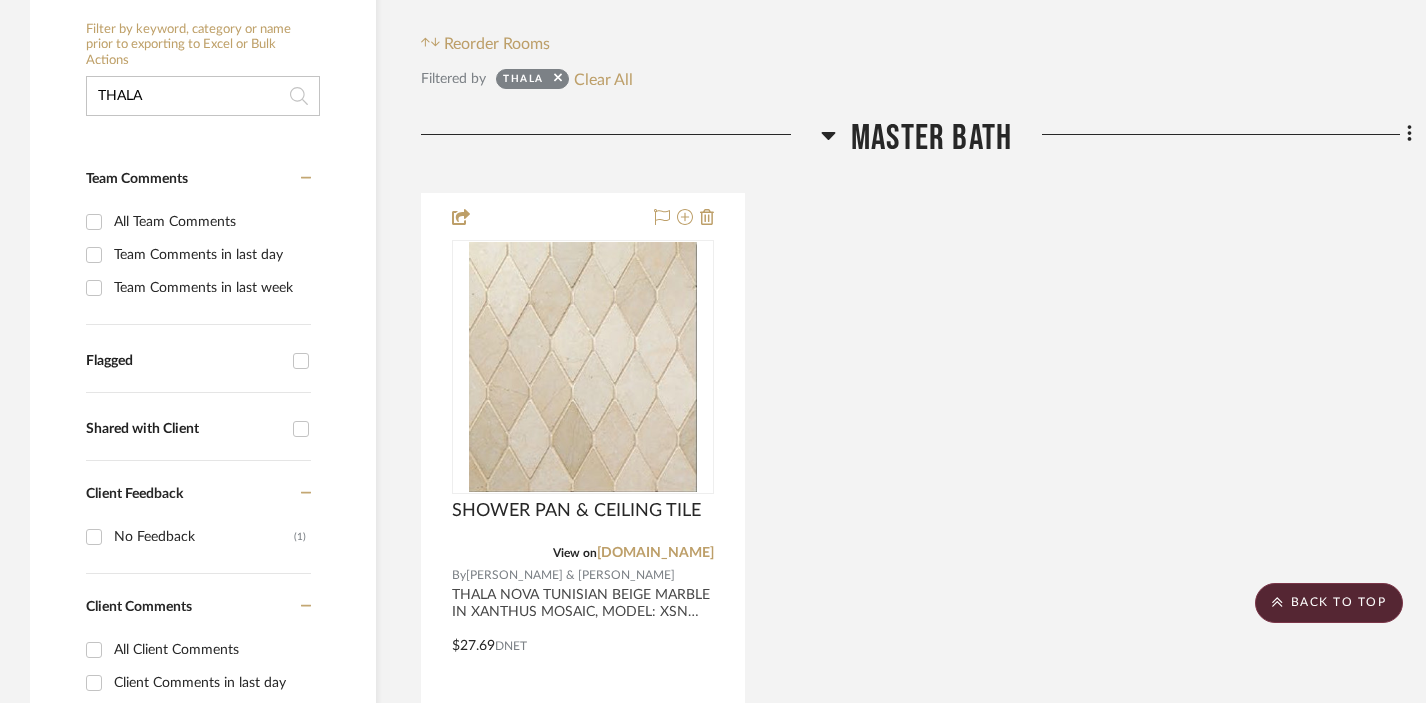 drag, startPoint x: 206, startPoint y: 95, endPoint x: 0, endPoint y: 82, distance: 206.40979 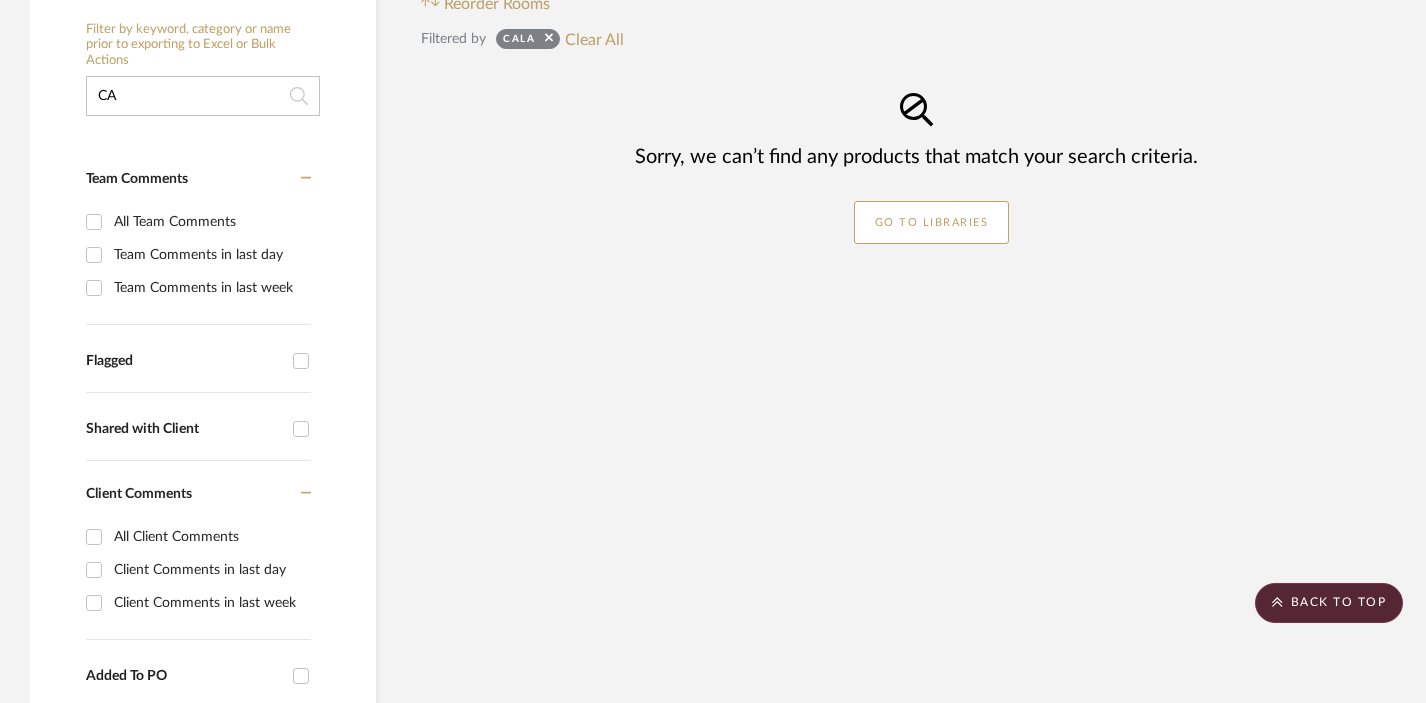 type on "C" 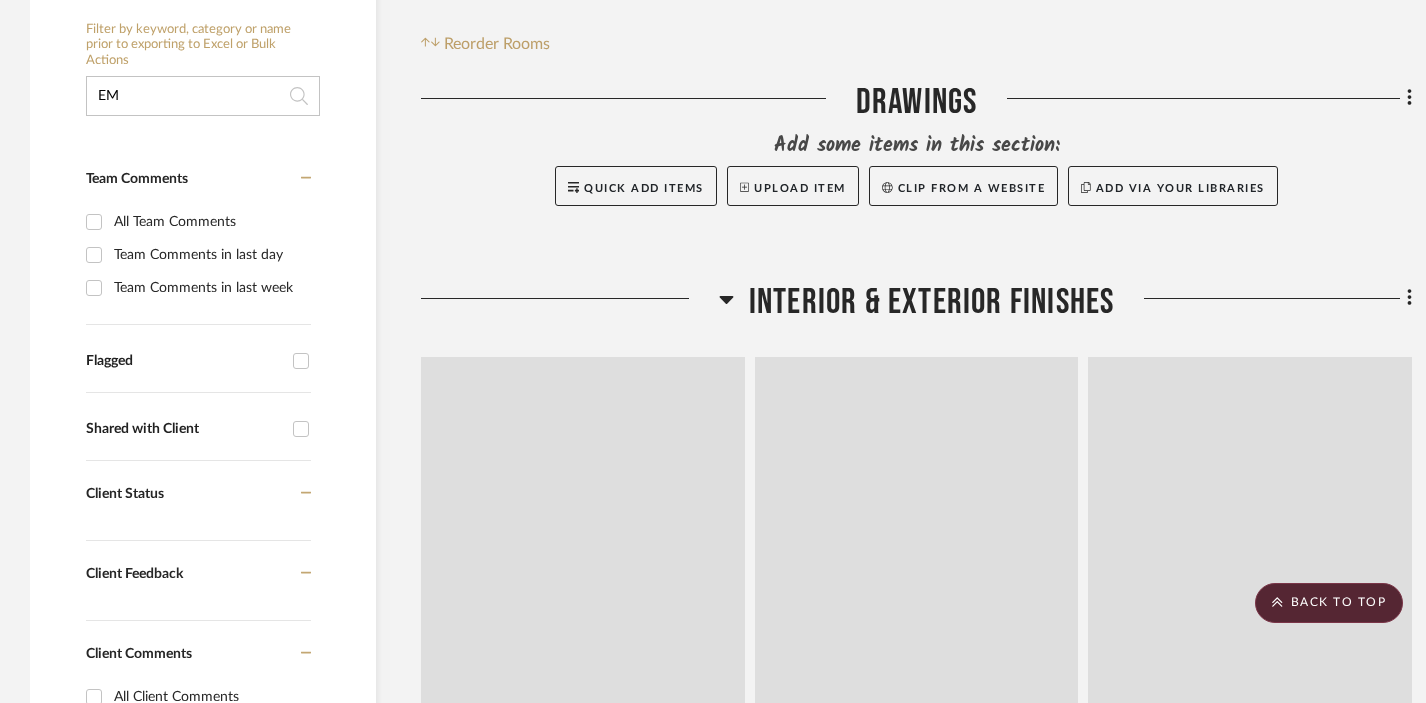 click on "EM" 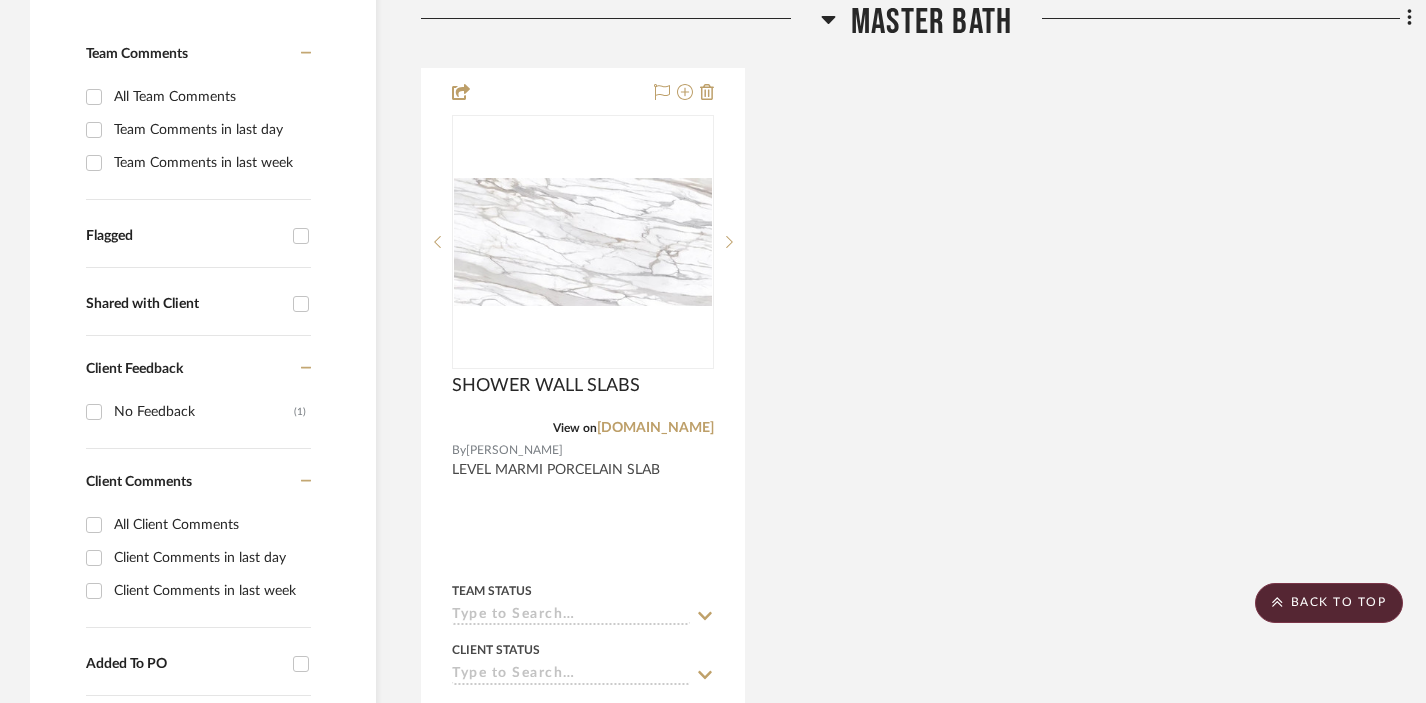 scroll, scrollTop: 528, scrollLeft: 0, axis: vertical 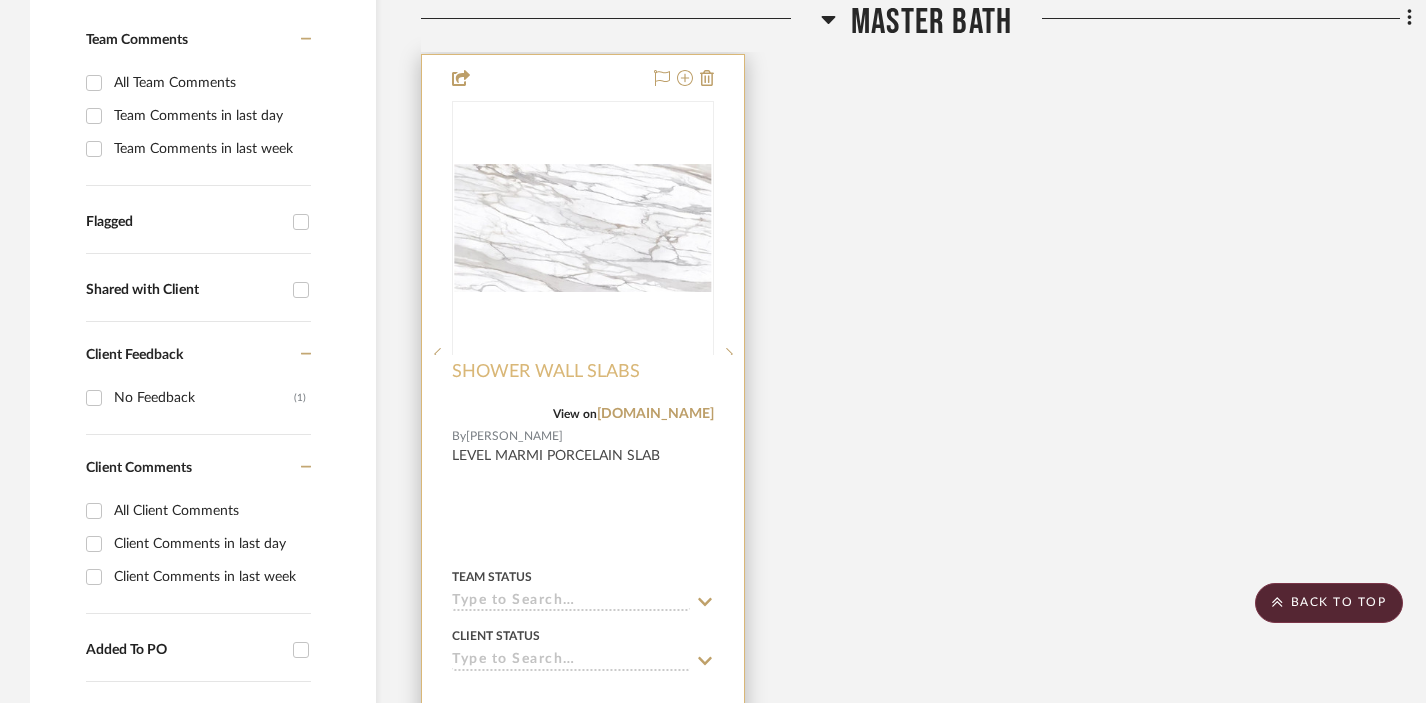 type on "EMI" 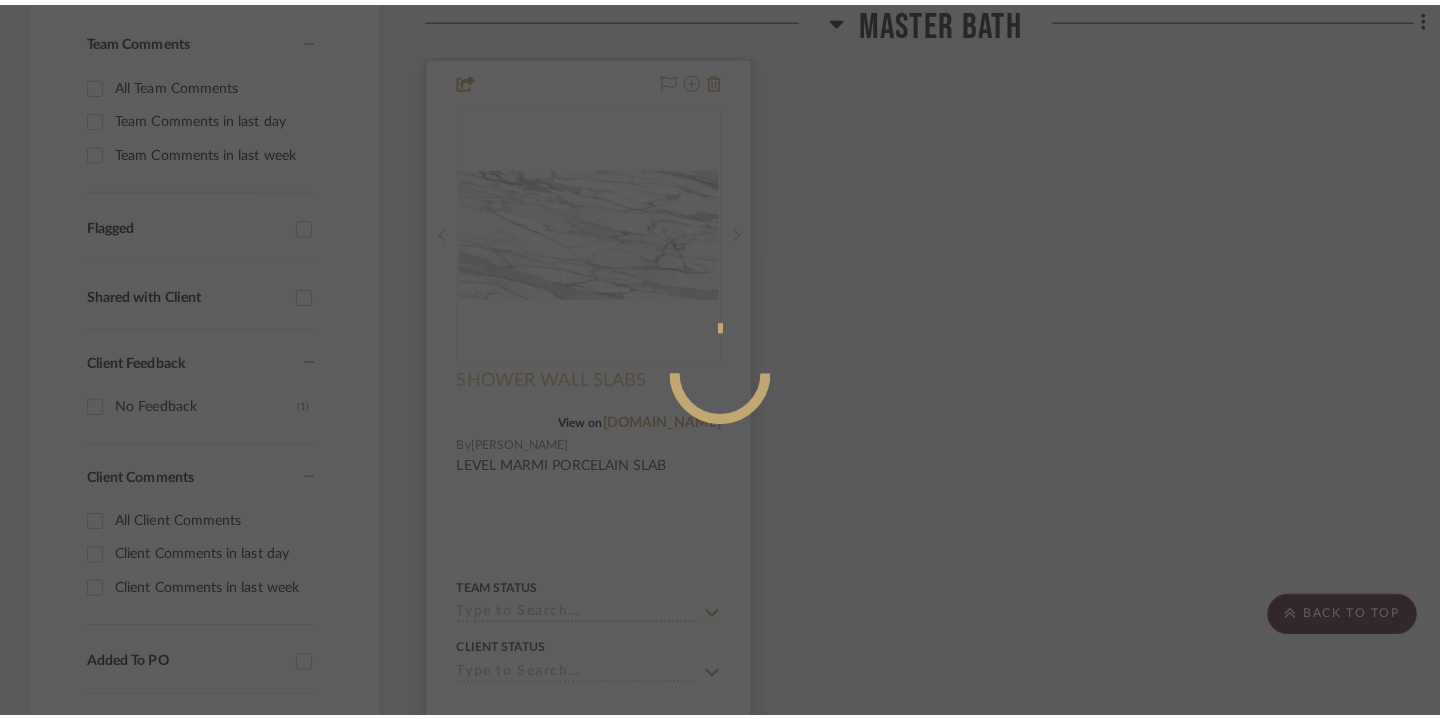 scroll, scrollTop: 0, scrollLeft: 0, axis: both 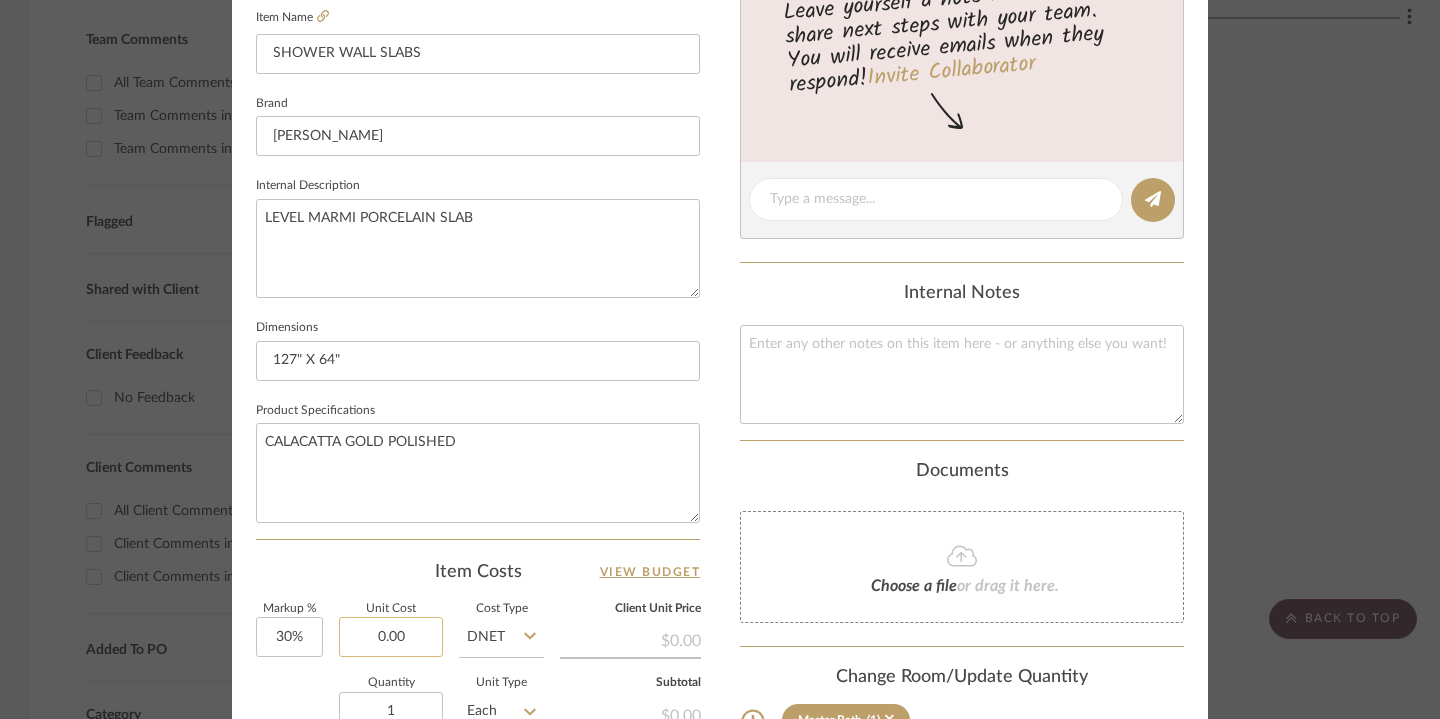 click on "0.00" 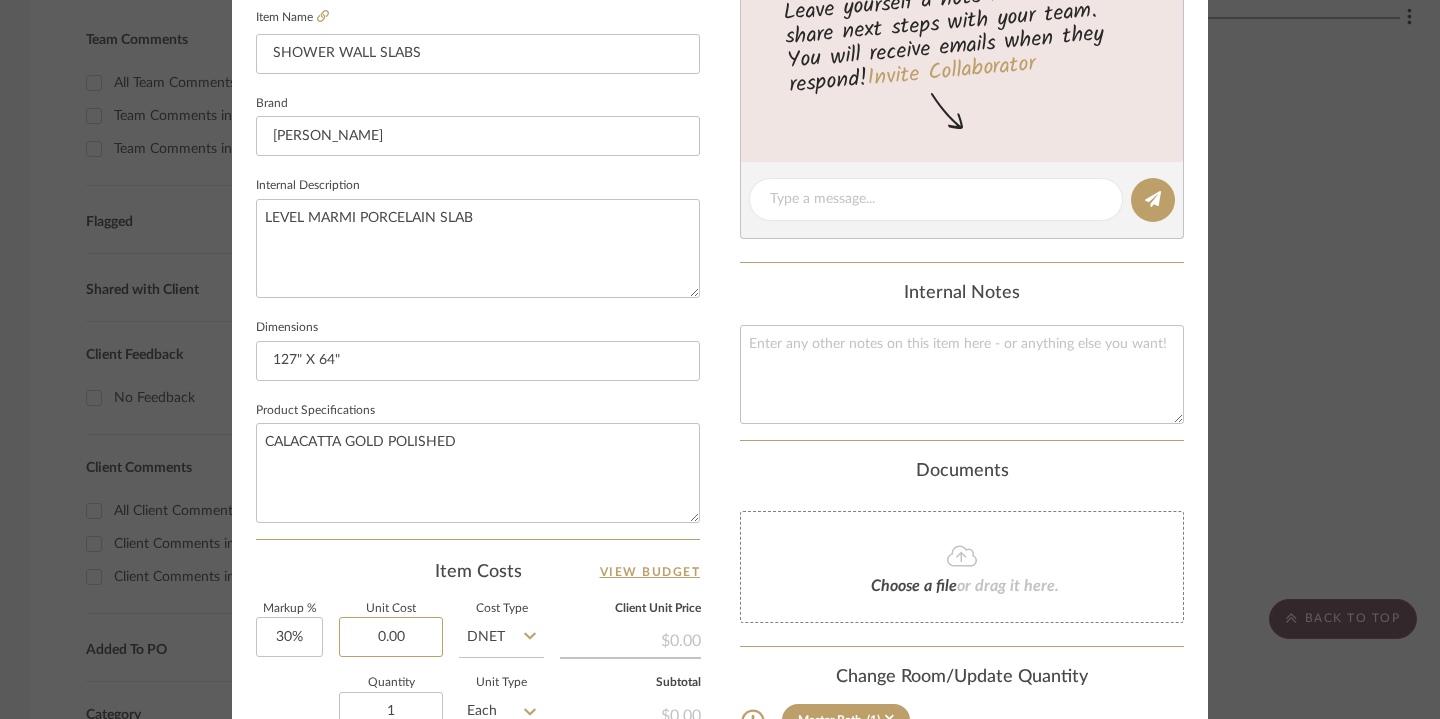 drag, startPoint x: 424, startPoint y: 634, endPoint x: 327, endPoint y: 623, distance: 97.62172 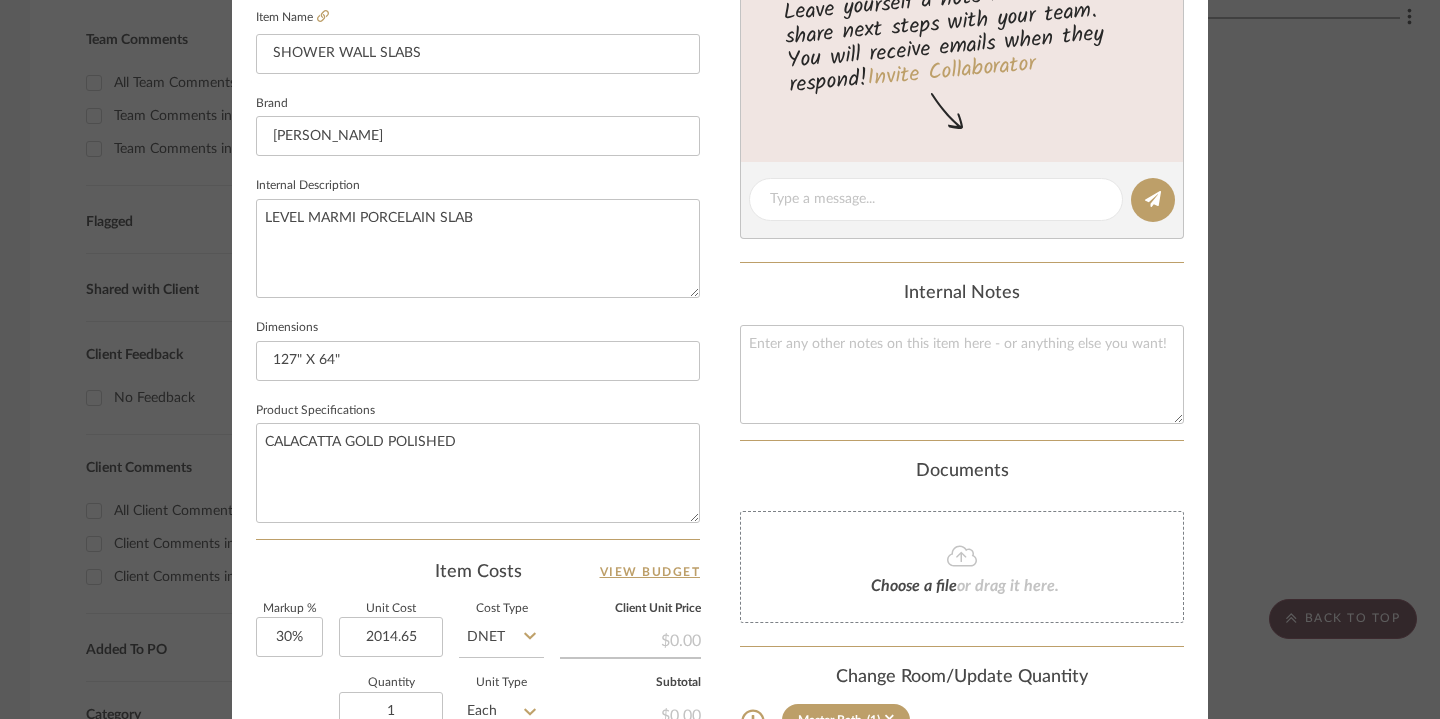 click on "Item Costs   View Budget   Markup %  30%  Unit Cost  2014.65  Cost Type  DNET  Client Unit Price   $0.00   Quantity  1  Unit Type  Each  Subtotal   $0.00   Tax %  0%  Total Tax   $0.00   Shipping Cost  $0.00  Ship. Markup %  0% Taxable  Total Shipping   $0.00  Total Client Price  $0.00  Your Cost  $0.00  Your Margin  $0.00" 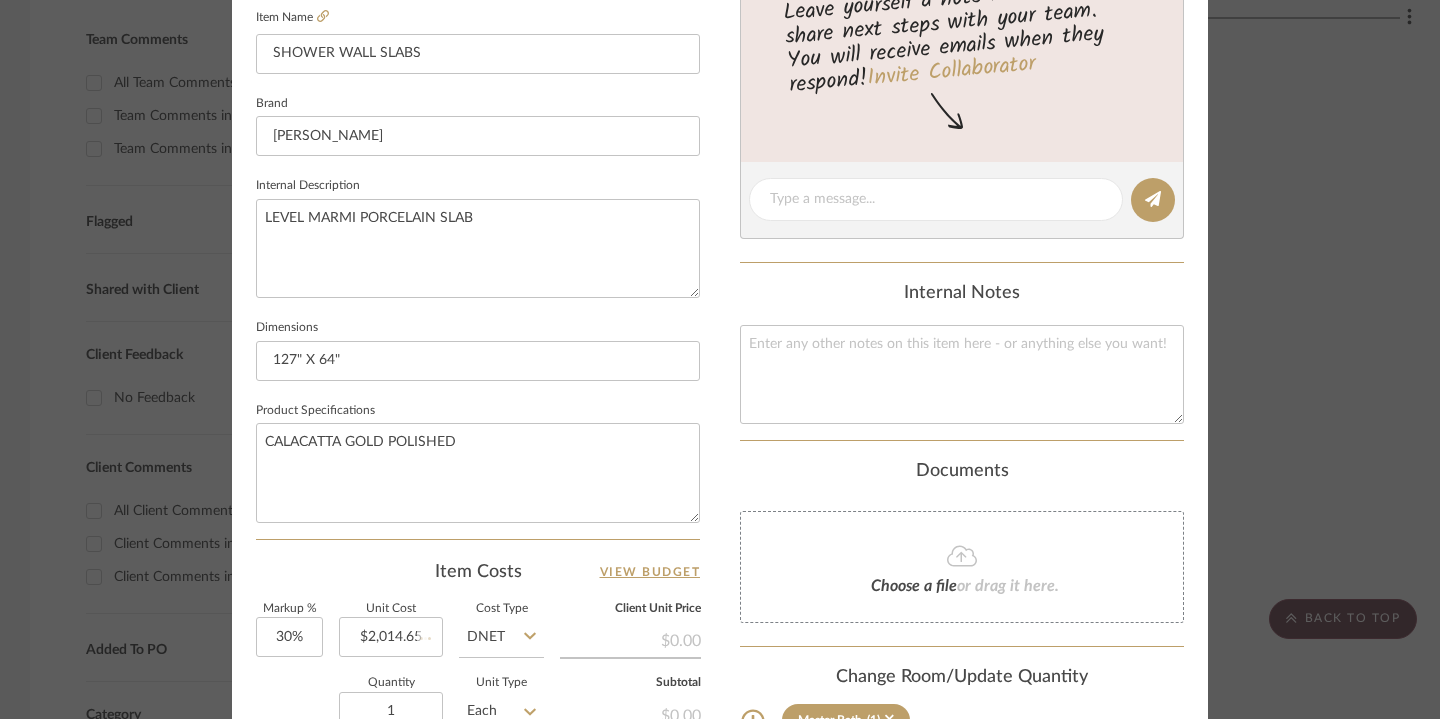 type on "$392.86" 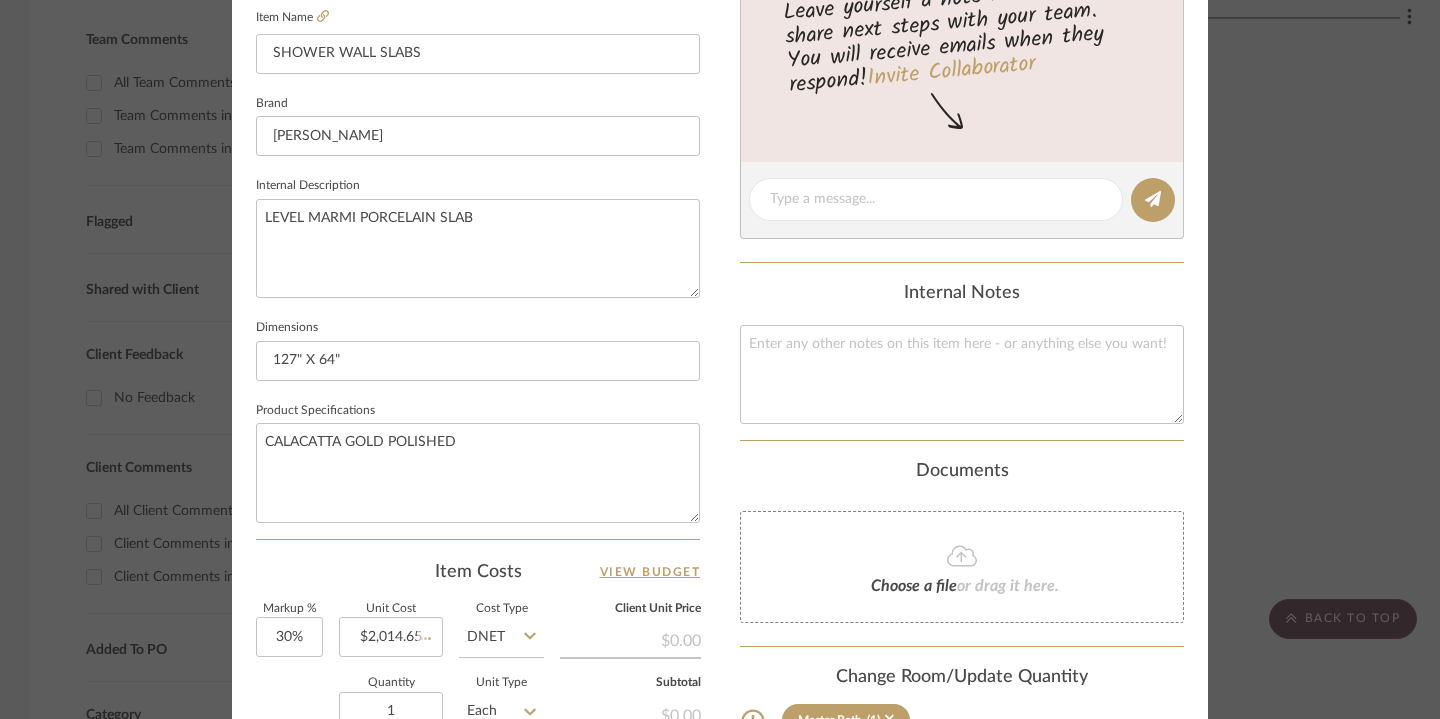 type 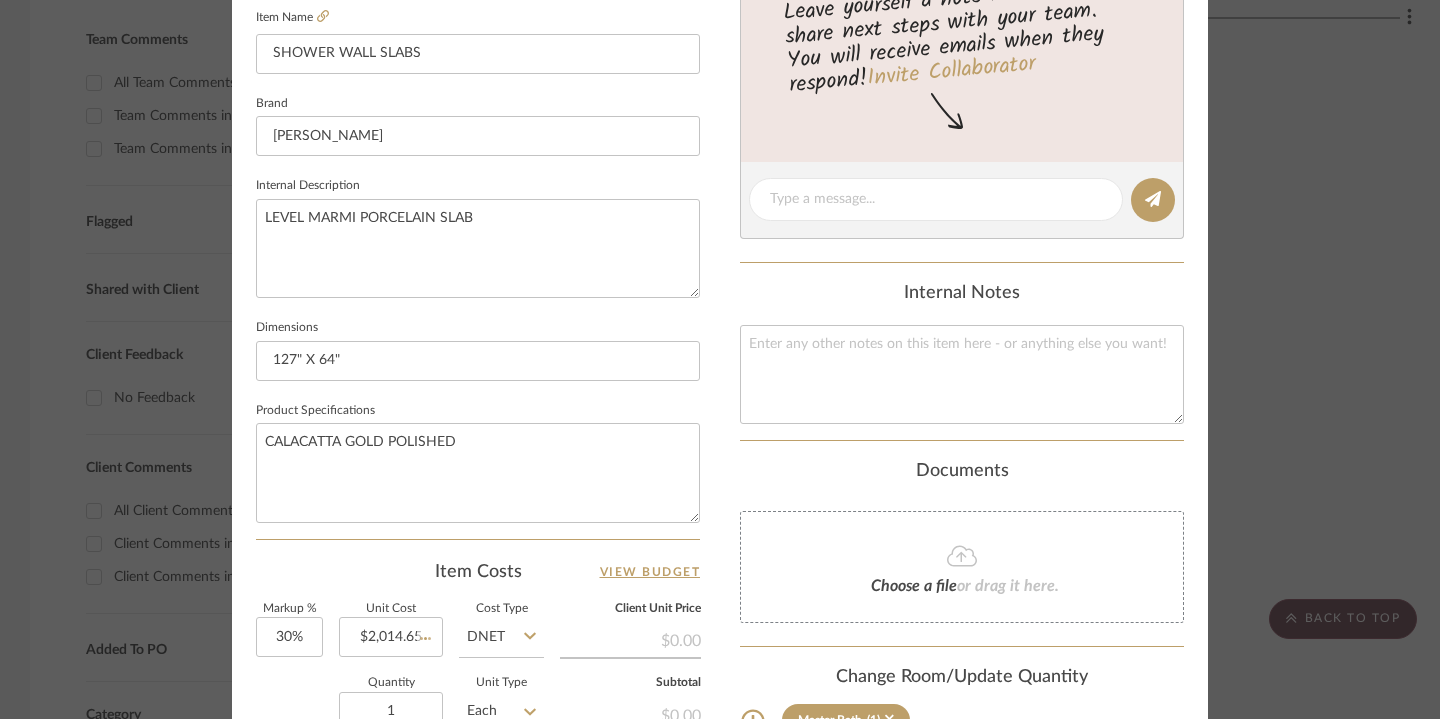 type 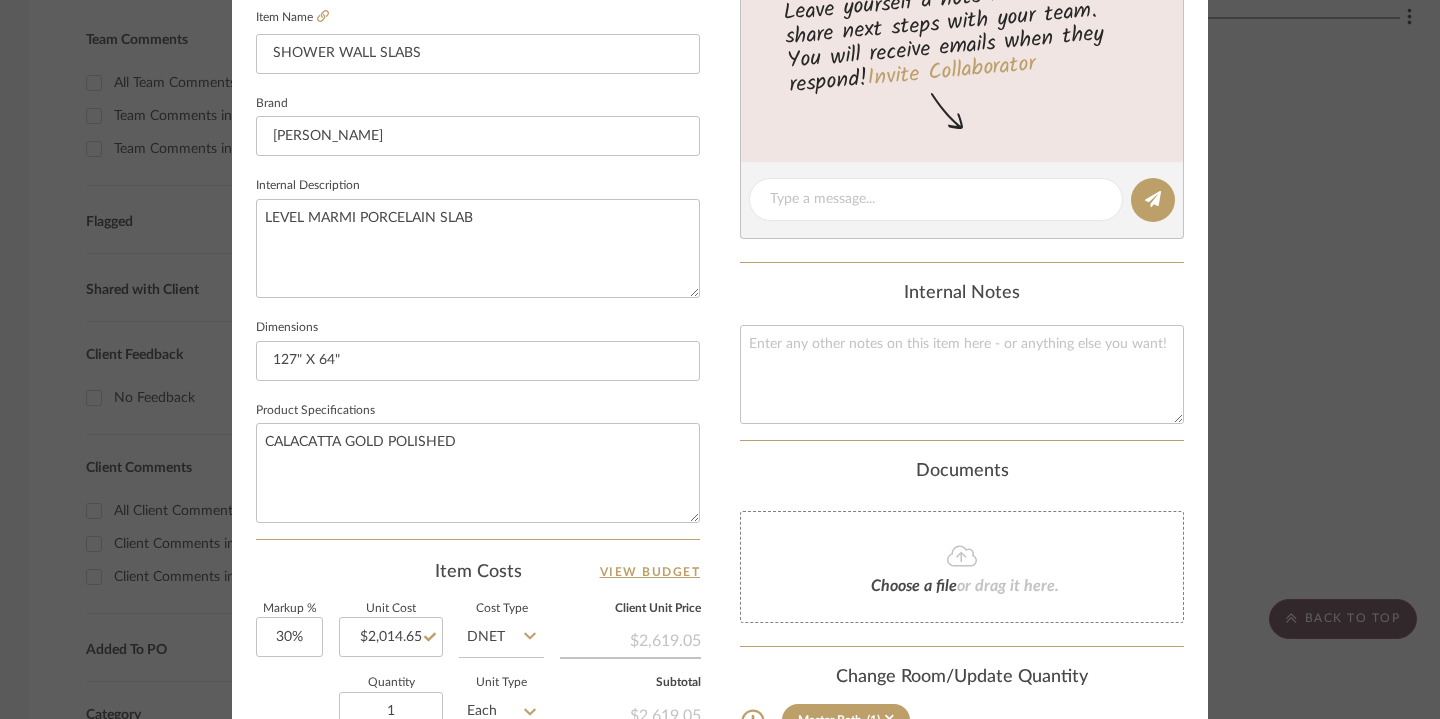 click at bounding box center (1175, -615) 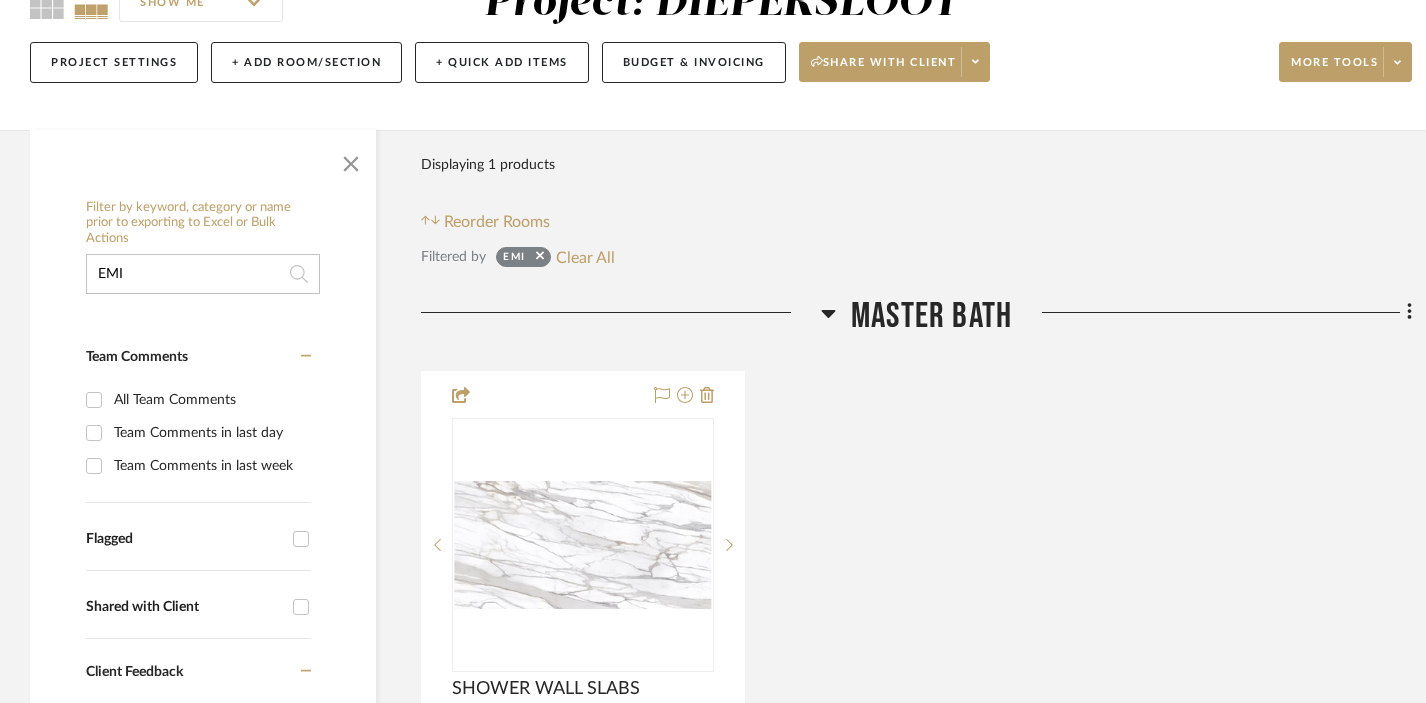 scroll, scrollTop: 229, scrollLeft: 7, axis: both 